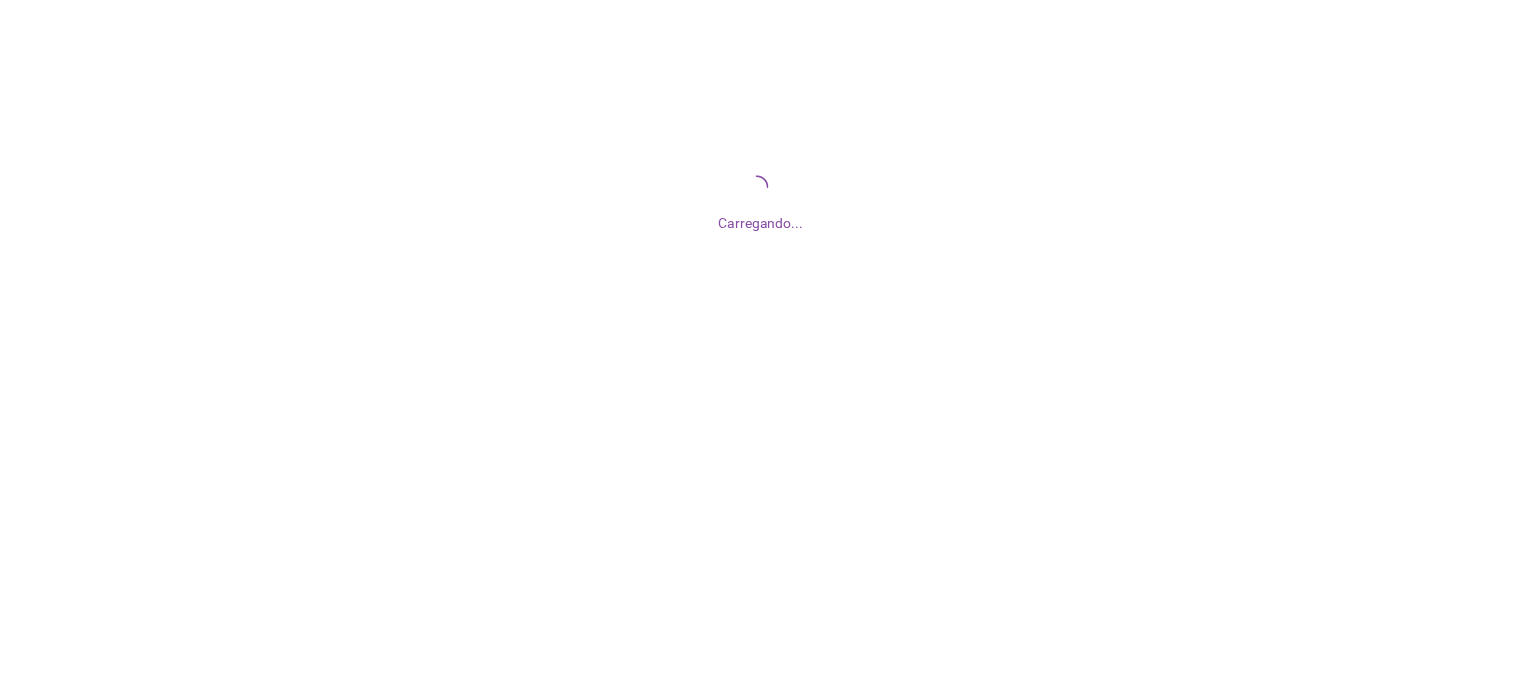 scroll, scrollTop: 0, scrollLeft: 0, axis: both 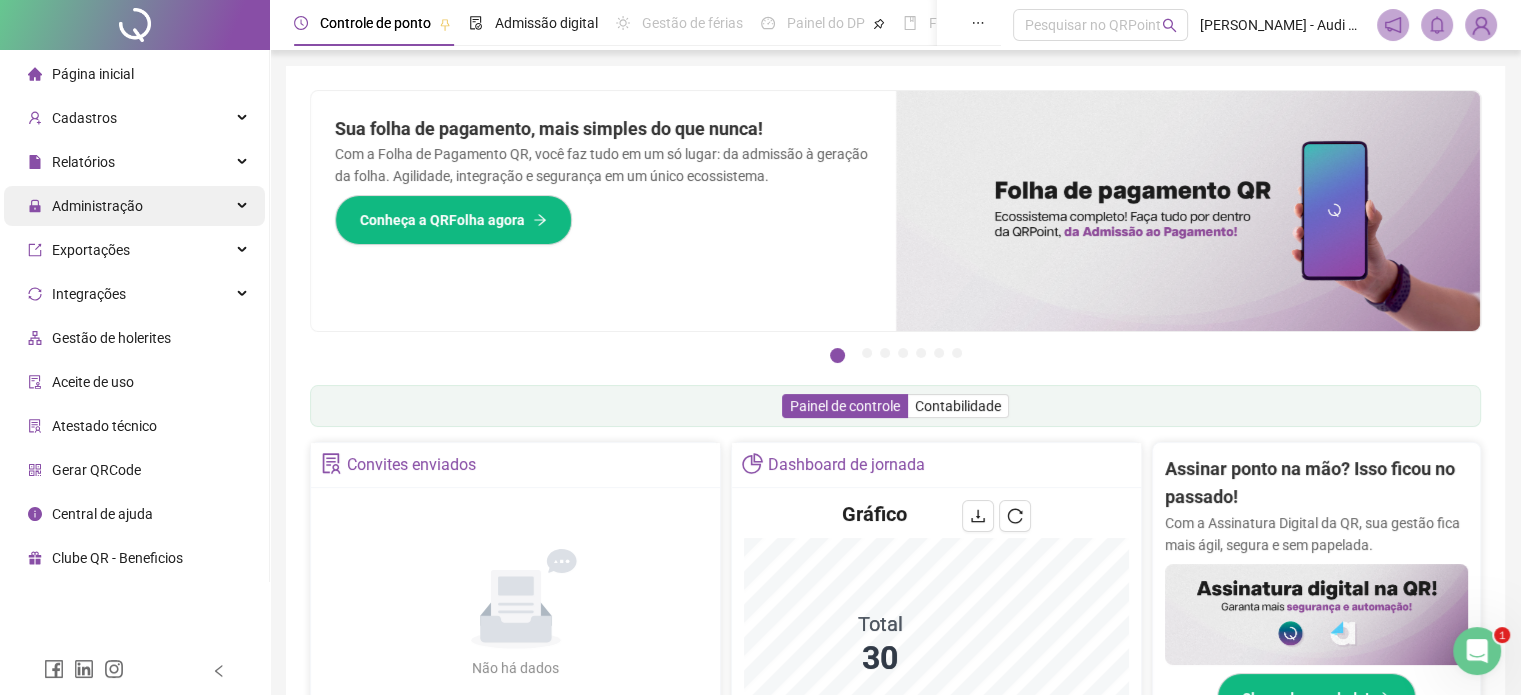 click on "Administração" at bounding box center [134, 206] 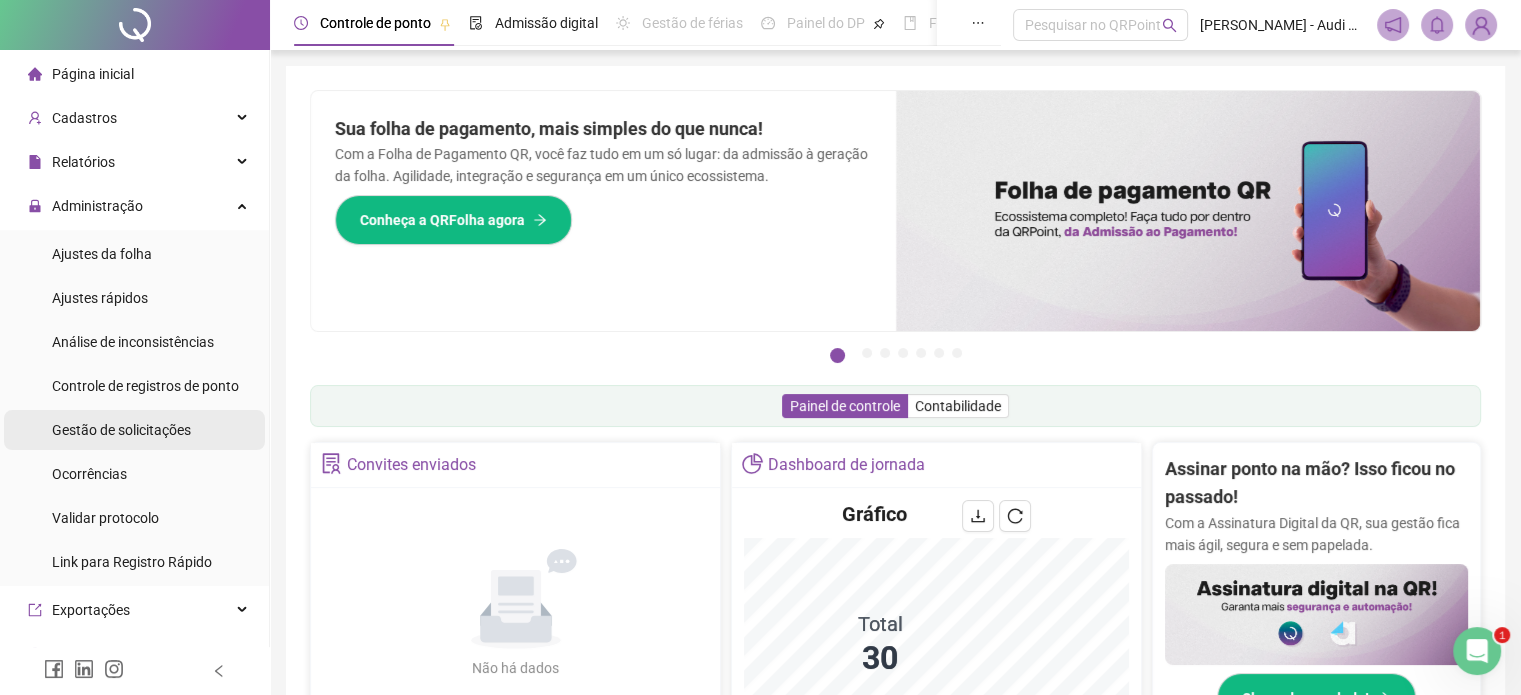 click on "Gestão de solicitações" at bounding box center (121, 430) 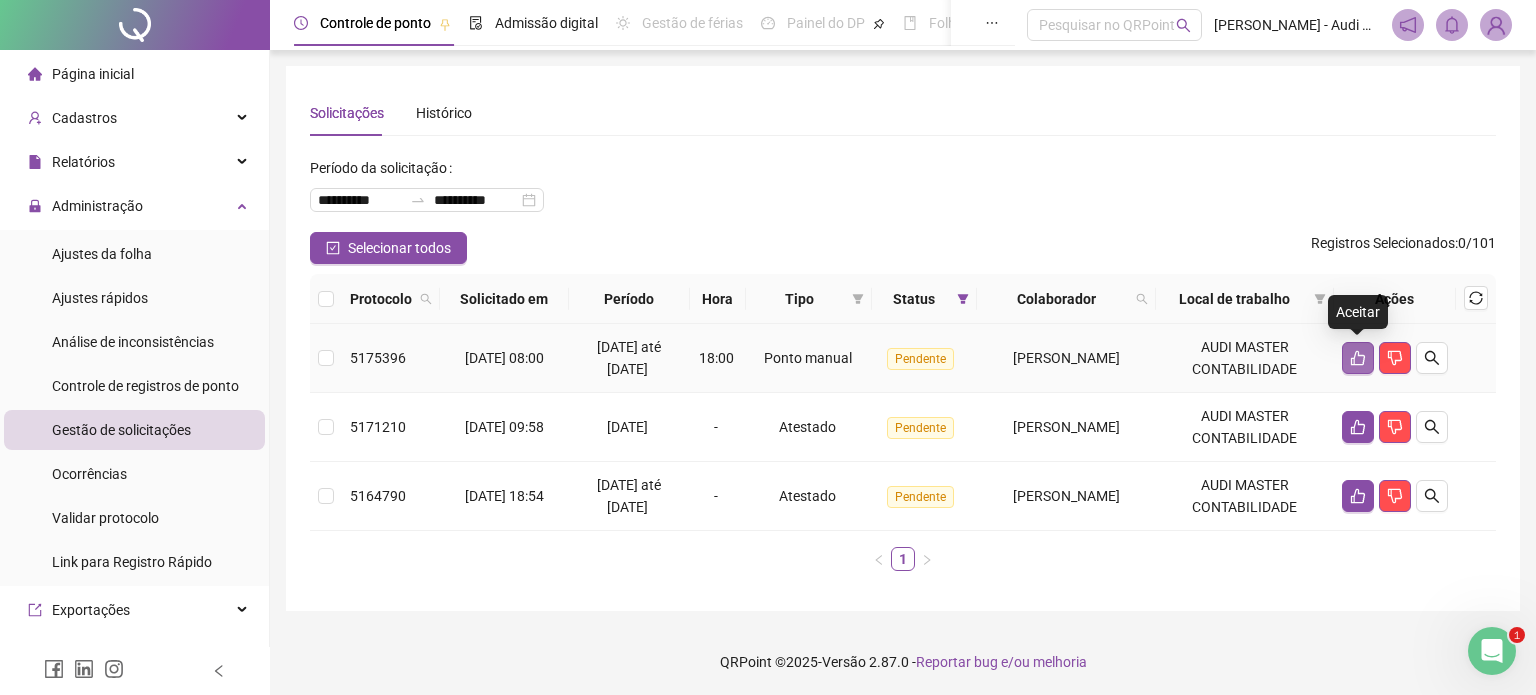 click 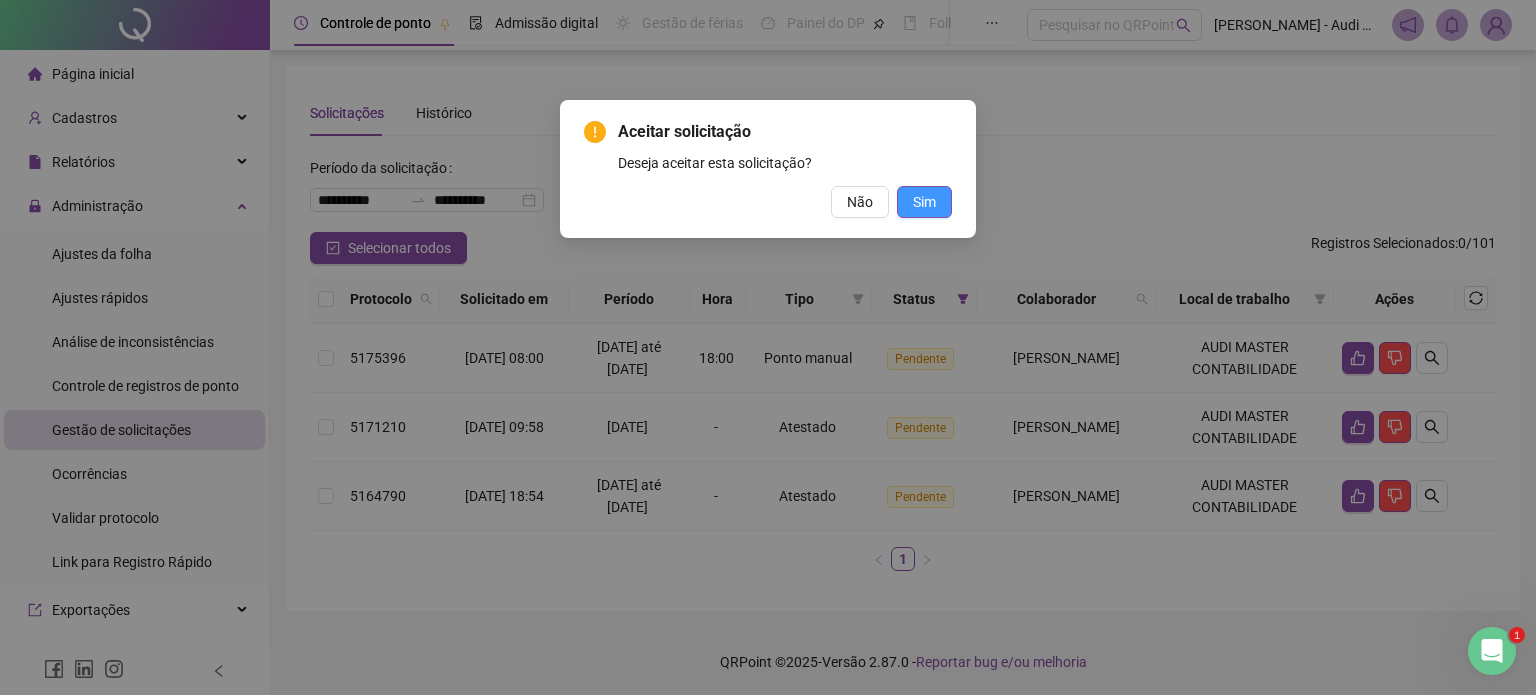 click on "Sim" at bounding box center (924, 202) 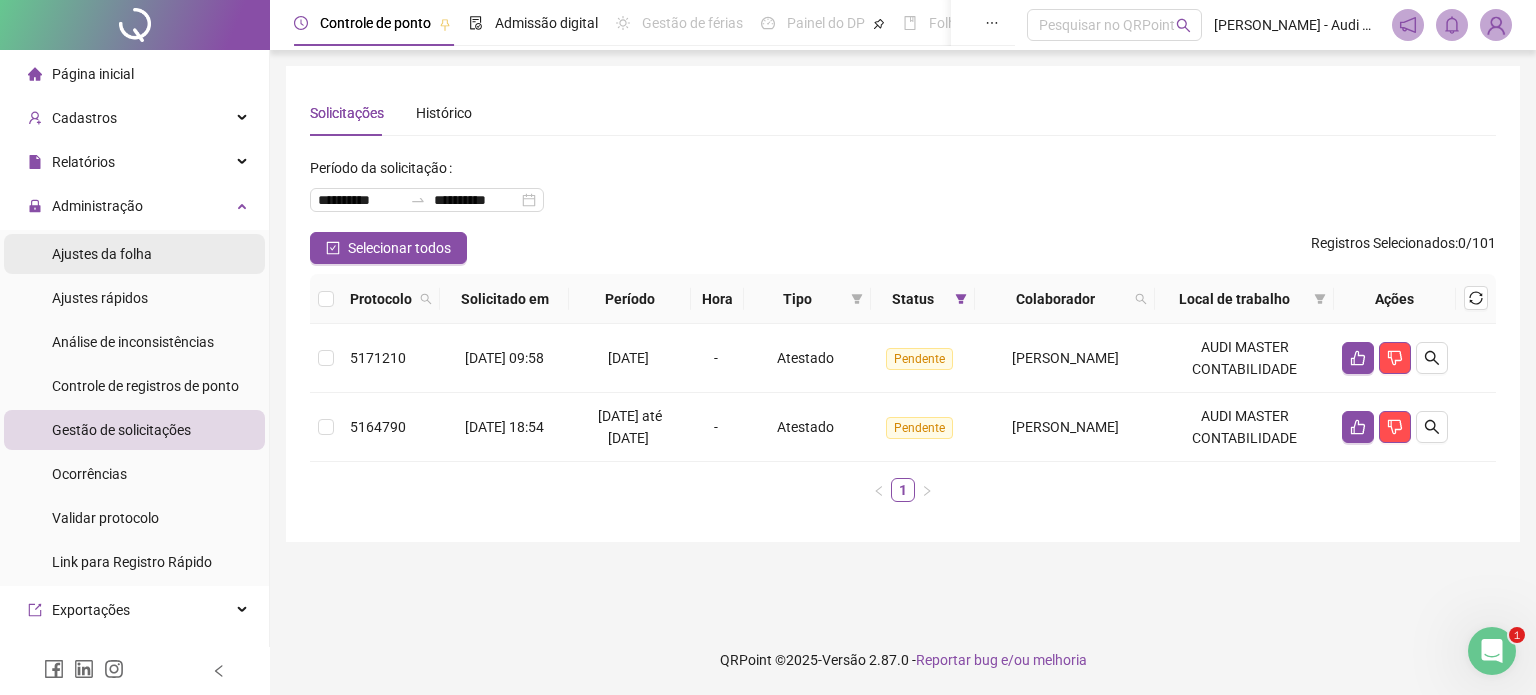 click on "Ajustes da folha" at bounding box center (102, 254) 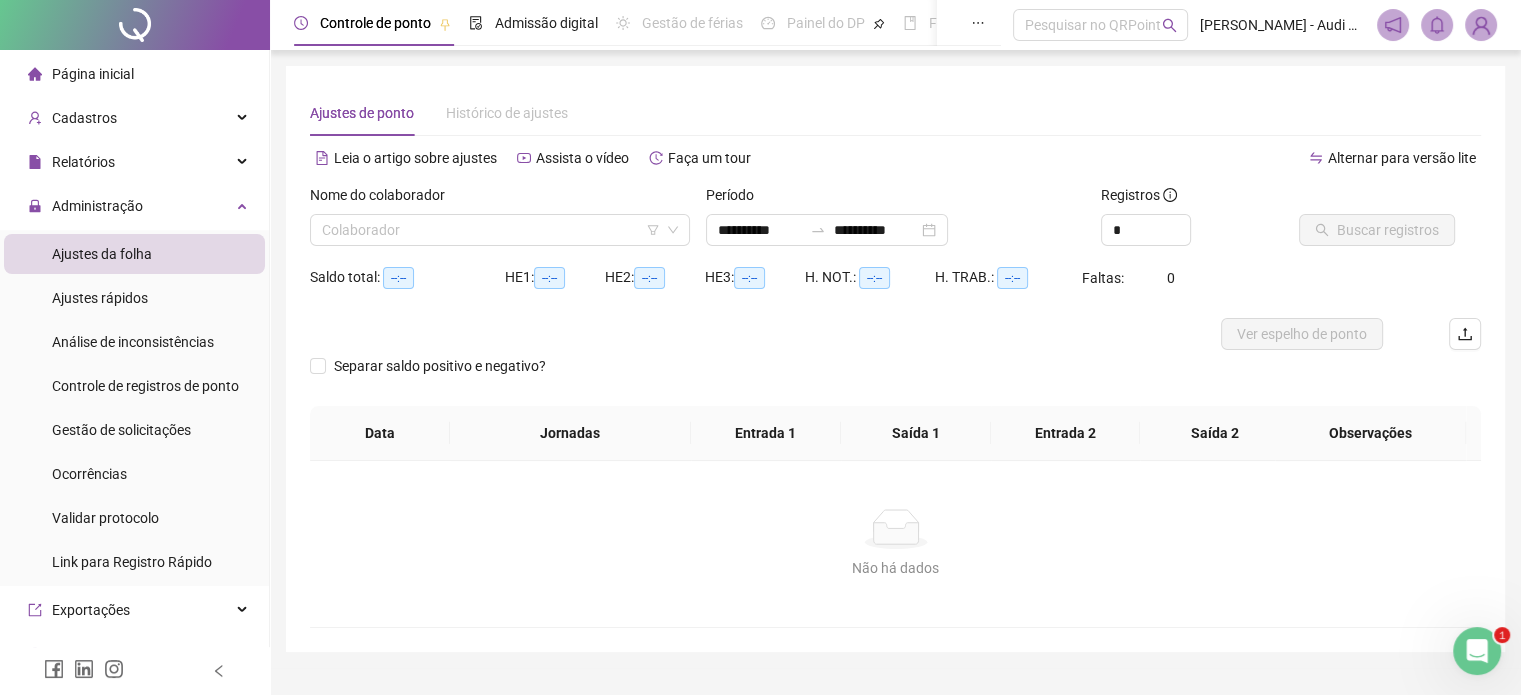 type on "**********" 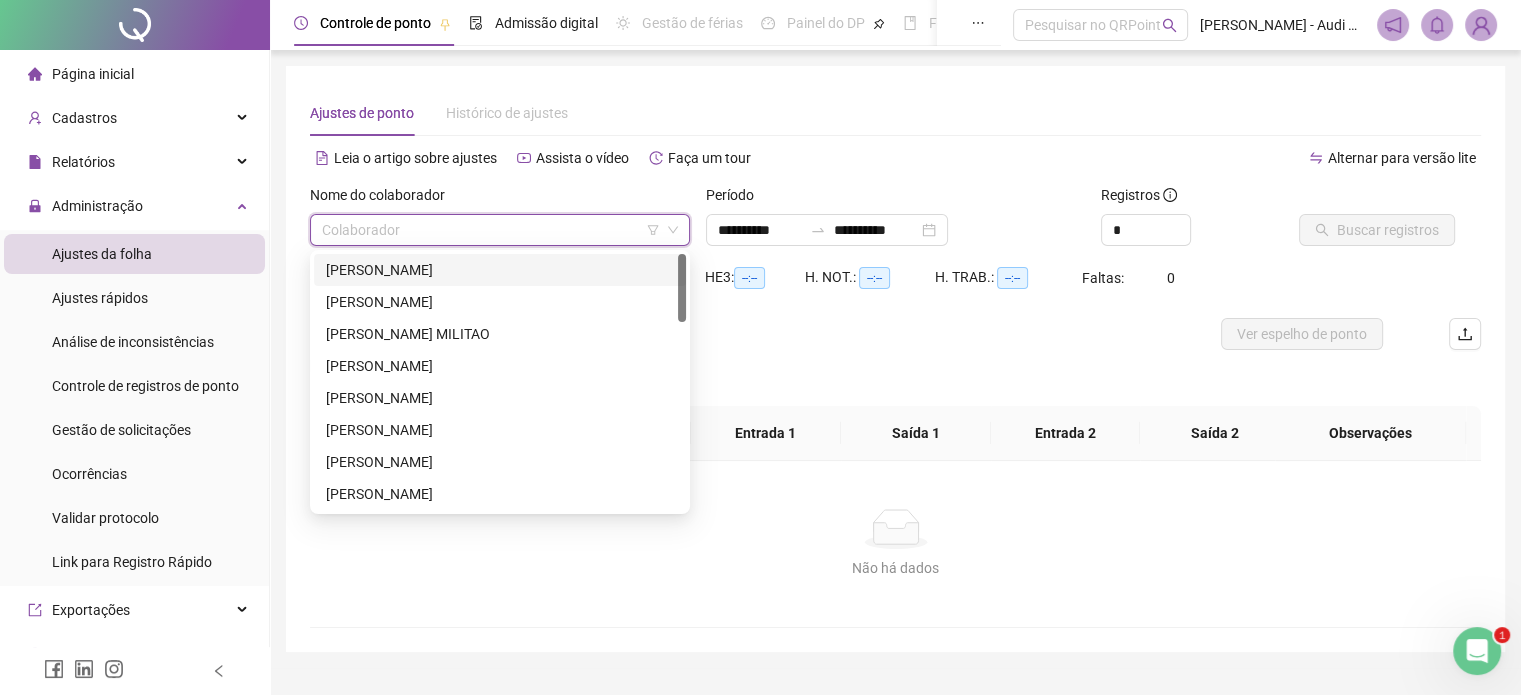click at bounding box center [494, 230] 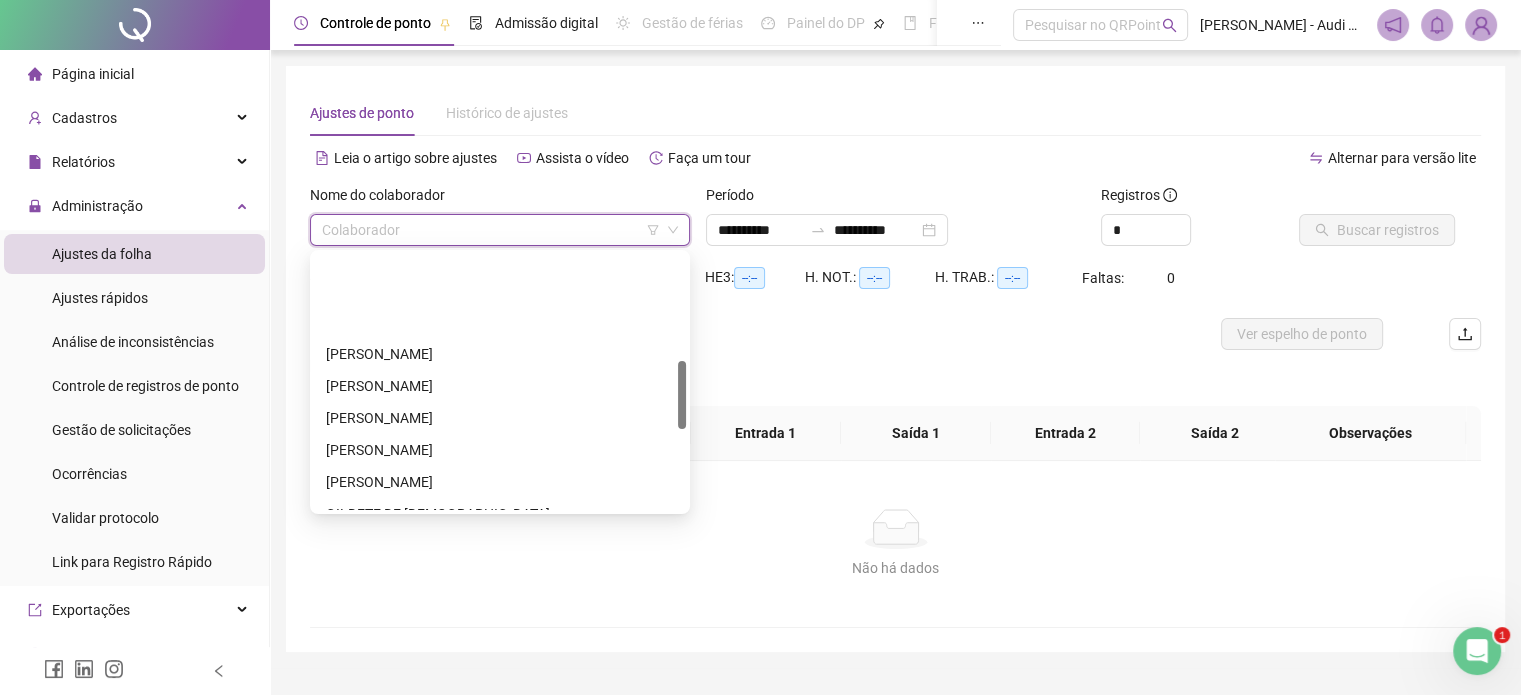 scroll, scrollTop: 400, scrollLeft: 0, axis: vertical 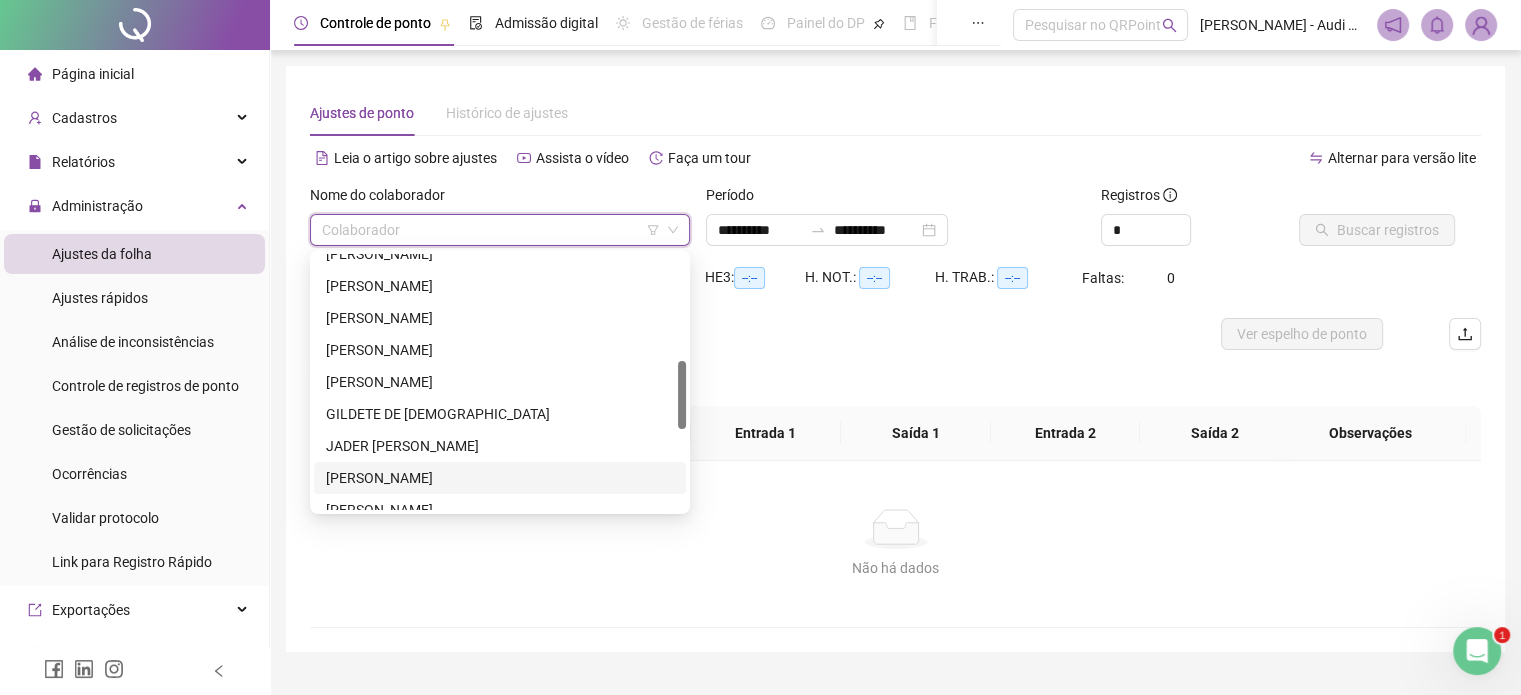 click on "[PERSON_NAME]" at bounding box center (500, 478) 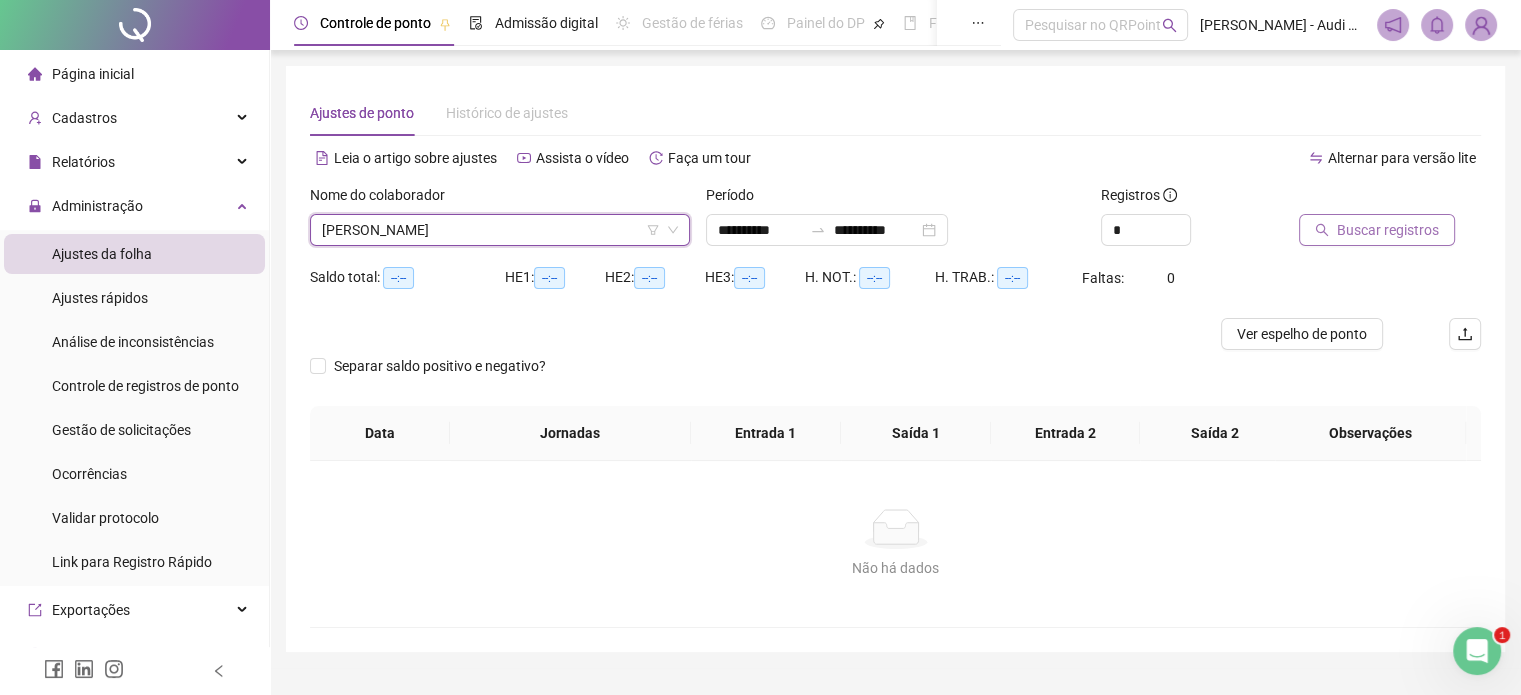 click on "Buscar registros" at bounding box center [1388, 230] 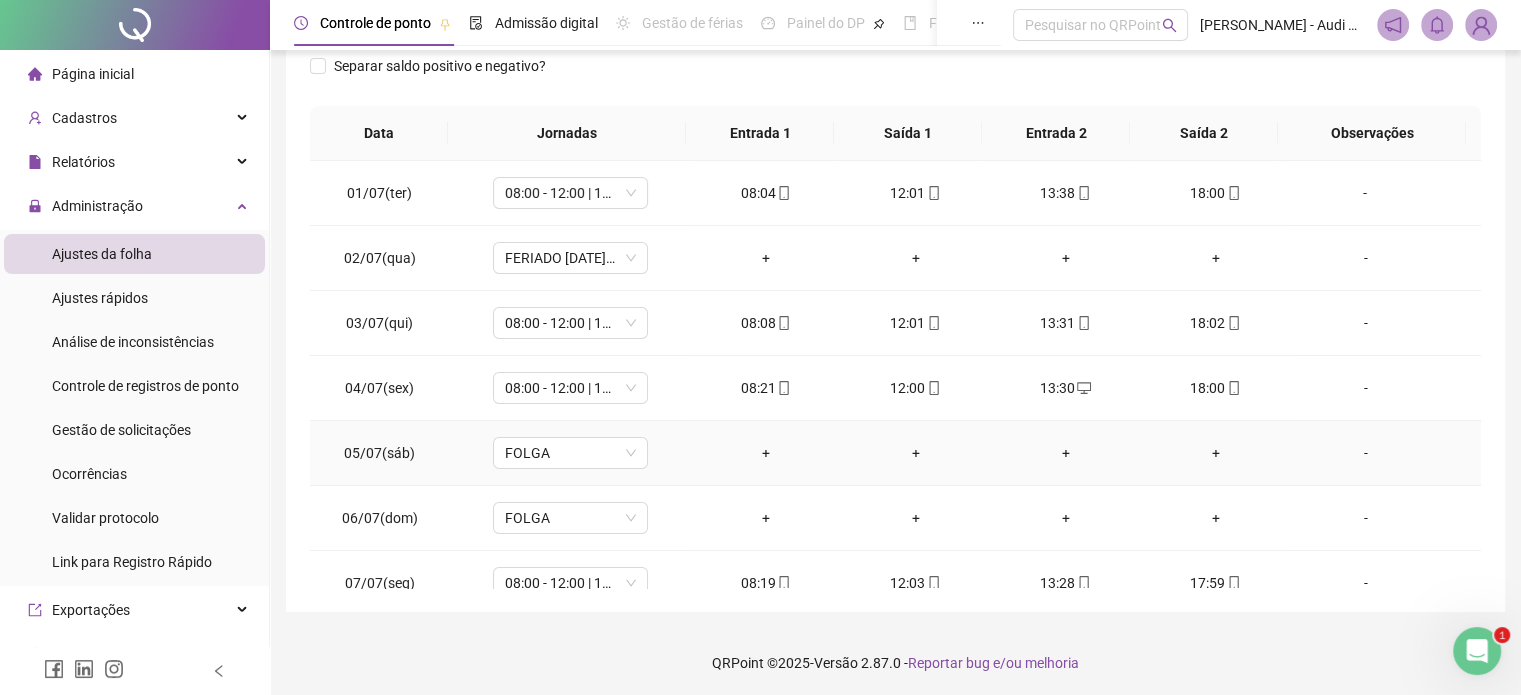 scroll, scrollTop: 326, scrollLeft: 0, axis: vertical 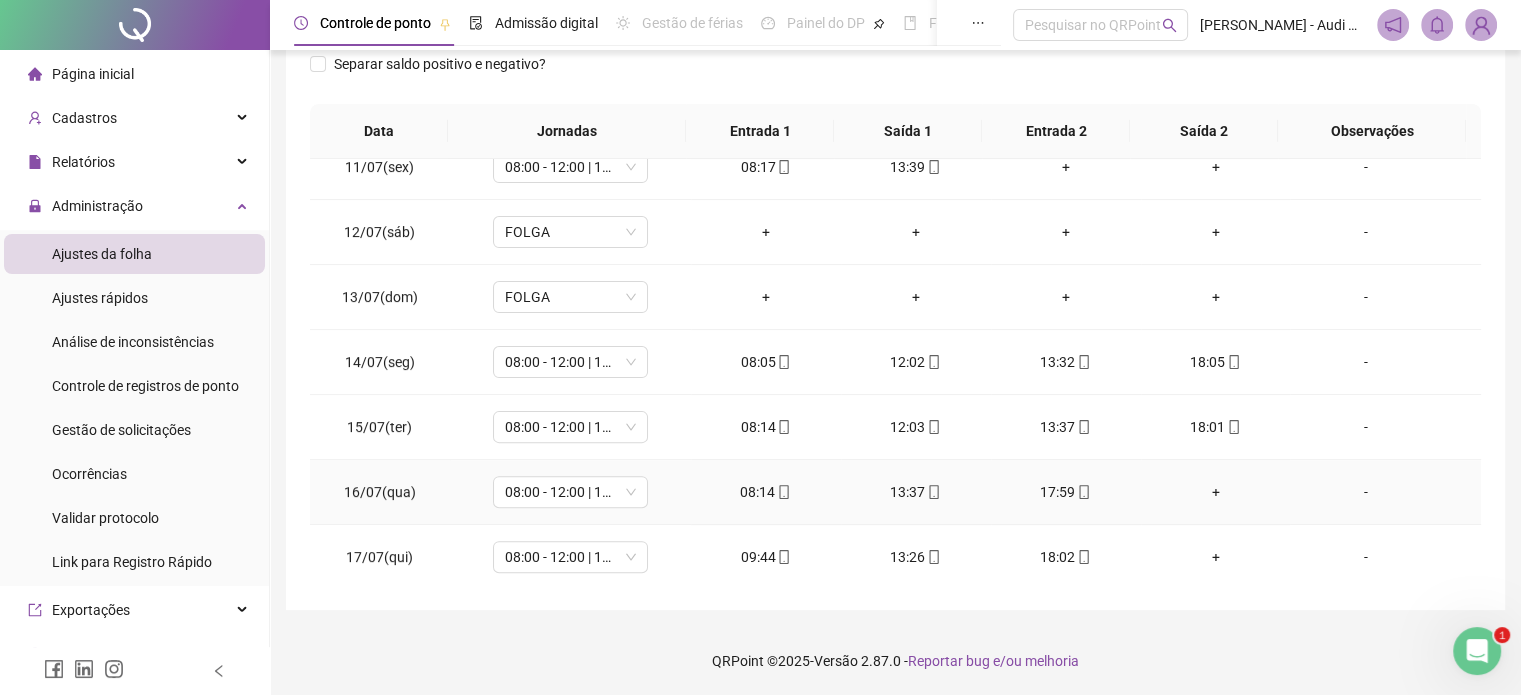 click on "+" at bounding box center (1216, 492) 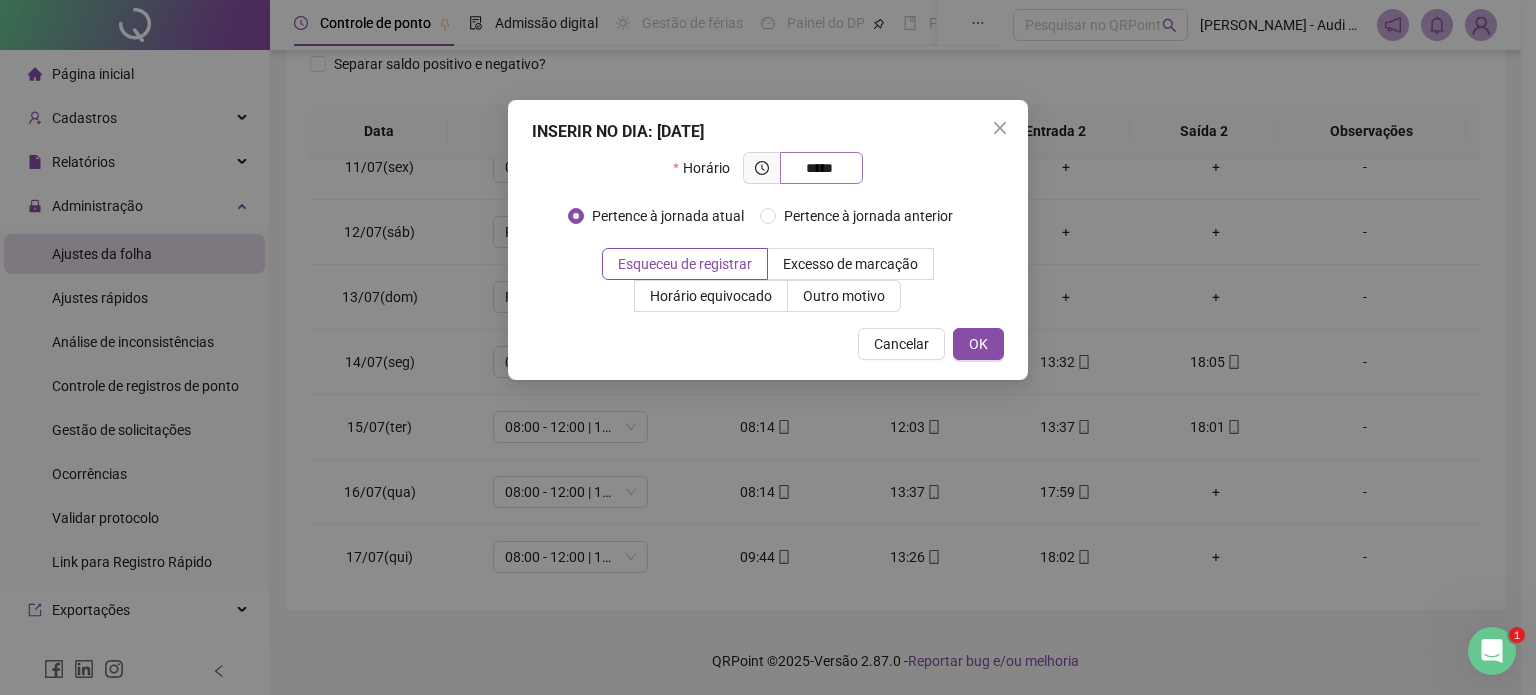 drag, startPoint x: 840, startPoint y: 166, endPoint x: 784, endPoint y: 175, distance: 56.718605 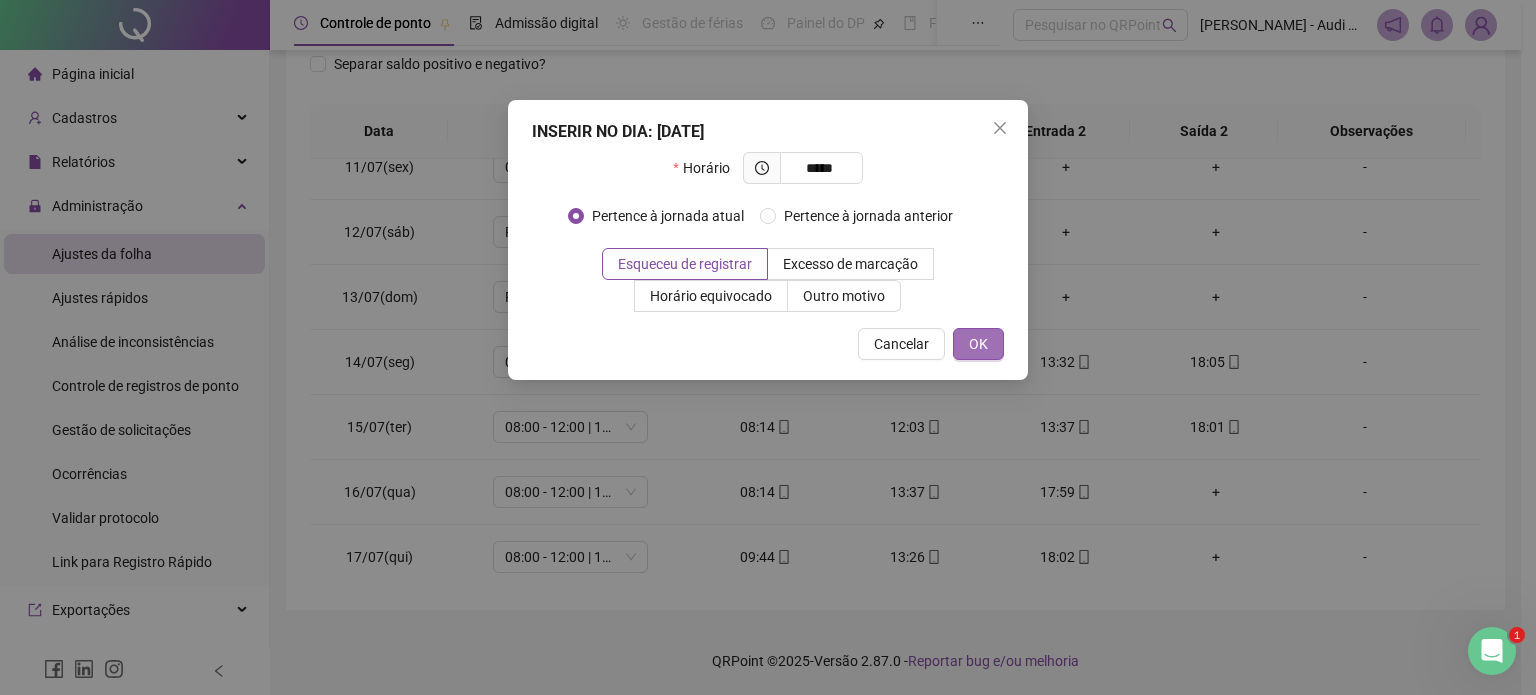 type on "*****" 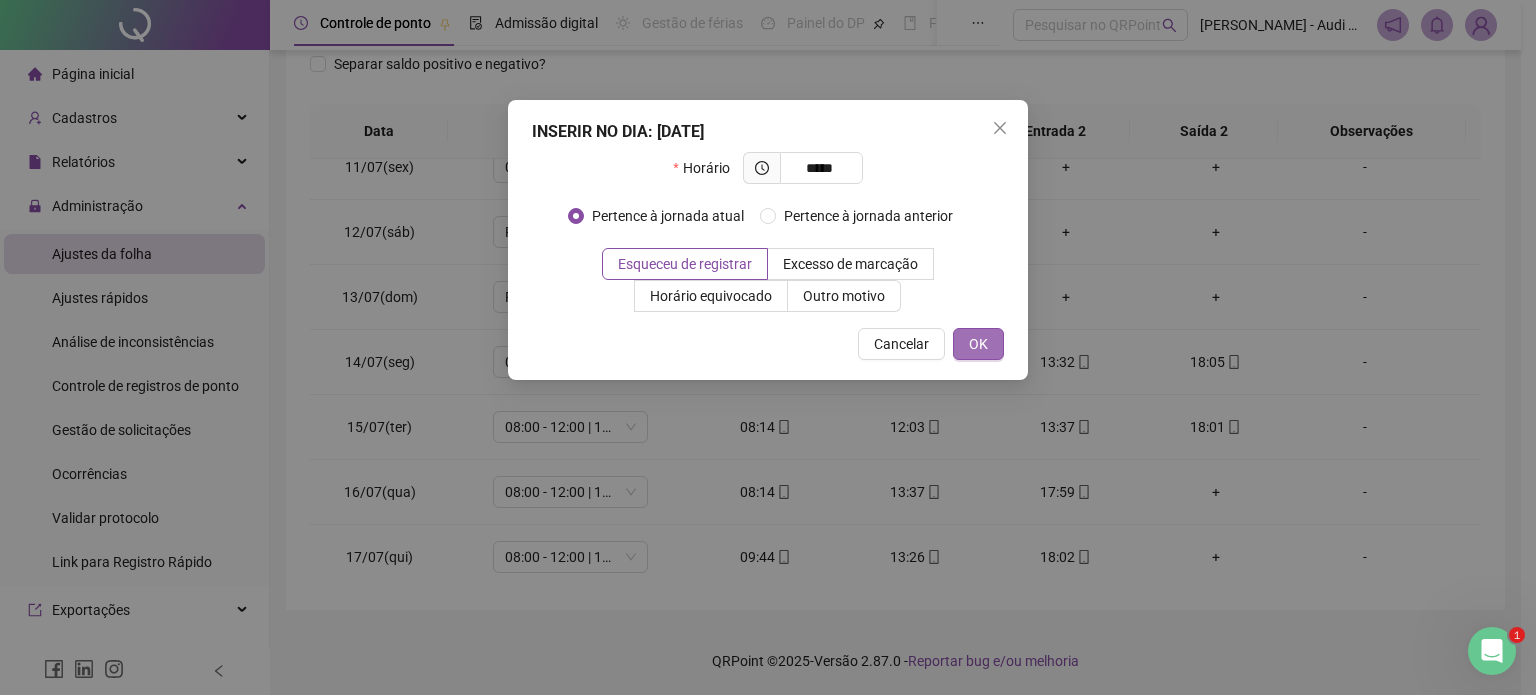 click on "OK" at bounding box center (978, 344) 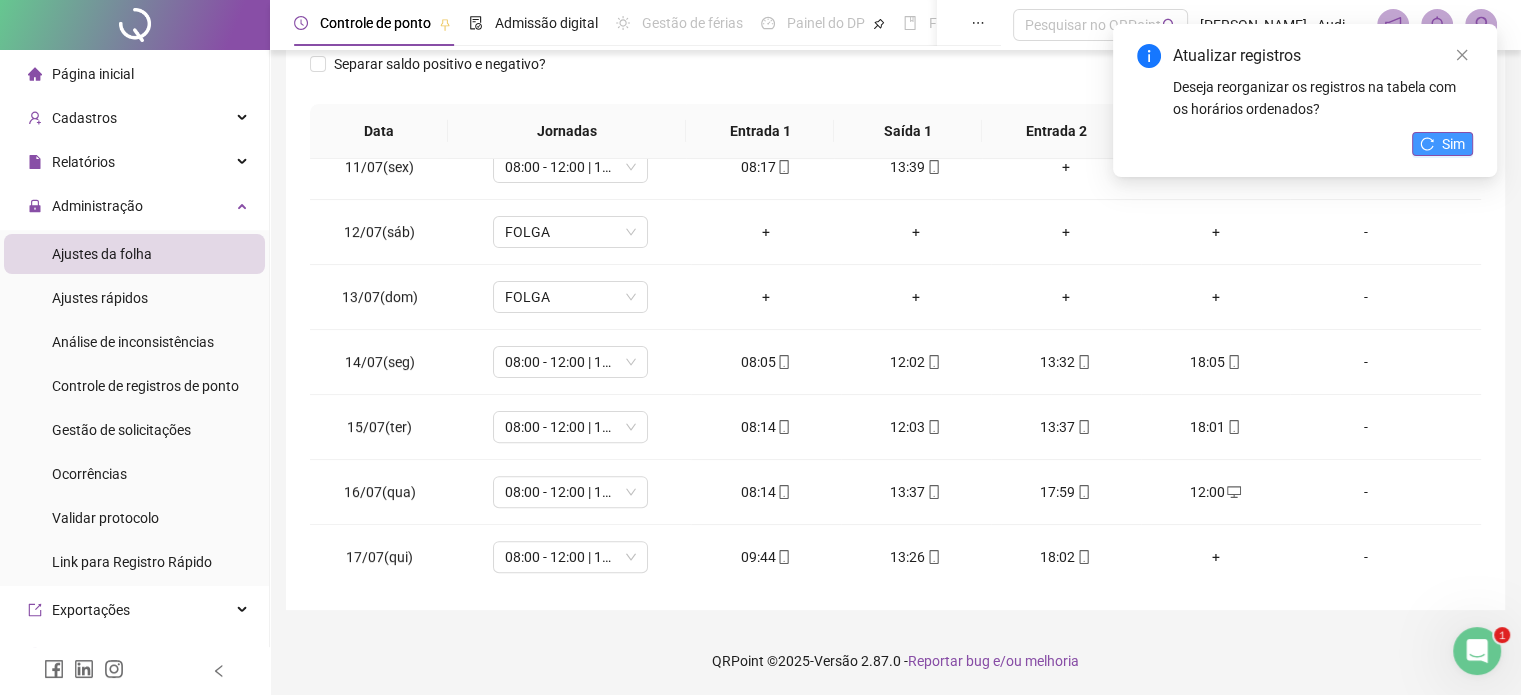 click on "Sim" at bounding box center (1453, 144) 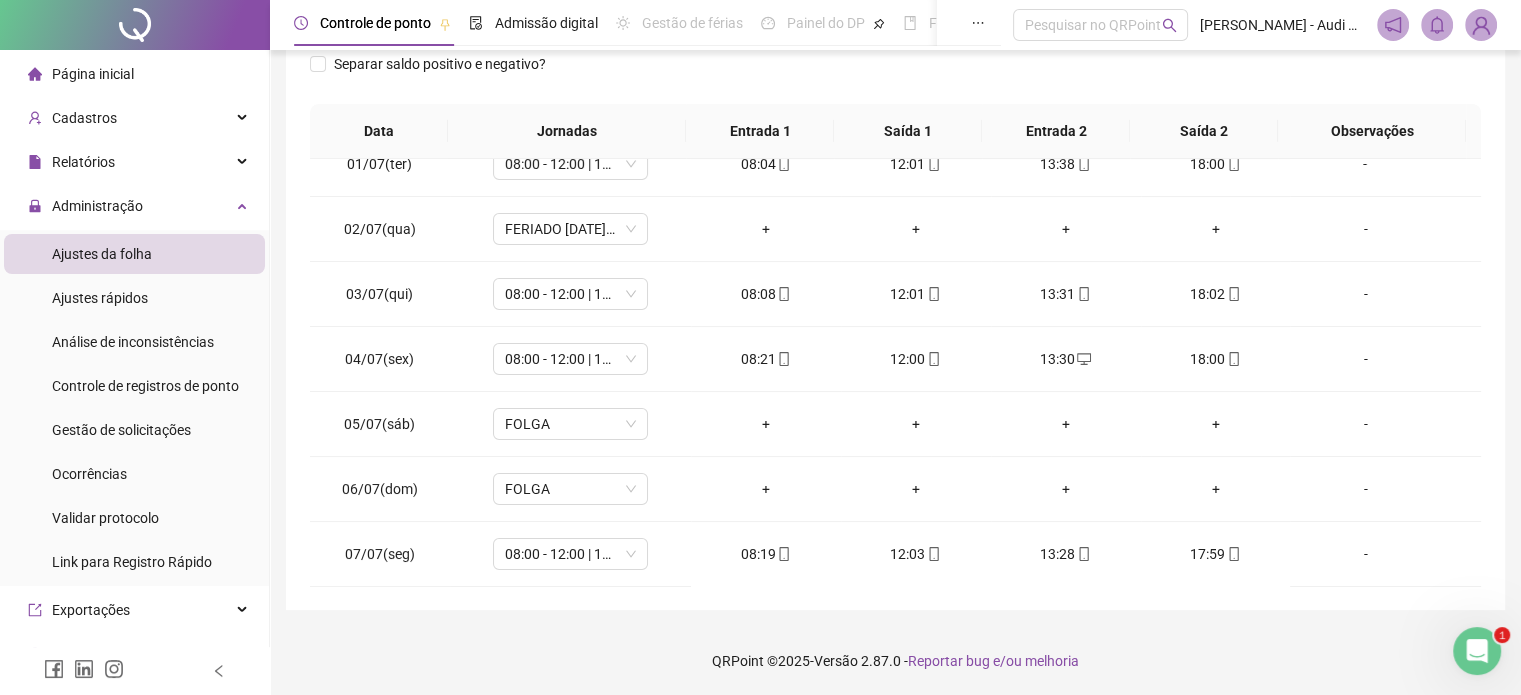 scroll, scrollTop: 0, scrollLeft: 0, axis: both 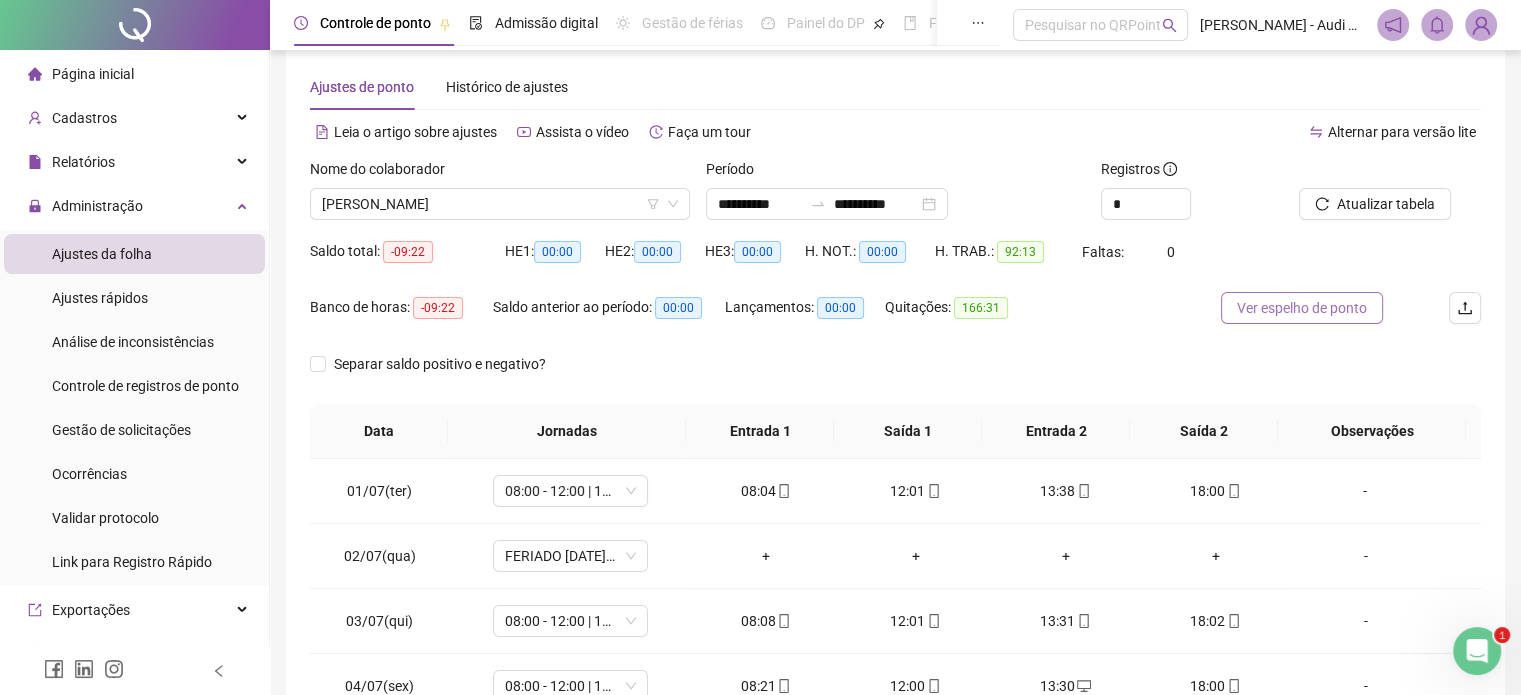 click on "Ver espelho de ponto" at bounding box center [1302, 308] 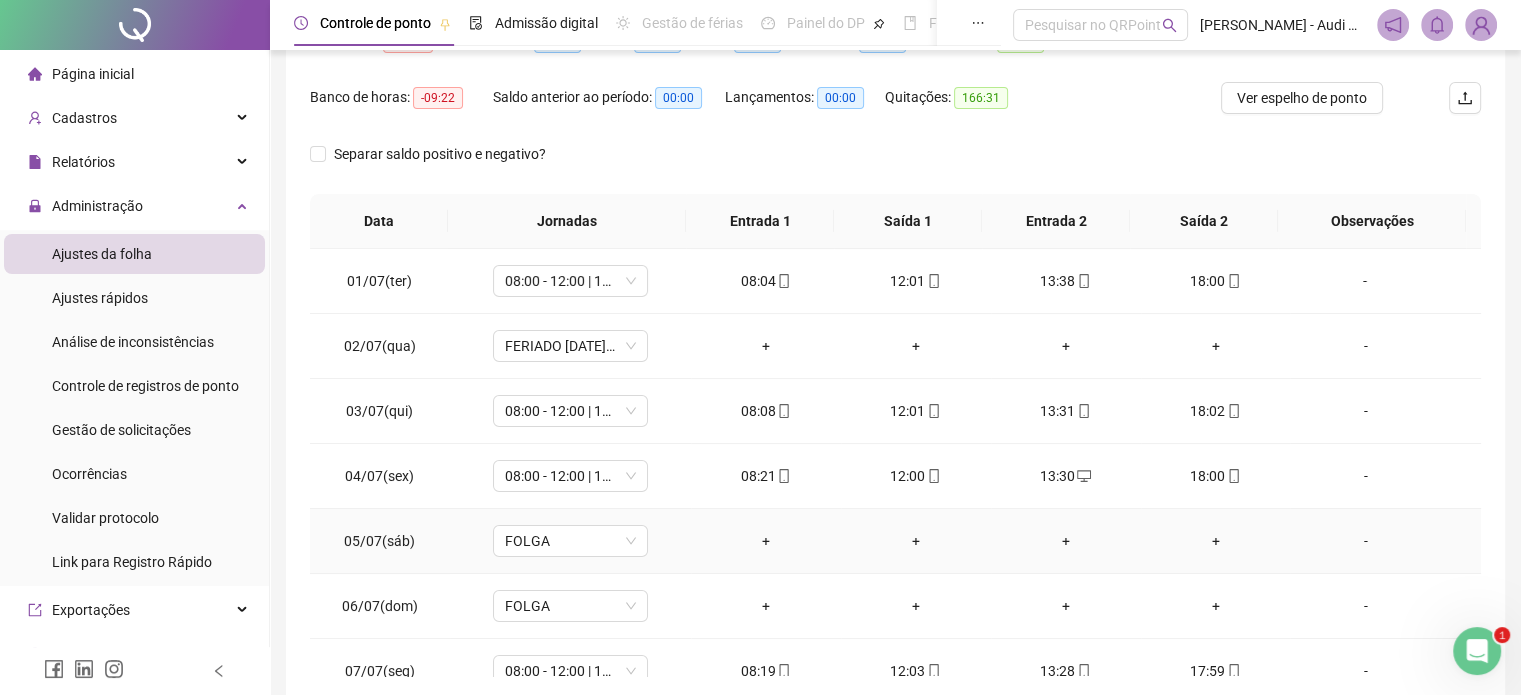 scroll, scrollTop: 326, scrollLeft: 0, axis: vertical 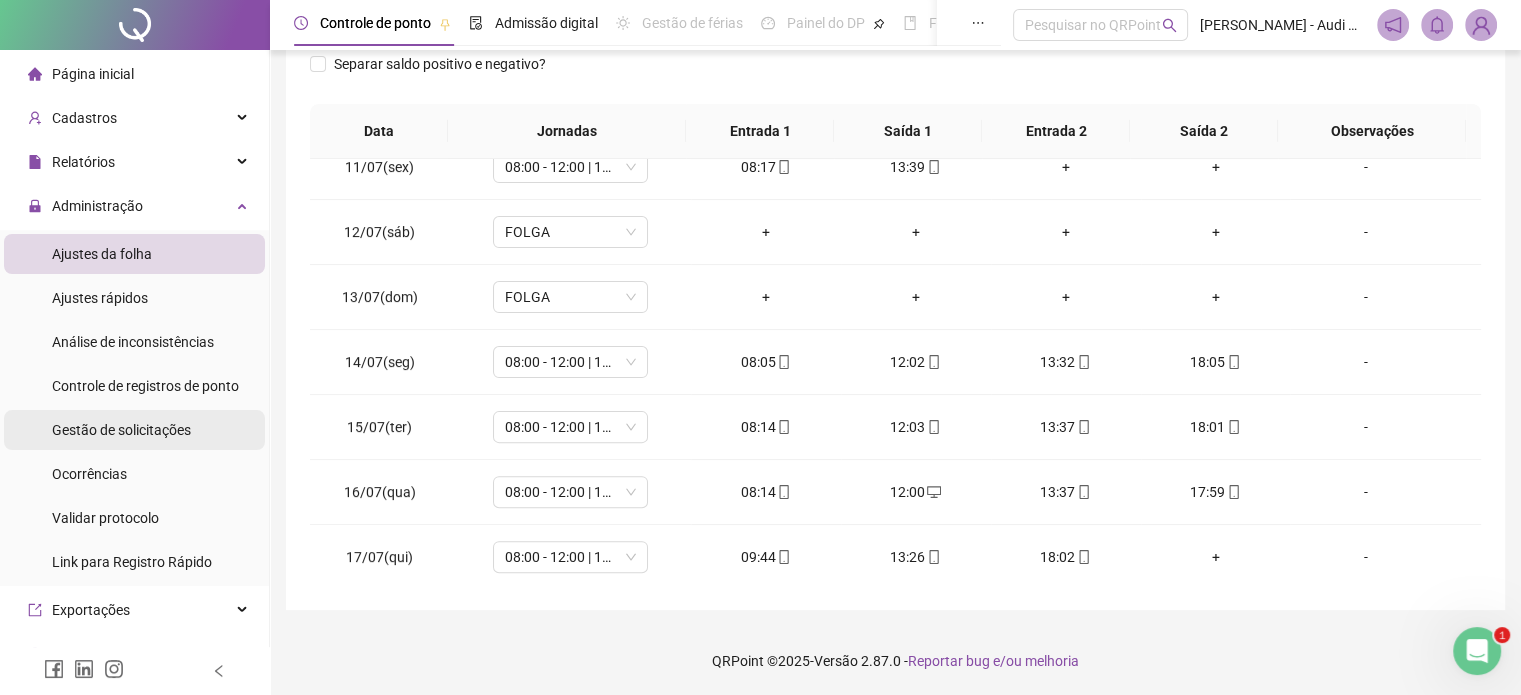 click on "Gestão de solicitações" at bounding box center (121, 430) 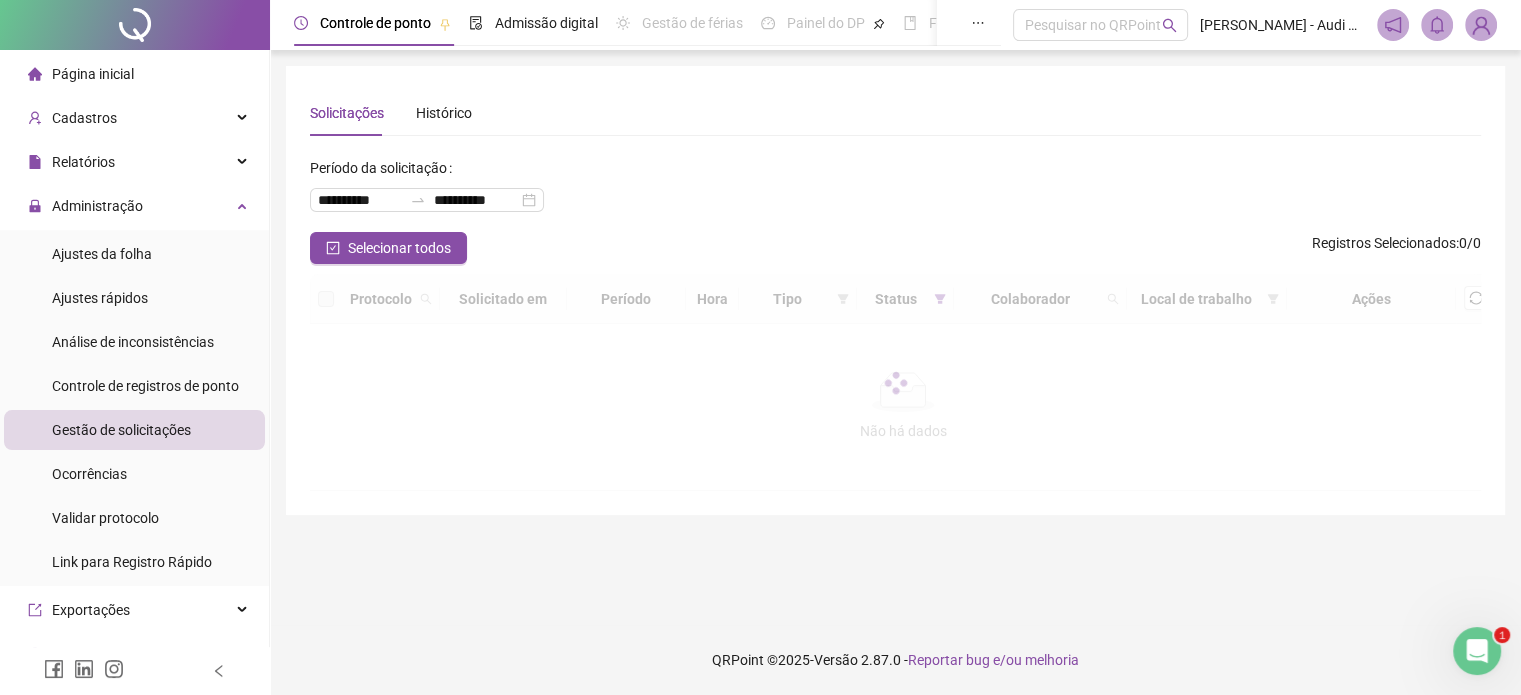 scroll, scrollTop: 0, scrollLeft: 0, axis: both 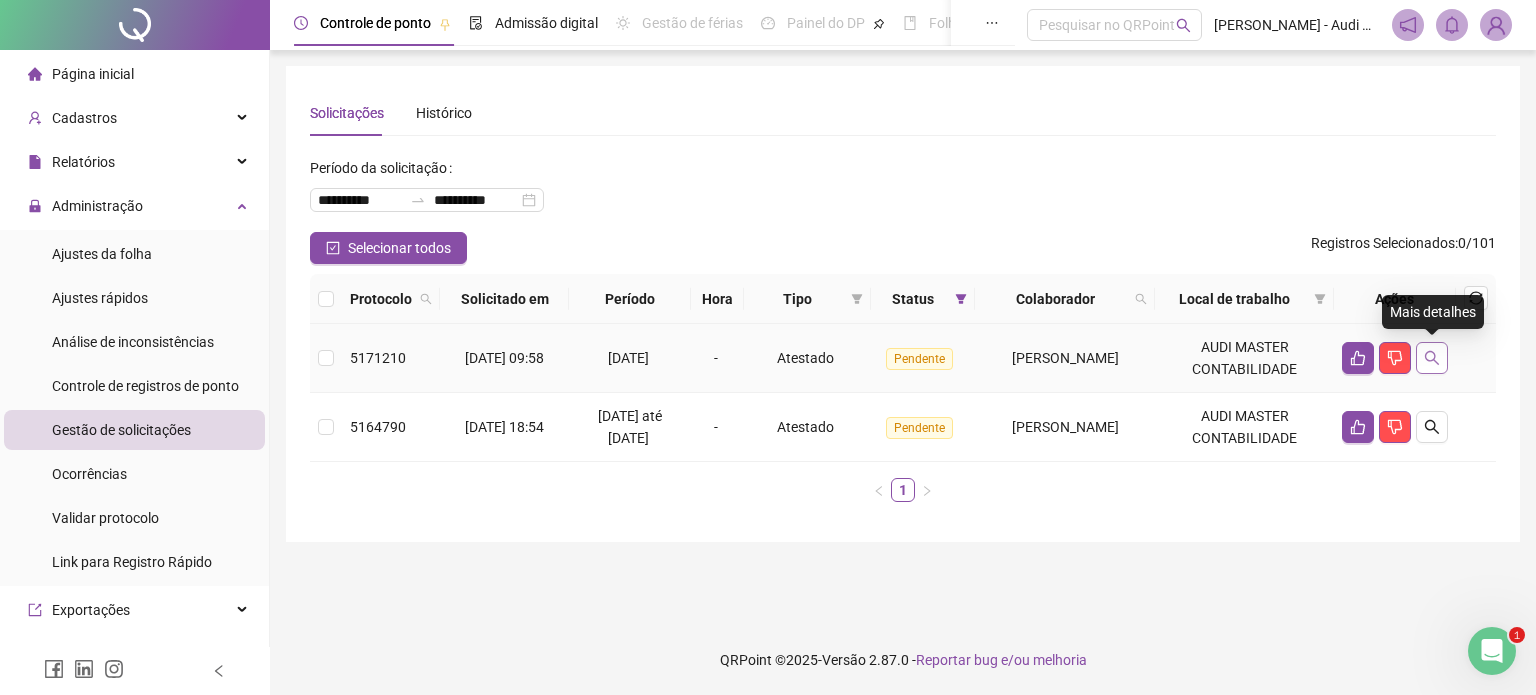 click 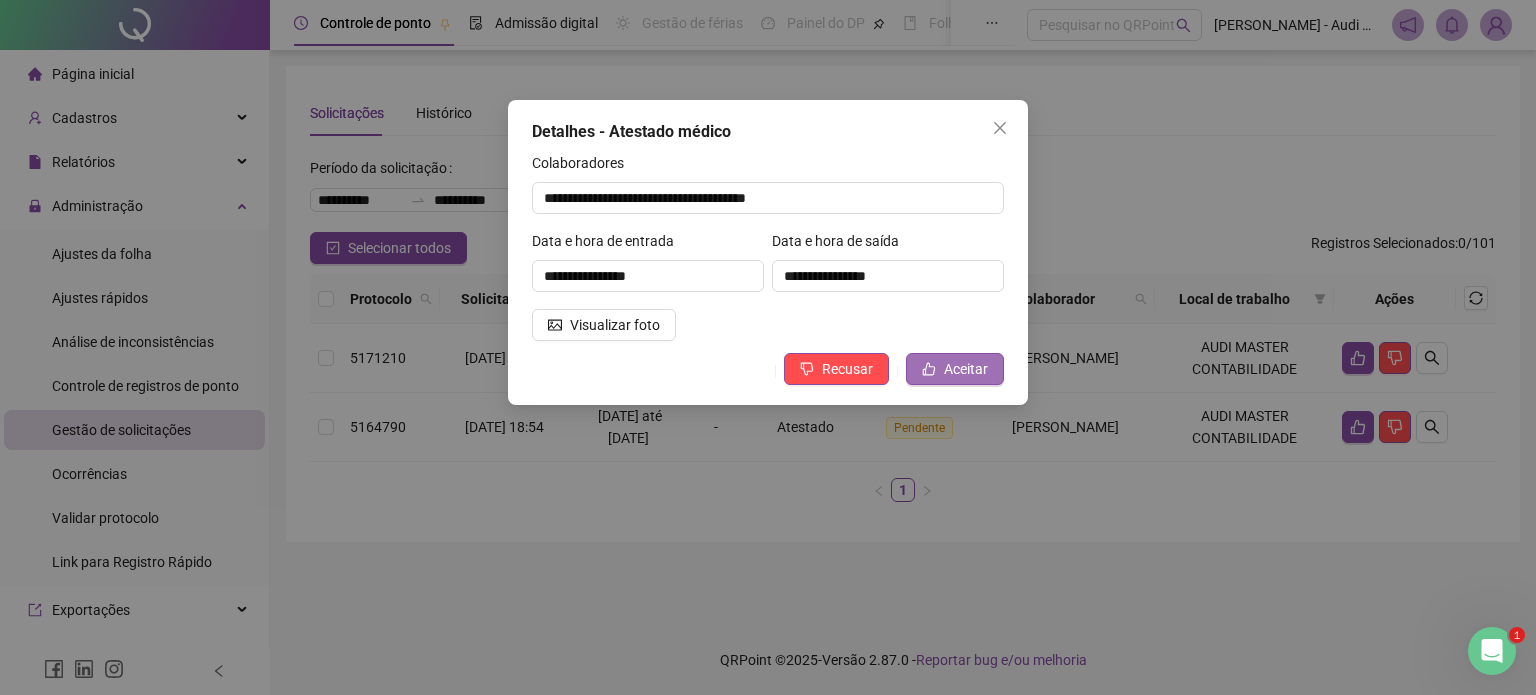 click on "Aceitar" at bounding box center (966, 369) 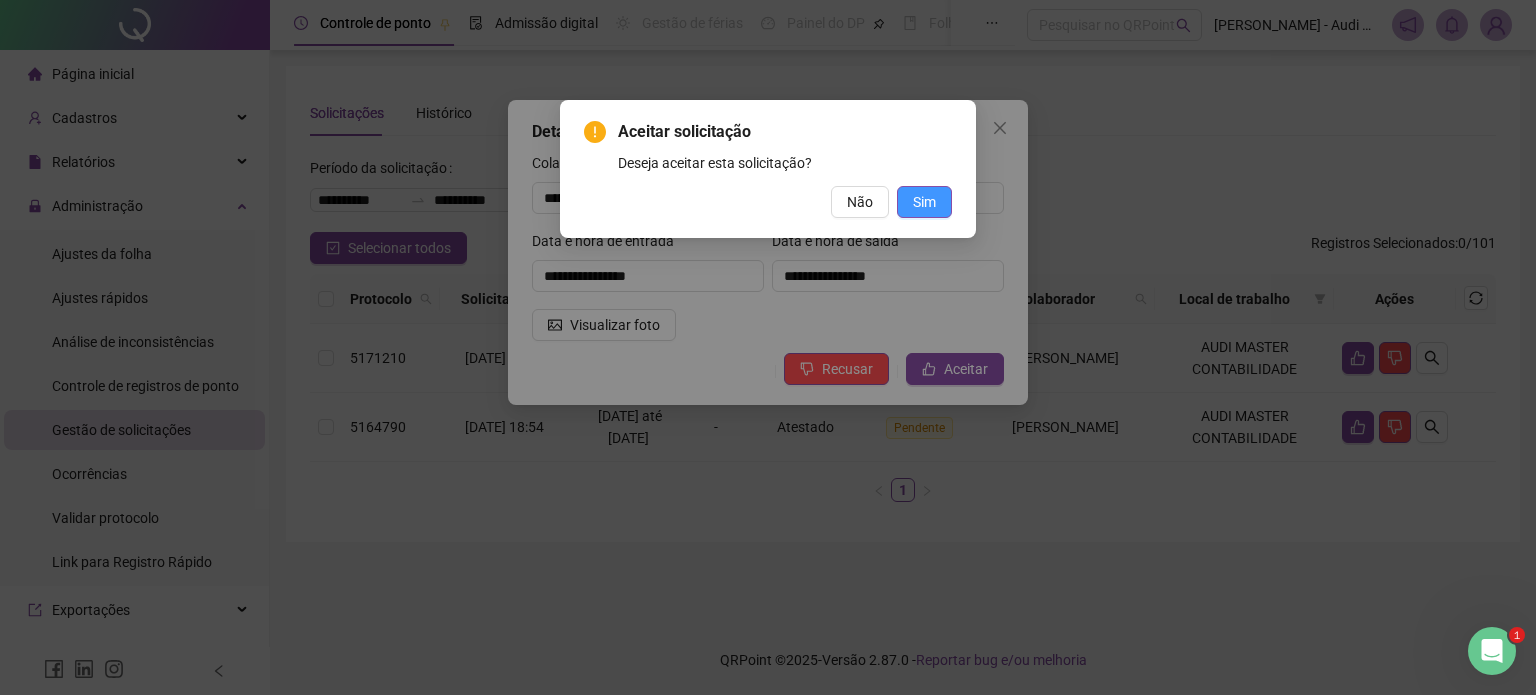 click on "Sim" at bounding box center [924, 202] 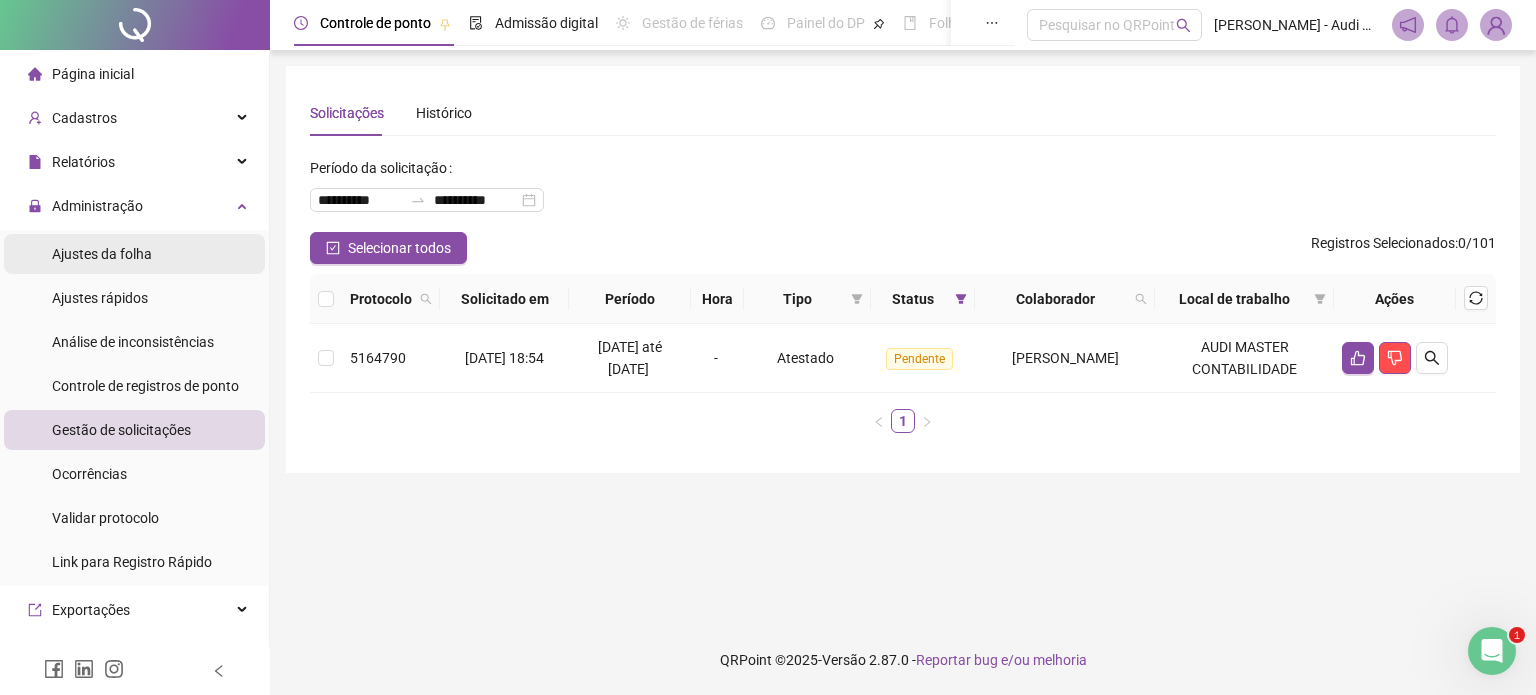 click on "Ajustes da folha" at bounding box center (102, 254) 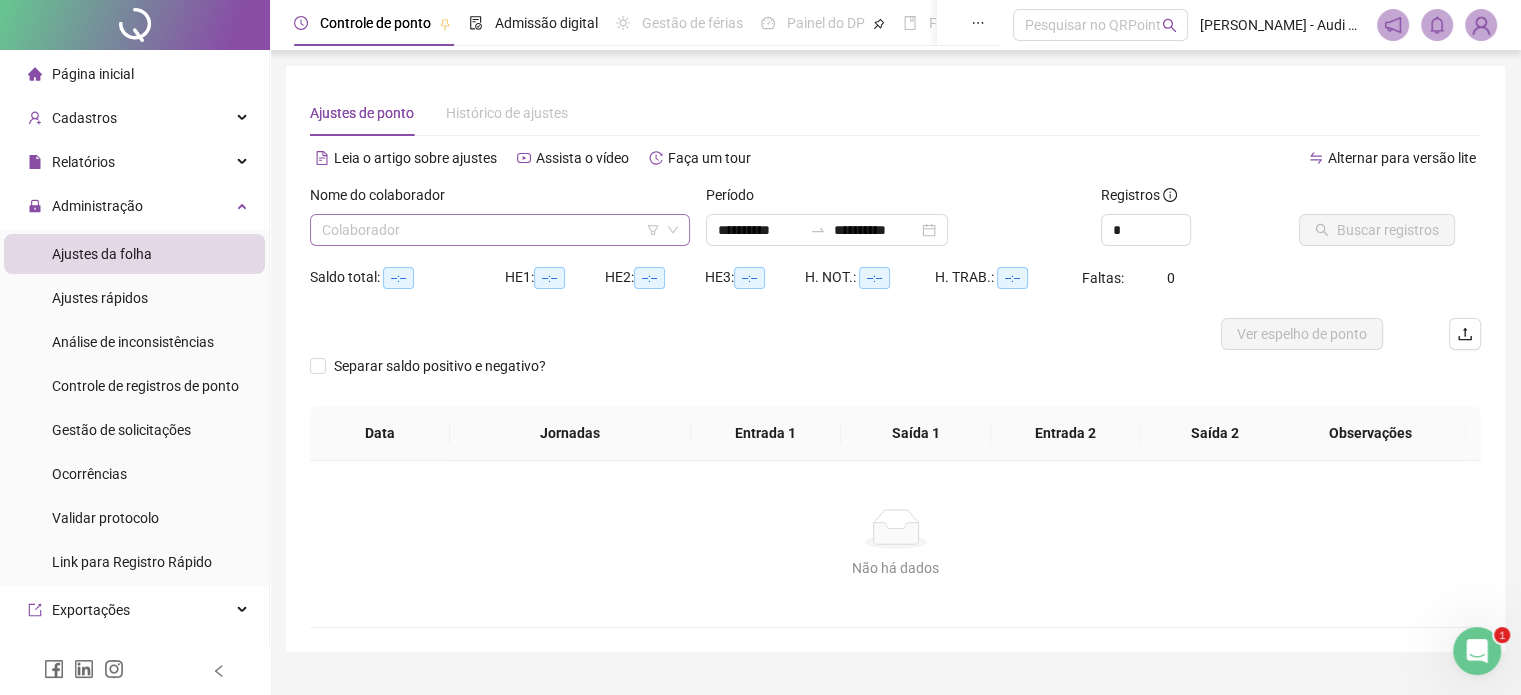 type on "**********" 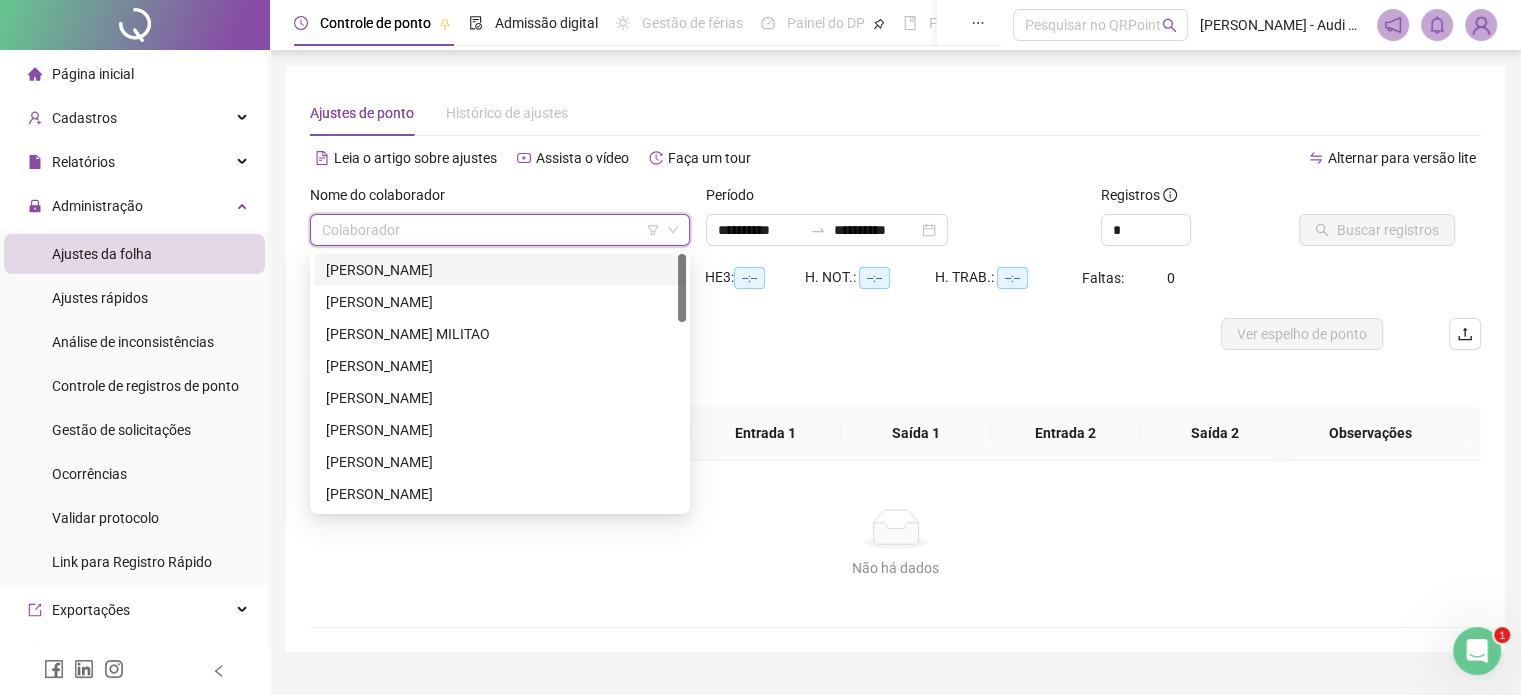 click at bounding box center (494, 230) 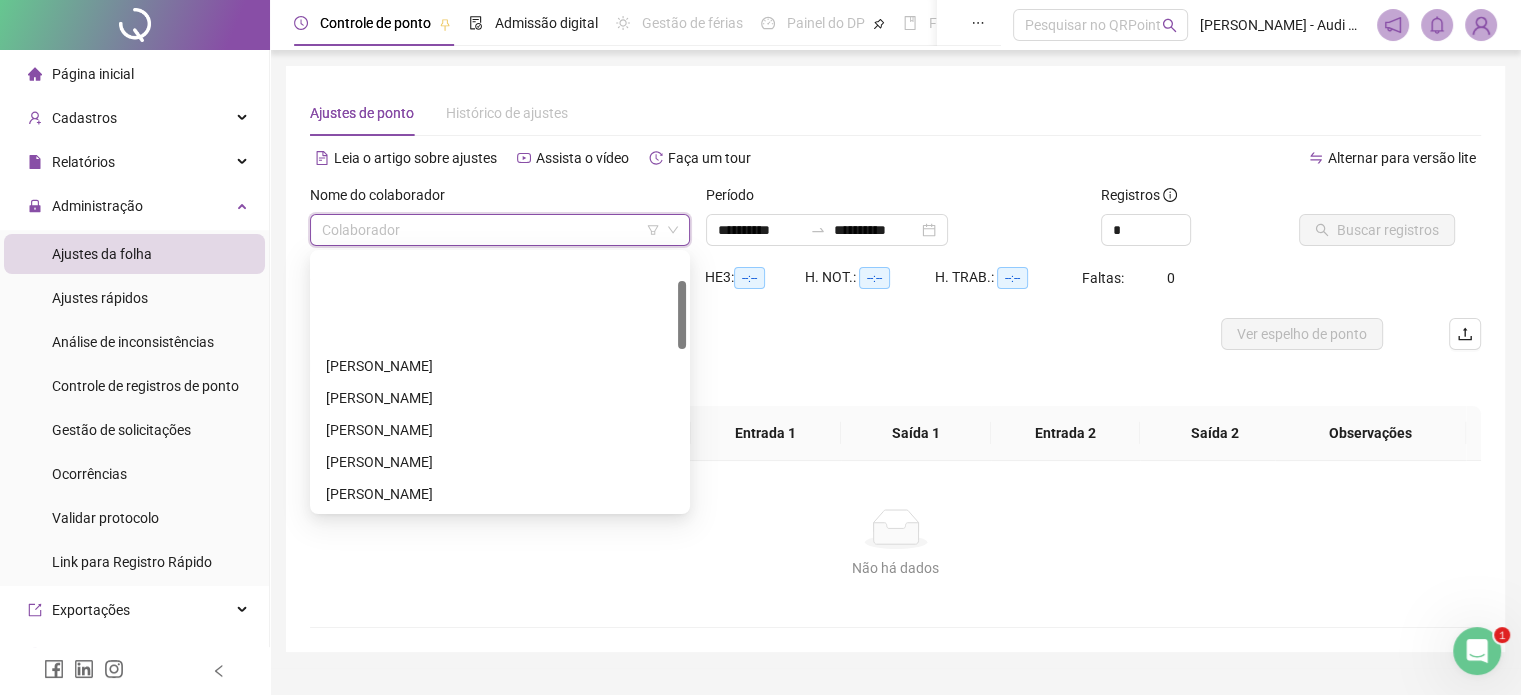scroll, scrollTop: 400, scrollLeft: 0, axis: vertical 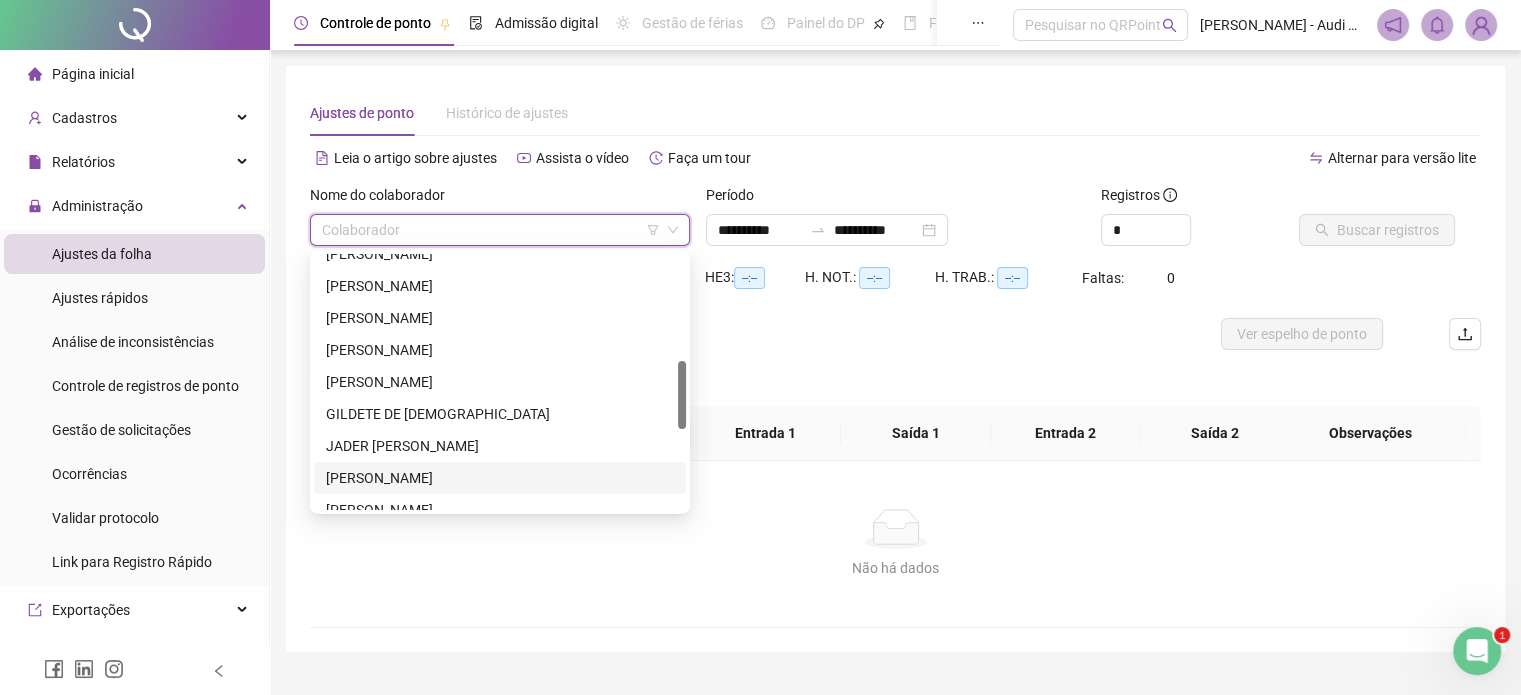click on "[PERSON_NAME]" at bounding box center [500, 478] 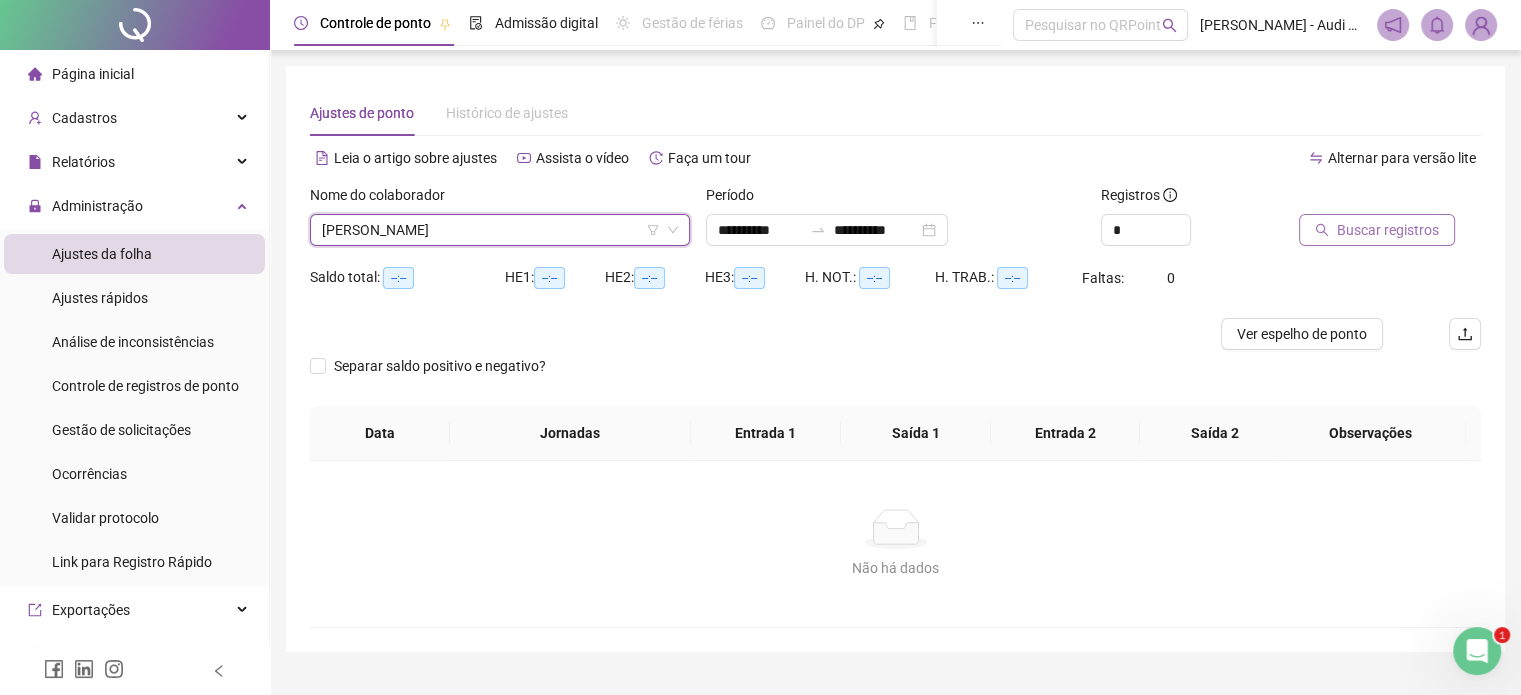 click on "Buscar registros" at bounding box center [1388, 230] 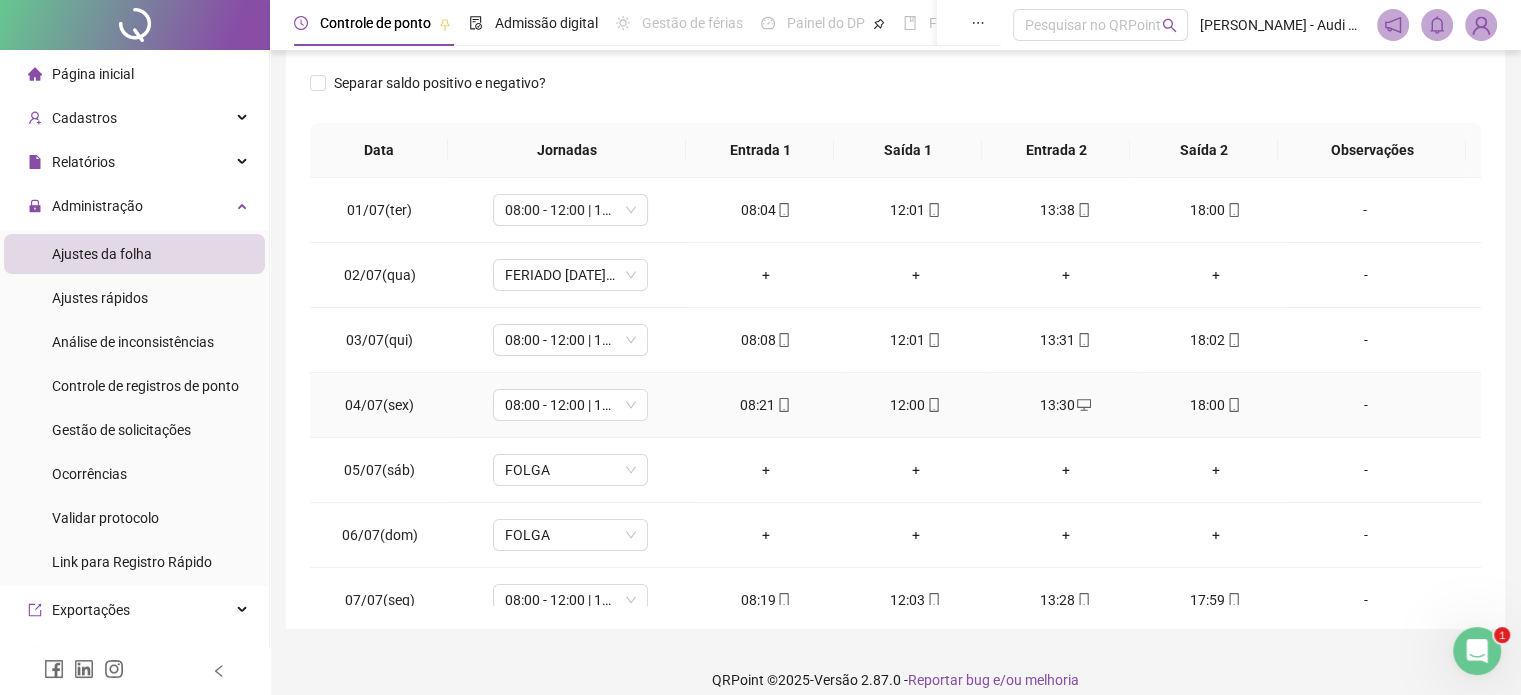 scroll, scrollTop: 326, scrollLeft: 0, axis: vertical 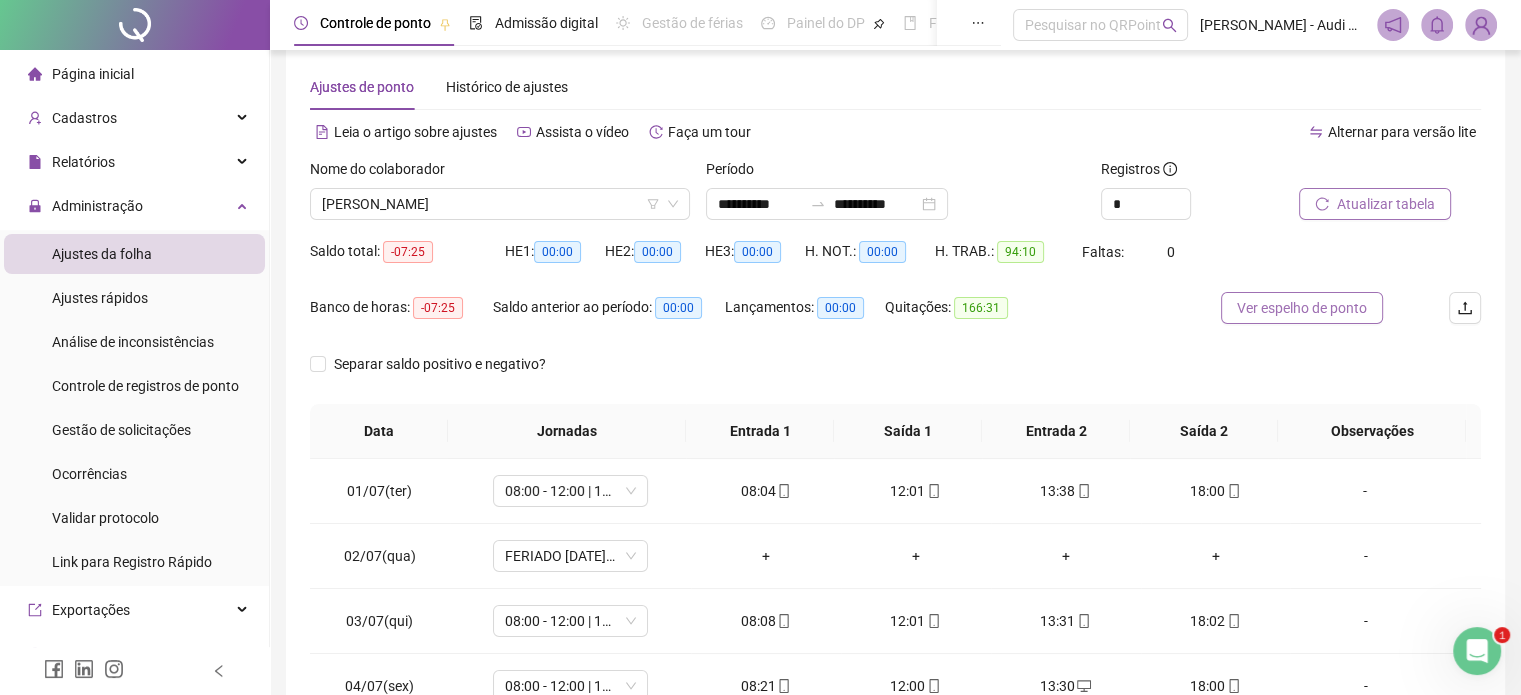 click on "Ver espelho de ponto" at bounding box center [1302, 308] 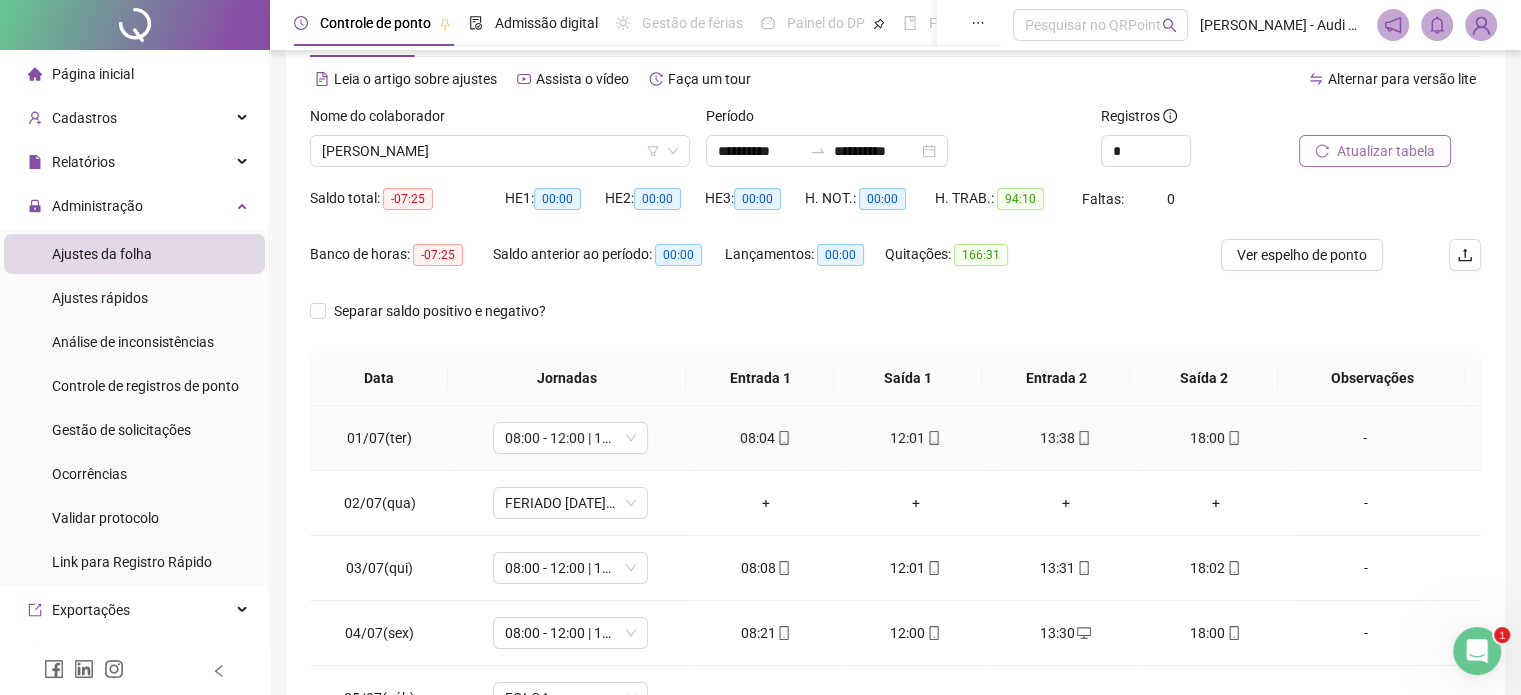 scroll, scrollTop: 100, scrollLeft: 0, axis: vertical 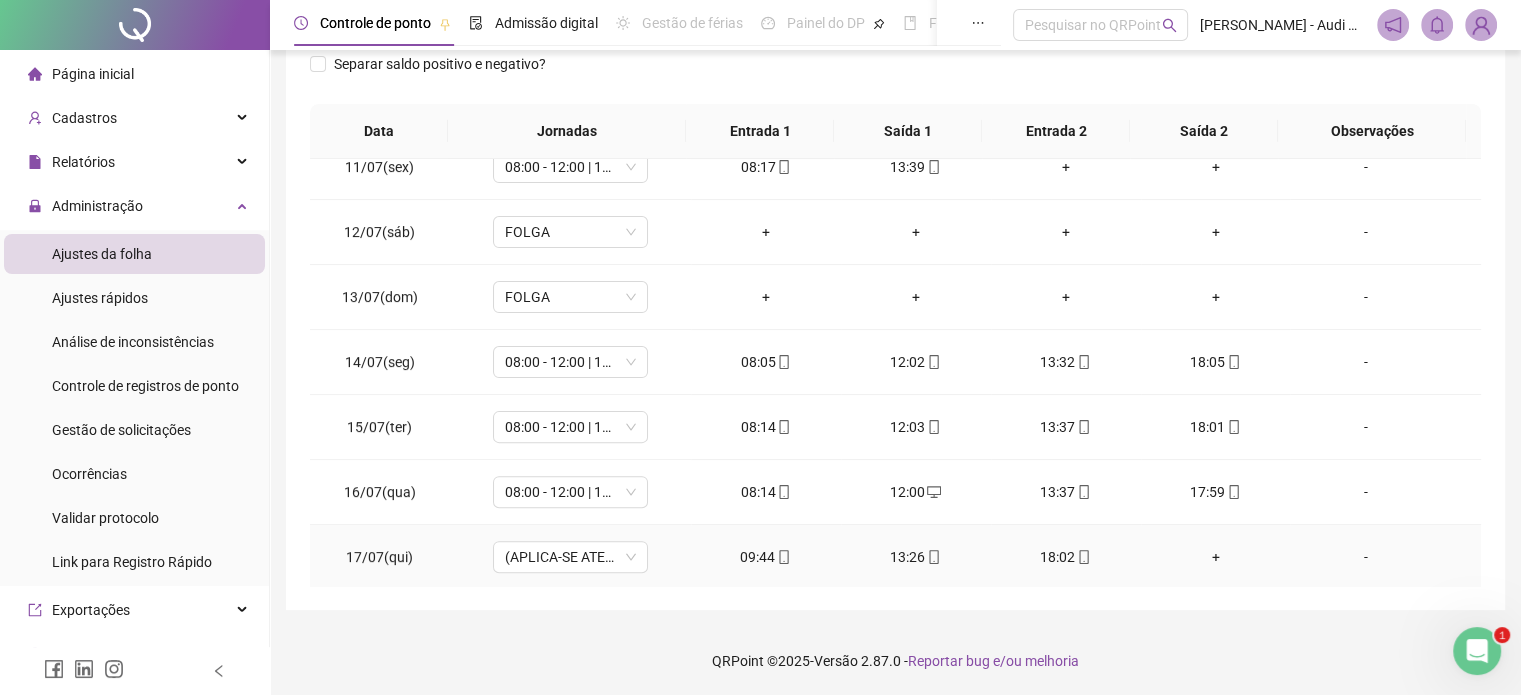 click on "+" at bounding box center [1216, 557] 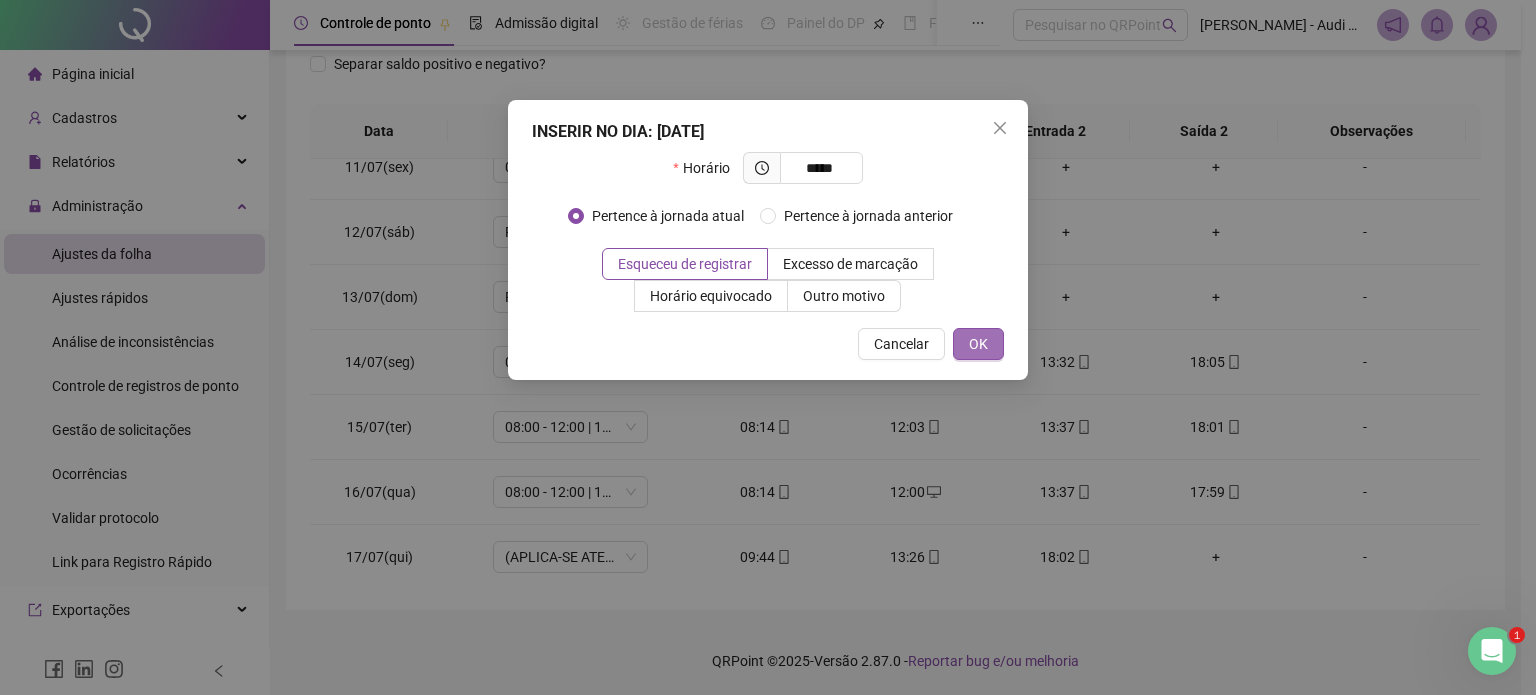 type on "*****" 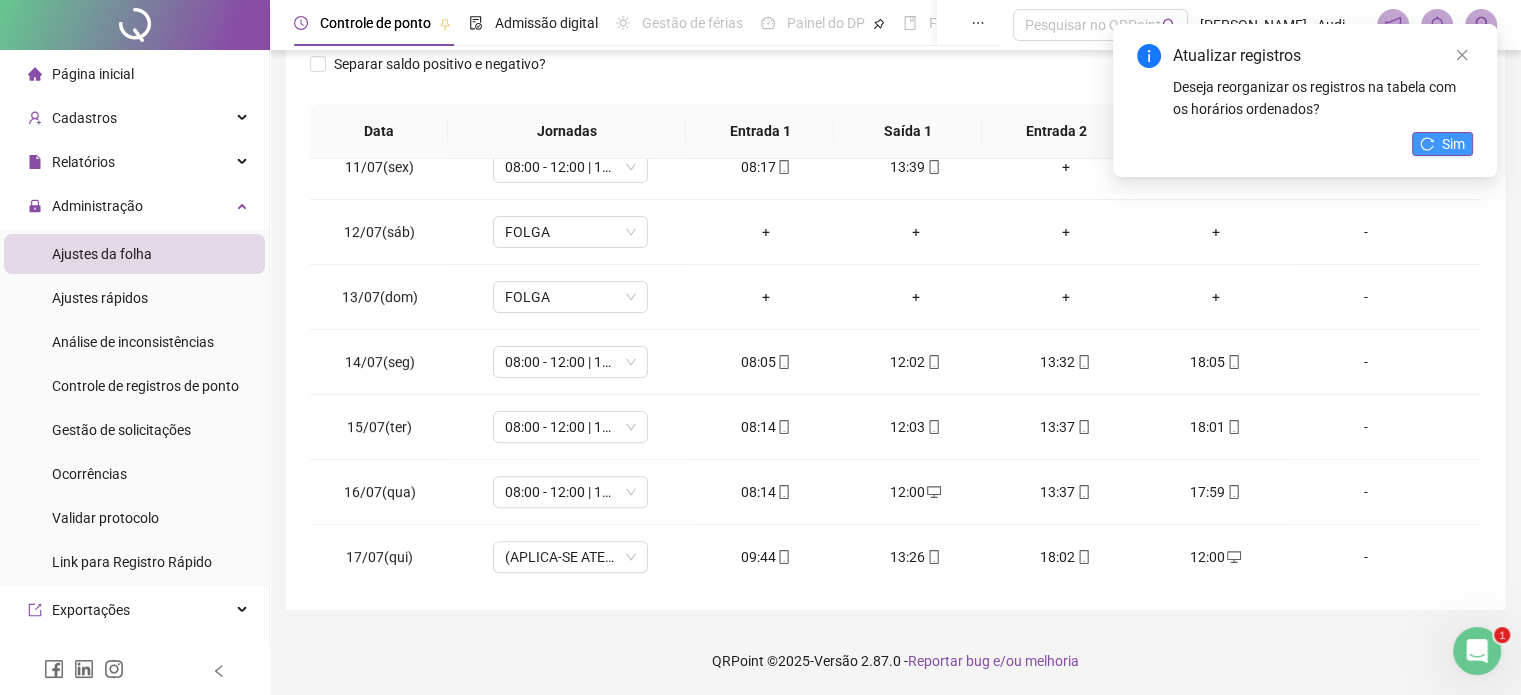 click 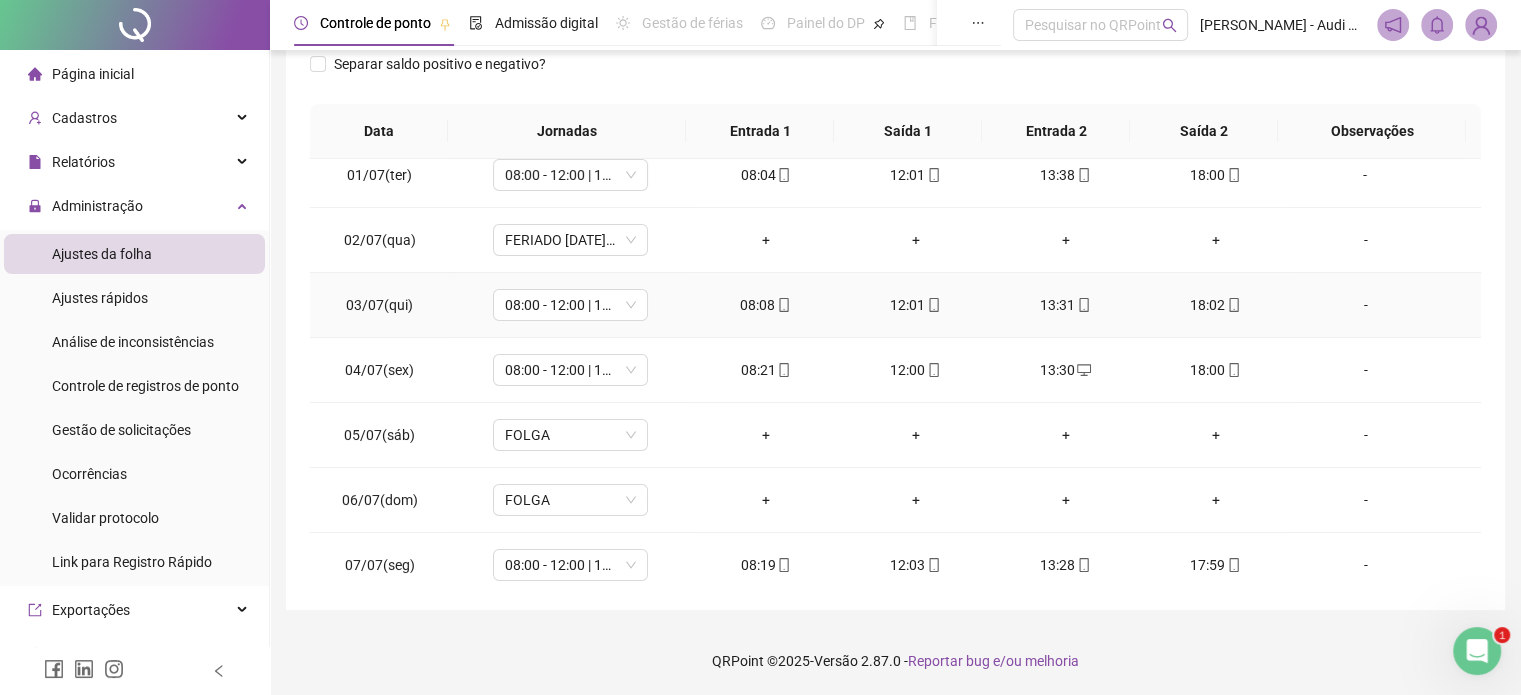 scroll, scrollTop: 0, scrollLeft: 0, axis: both 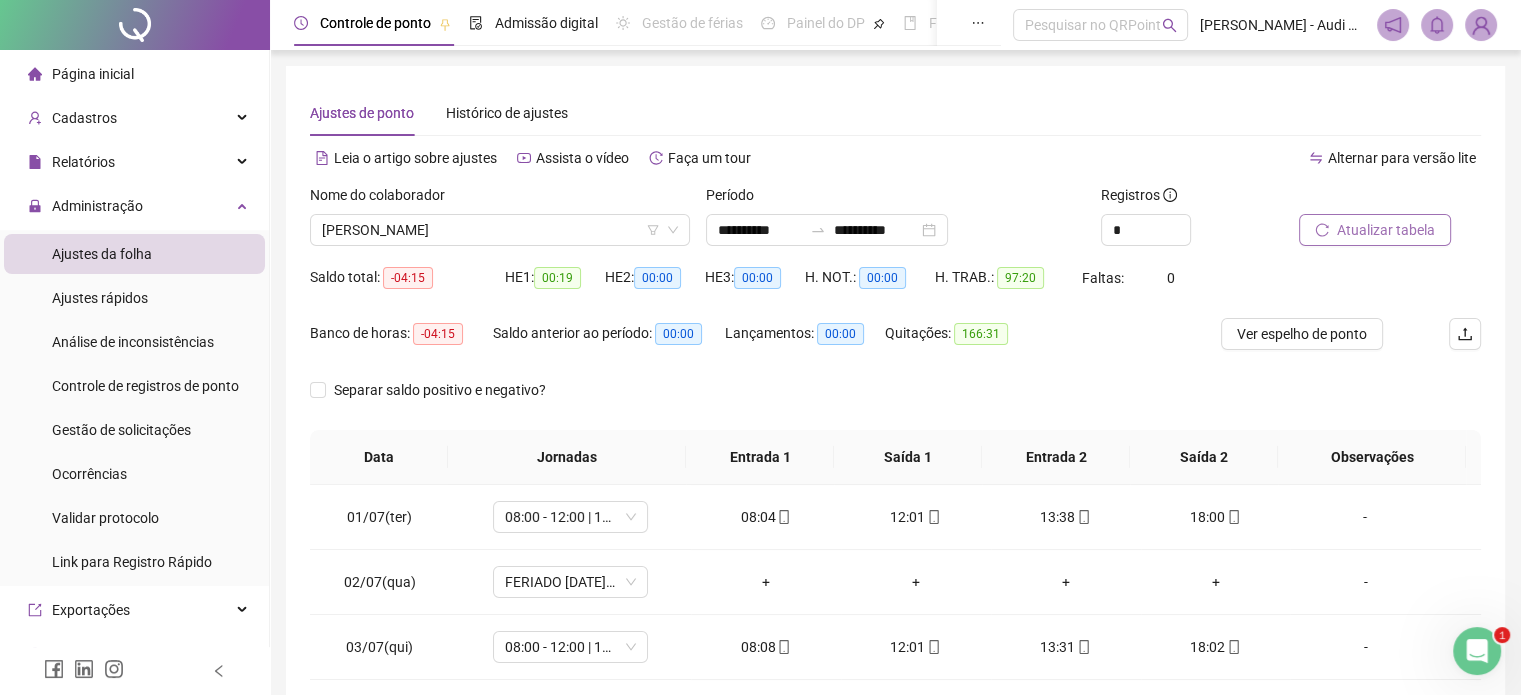 click on "Atualizar tabela" at bounding box center [1386, 230] 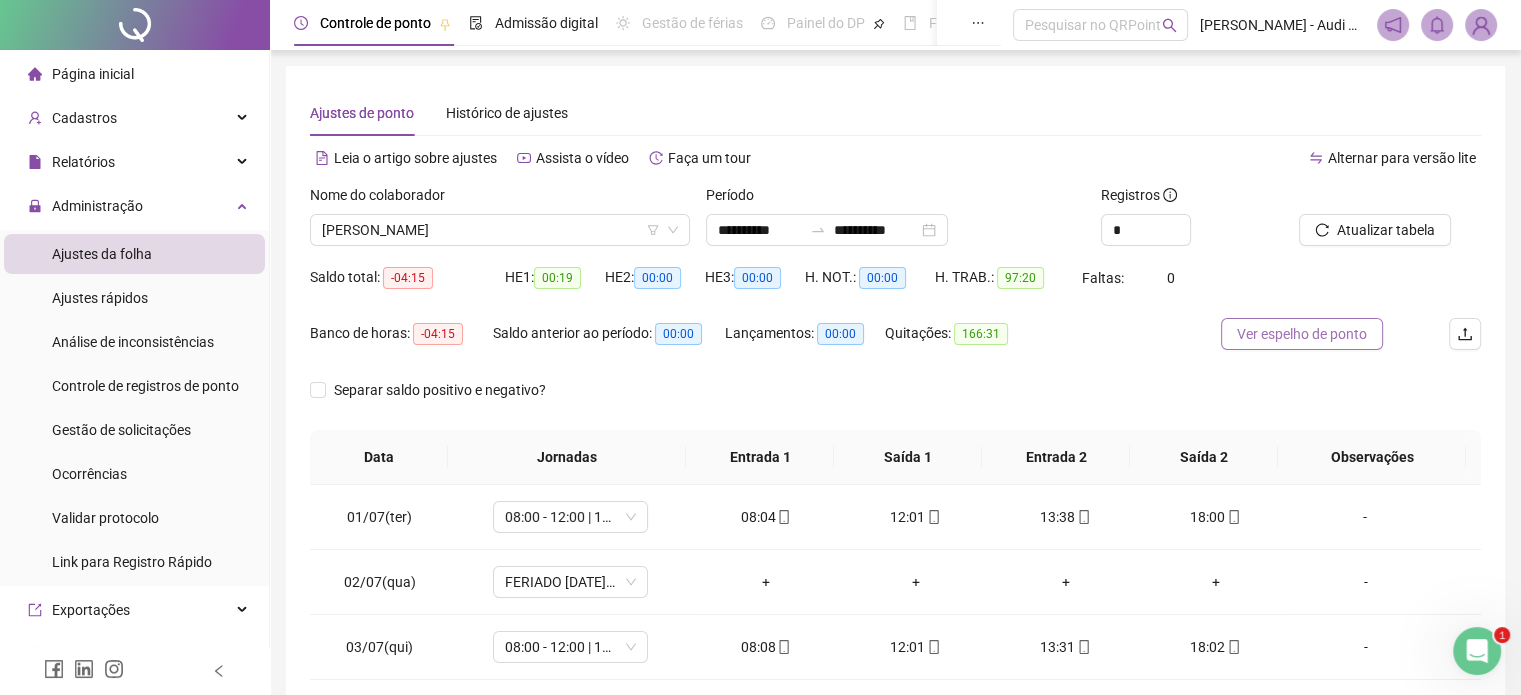 click on "Ver espelho de ponto" at bounding box center (1302, 334) 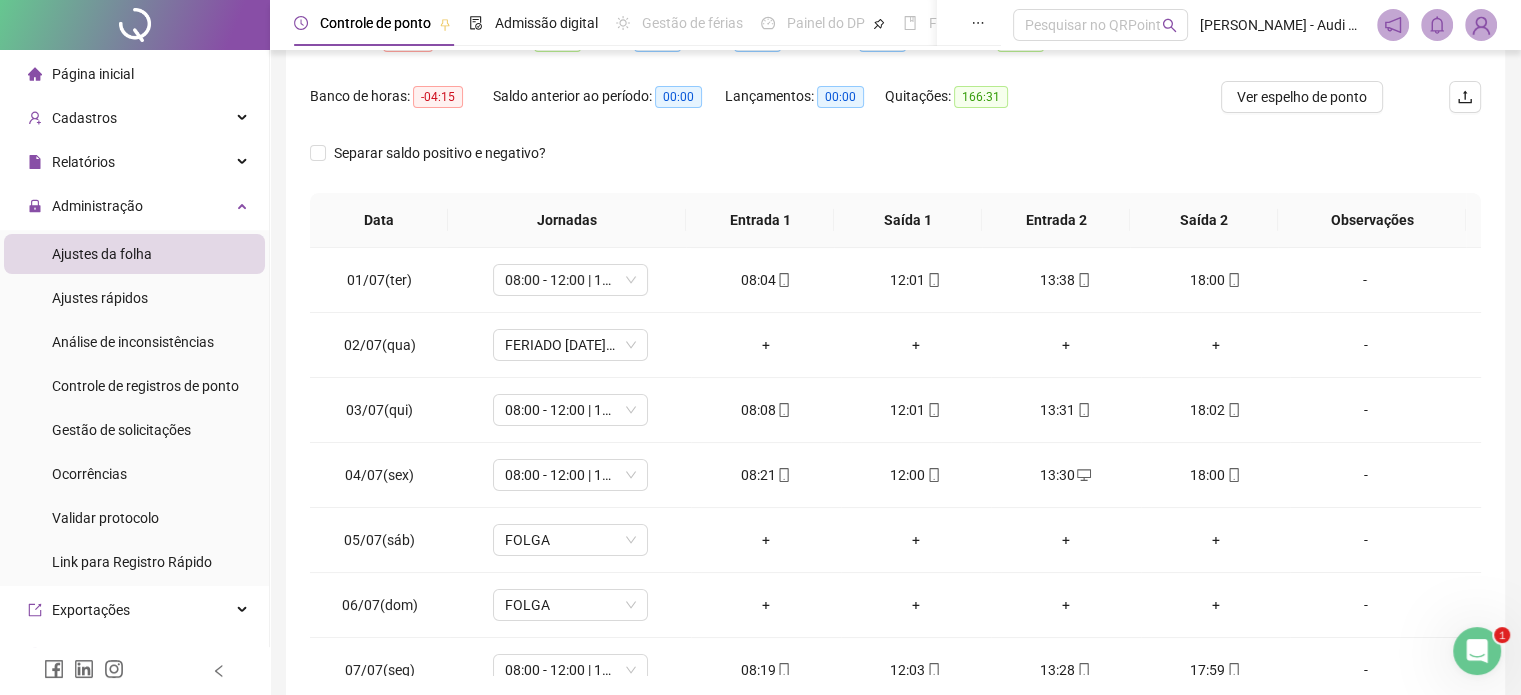 scroll, scrollTop: 326, scrollLeft: 0, axis: vertical 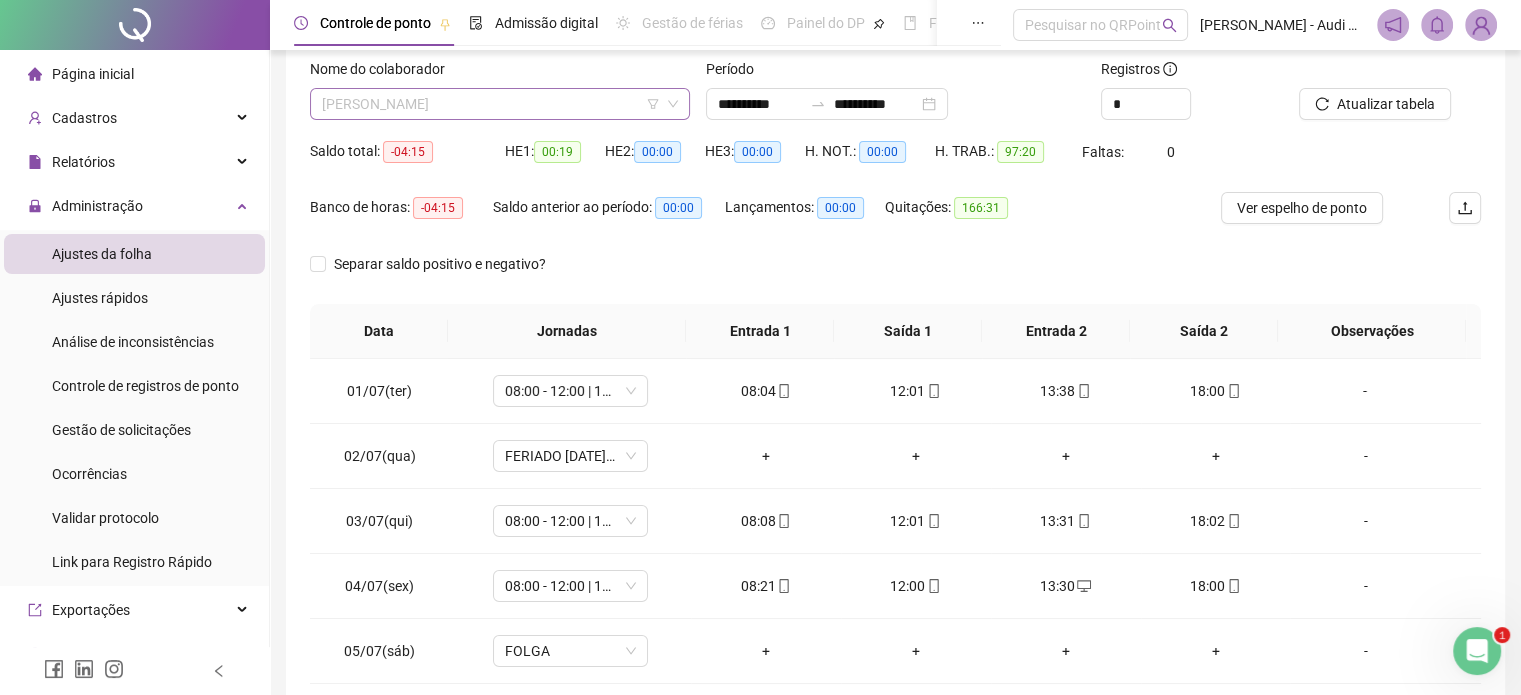 click on "[PERSON_NAME]" at bounding box center [500, 104] 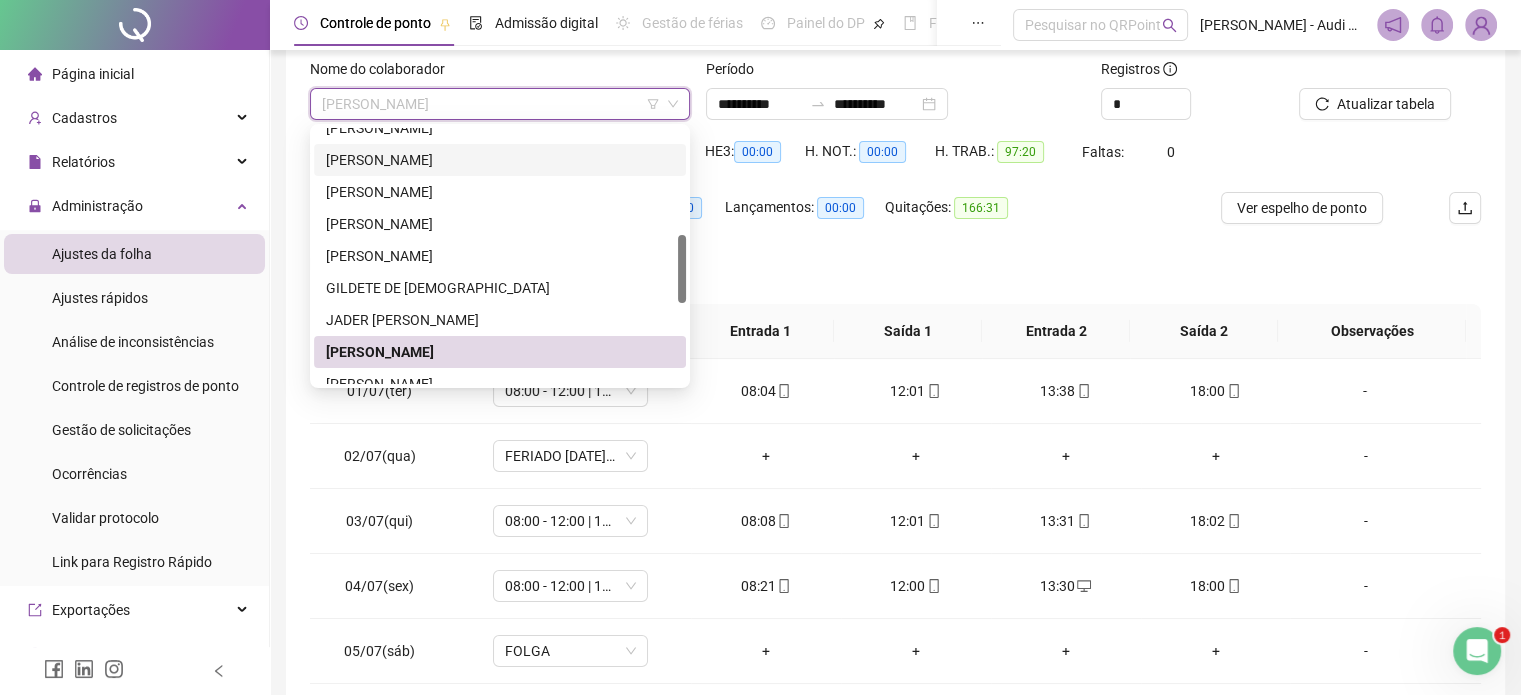 click on "[PERSON_NAME]" at bounding box center [500, 160] 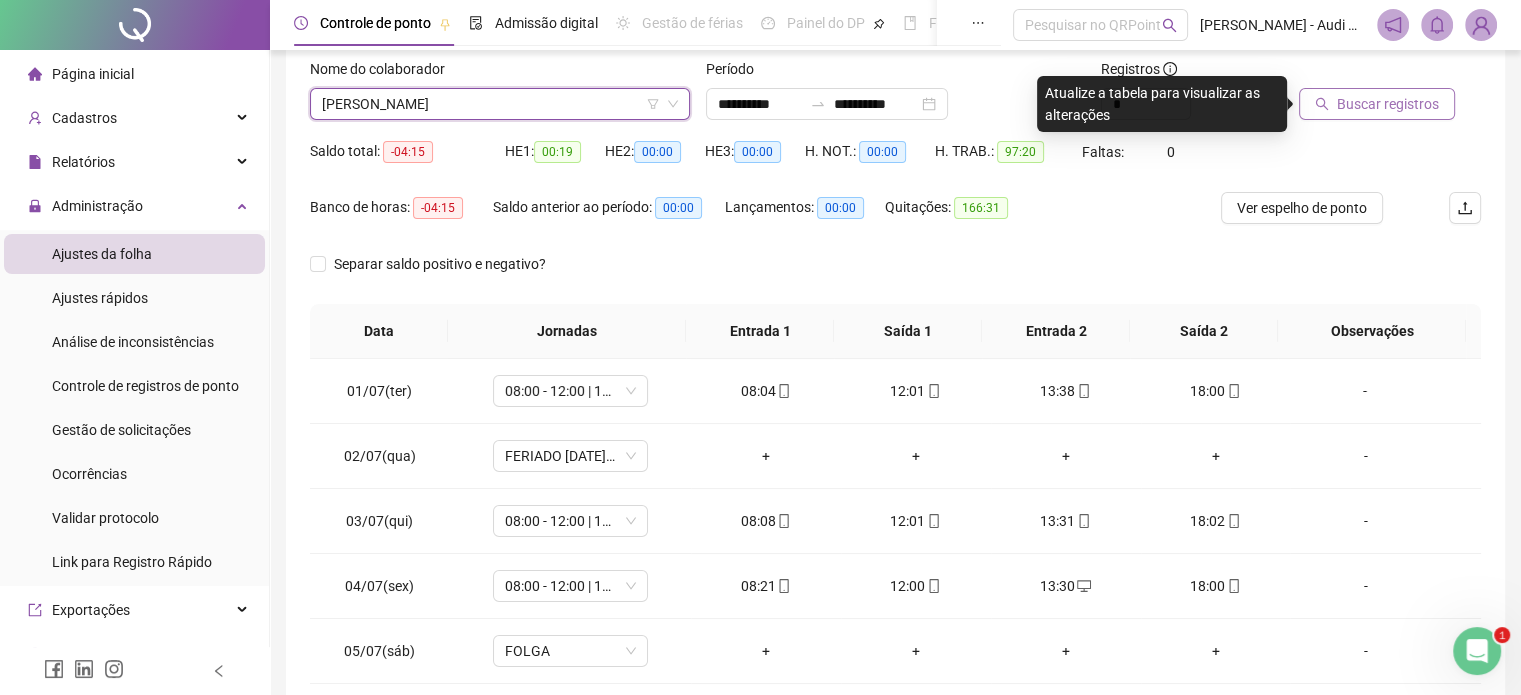 click on "Buscar registros" at bounding box center (1388, 104) 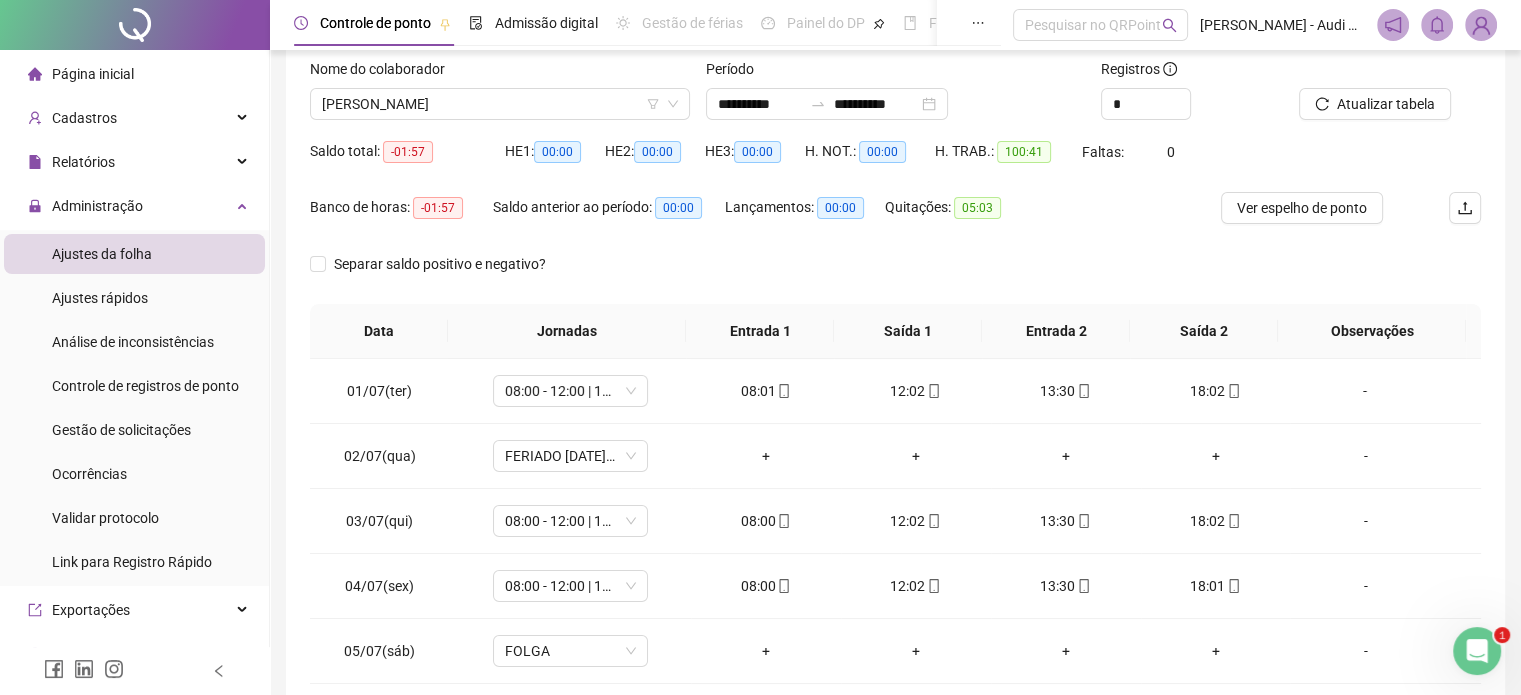 scroll, scrollTop: 326, scrollLeft: 0, axis: vertical 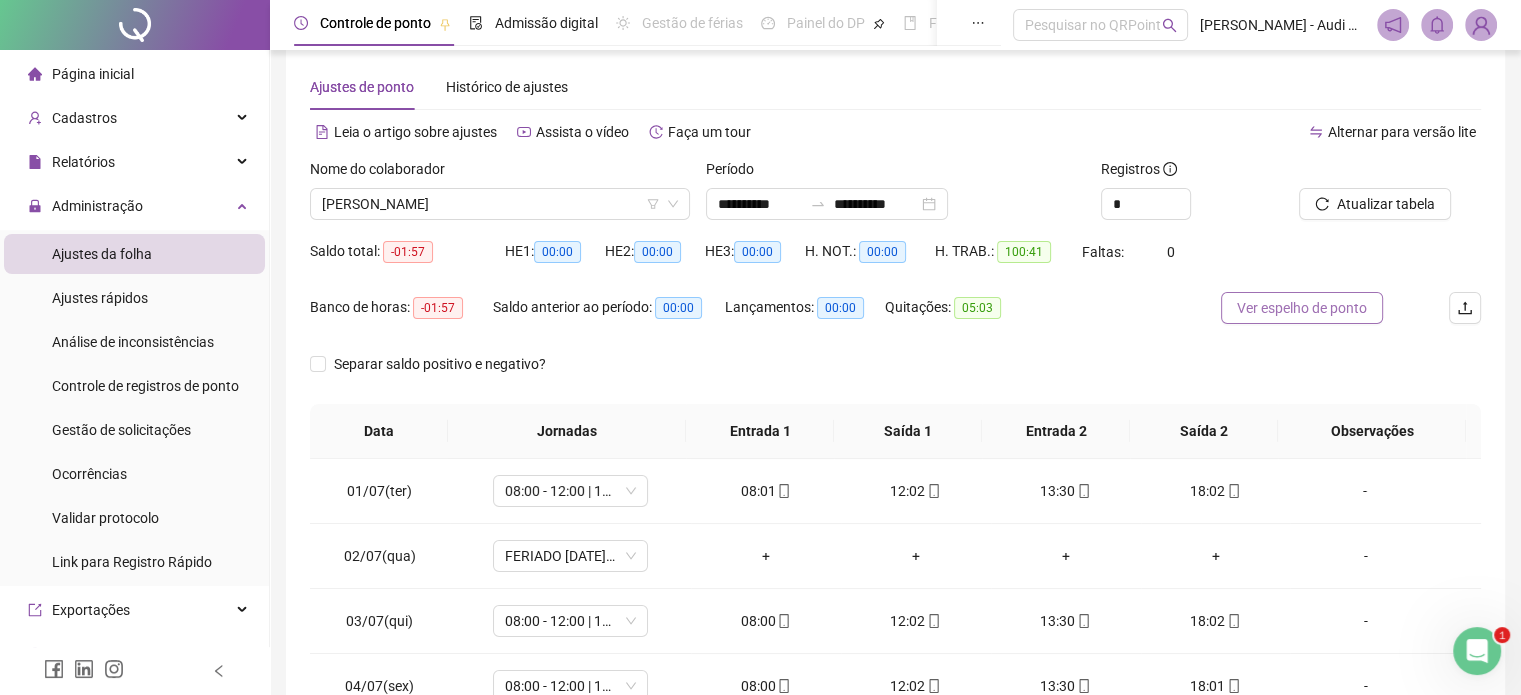 click on "Ver espelho de ponto" at bounding box center (1302, 308) 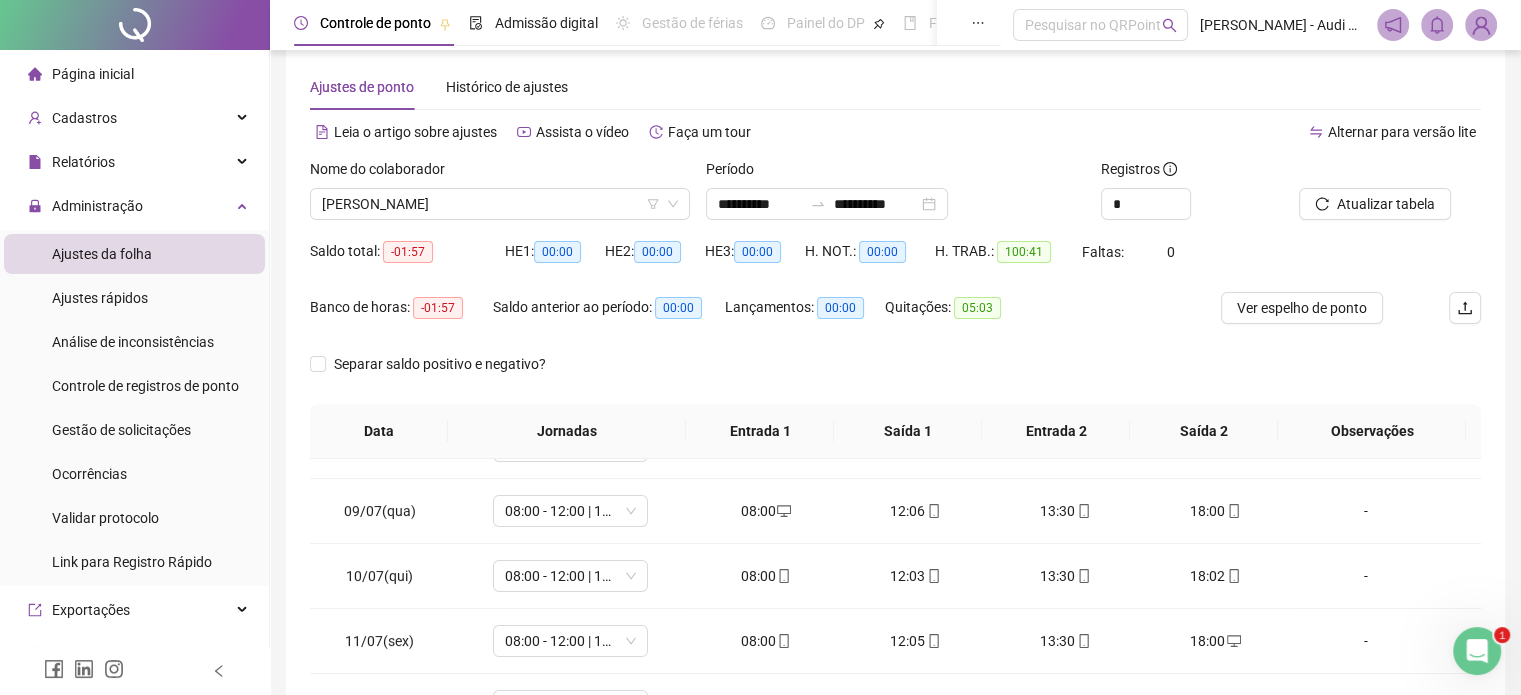 scroll, scrollTop: 674, scrollLeft: 0, axis: vertical 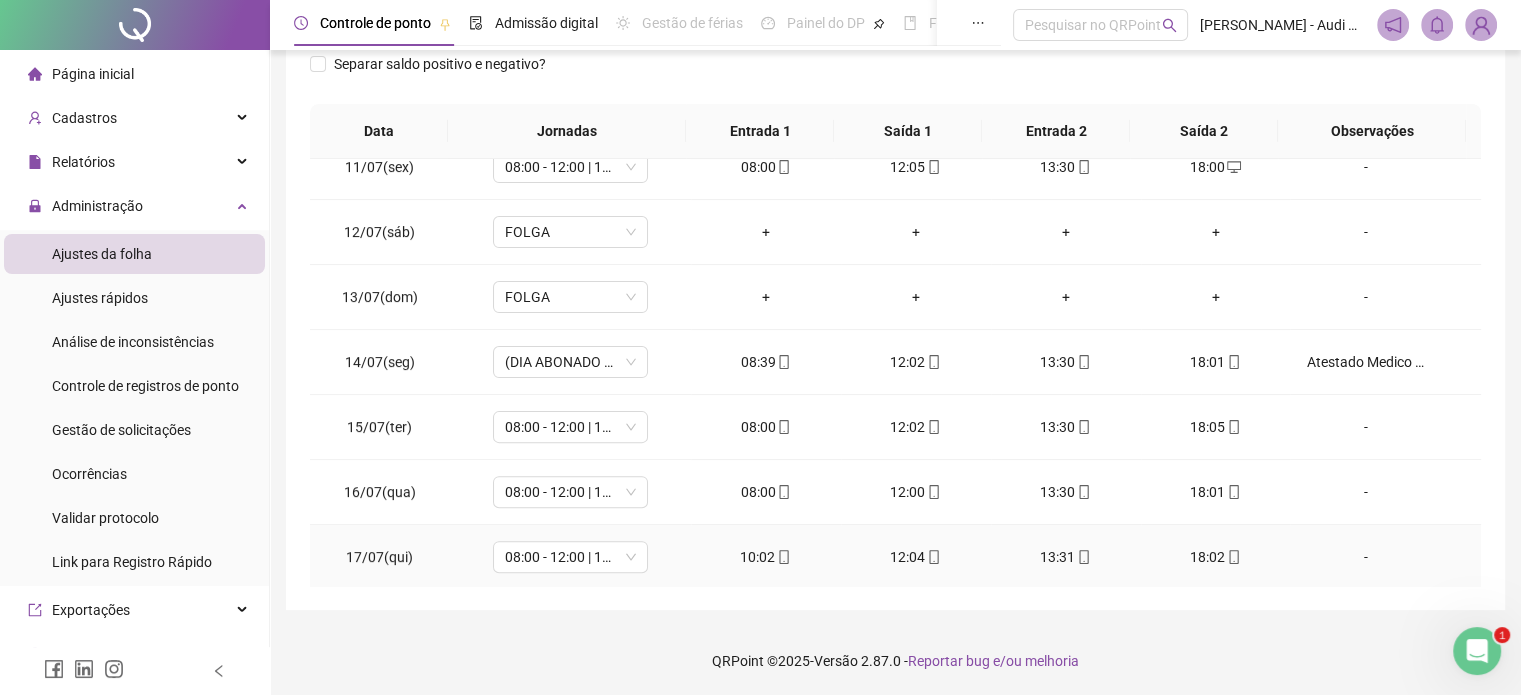 click on "-" at bounding box center (1365, 557) 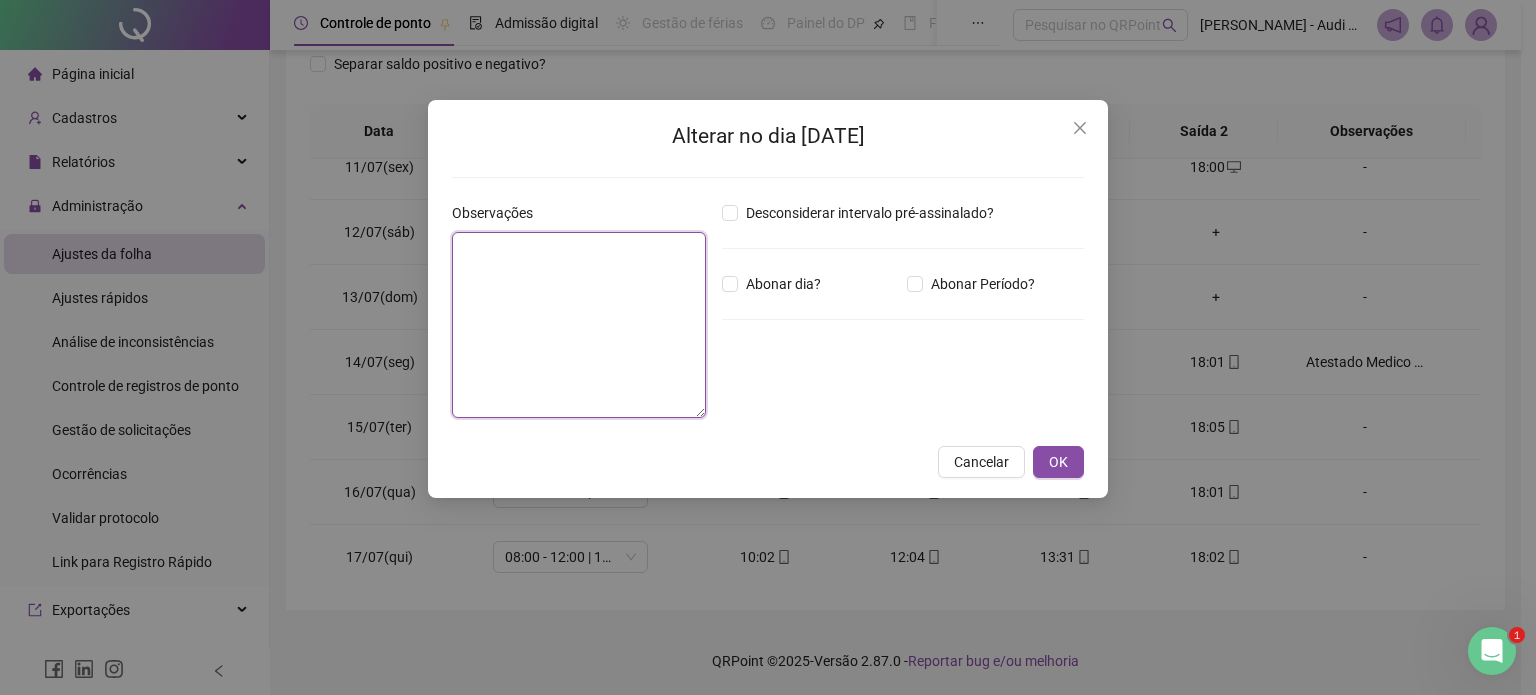 click at bounding box center (579, 325) 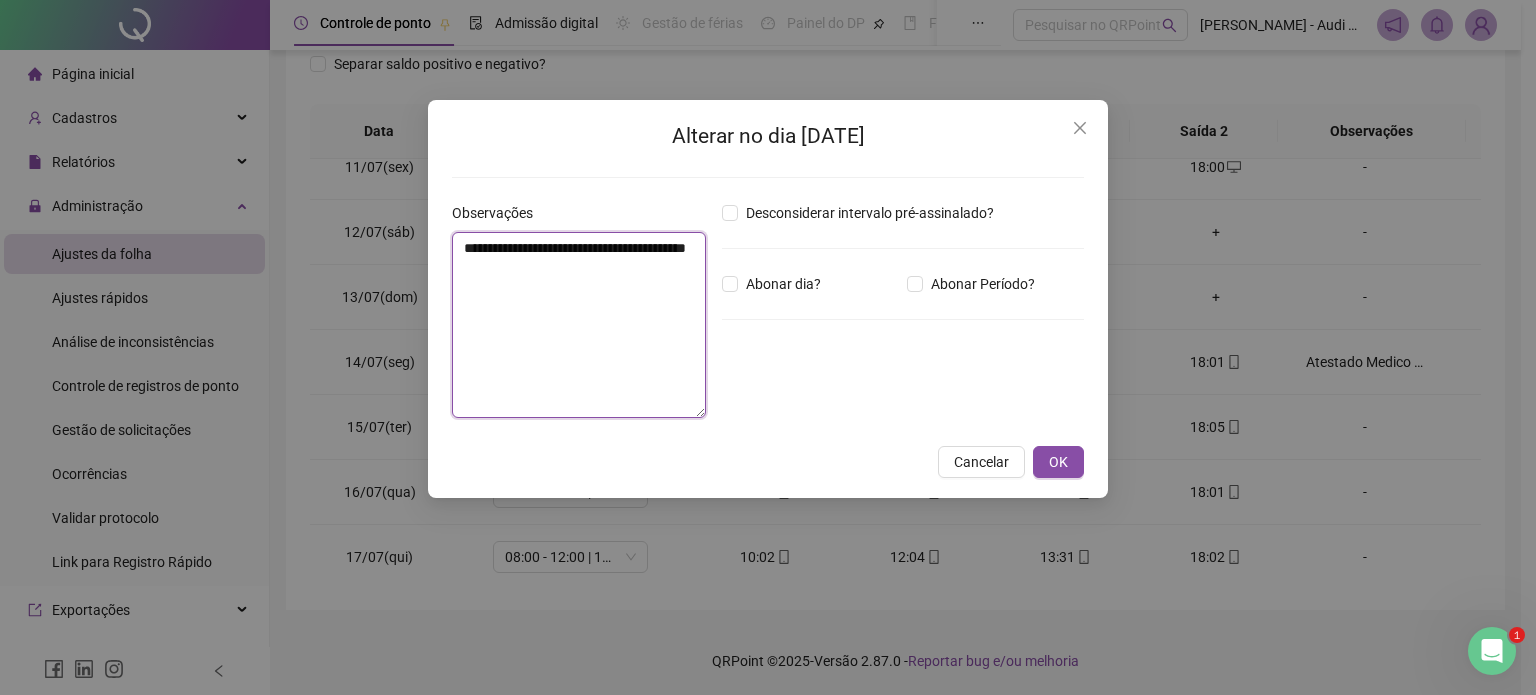 click on "**********" at bounding box center (579, 325) 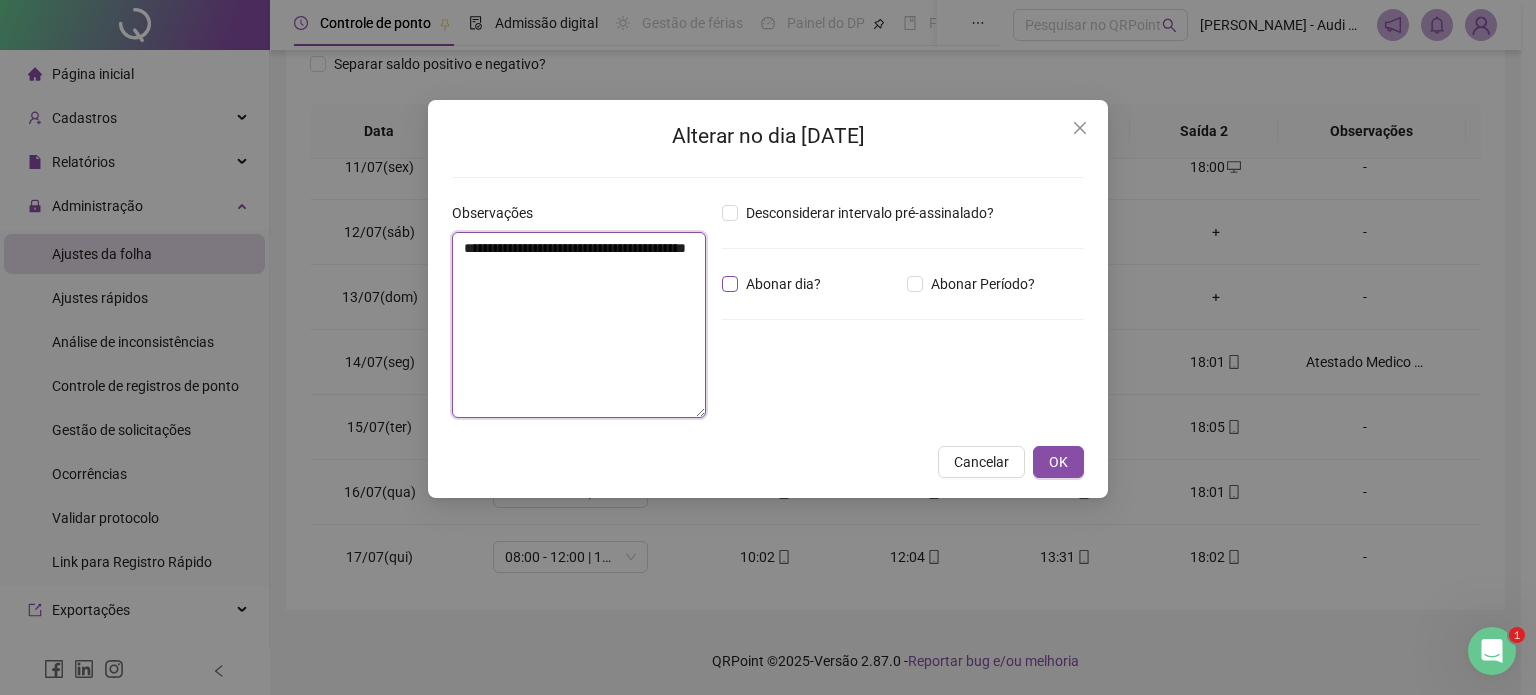 type on "**********" 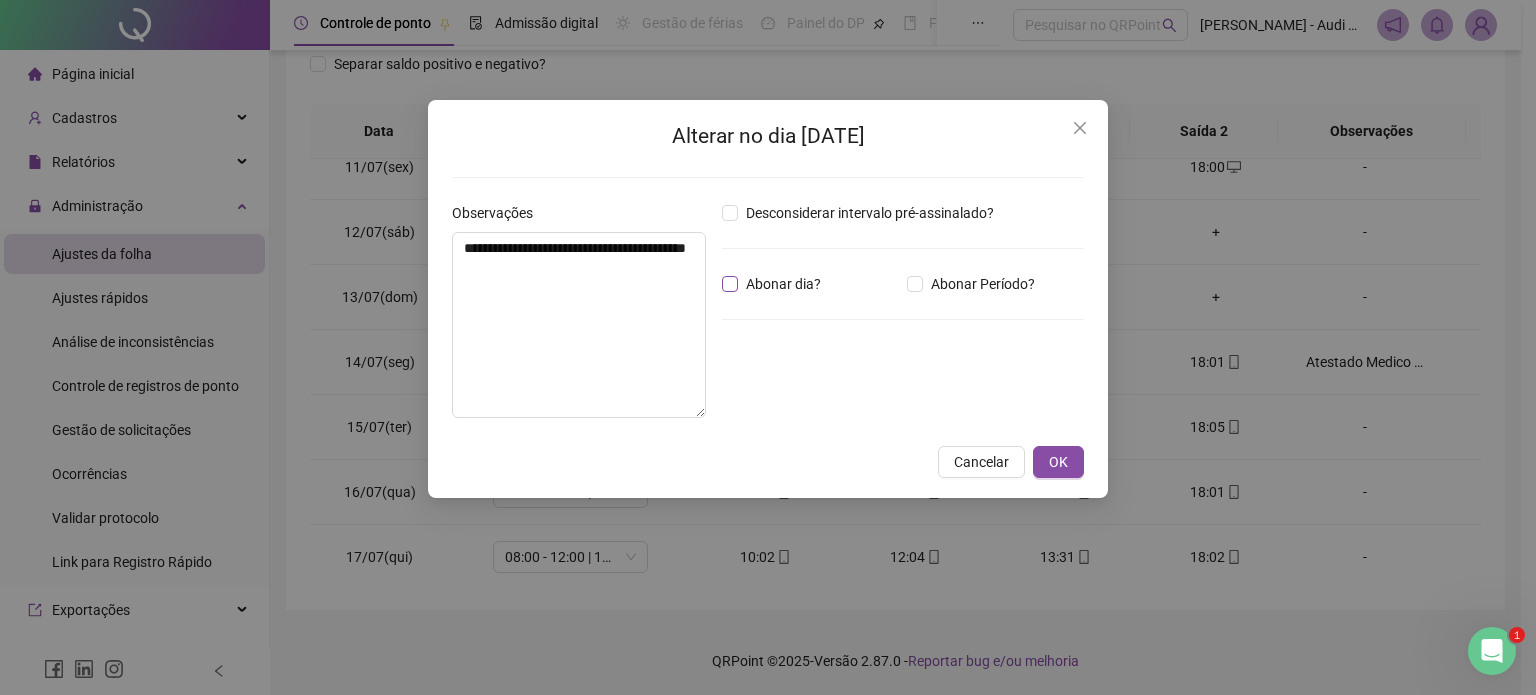 click on "Abonar dia?" at bounding box center (783, 284) 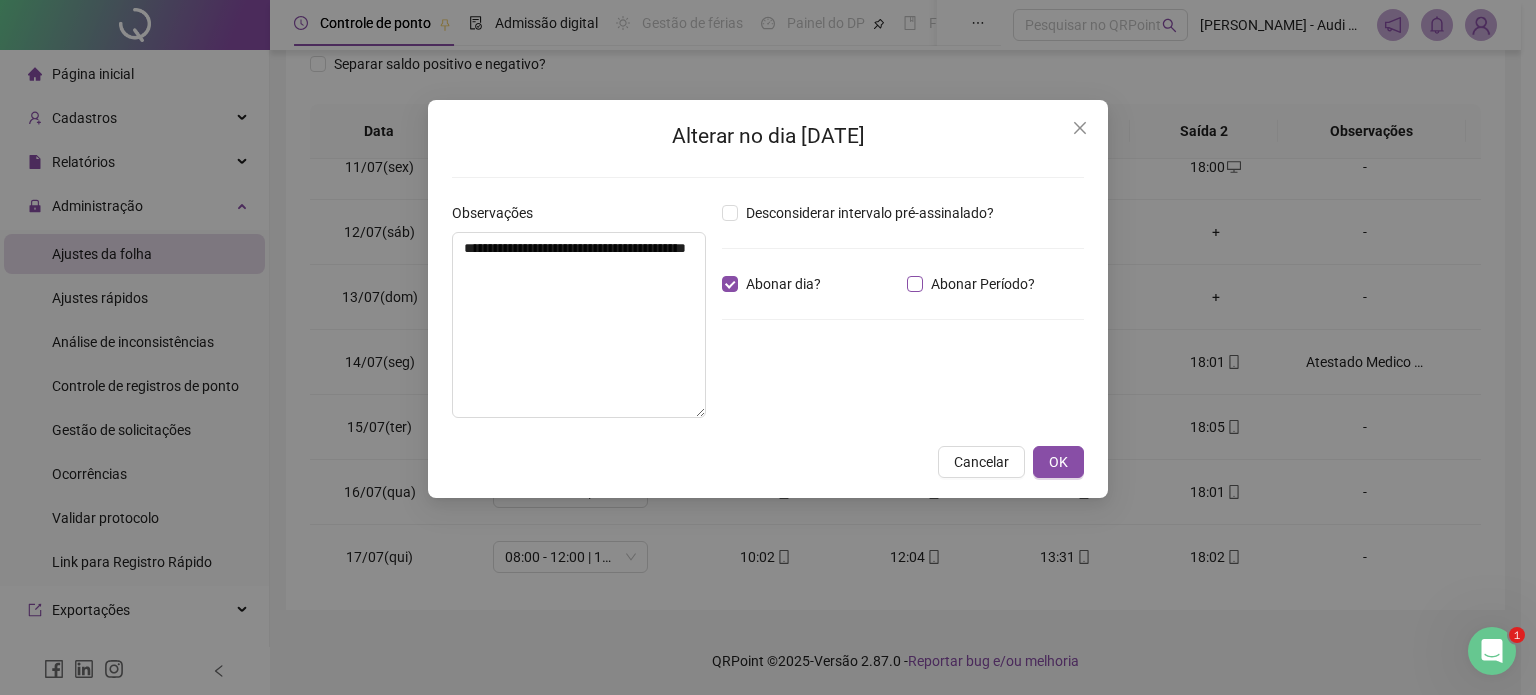 click on "Abonar Período?" at bounding box center (983, 284) 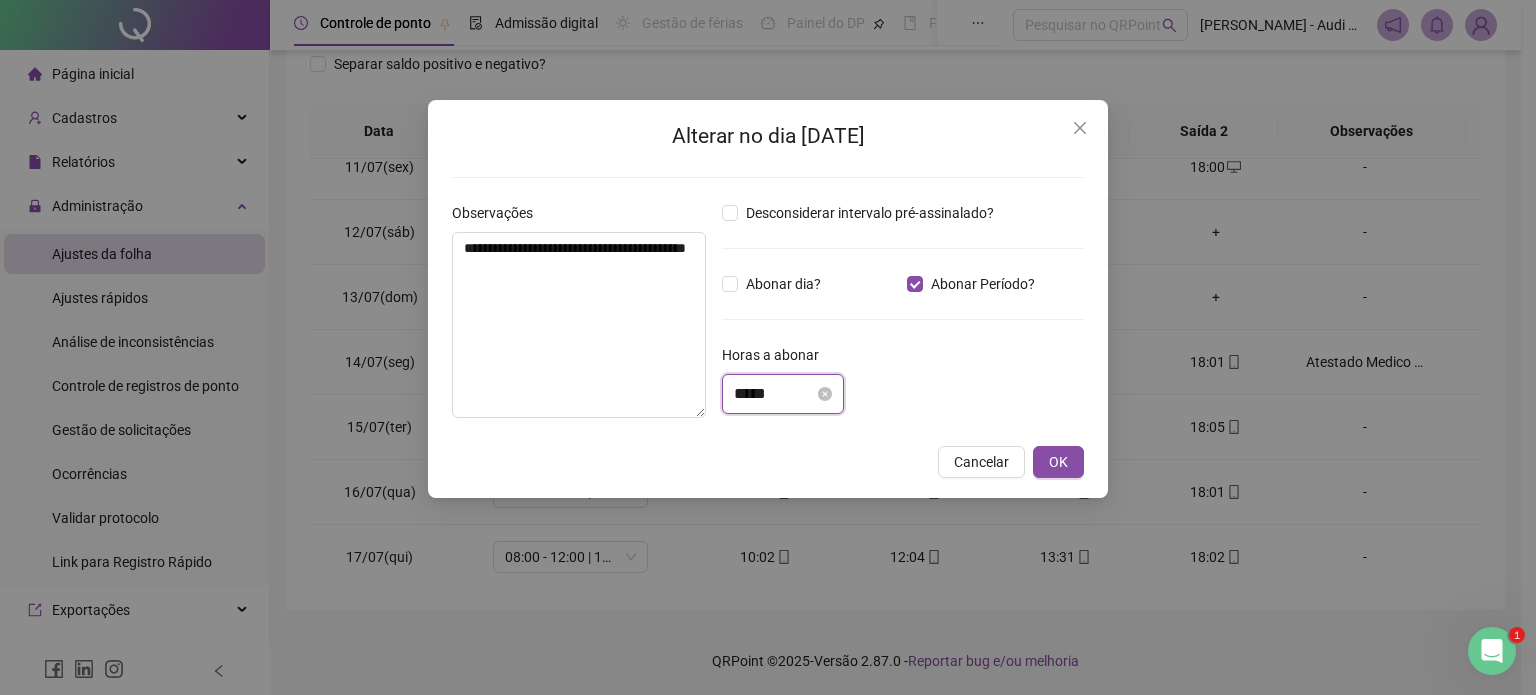 click on "*****" at bounding box center (774, 394) 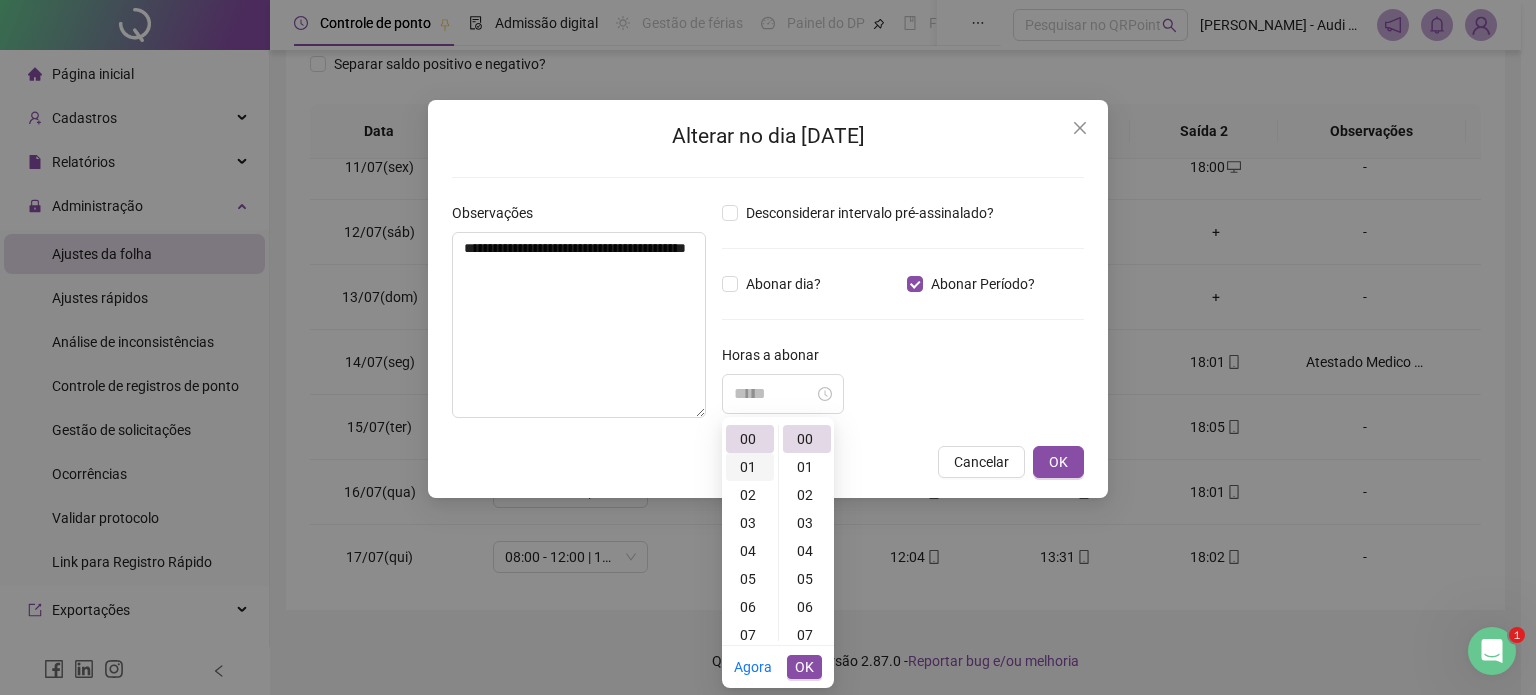 click on "01" at bounding box center (750, 467) 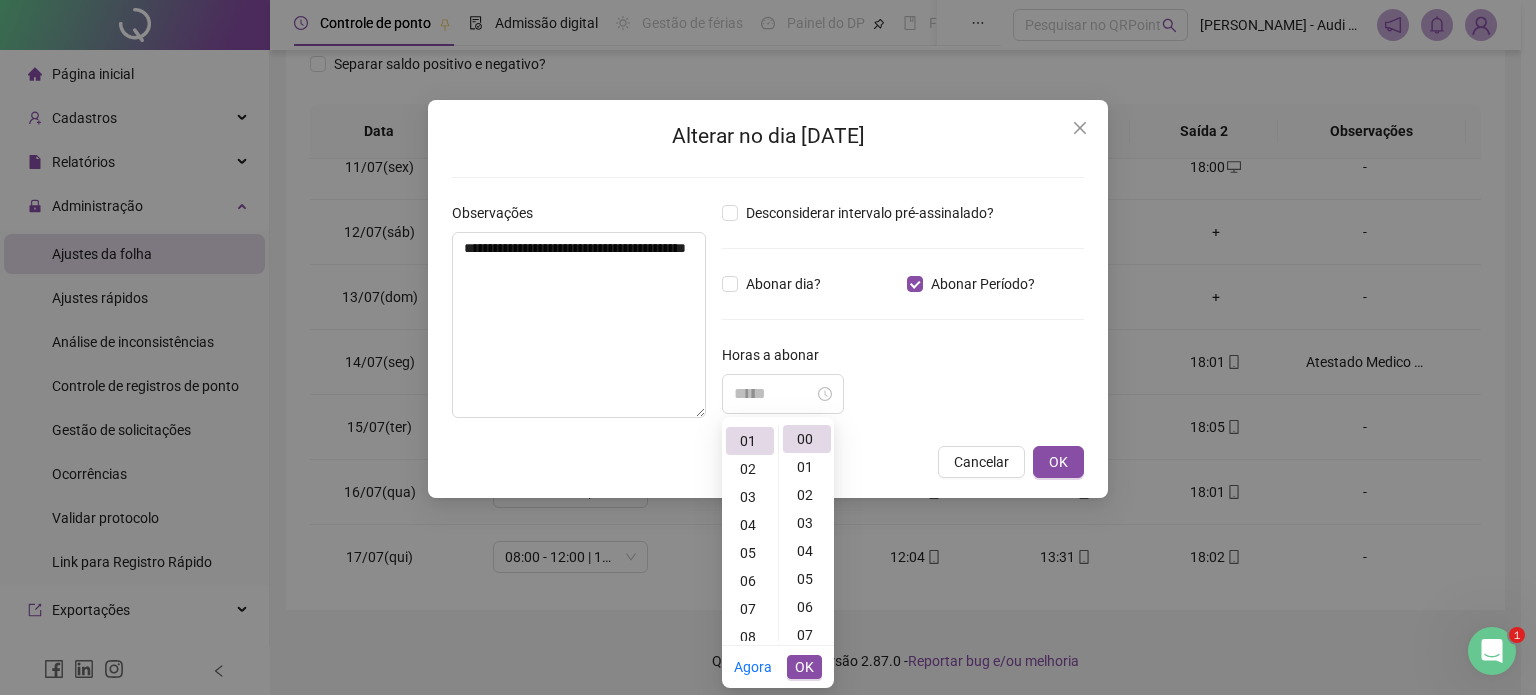 scroll, scrollTop: 28, scrollLeft: 0, axis: vertical 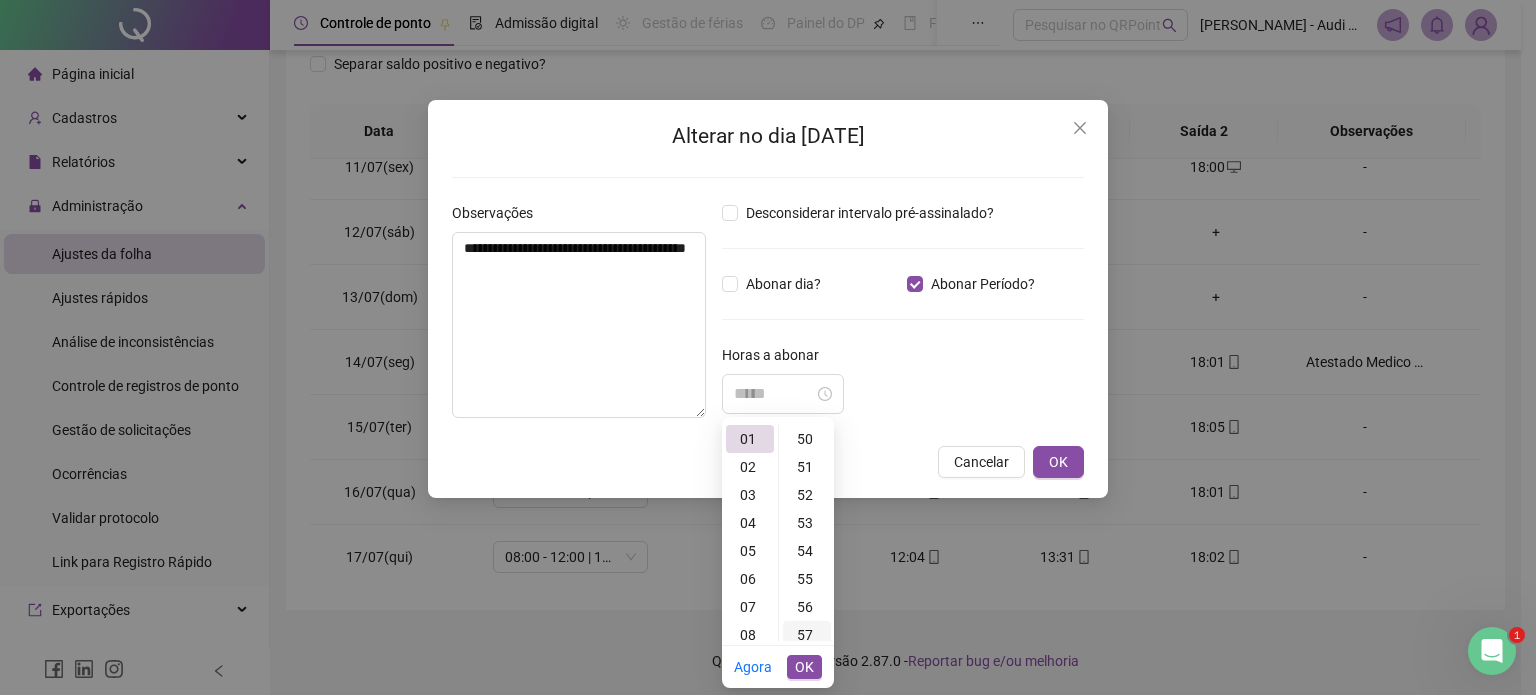 click on "57" at bounding box center [807, 635] 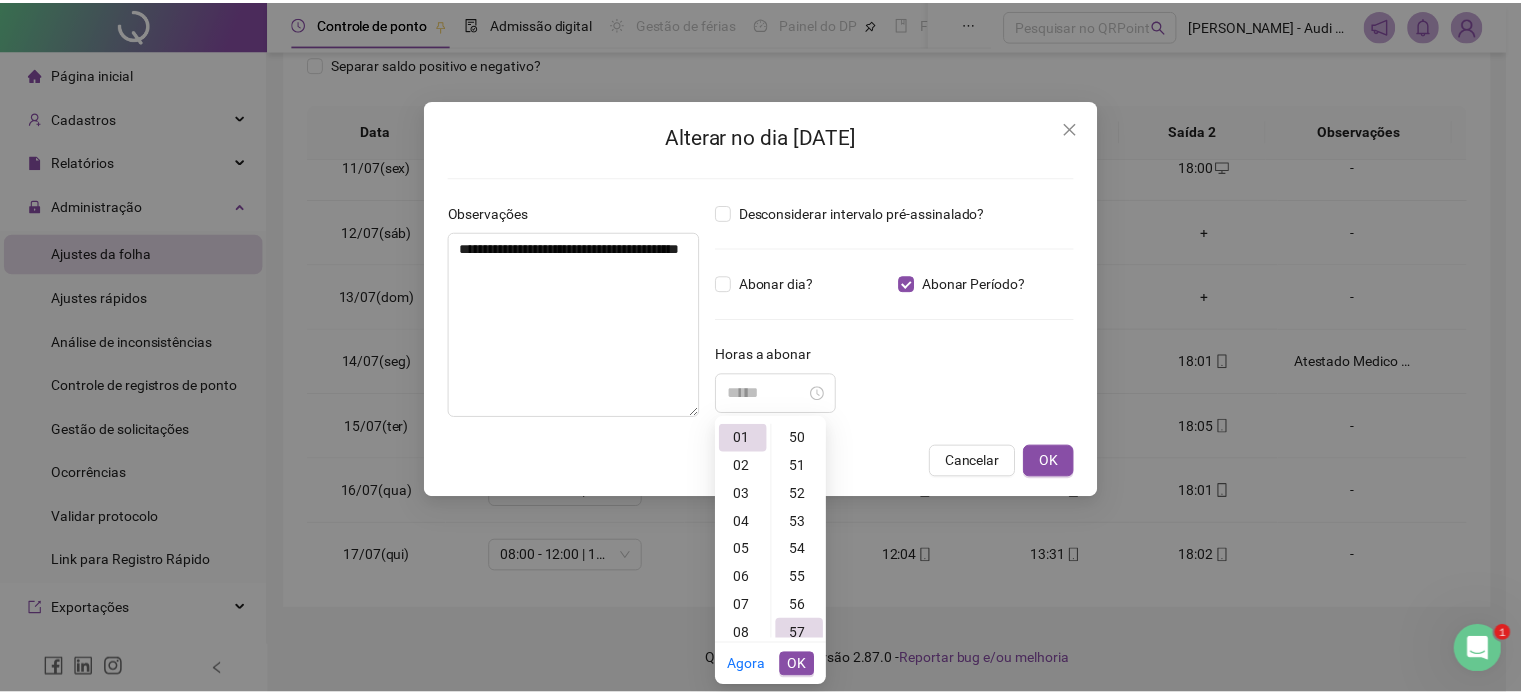 scroll, scrollTop: 1464, scrollLeft: 0, axis: vertical 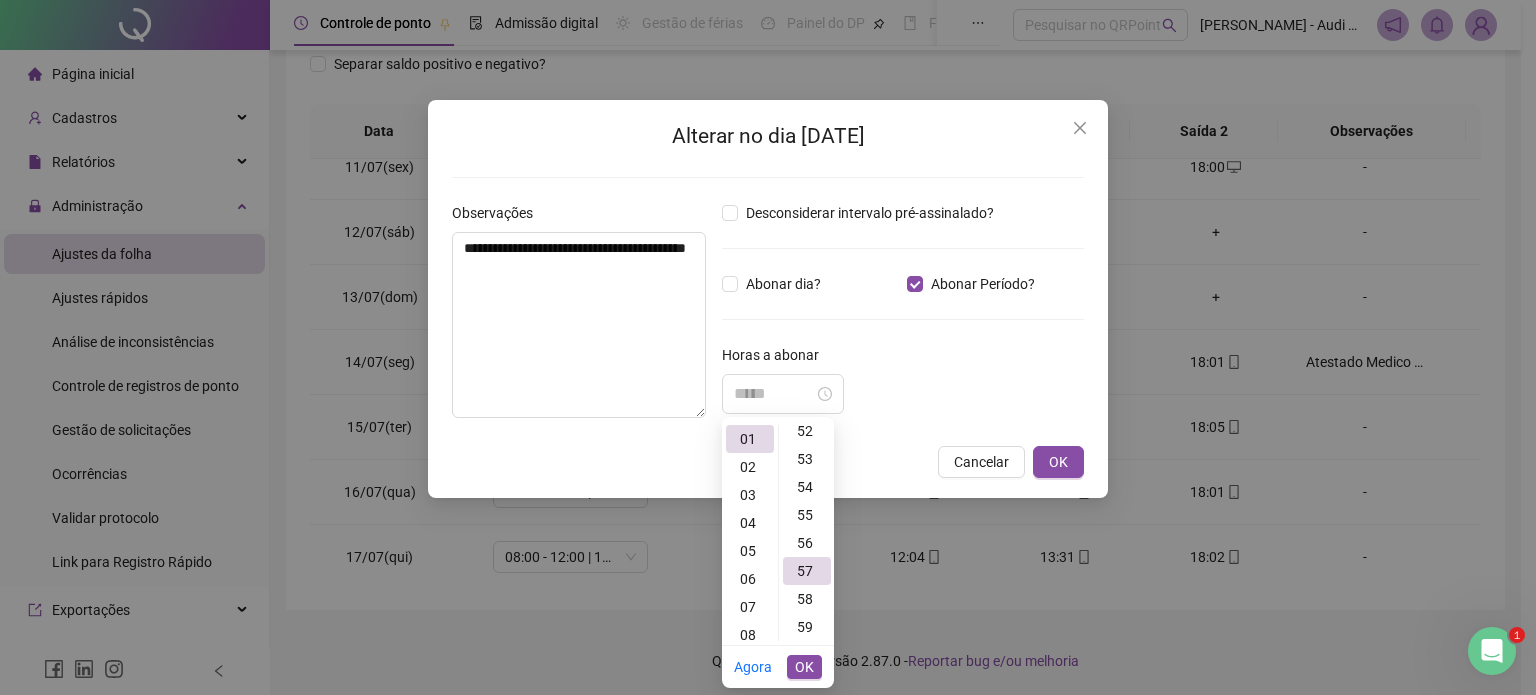 type on "*****" 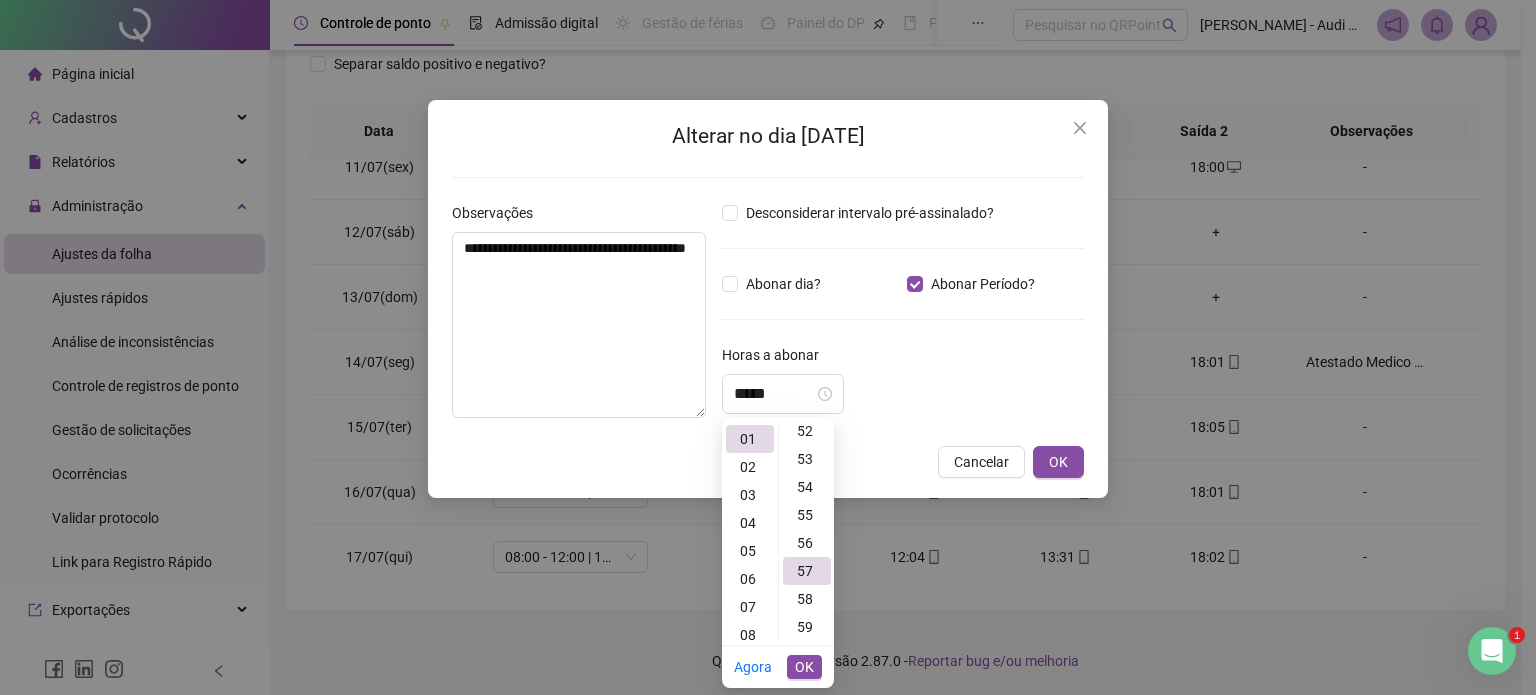 click on "OK" at bounding box center [804, 667] 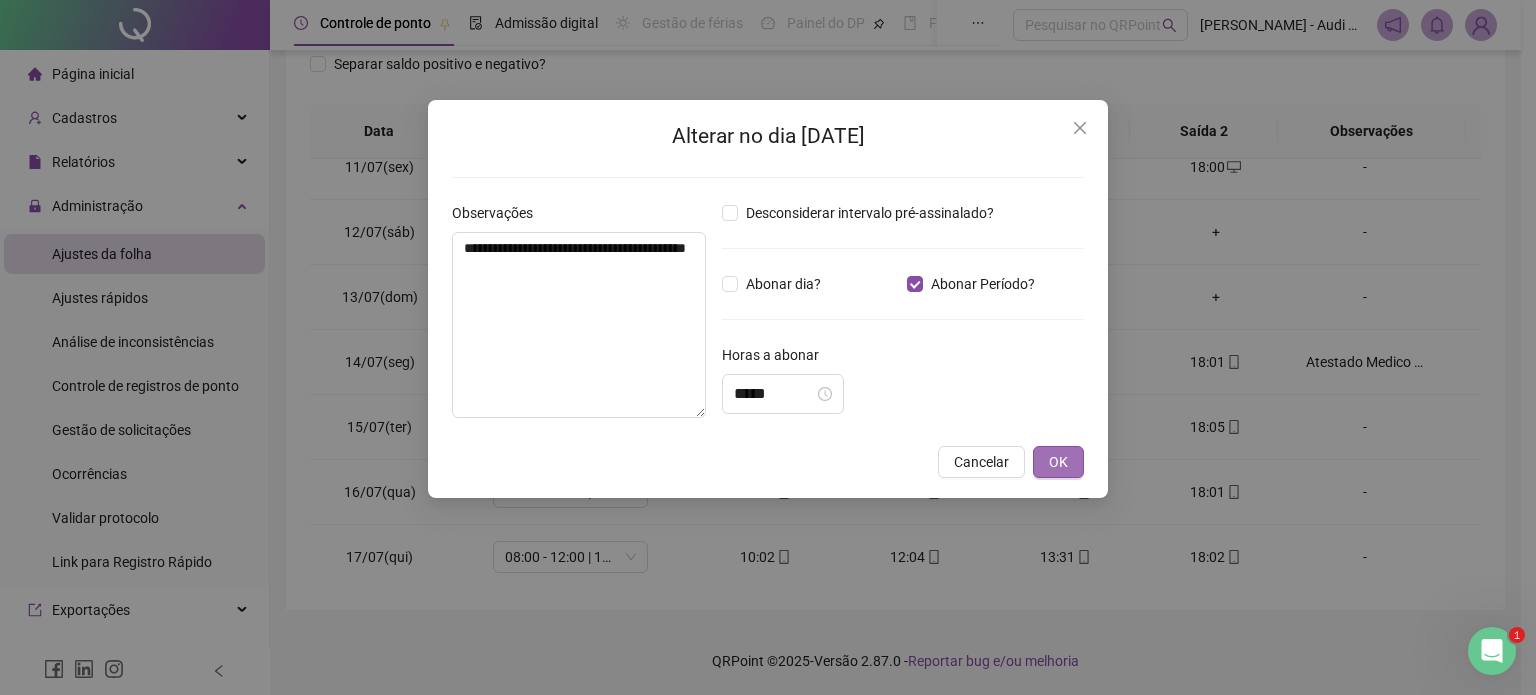 click on "OK" at bounding box center [1058, 462] 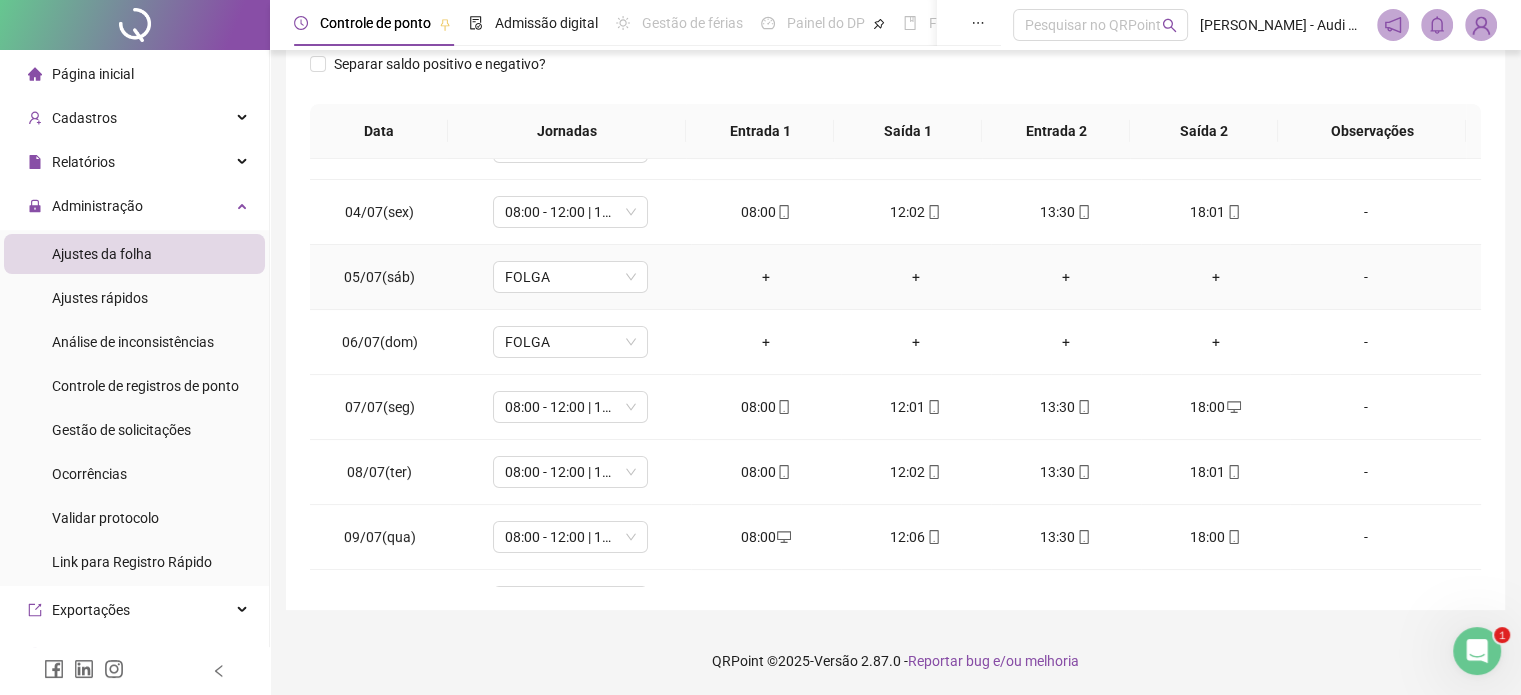 scroll, scrollTop: 0, scrollLeft: 0, axis: both 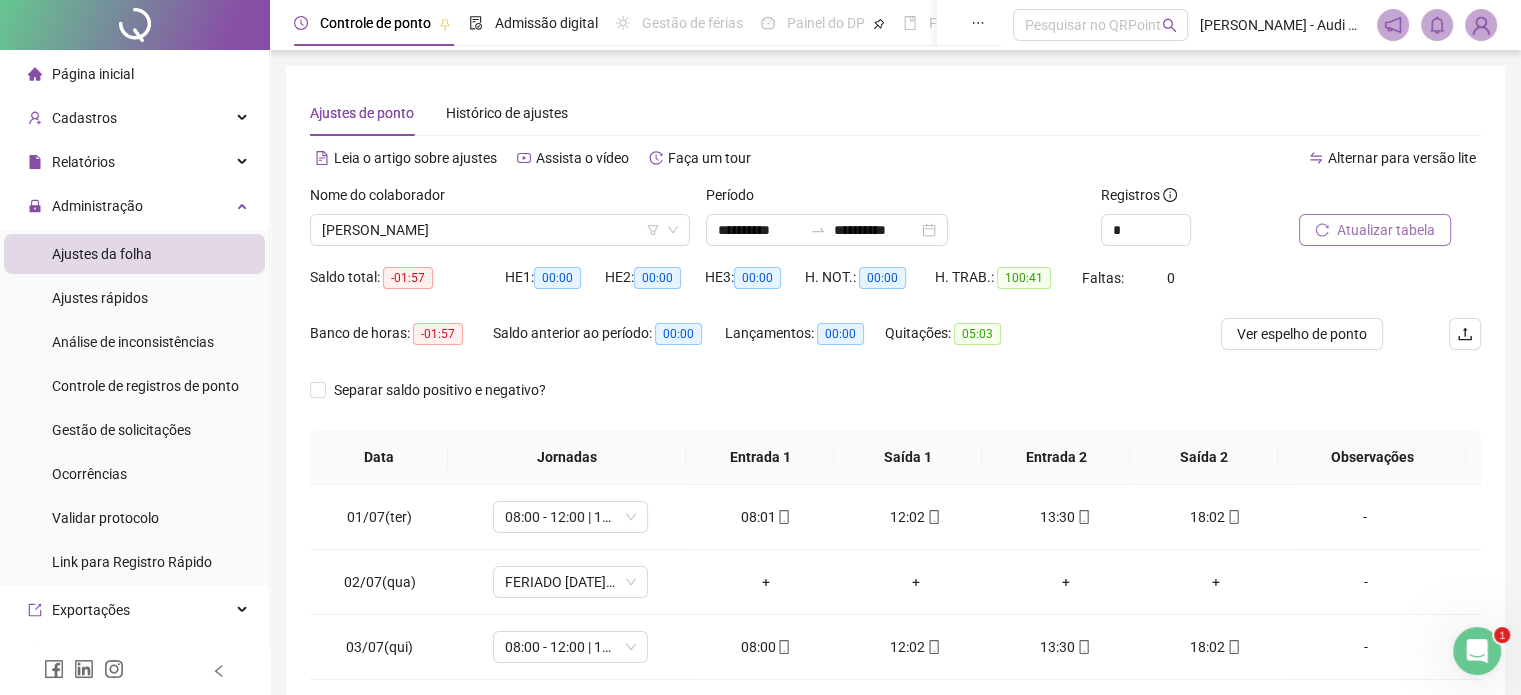 click on "Atualizar tabela" at bounding box center (1386, 230) 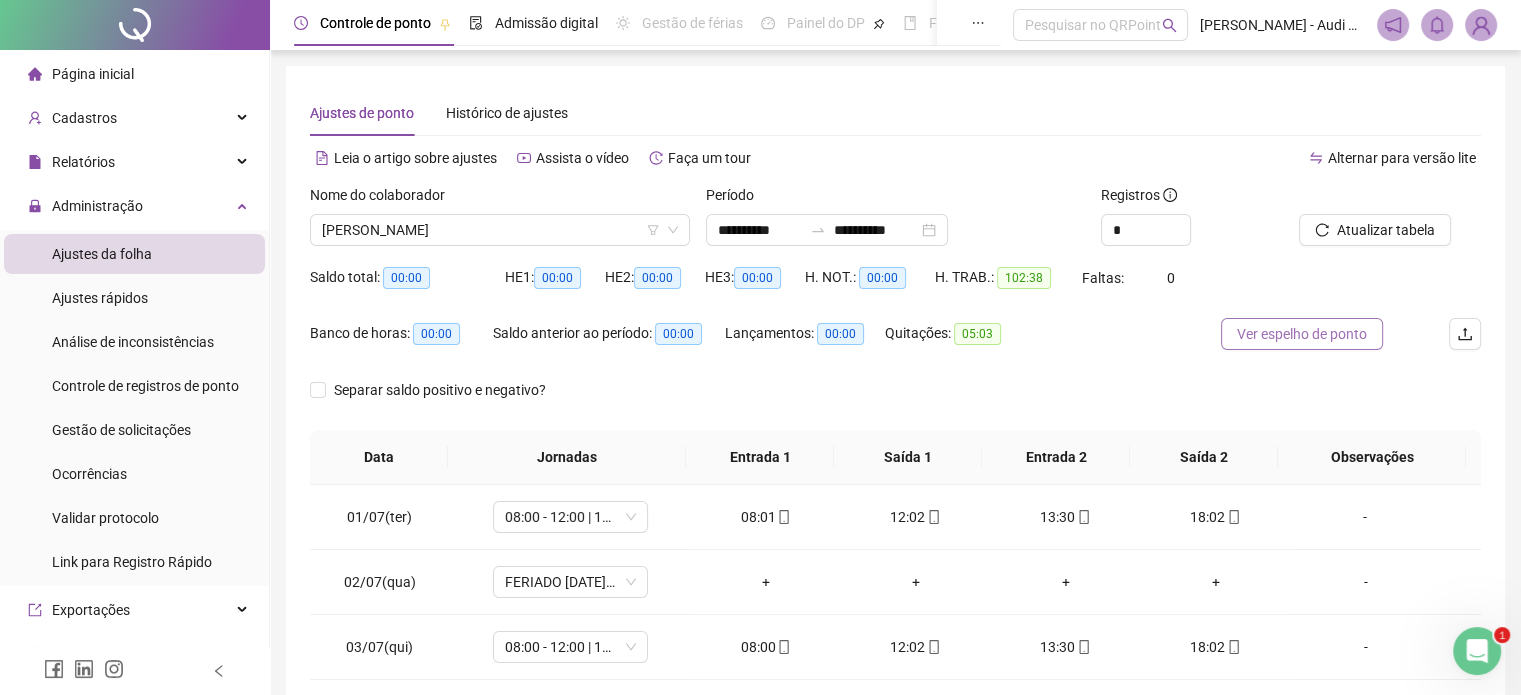 click on "Ver espelho de ponto" at bounding box center [1302, 334] 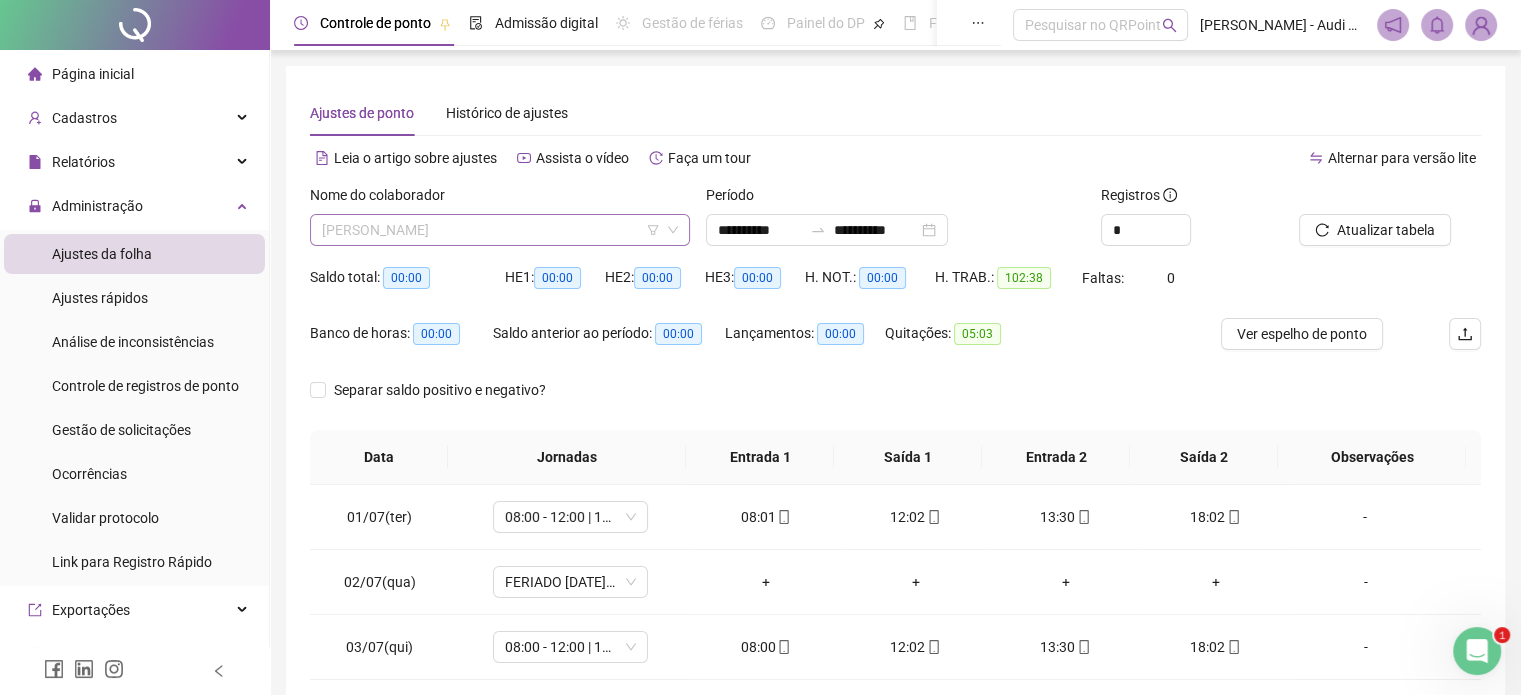 click on "[PERSON_NAME]" at bounding box center [500, 230] 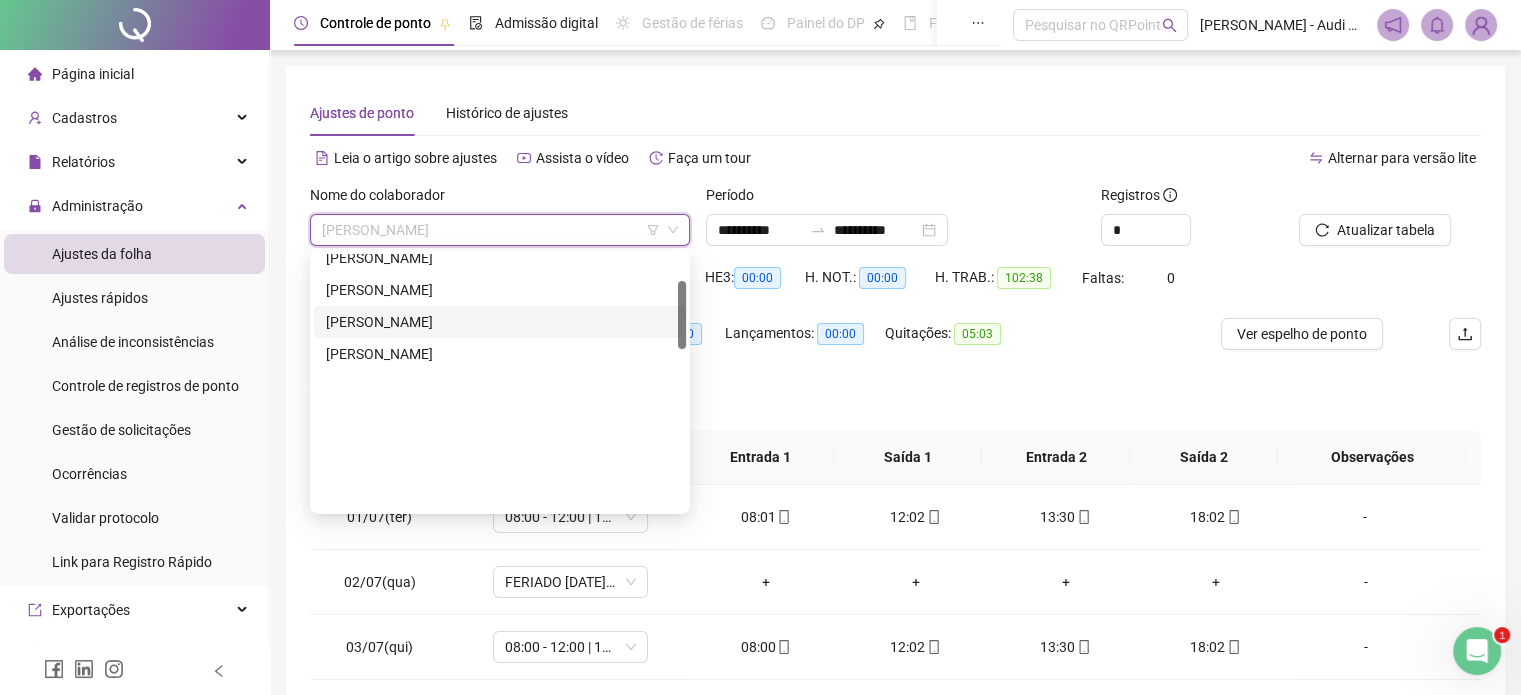 scroll, scrollTop: 0, scrollLeft: 0, axis: both 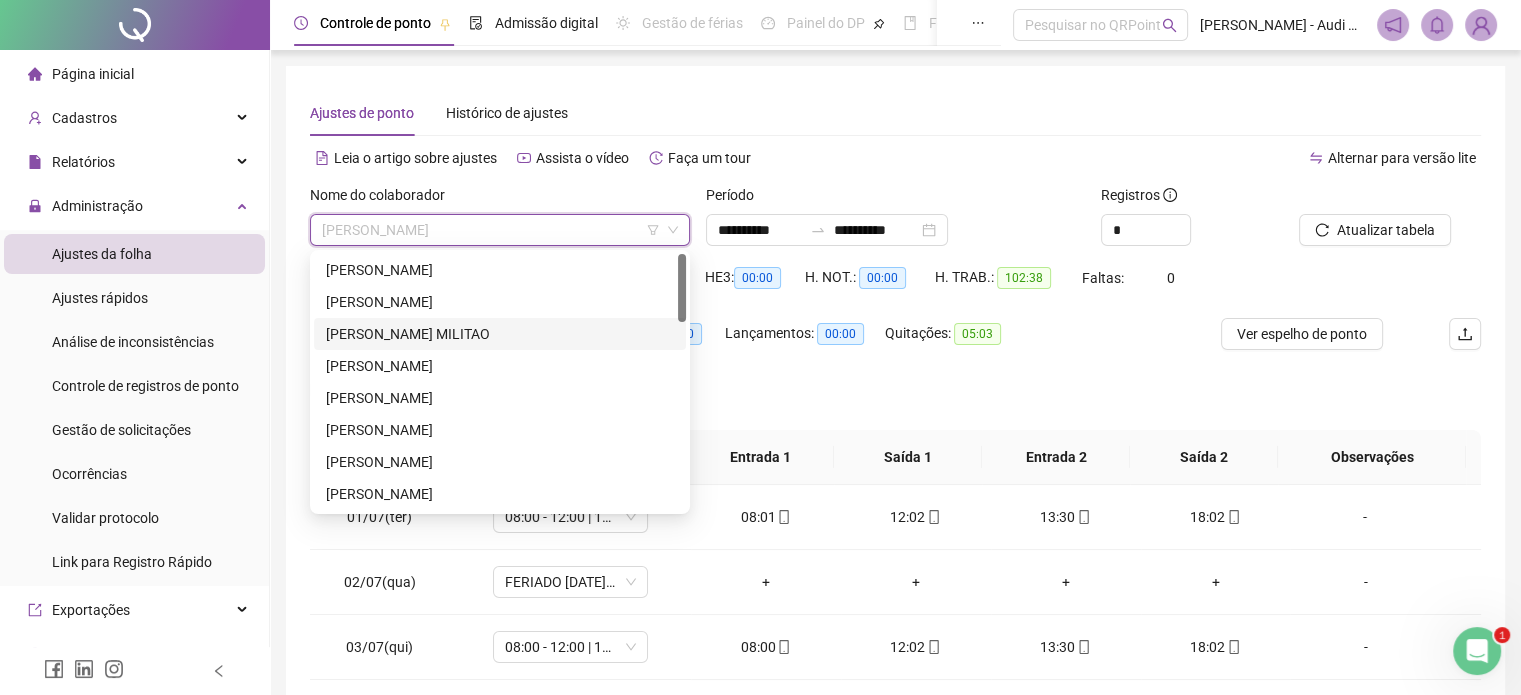 click on "[PERSON_NAME] MILITAO" at bounding box center [500, 334] 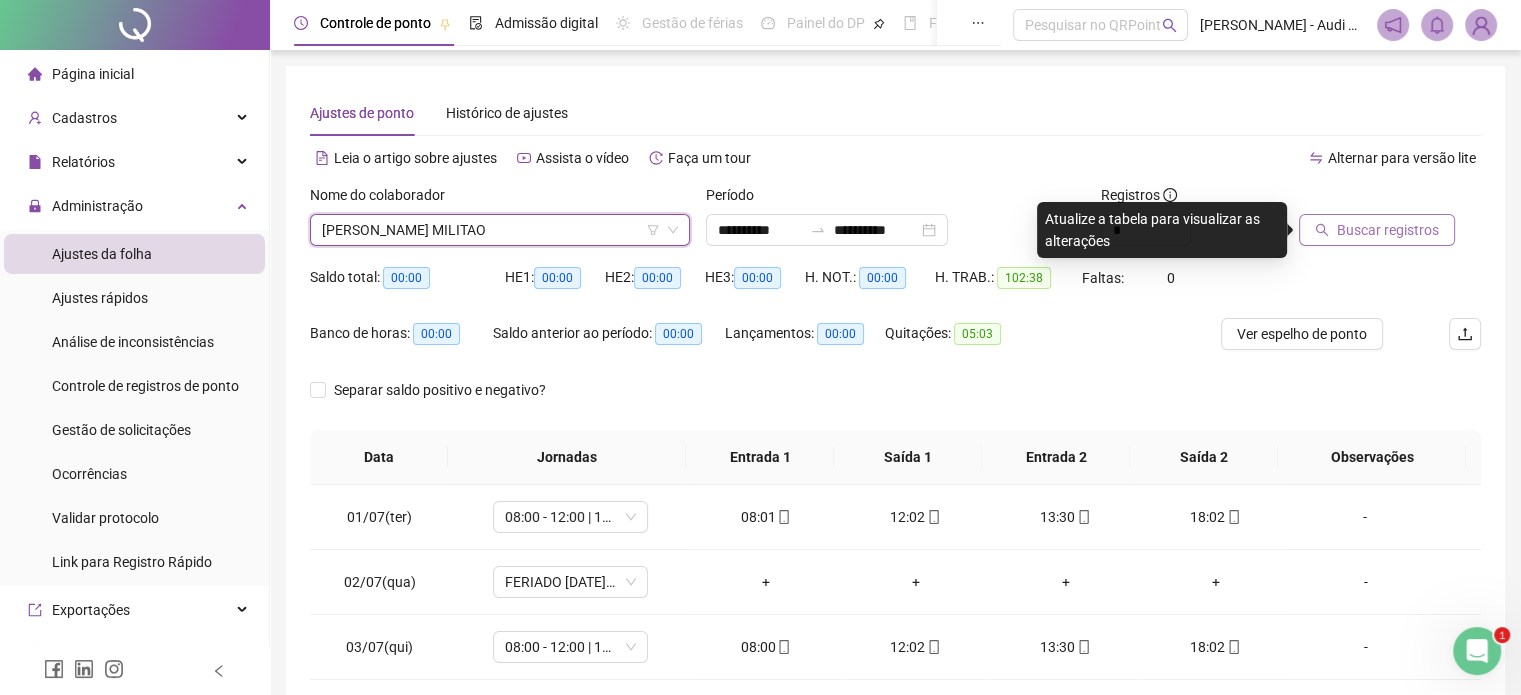 click on "Buscar registros" at bounding box center [1388, 230] 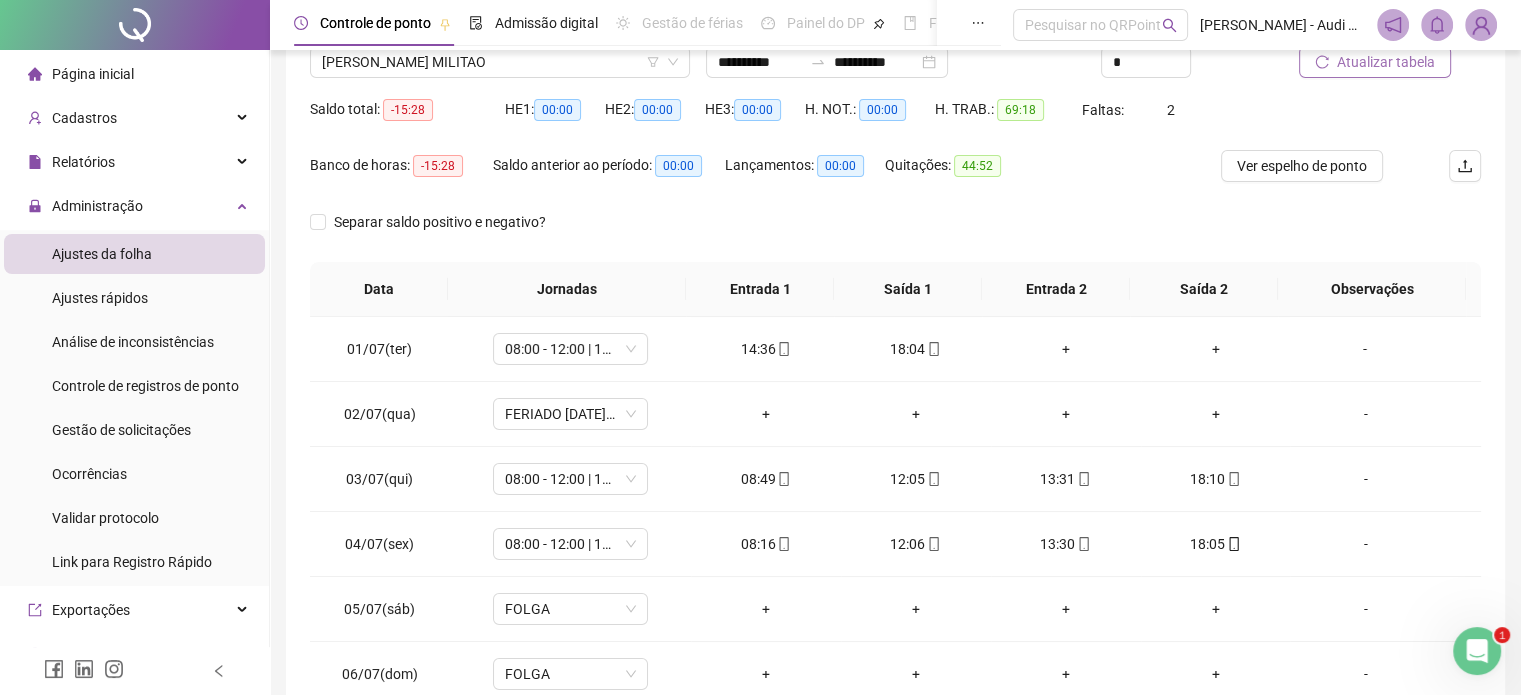scroll, scrollTop: 326, scrollLeft: 0, axis: vertical 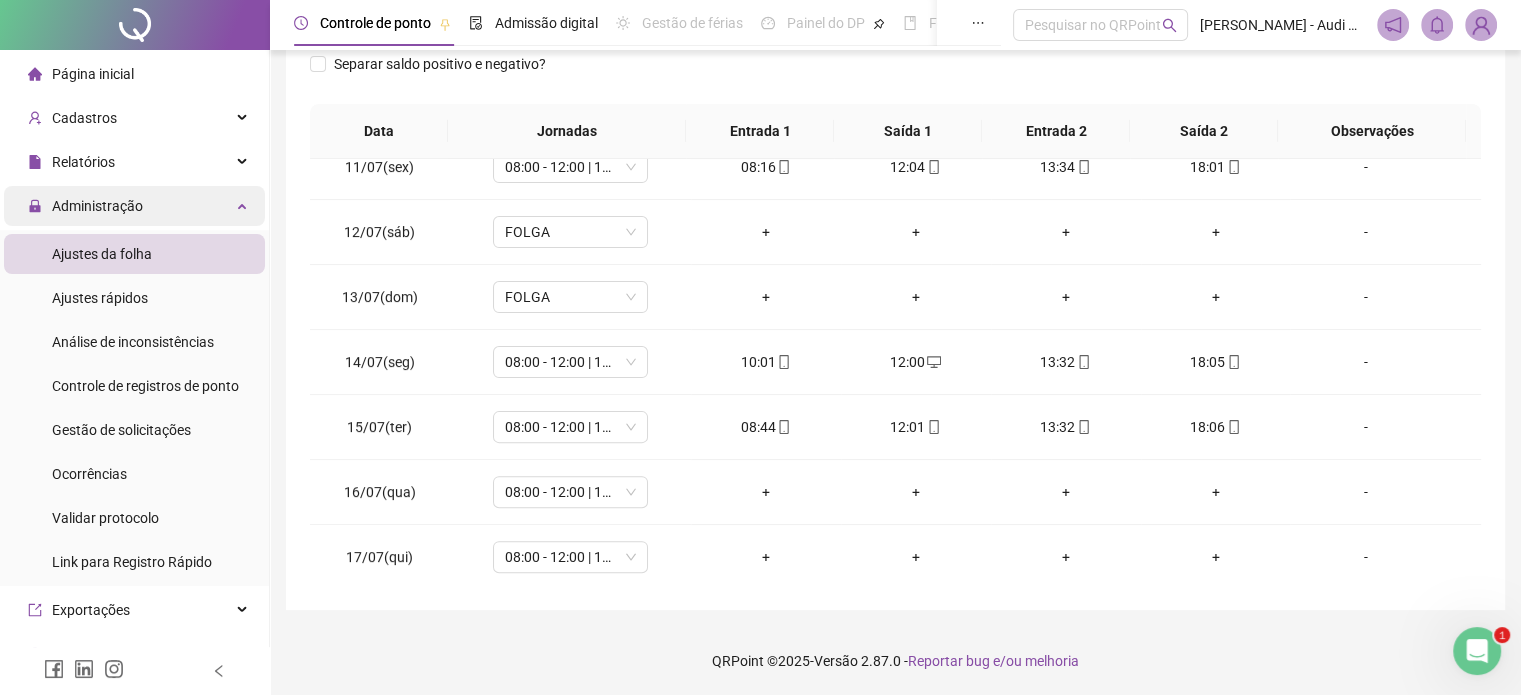 click on "Administração" at bounding box center (134, 206) 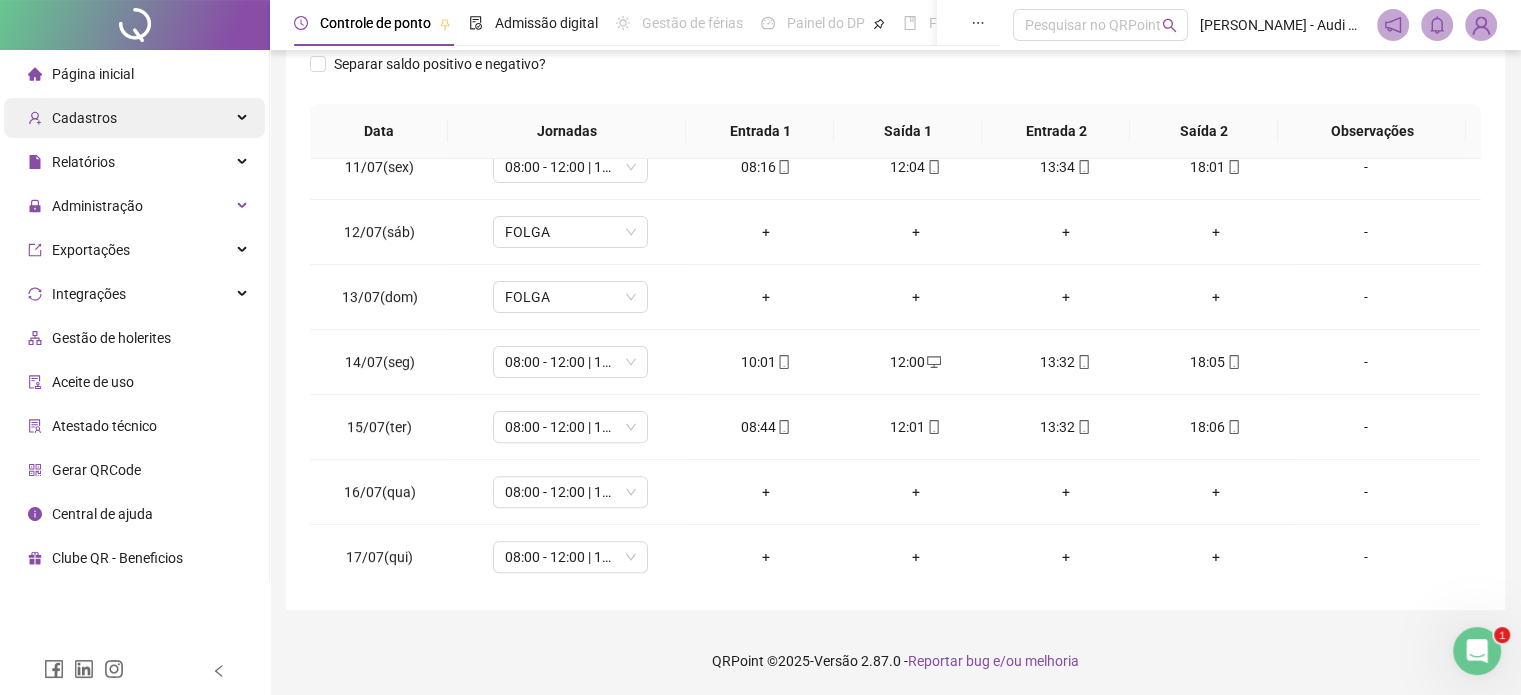 click on "Cadastros" at bounding box center [134, 118] 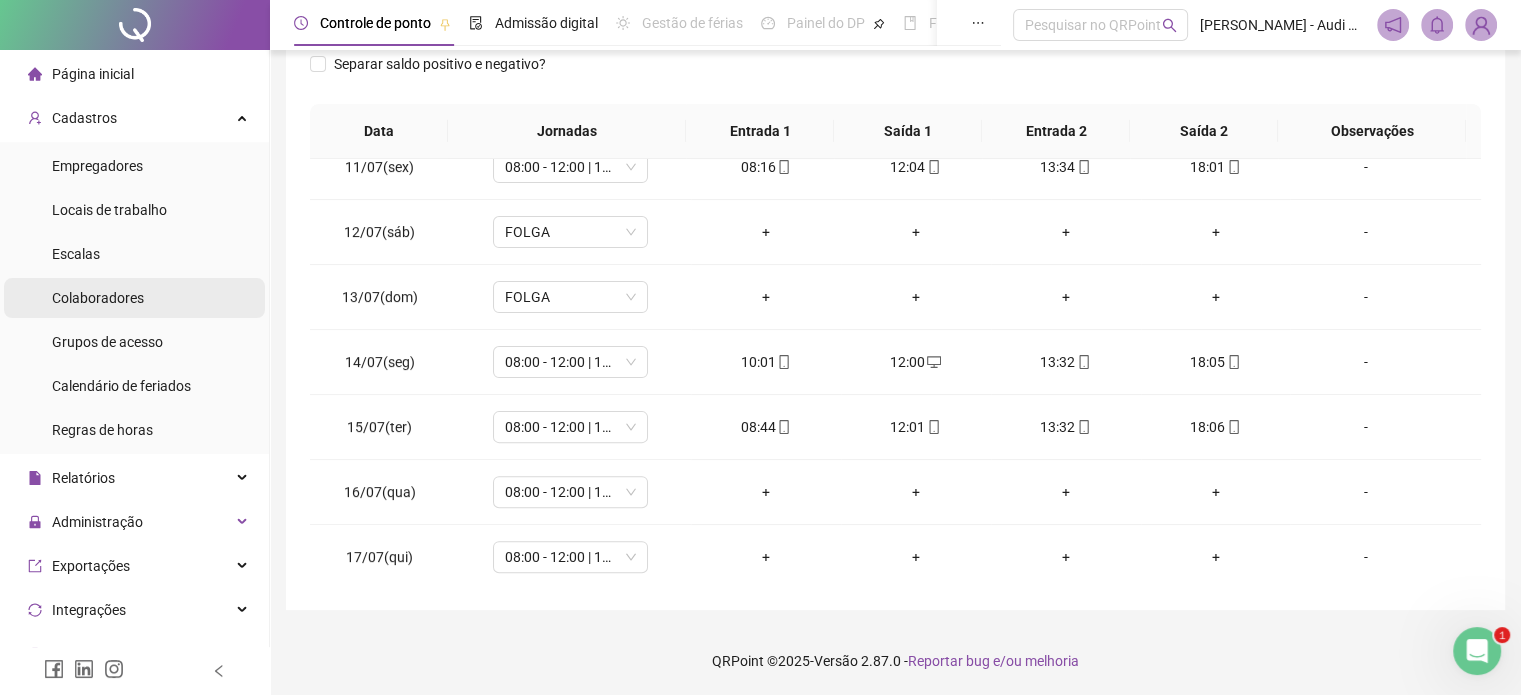 click on "Colaboradores" at bounding box center [98, 298] 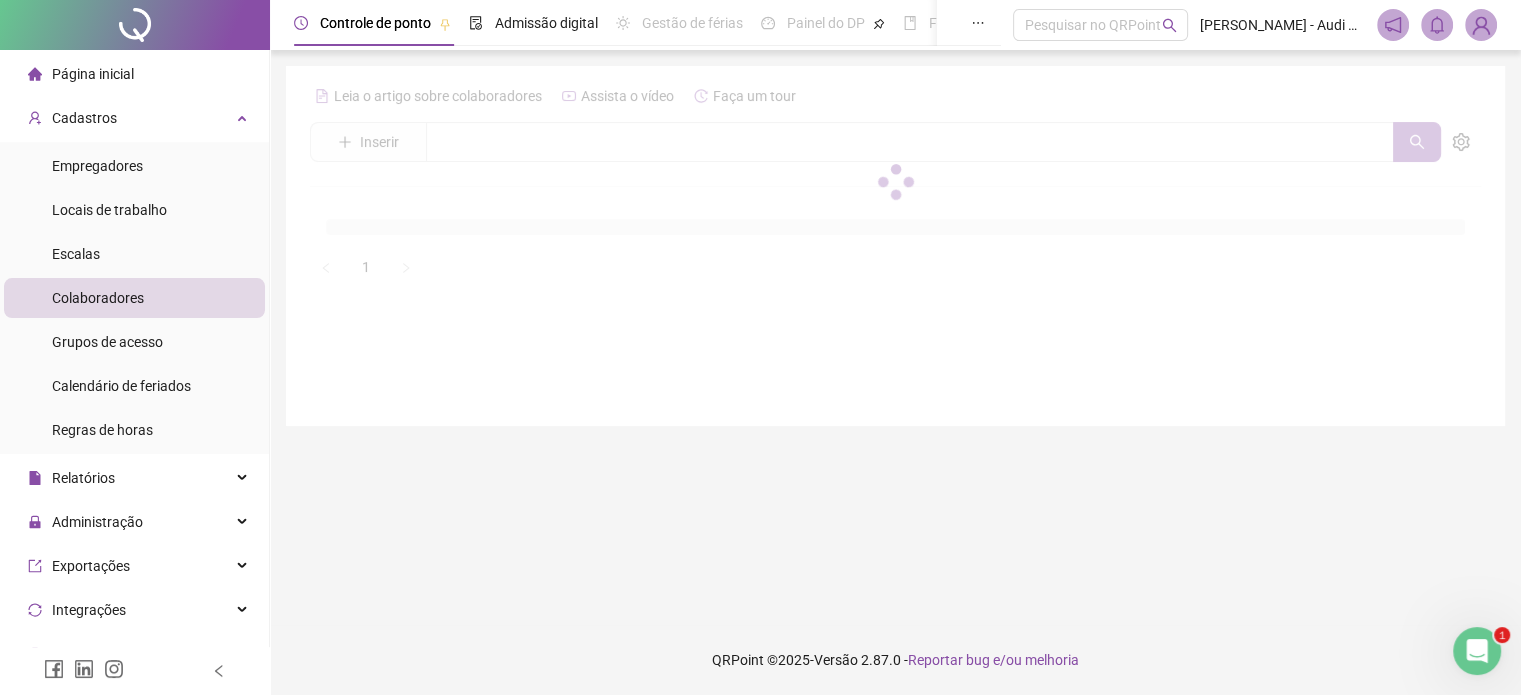 scroll, scrollTop: 0, scrollLeft: 0, axis: both 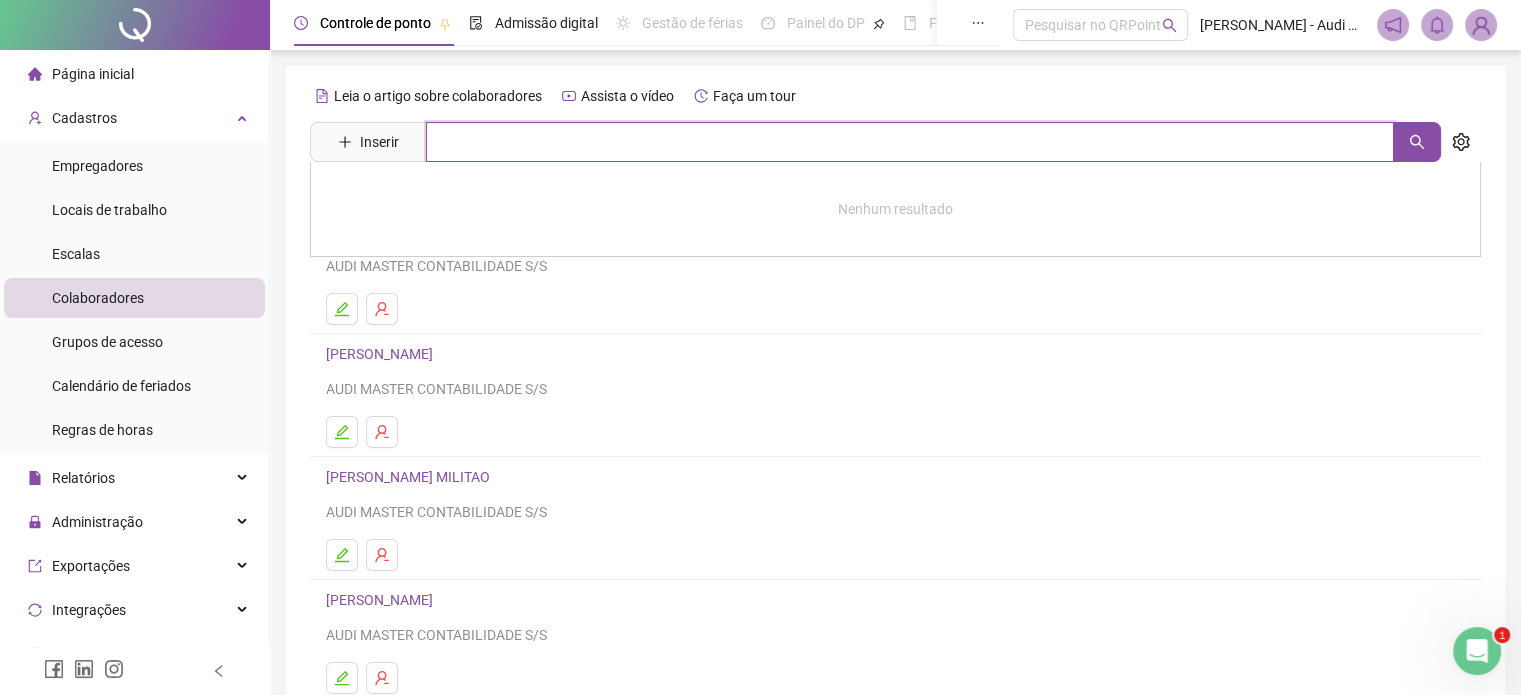 click at bounding box center [910, 142] 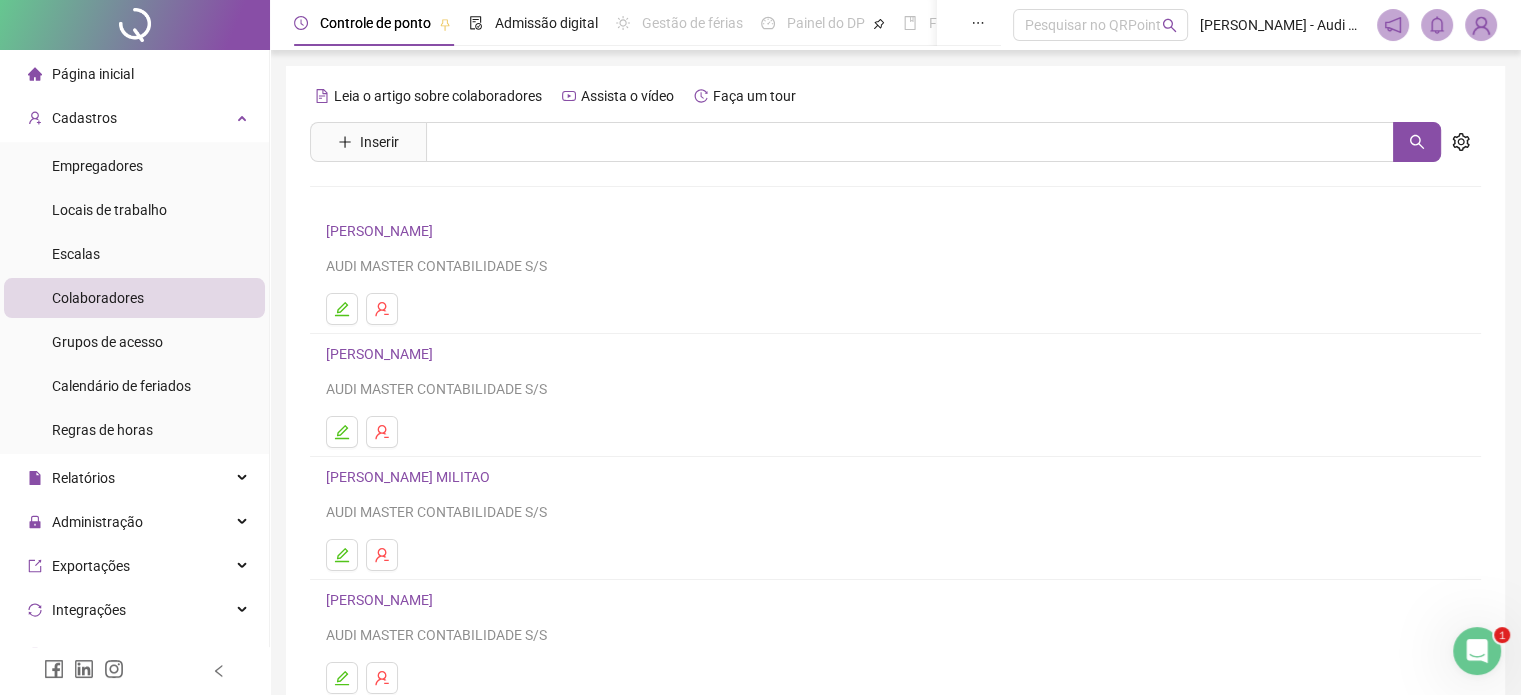 click on "[PERSON_NAME] MILITAO" at bounding box center [411, 477] 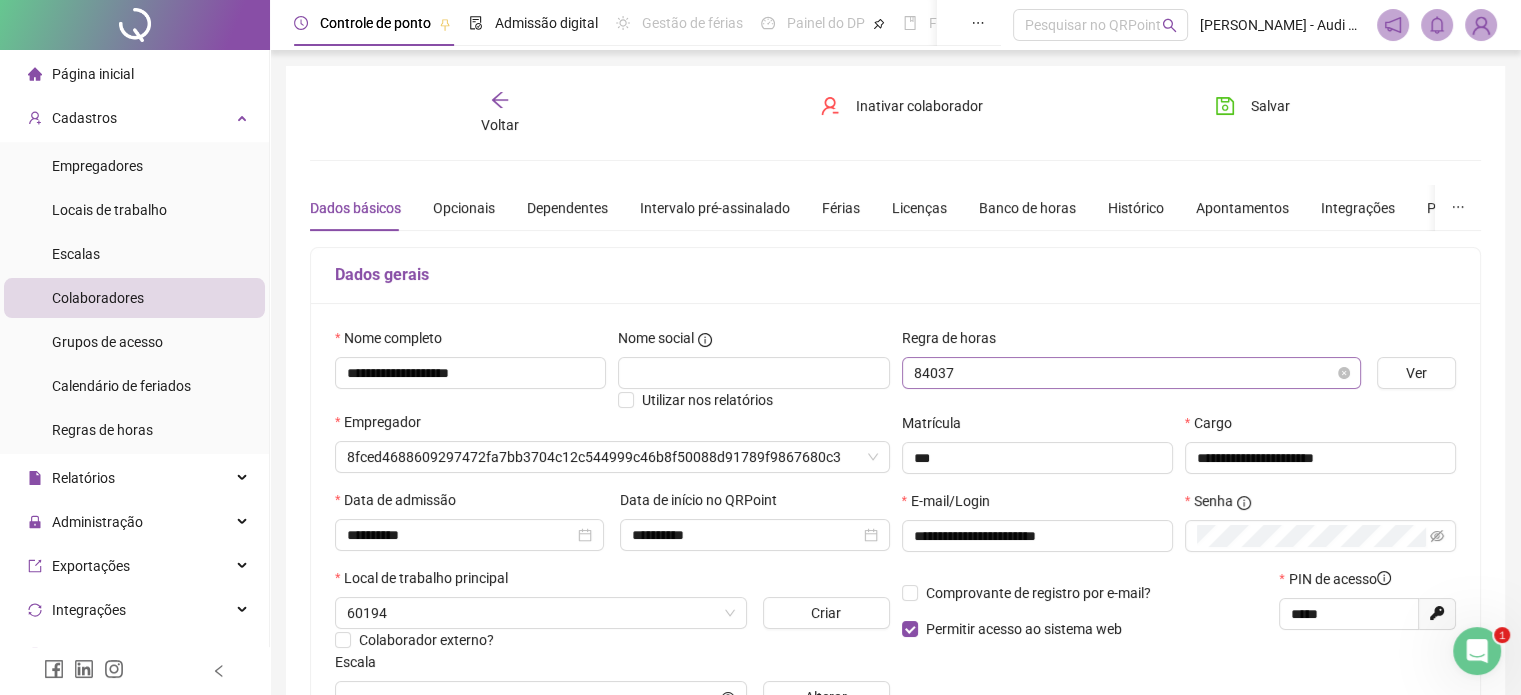 type on "*********" 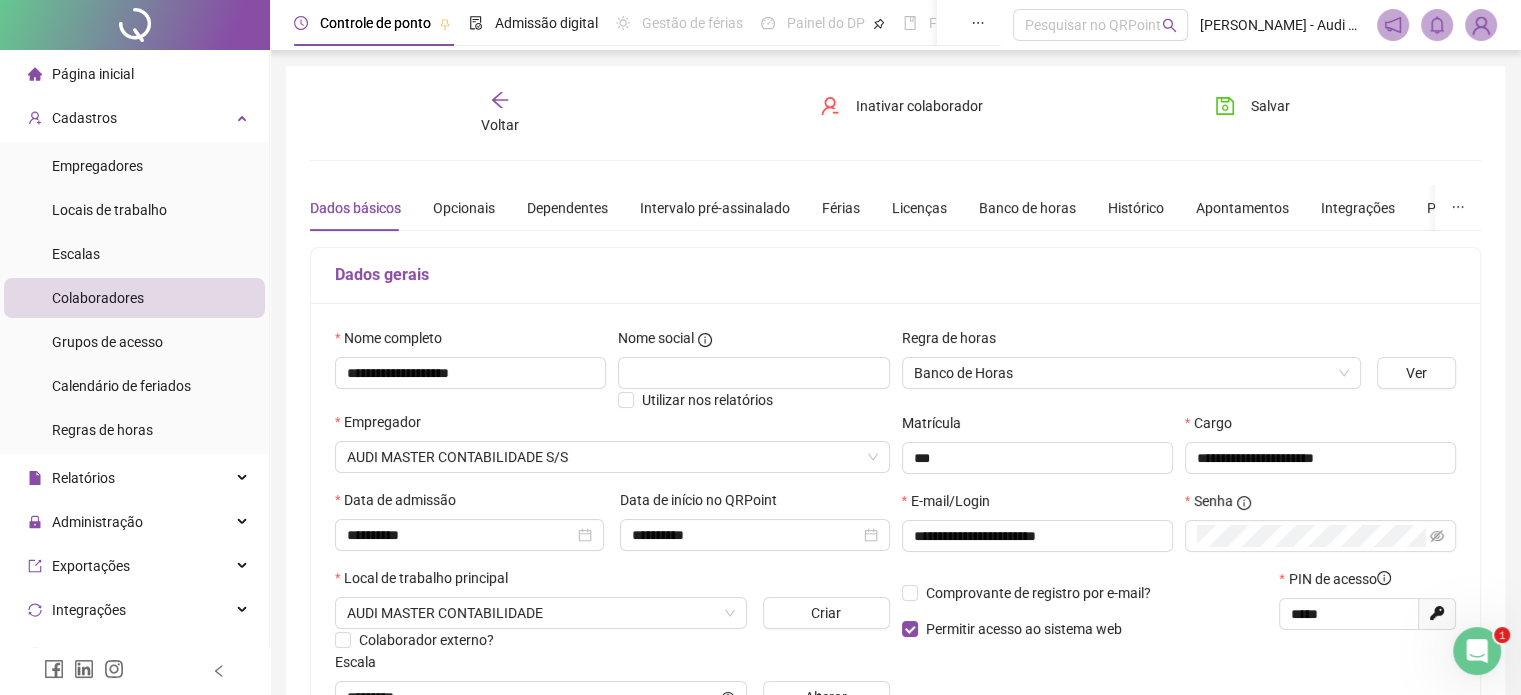 scroll, scrollTop: 0, scrollLeft: 0, axis: both 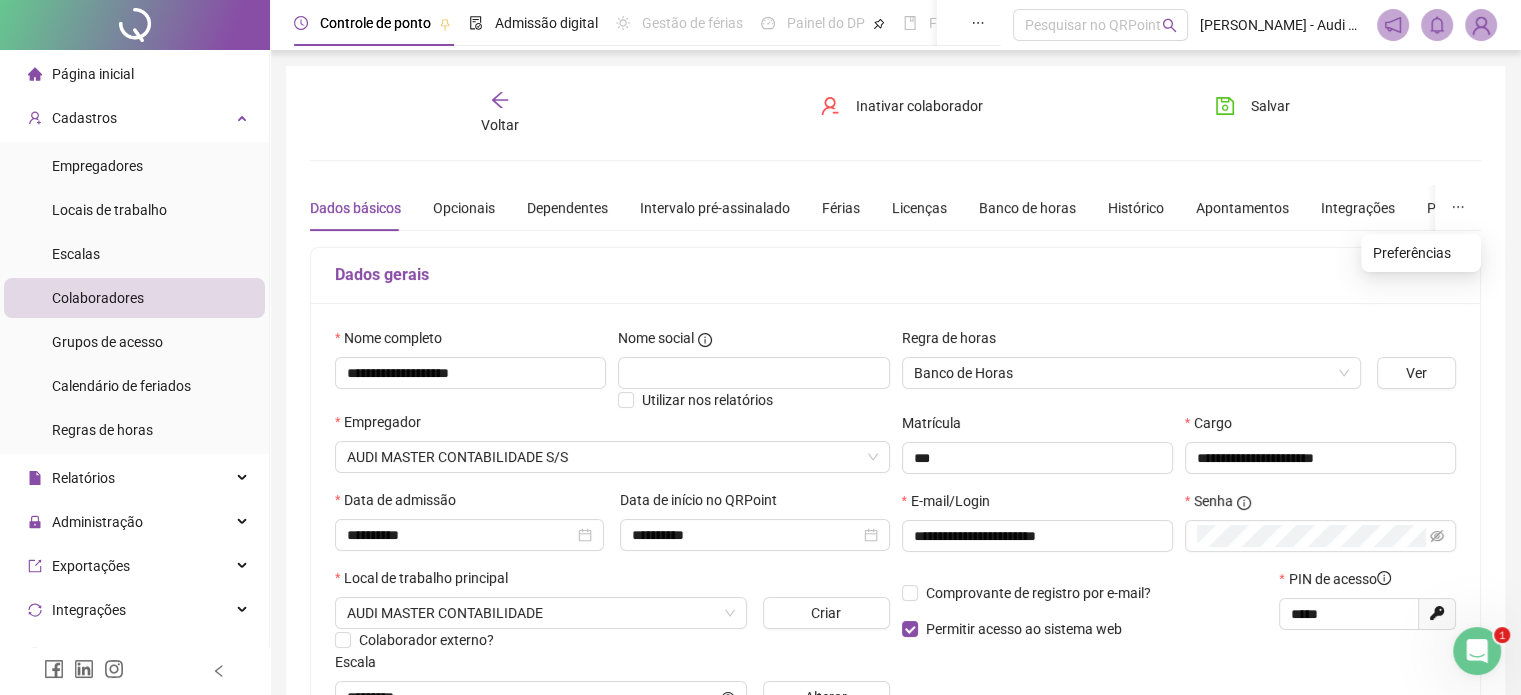 click 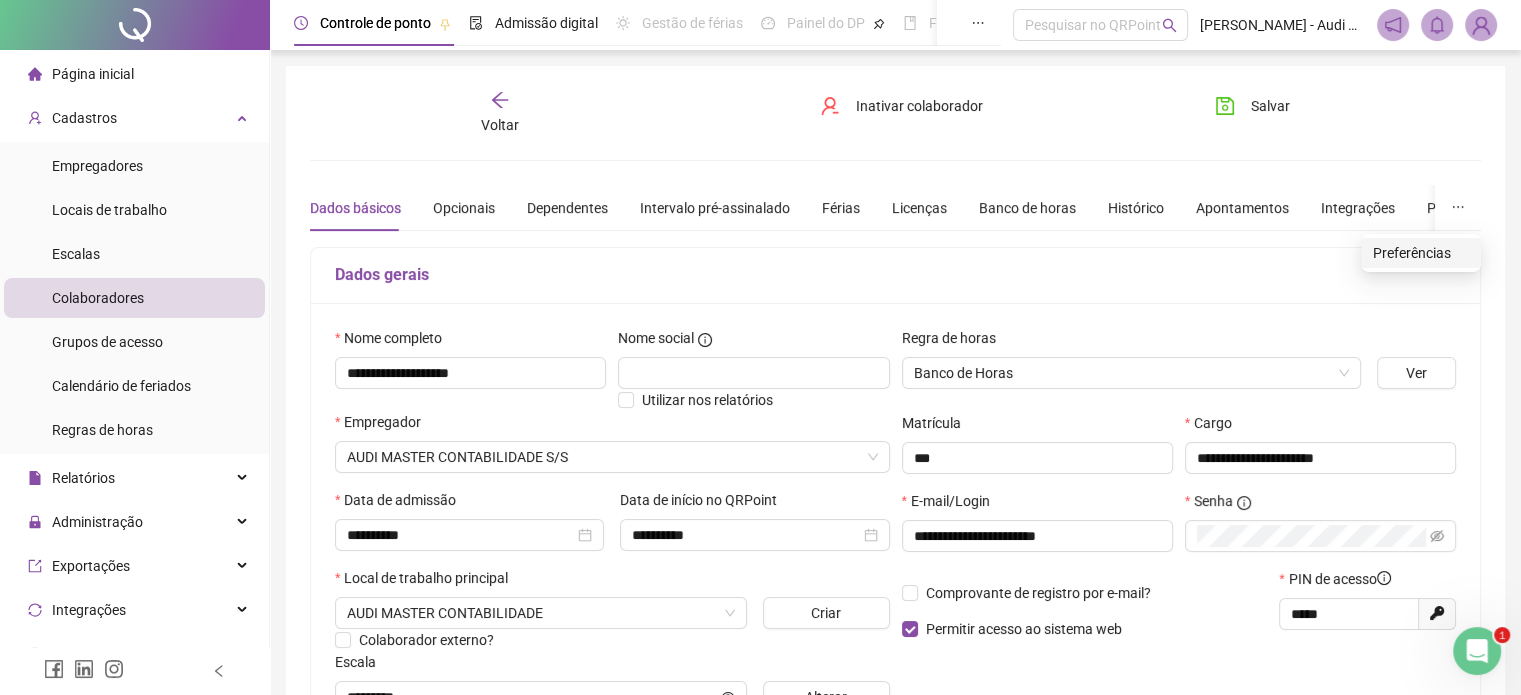 click on "Preferências" at bounding box center (1421, 253) 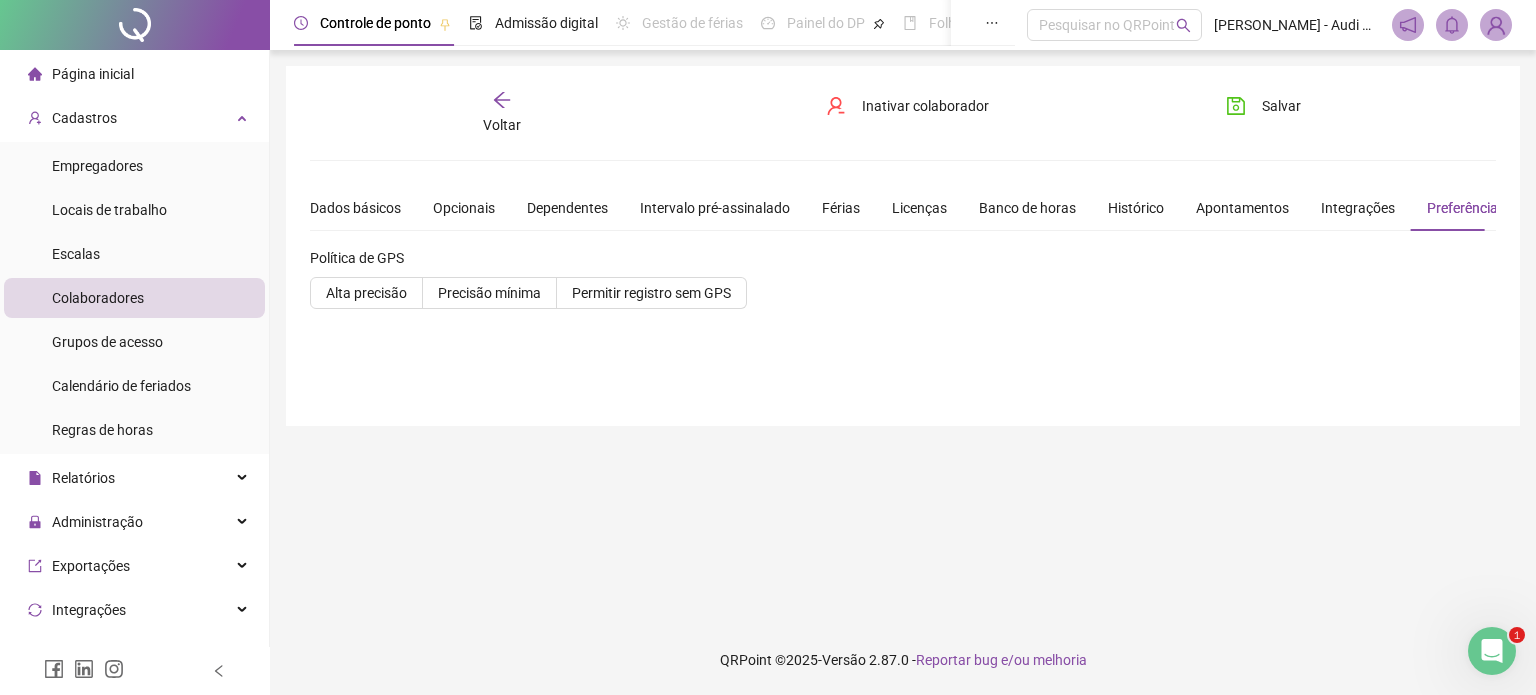 click 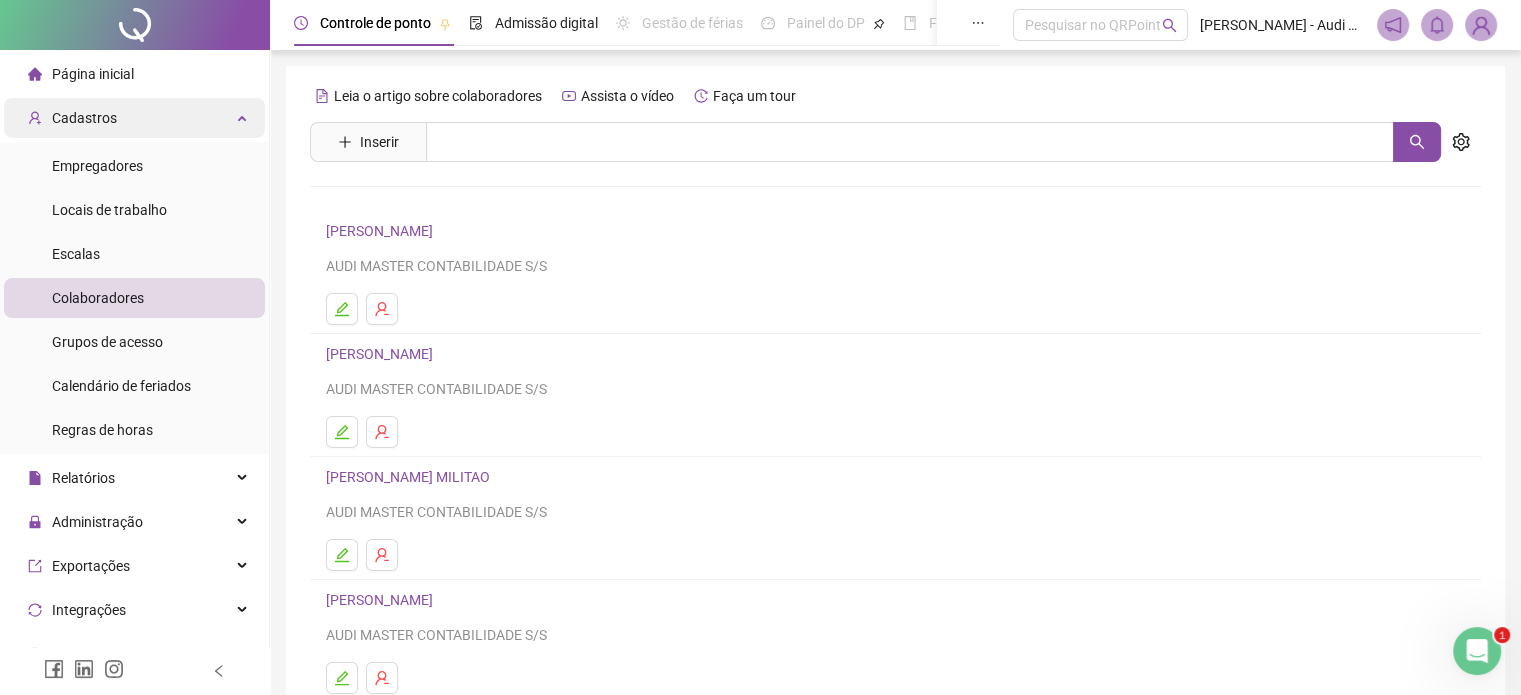 click on "Cadastros" at bounding box center (134, 118) 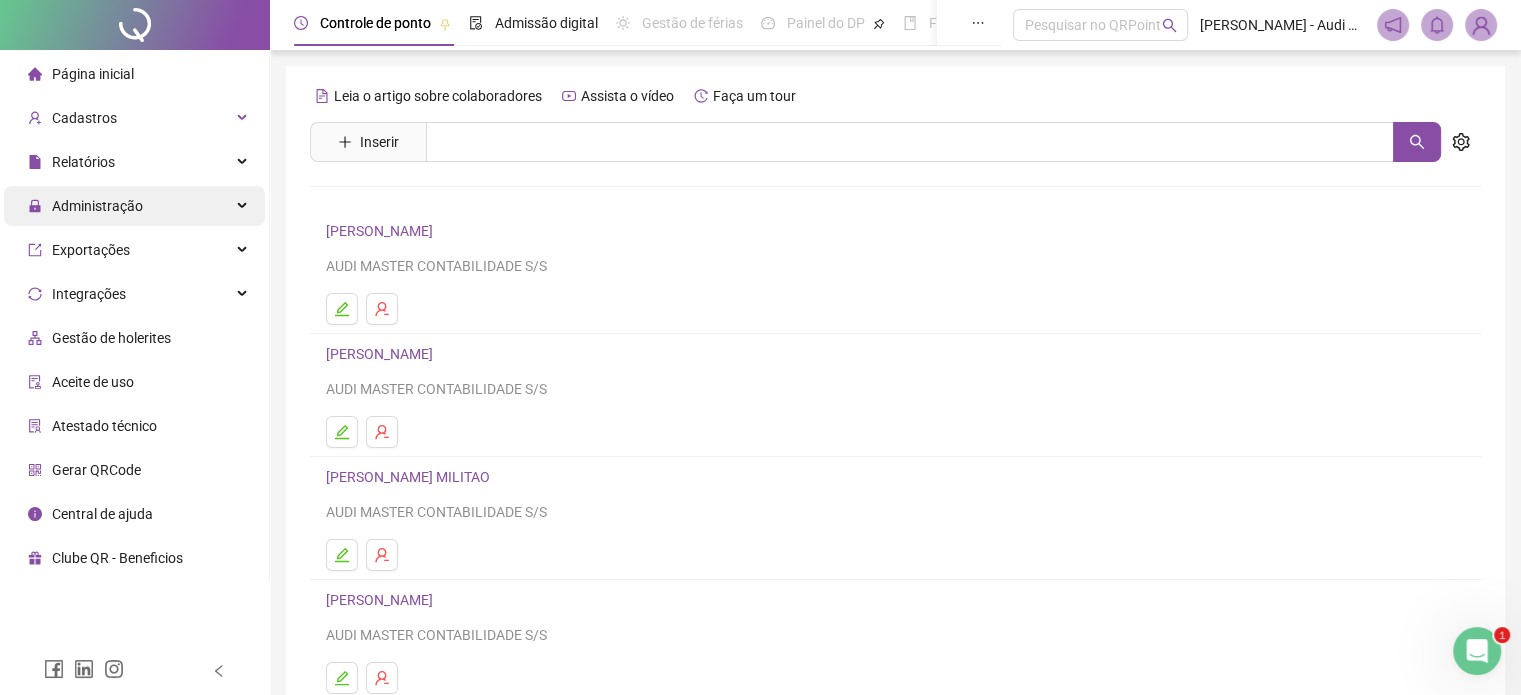 click on "Administração" at bounding box center [134, 206] 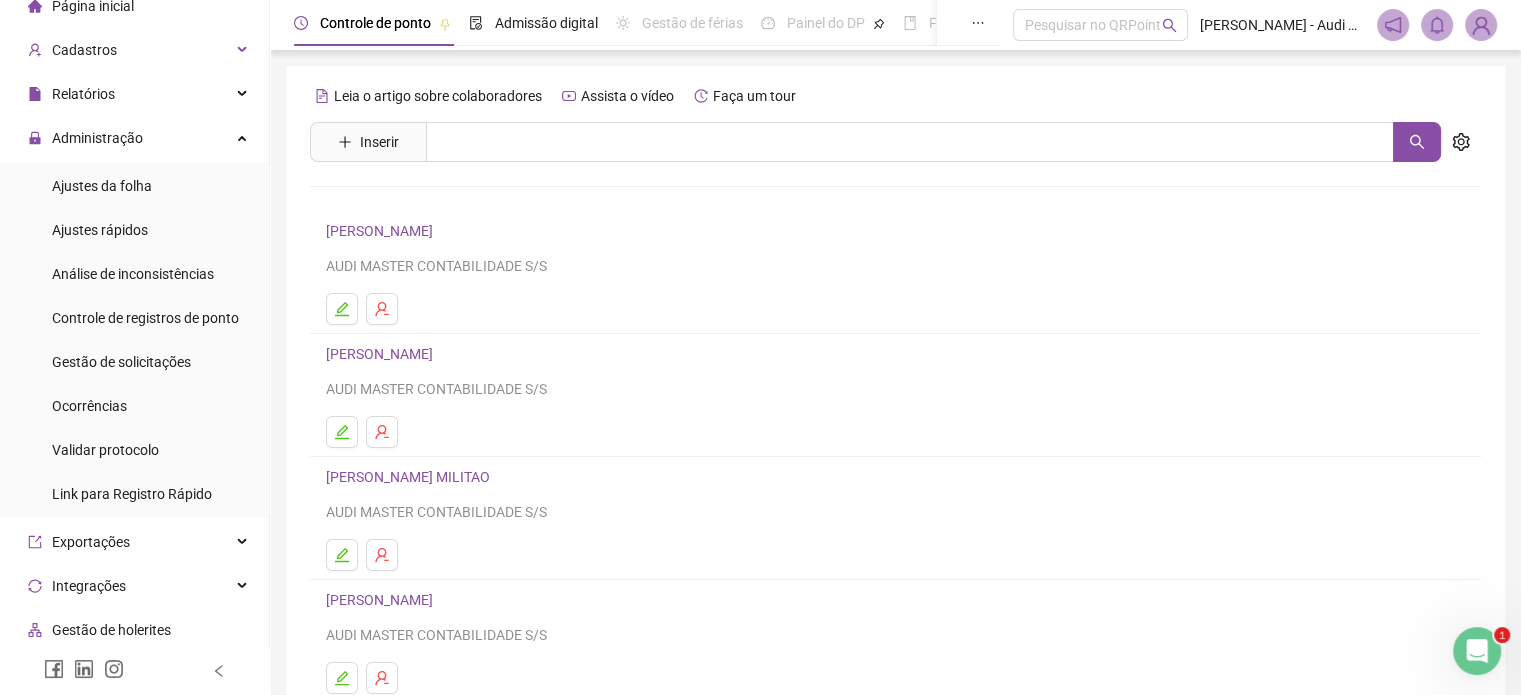 scroll, scrollTop: 200, scrollLeft: 0, axis: vertical 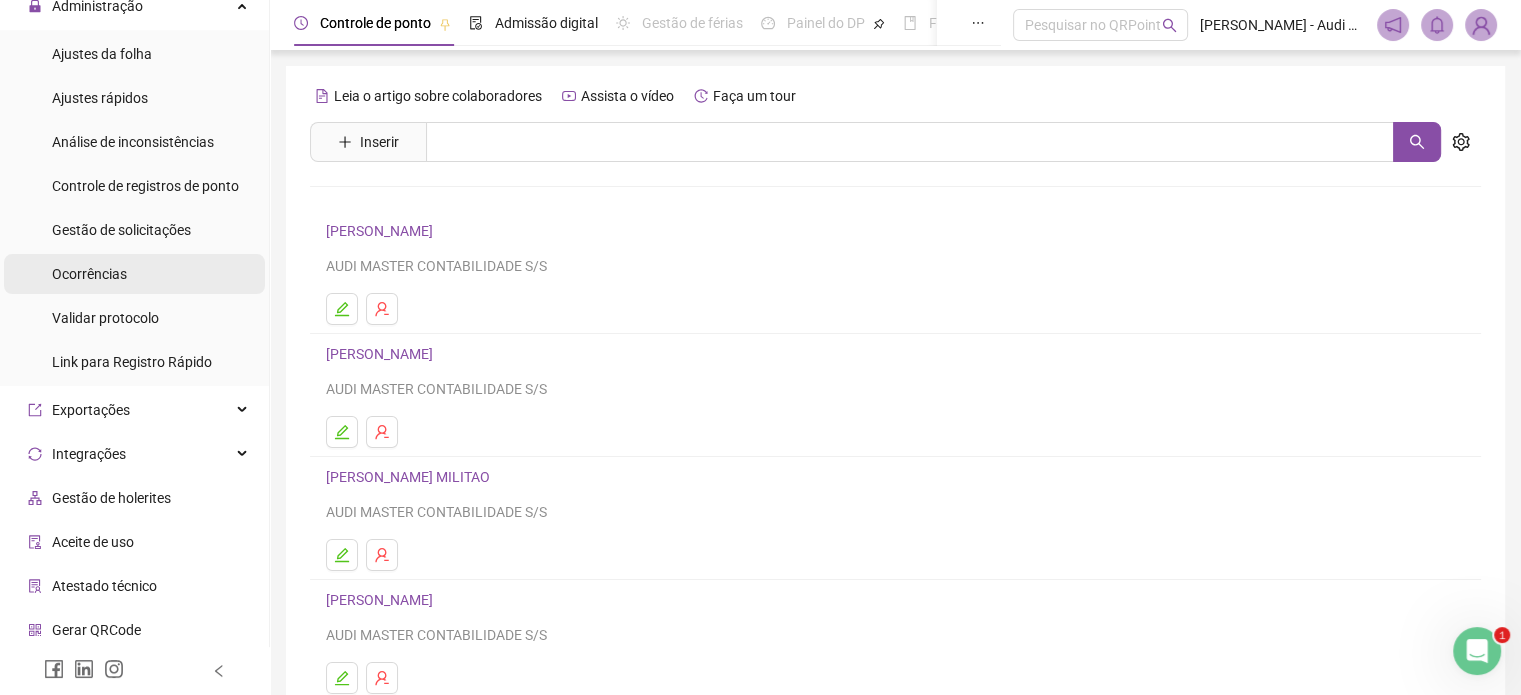 click on "Ocorrências" at bounding box center [134, 274] 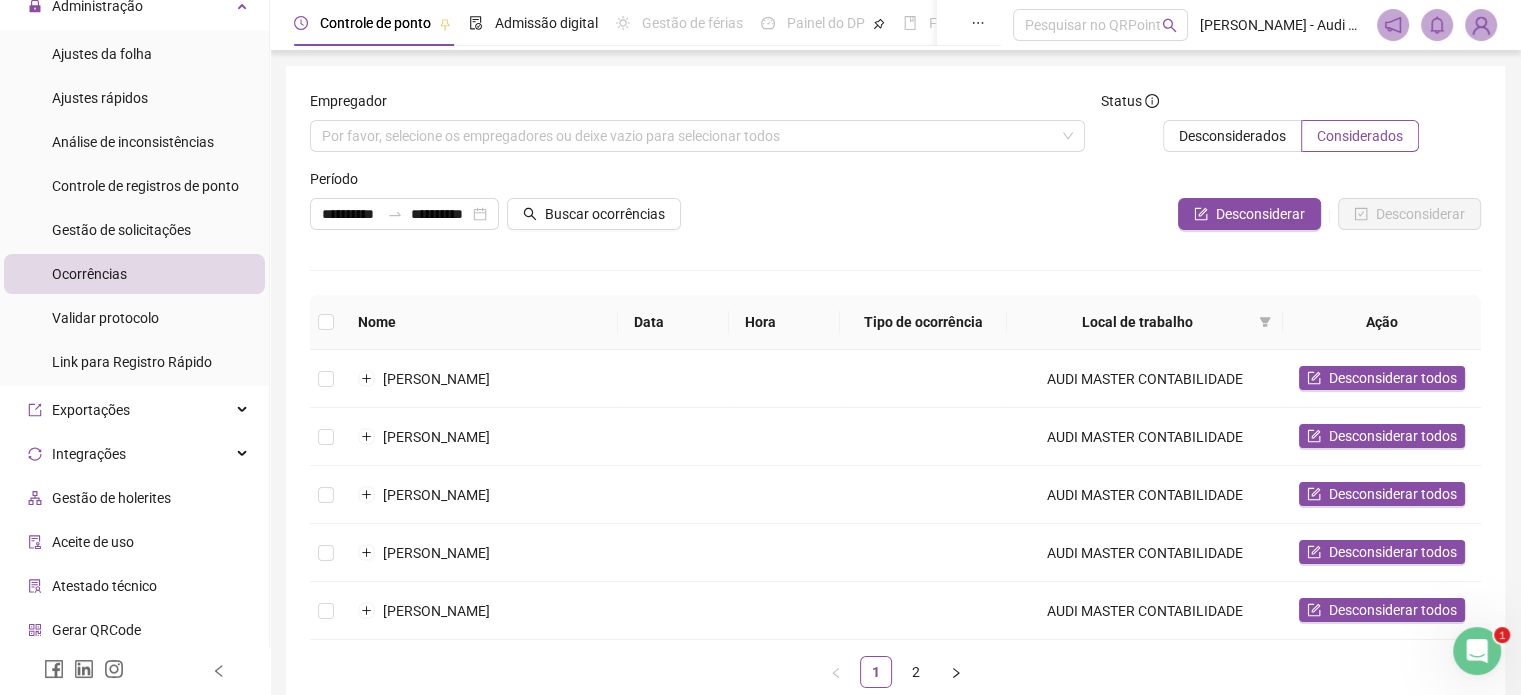 scroll, scrollTop: 100, scrollLeft: 0, axis: vertical 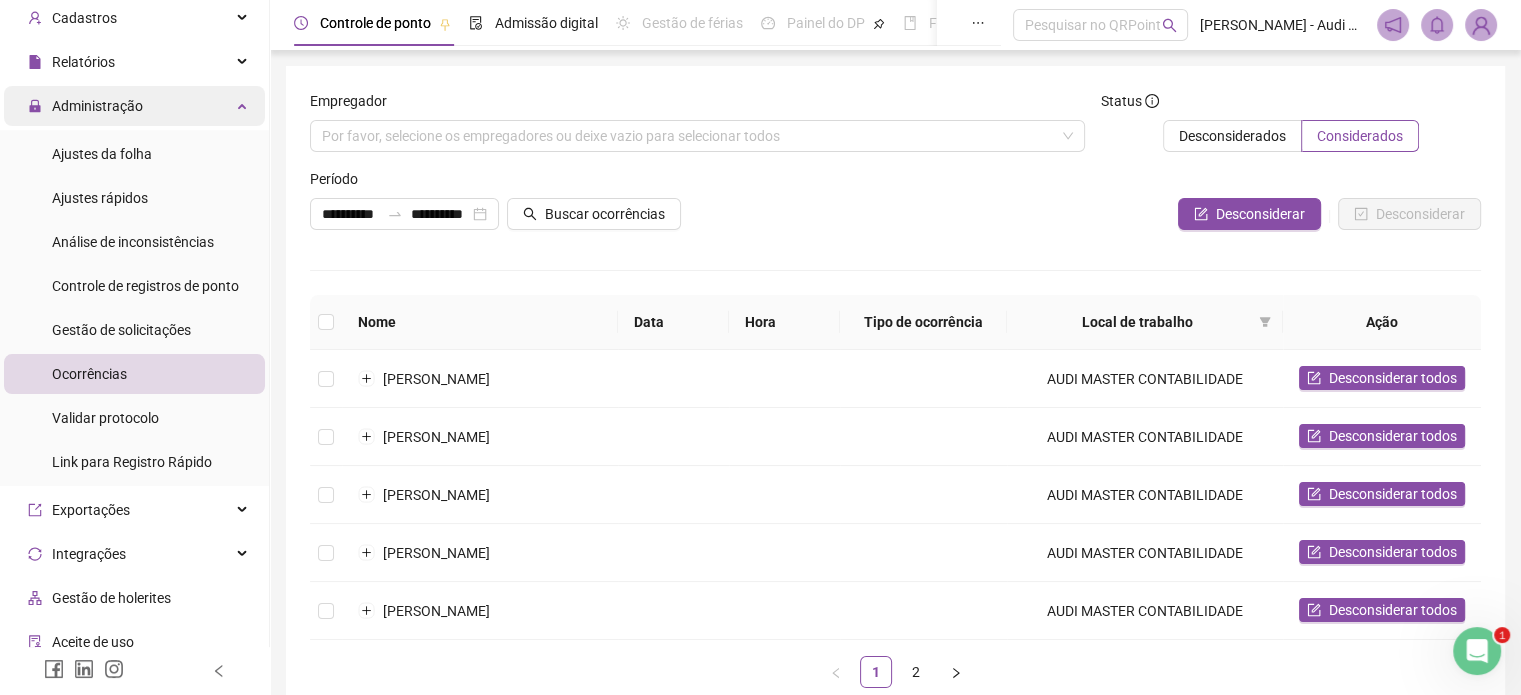 click at bounding box center [244, 104] 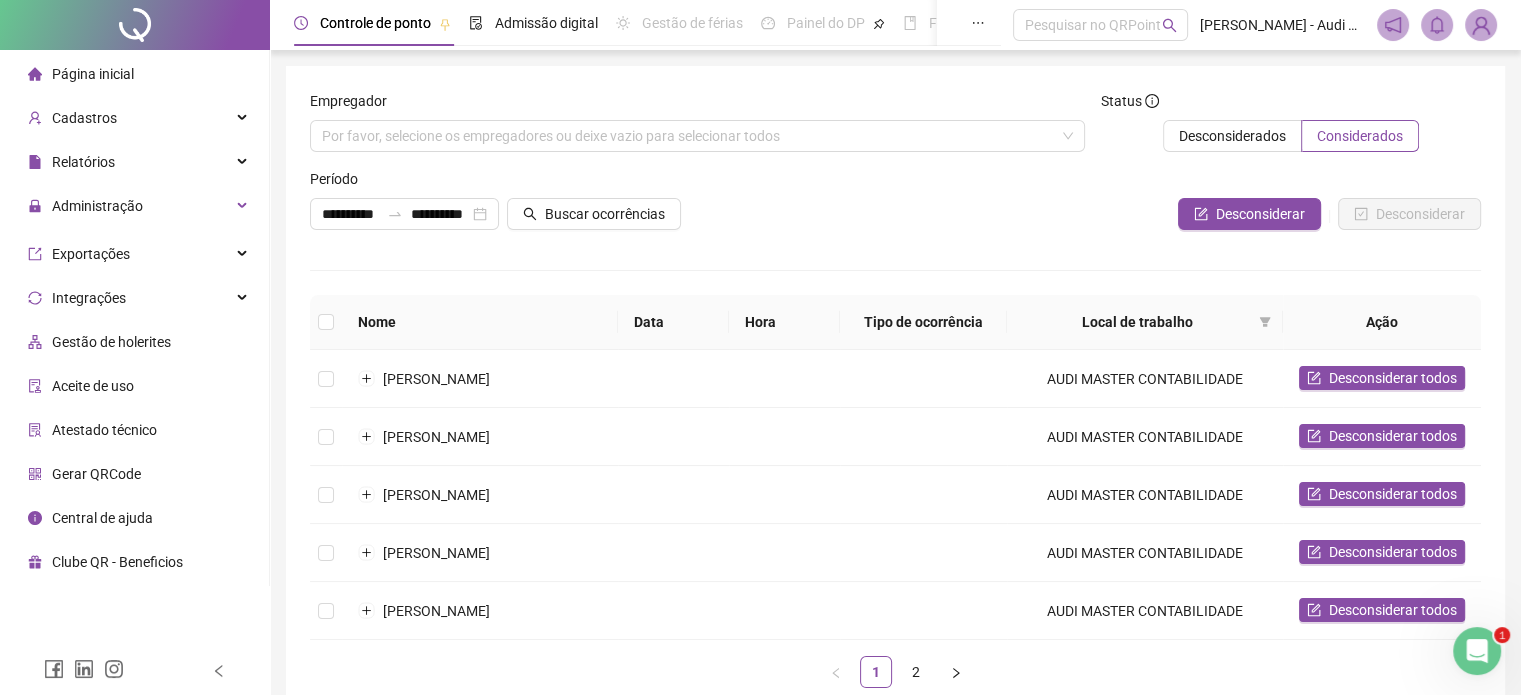 scroll, scrollTop: 0, scrollLeft: 0, axis: both 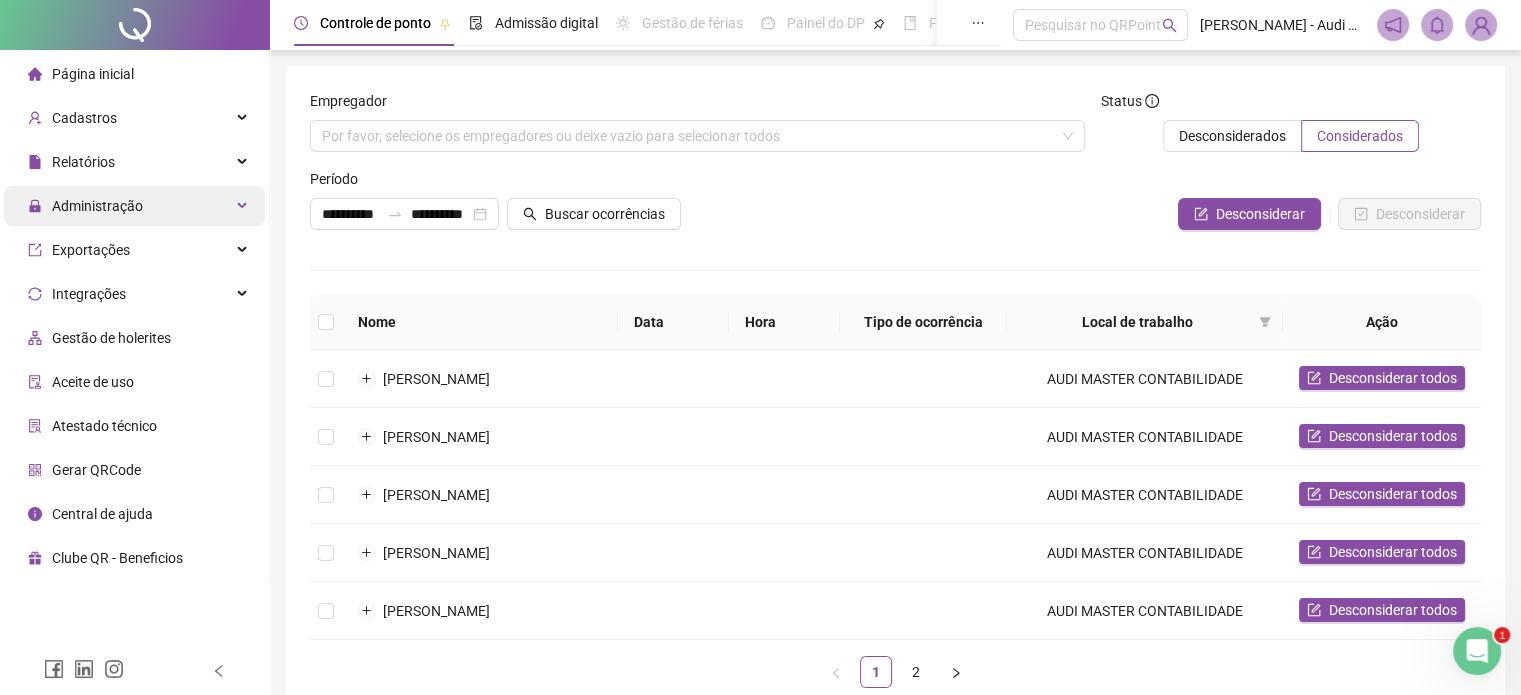 click at bounding box center (244, 206) 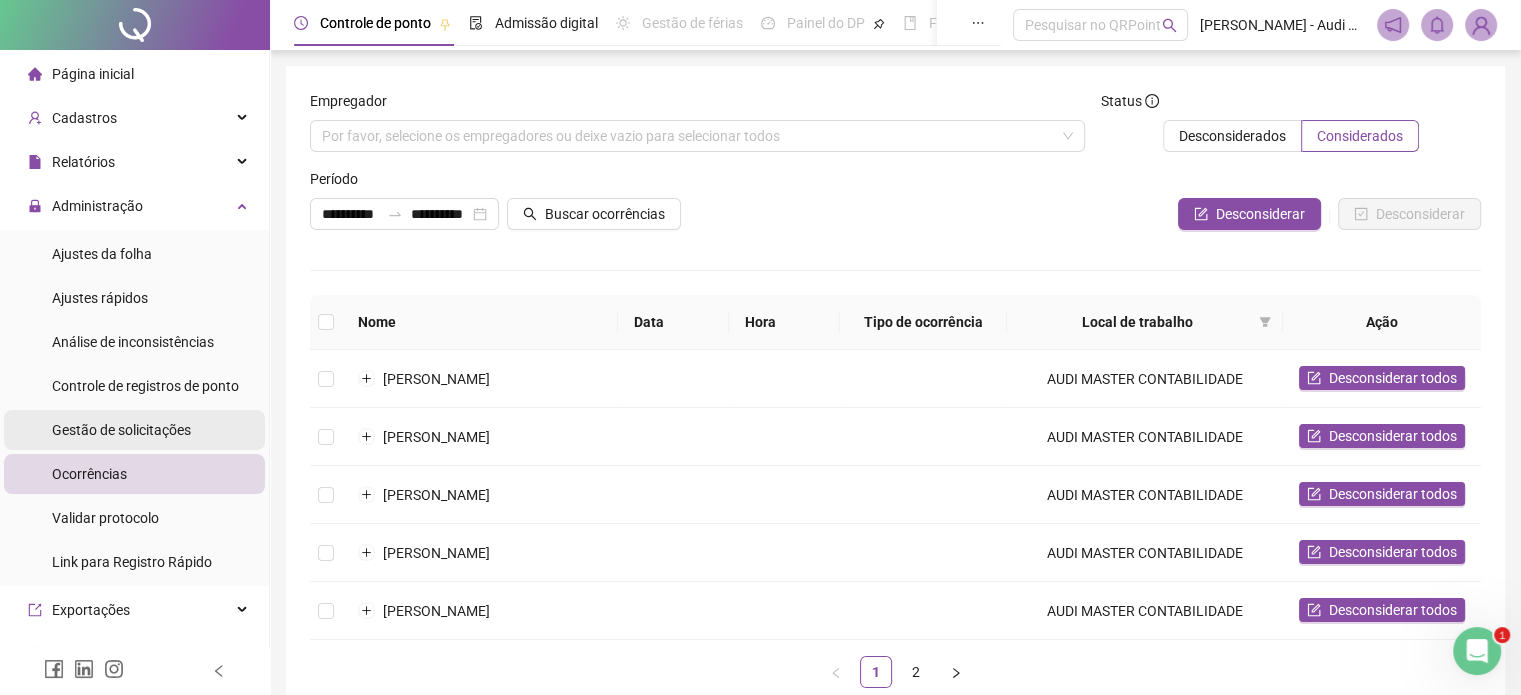 click on "Gestão de solicitações" at bounding box center [121, 430] 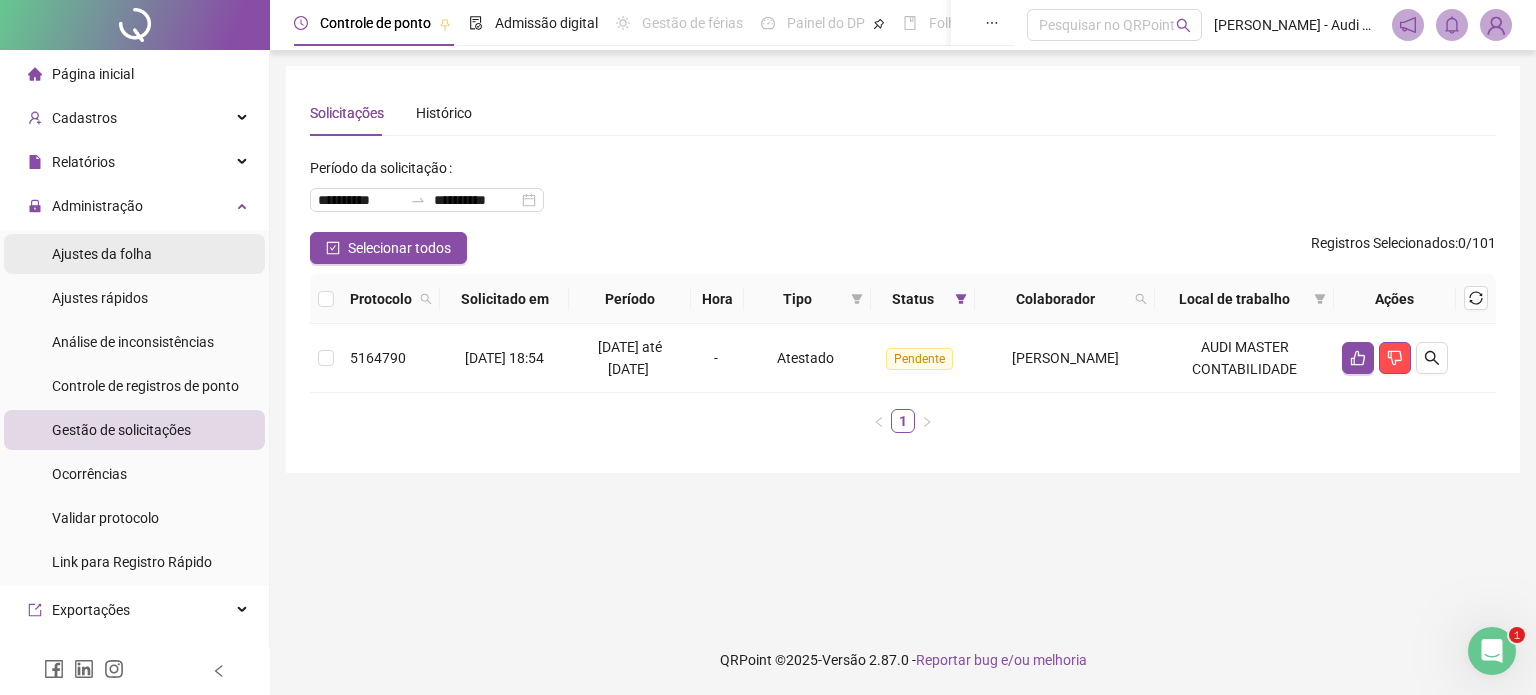 click on "Ajustes da folha" at bounding box center (102, 254) 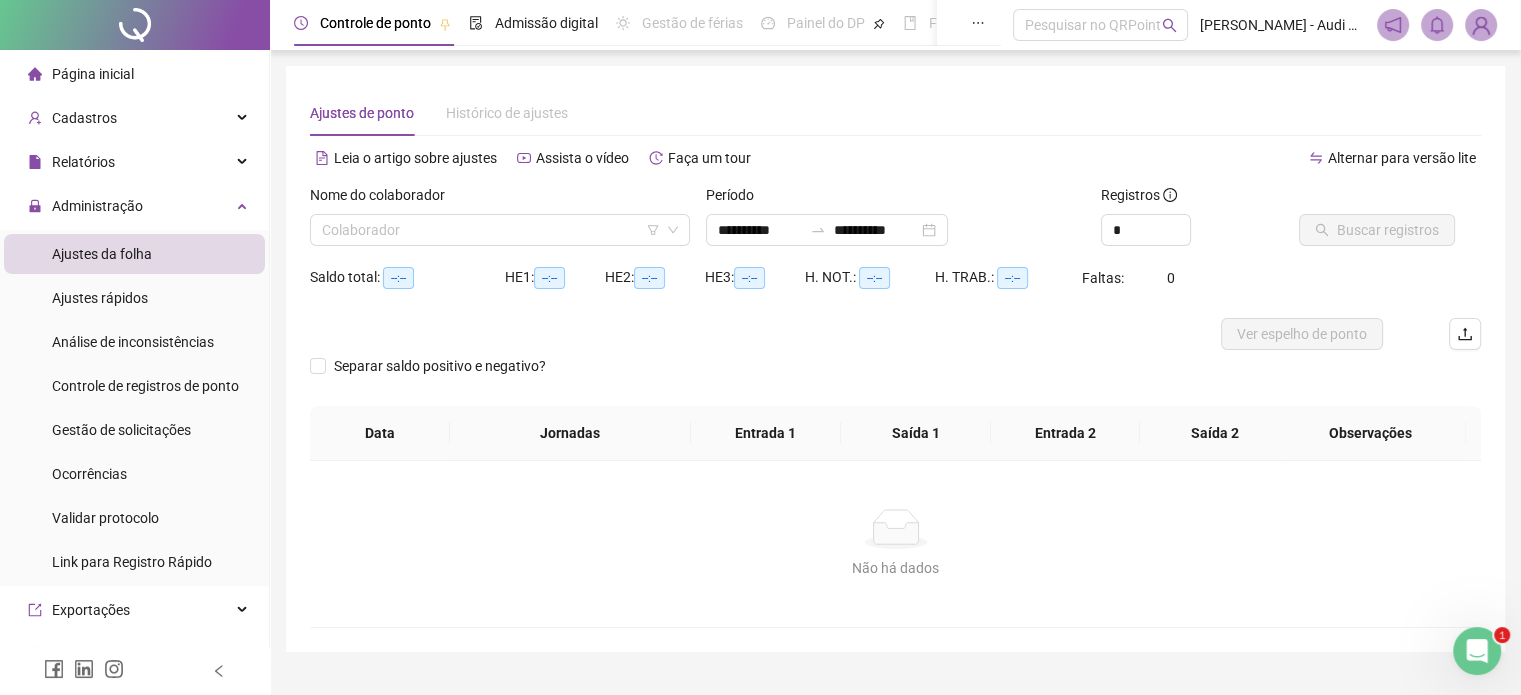 type on "**********" 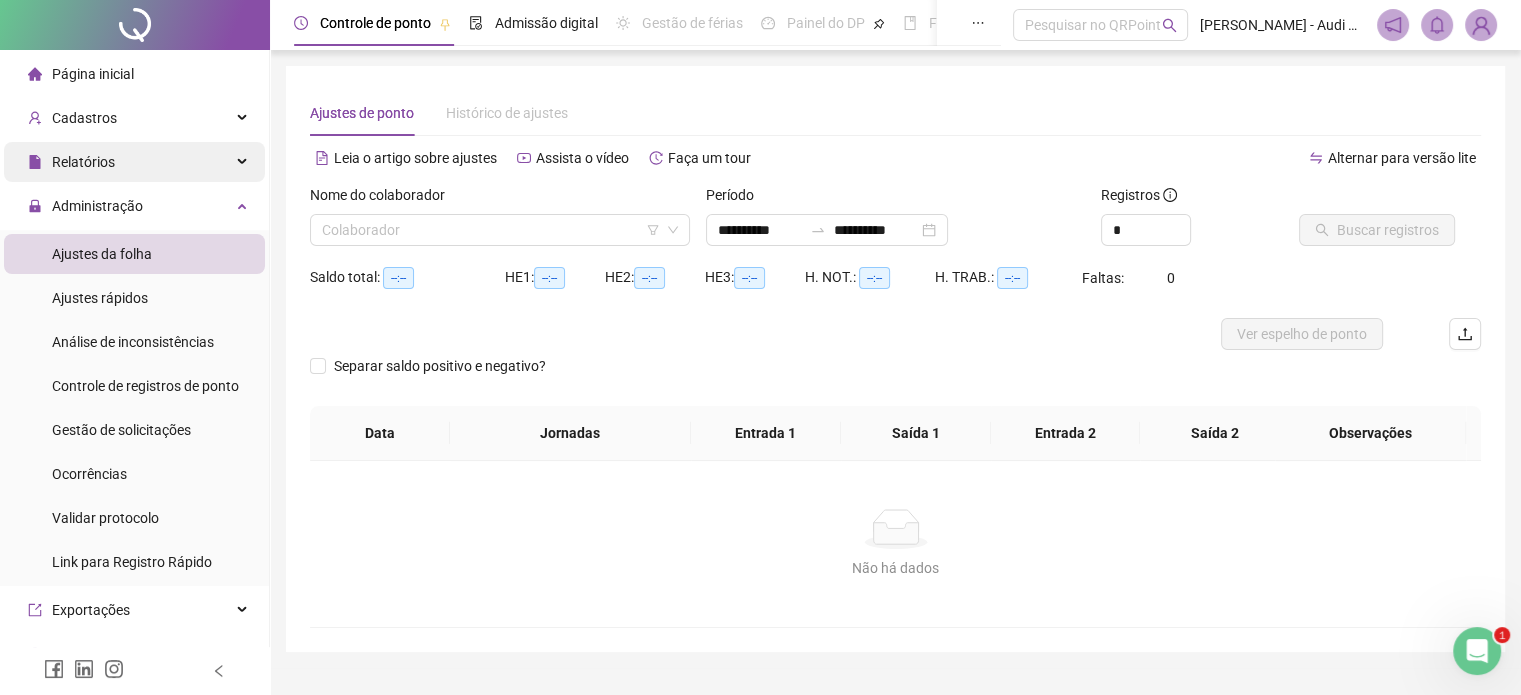 click on "Relatórios" at bounding box center (134, 162) 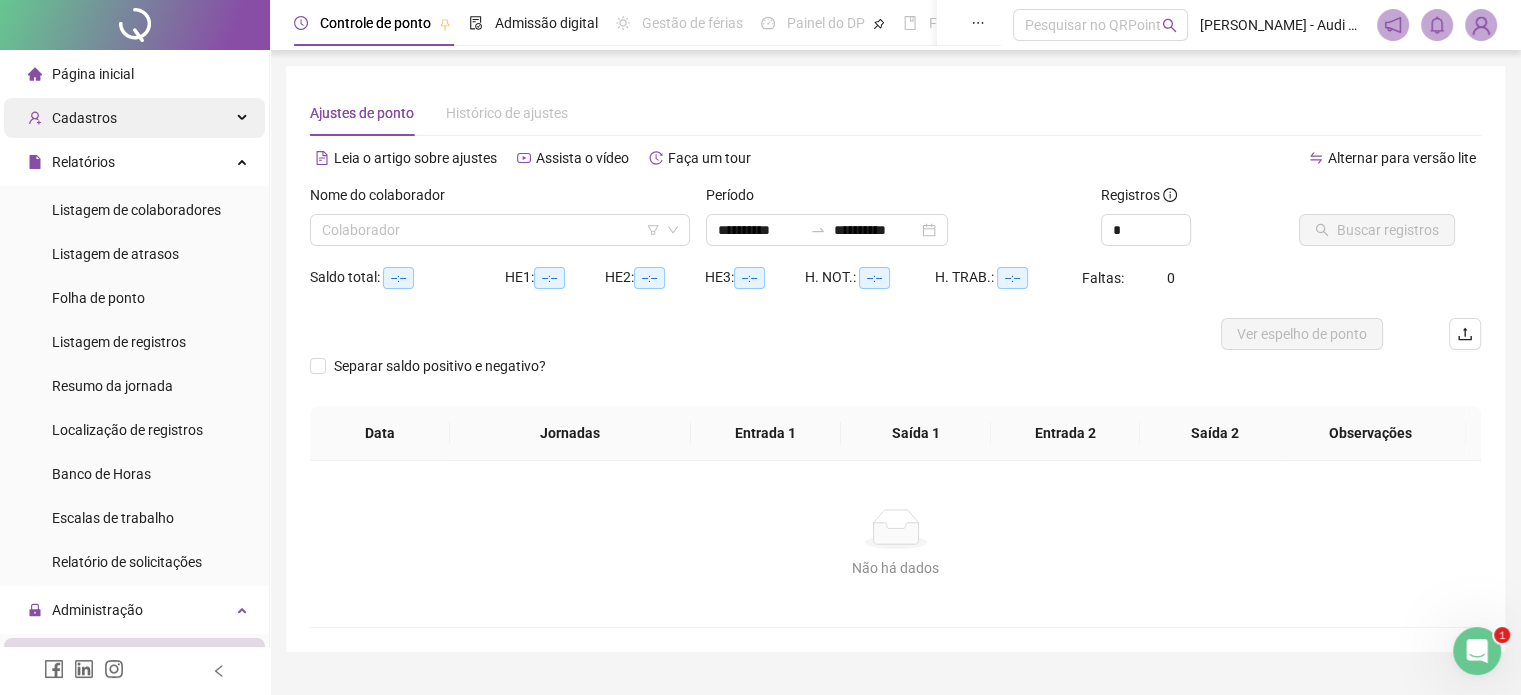 click on "Cadastros" at bounding box center (134, 118) 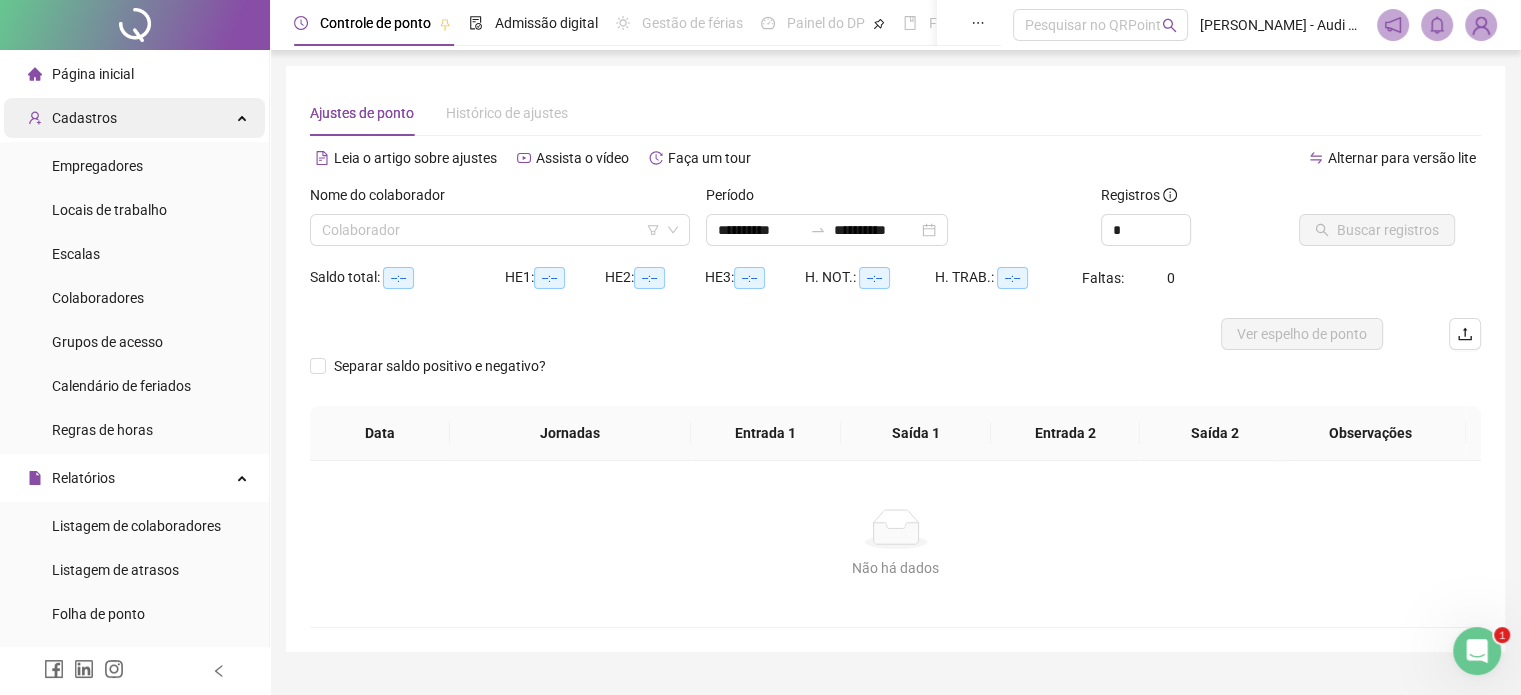 click on "Cadastros" at bounding box center (134, 118) 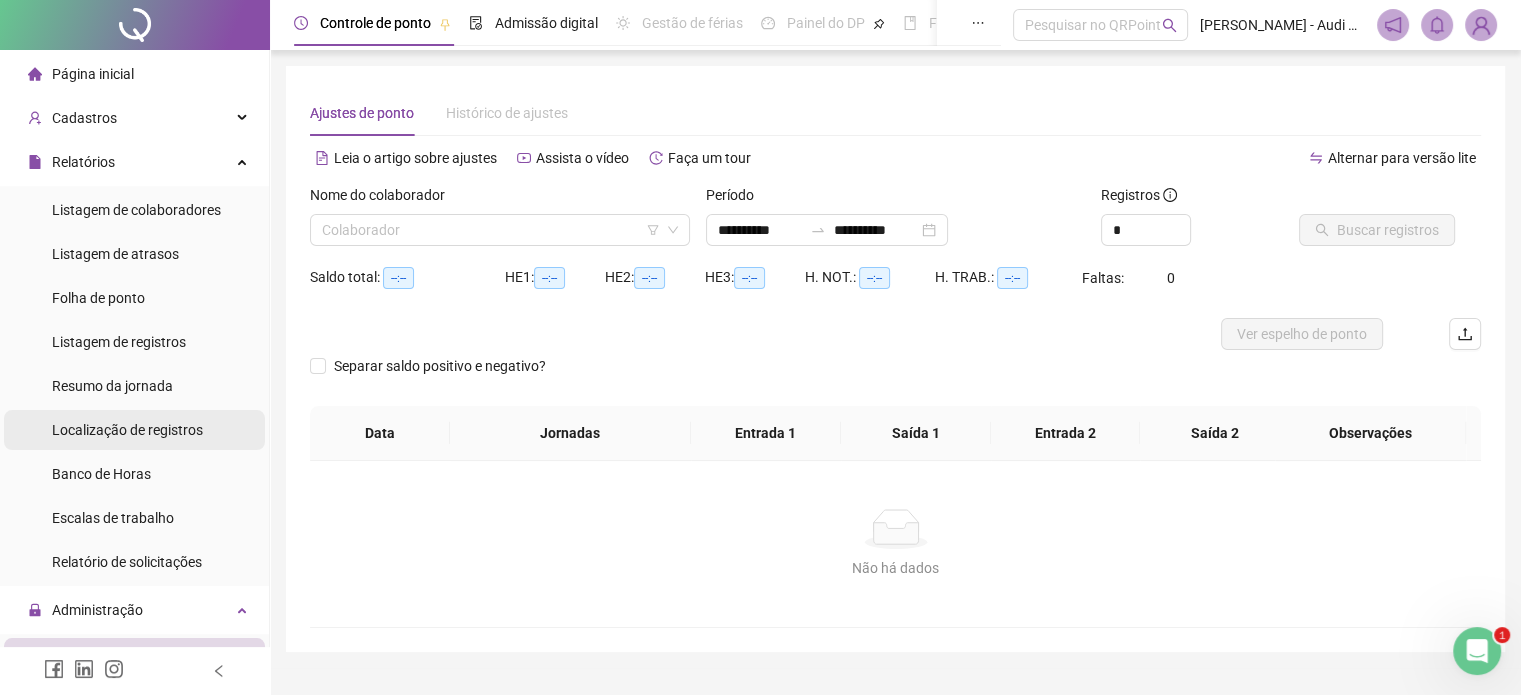 scroll, scrollTop: 0, scrollLeft: 0, axis: both 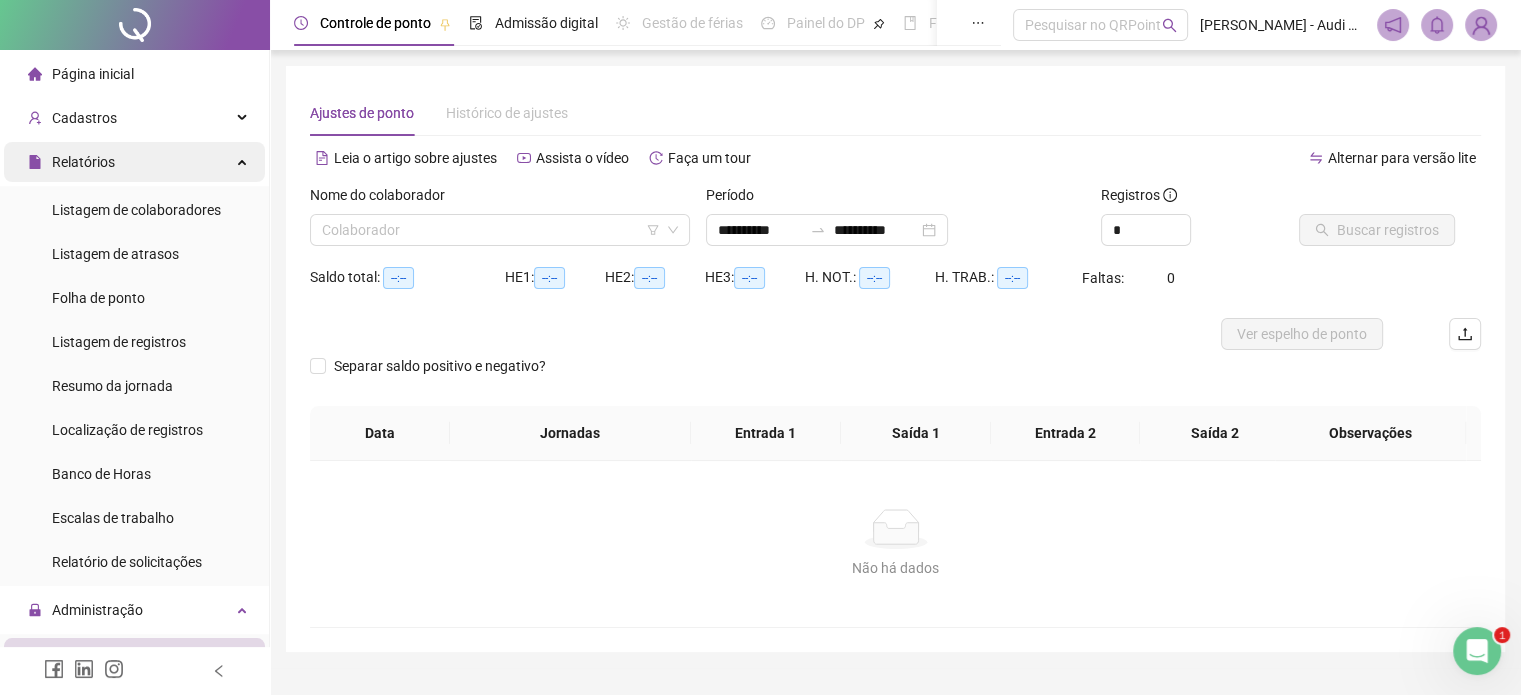 click on "Relatórios" at bounding box center [134, 162] 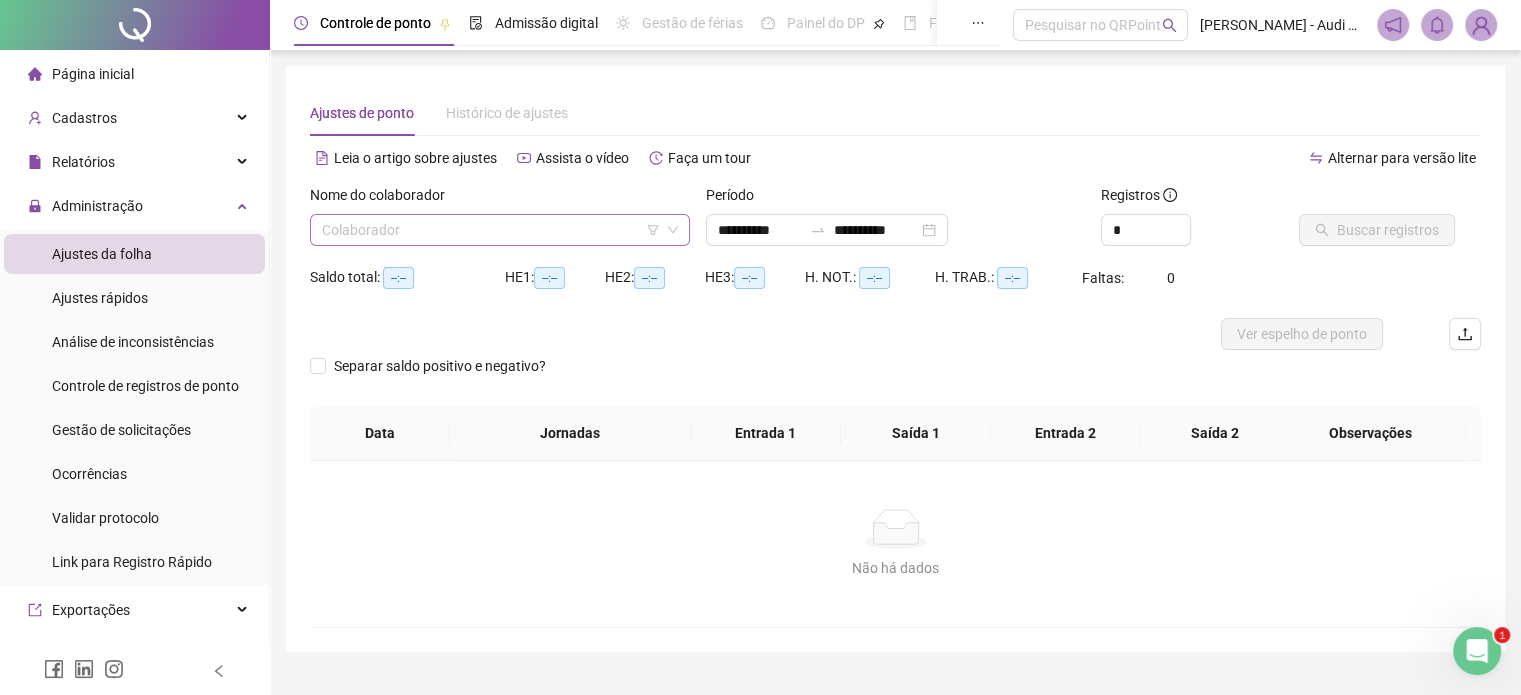 click at bounding box center [494, 230] 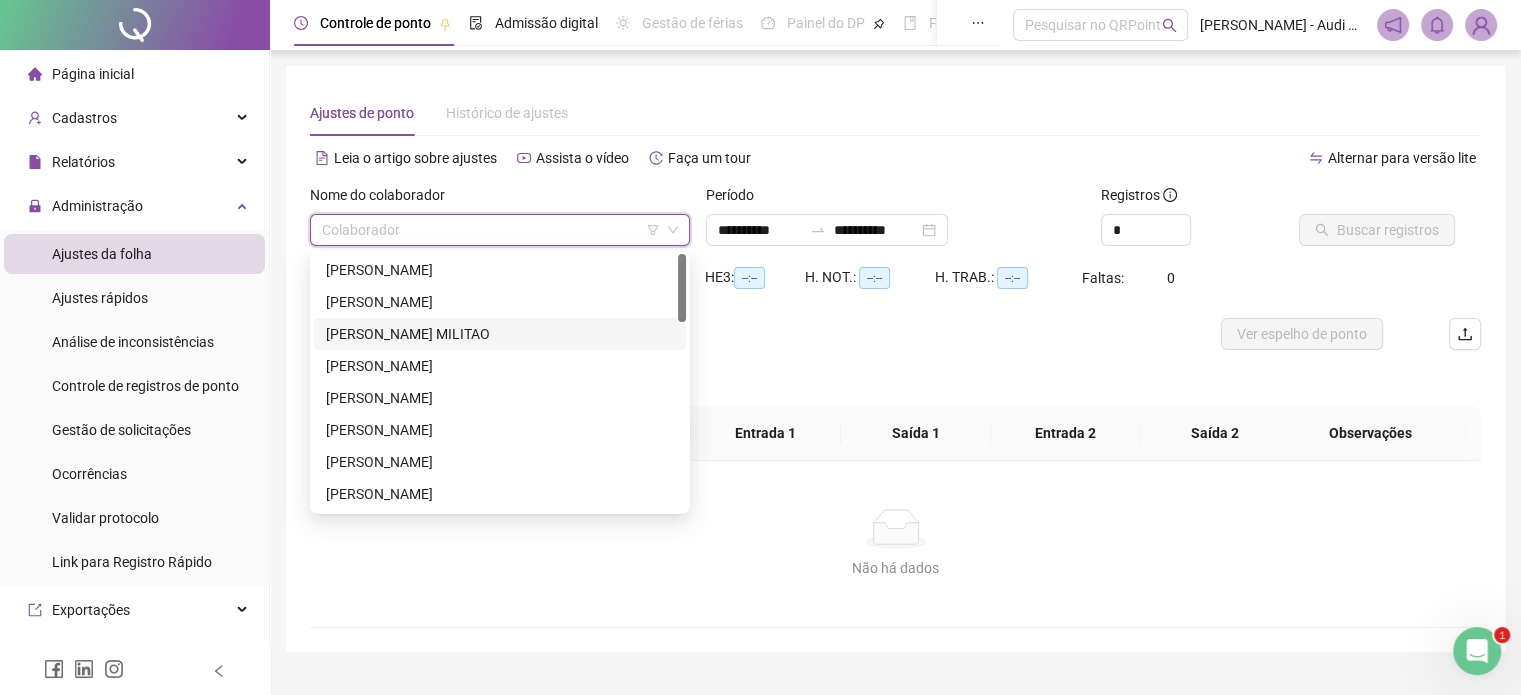 click on "[PERSON_NAME] MILITAO" at bounding box center [500, 334] 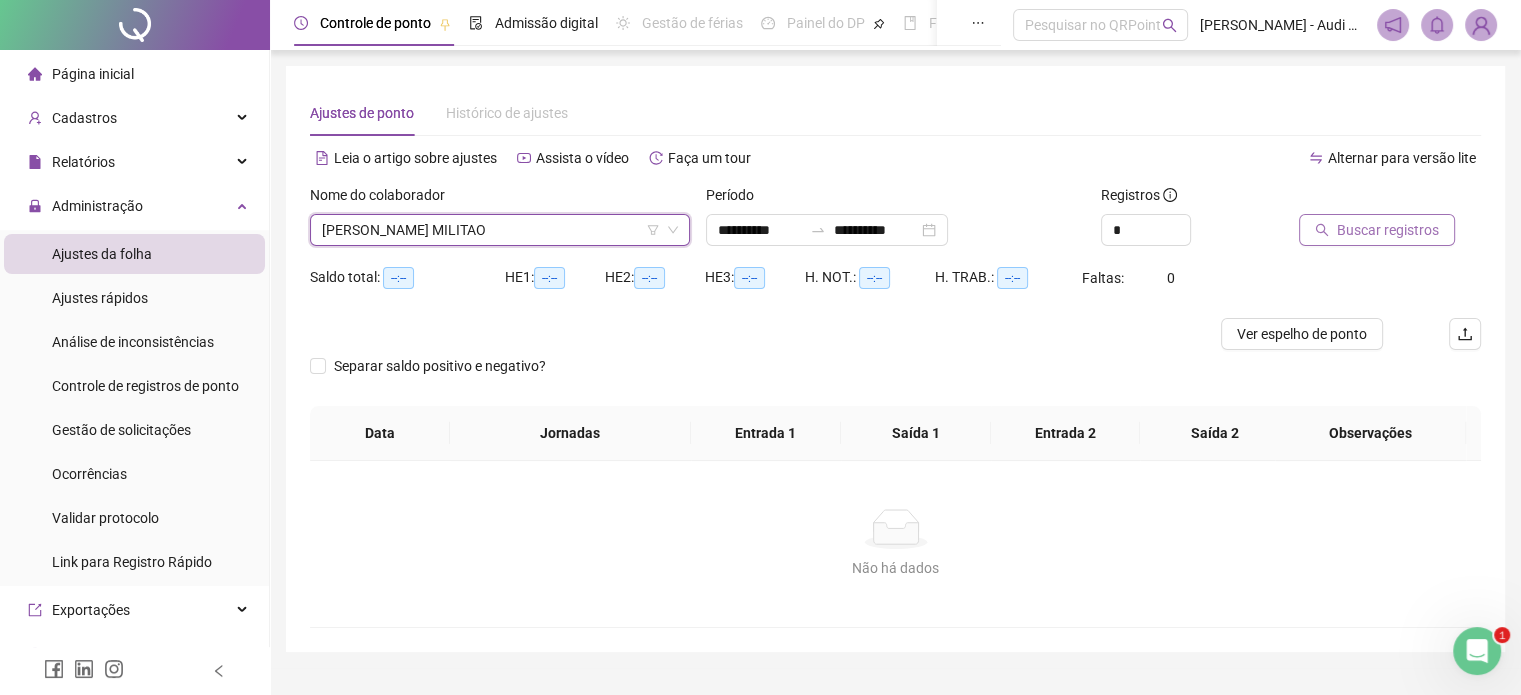 click on "Buscar registros" at bounding box center [1388, 230] 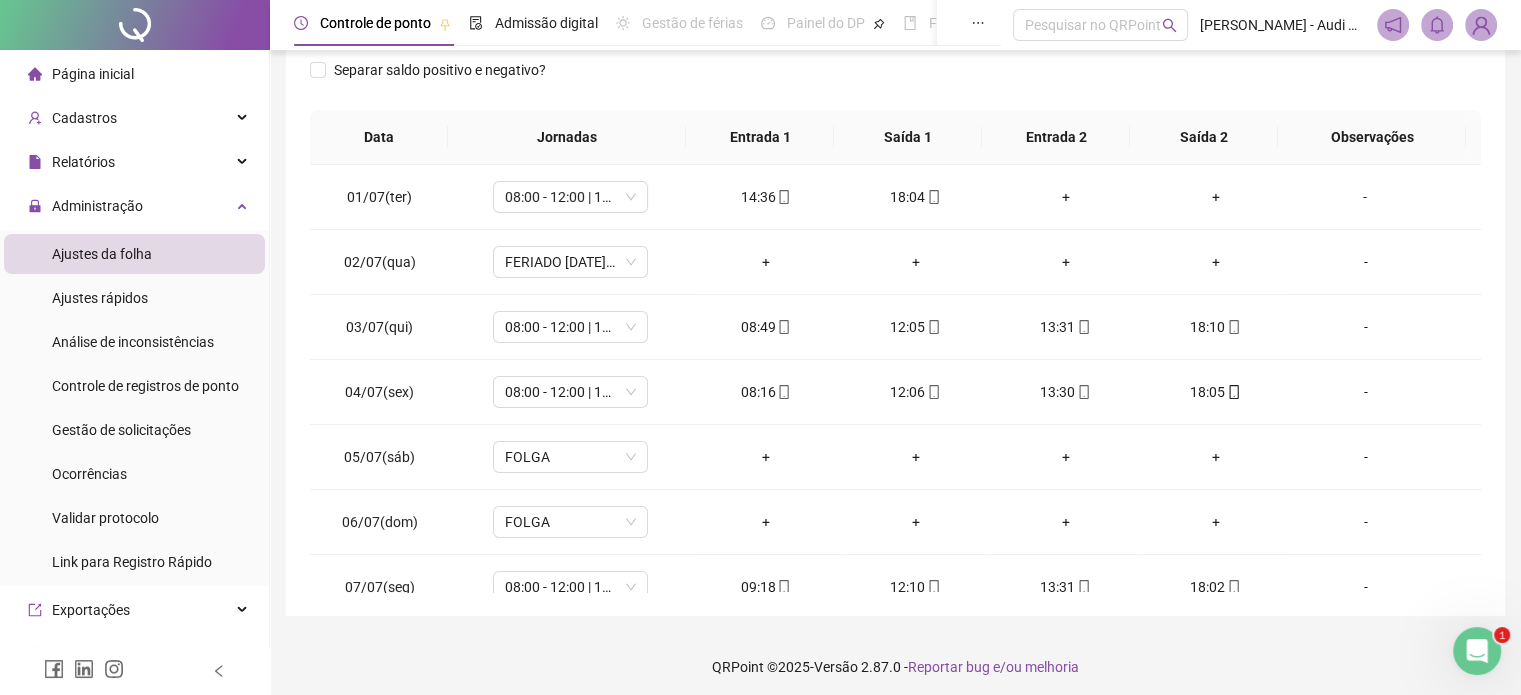 scroll, scrollTop: 326, scrollLeft: 0, axis: vertical 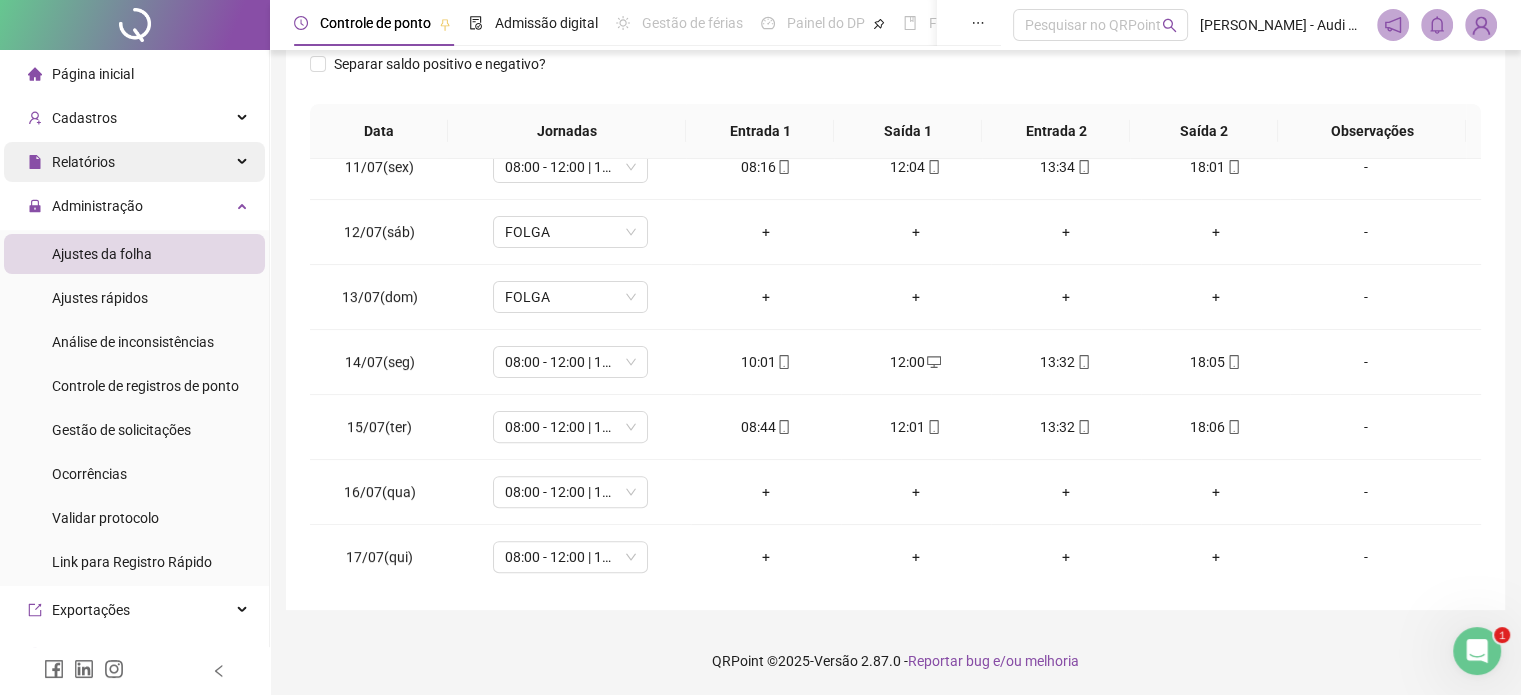 click on "Relatórios" at bounding box center (134, 162) 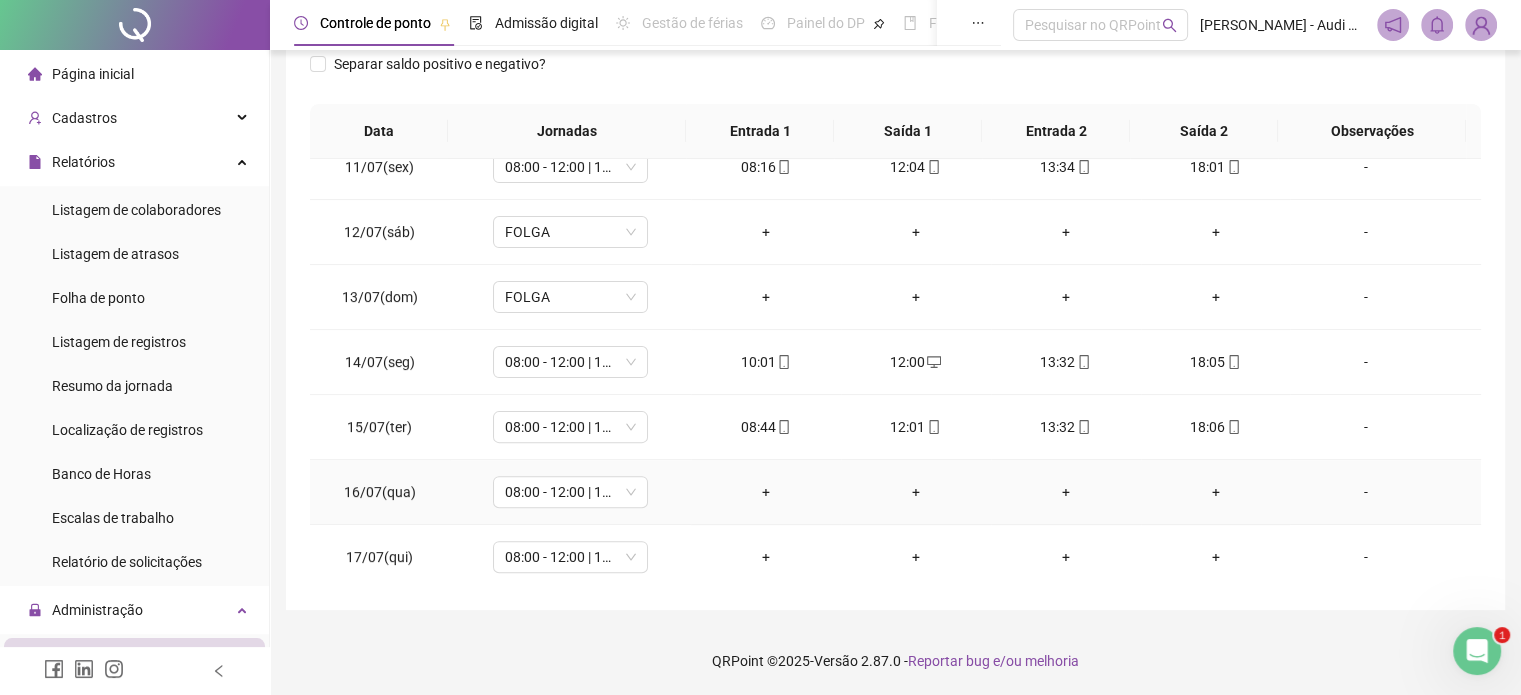 click on "-" at bounding box center [1365, 492] 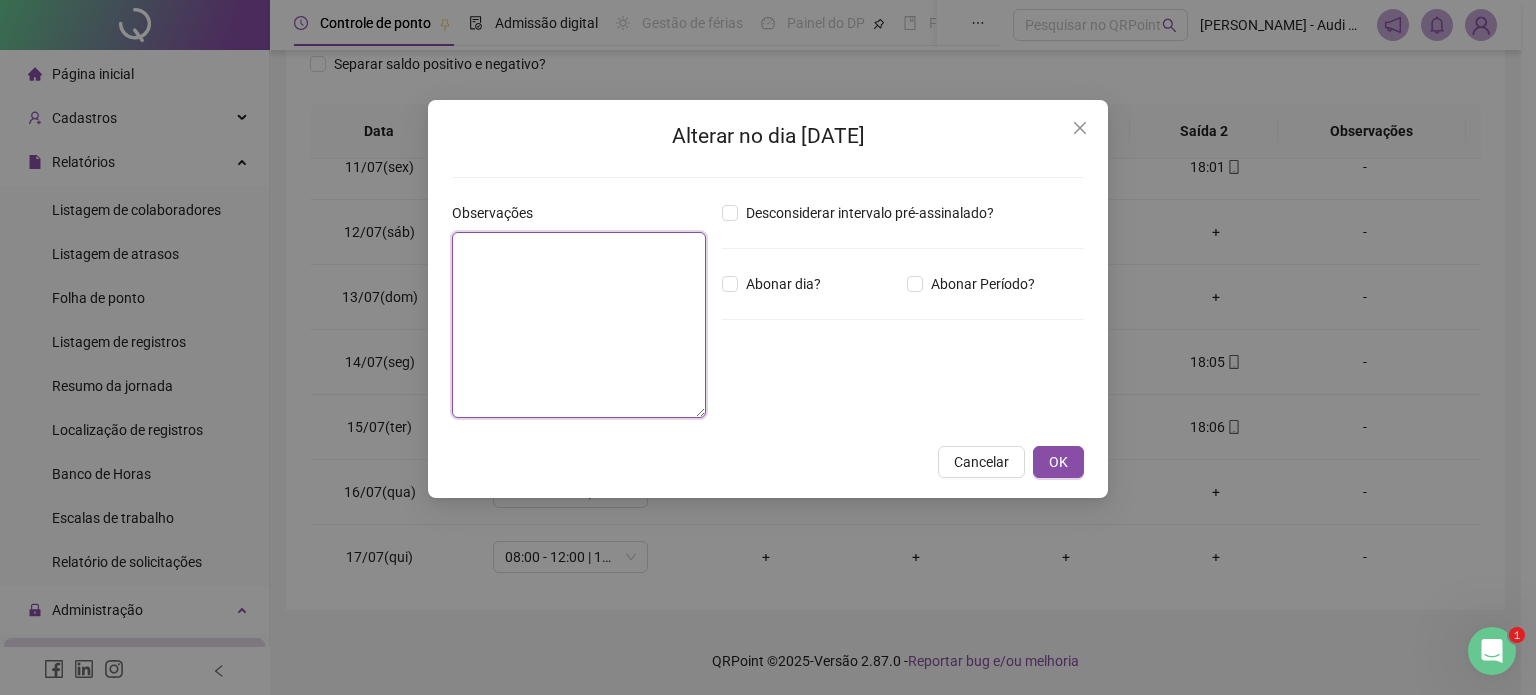 click at bounding box center (579, 325) 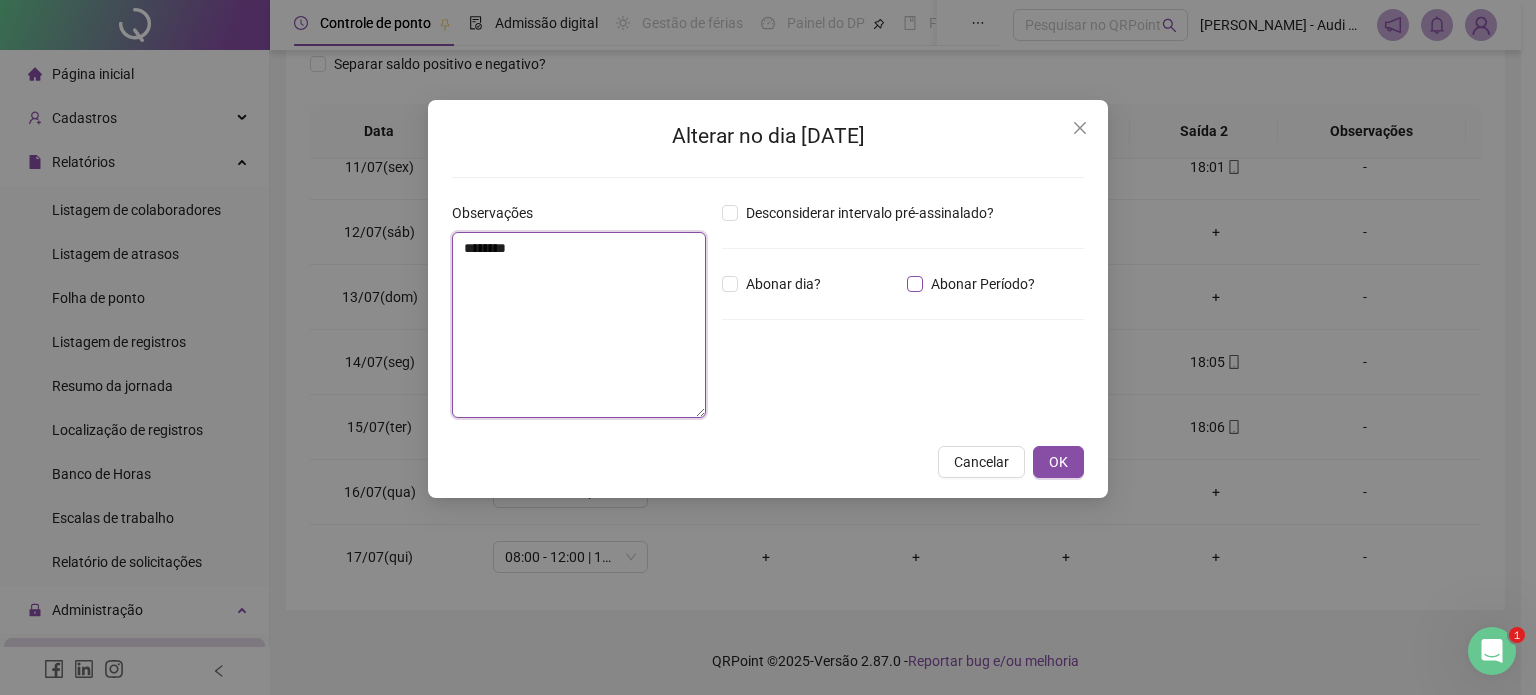 type on "********" 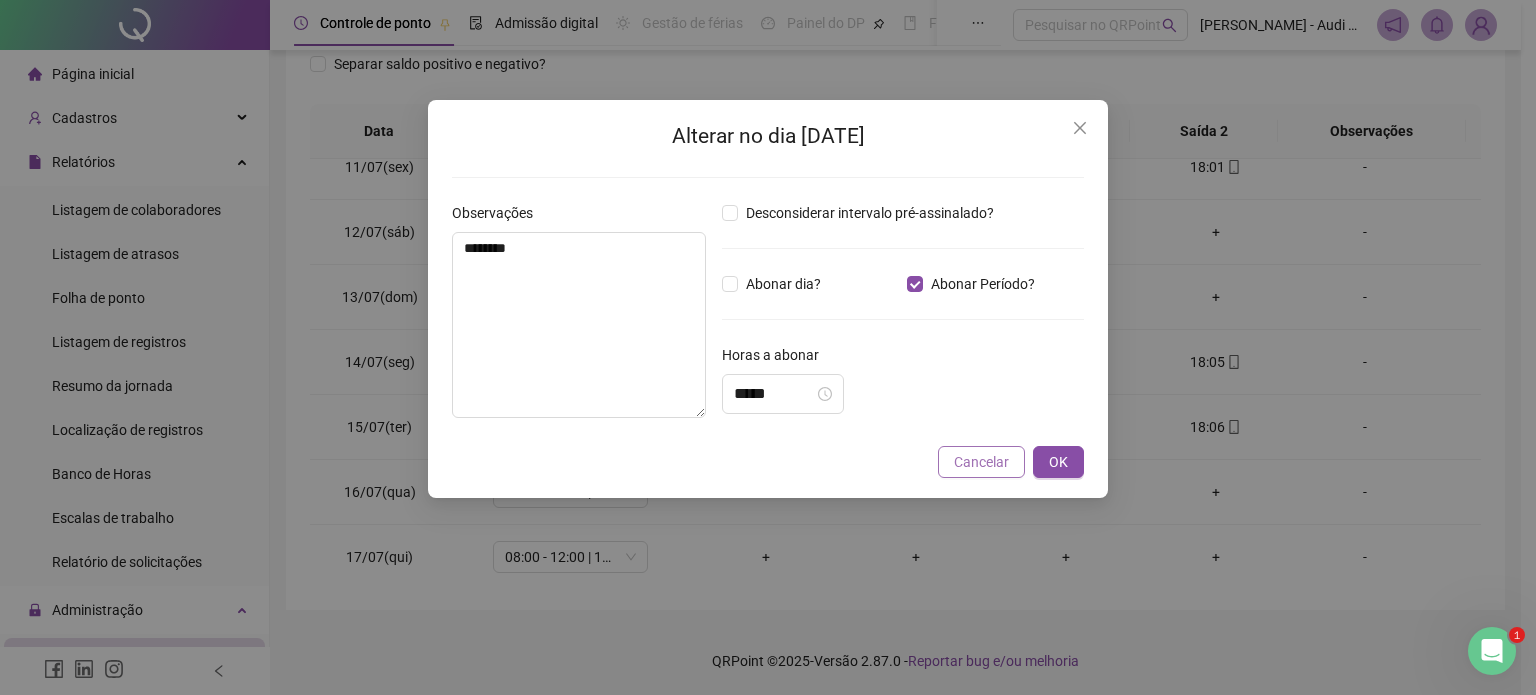click on "Cancelar" at bounding box center [981, 462] 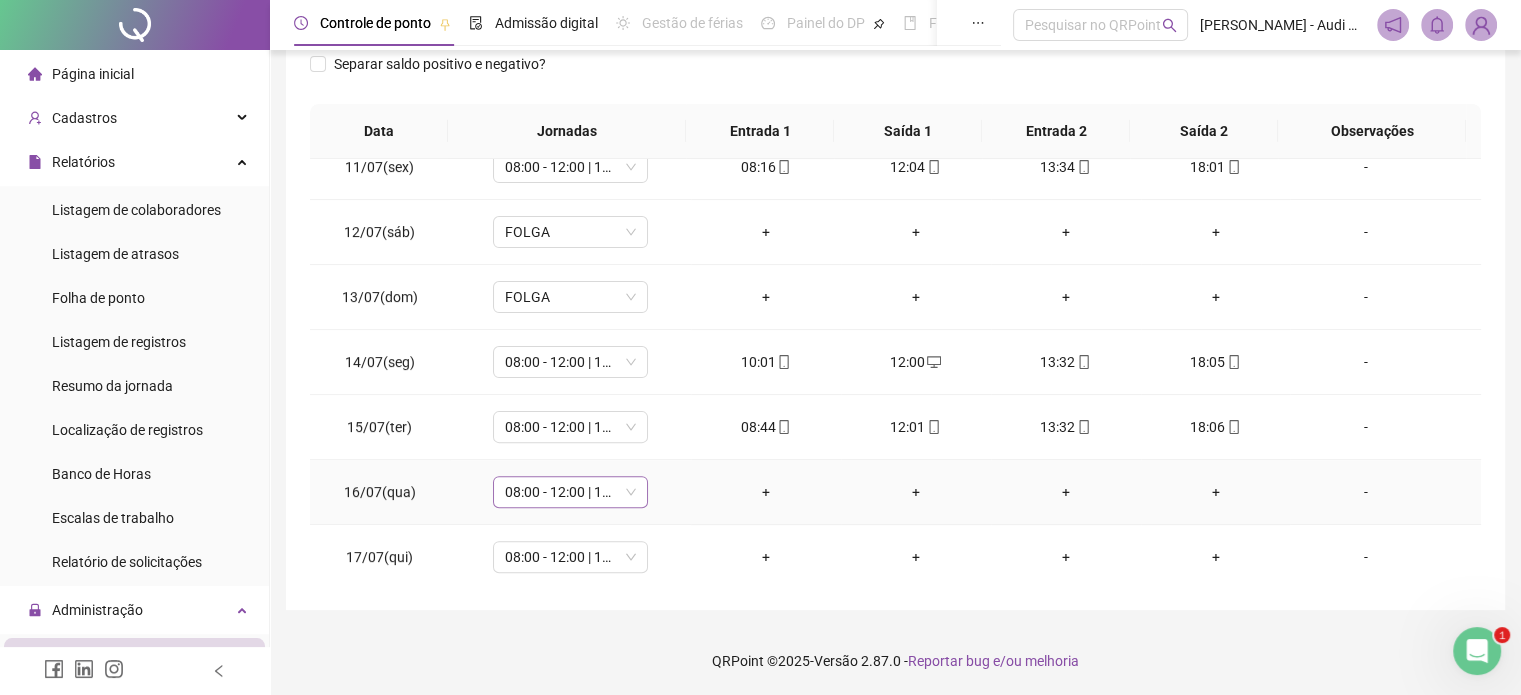 click on "08:00 - 12:00 | 13:30 - 18:00" at bounding box center [570, 492] 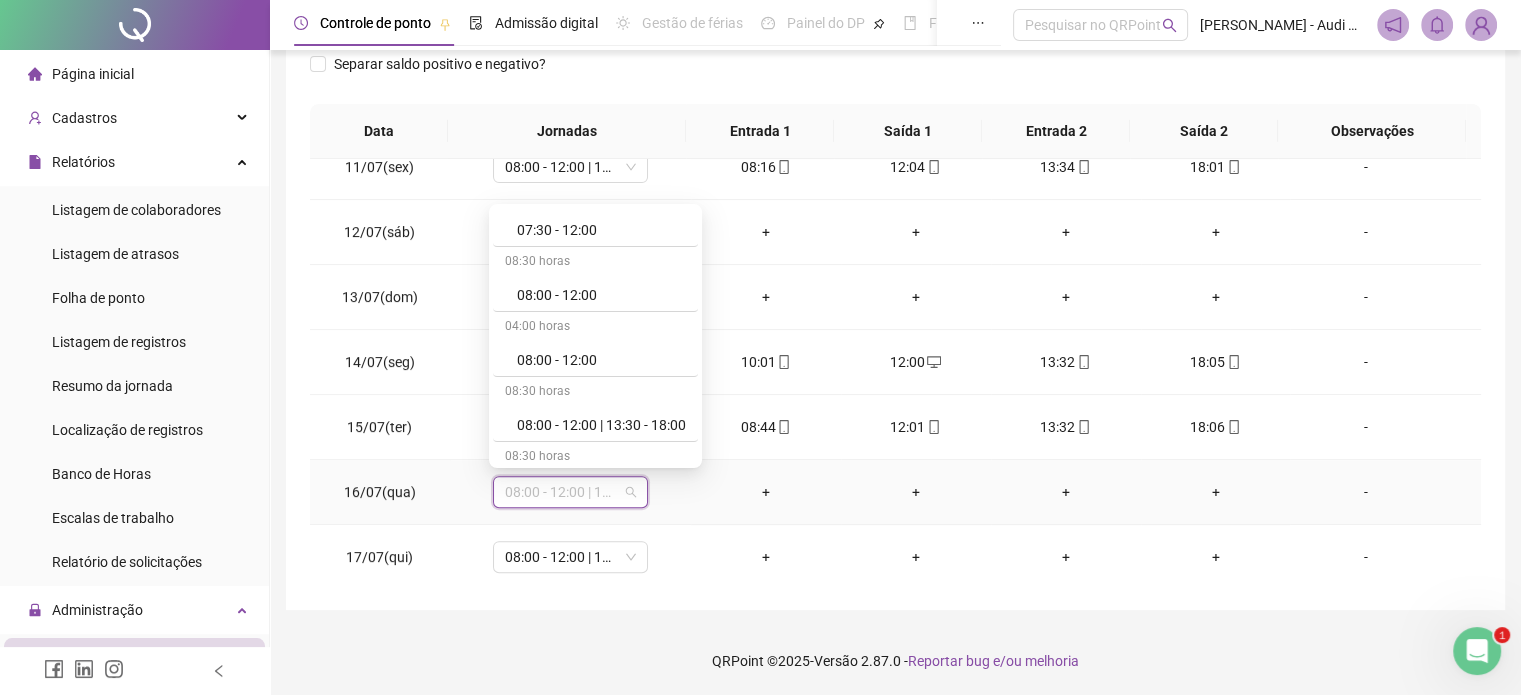 scroll, scrollTop: 0, scrollLeft: 0, axis: both 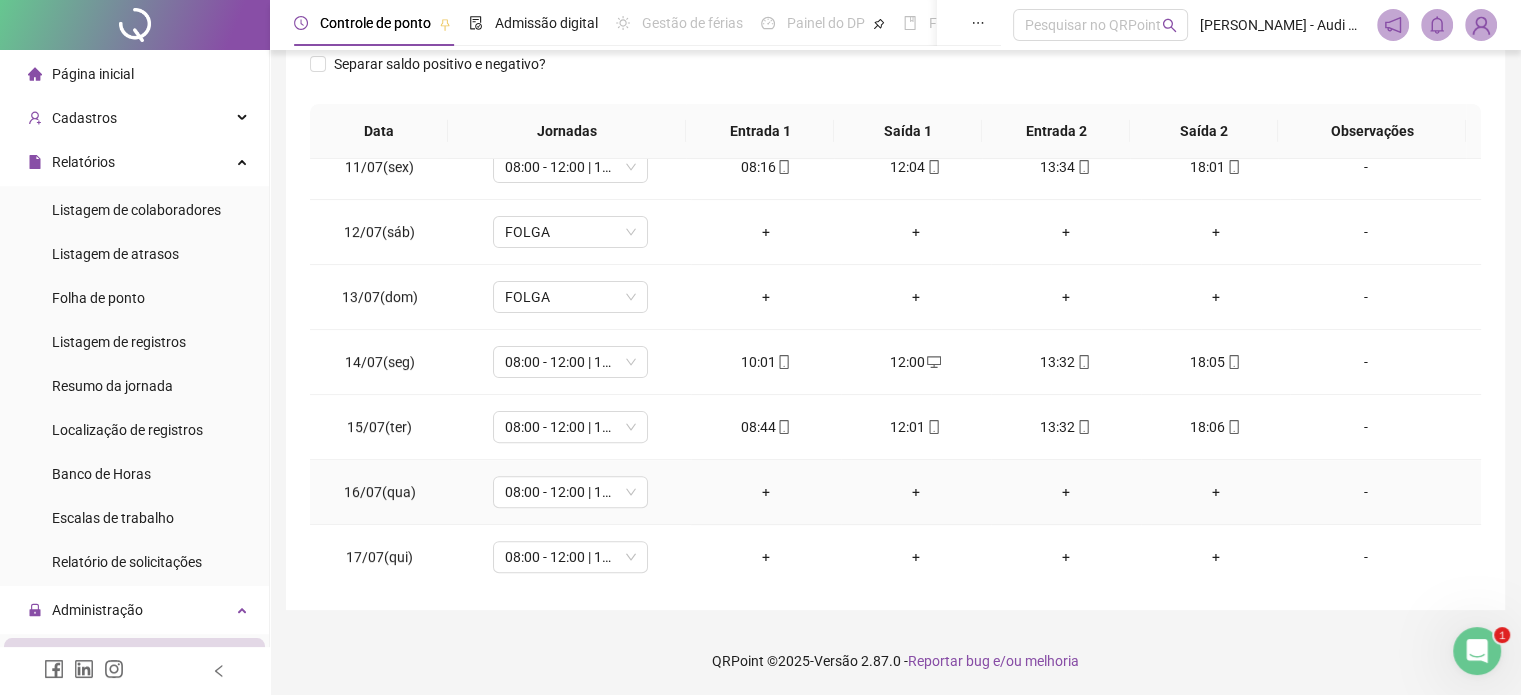 click on "-" at bounding box center [1365, 492] 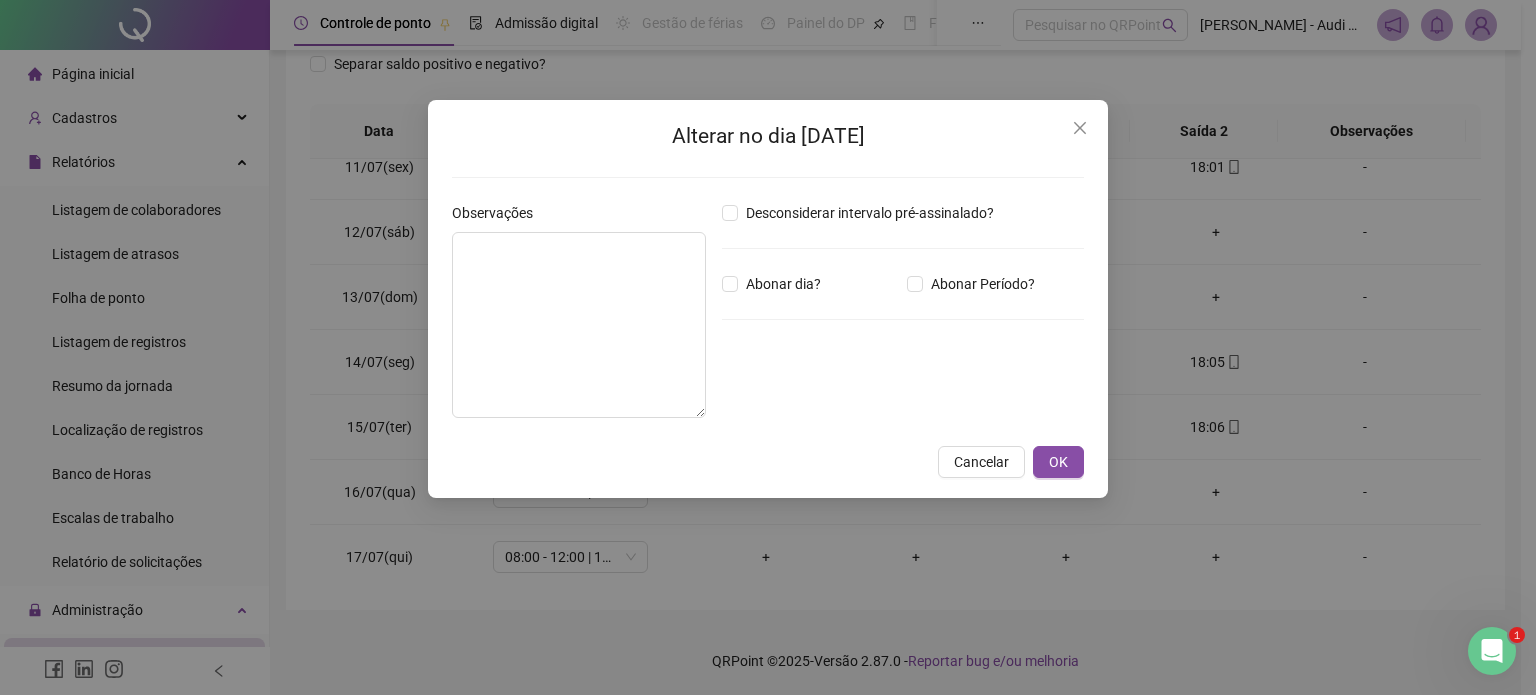type 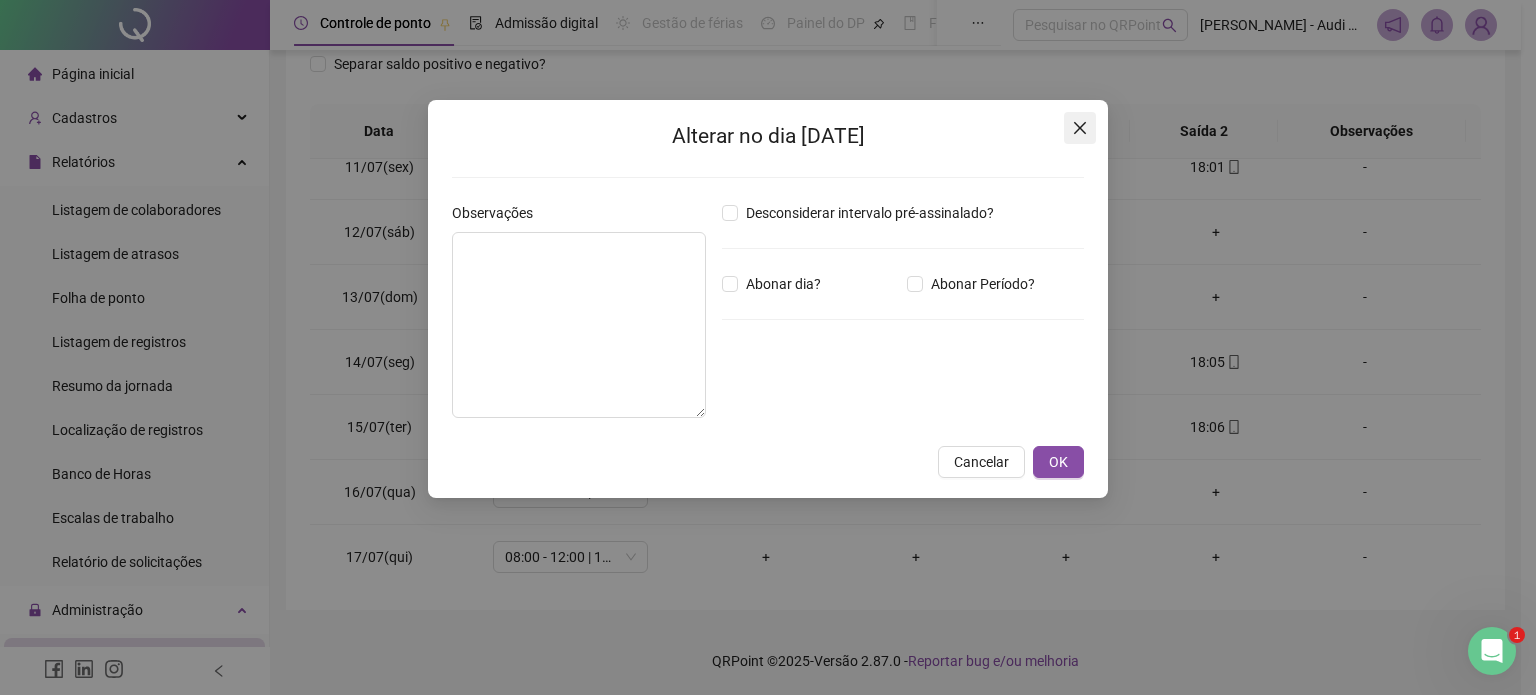 click at bounding box center [1080, 128] 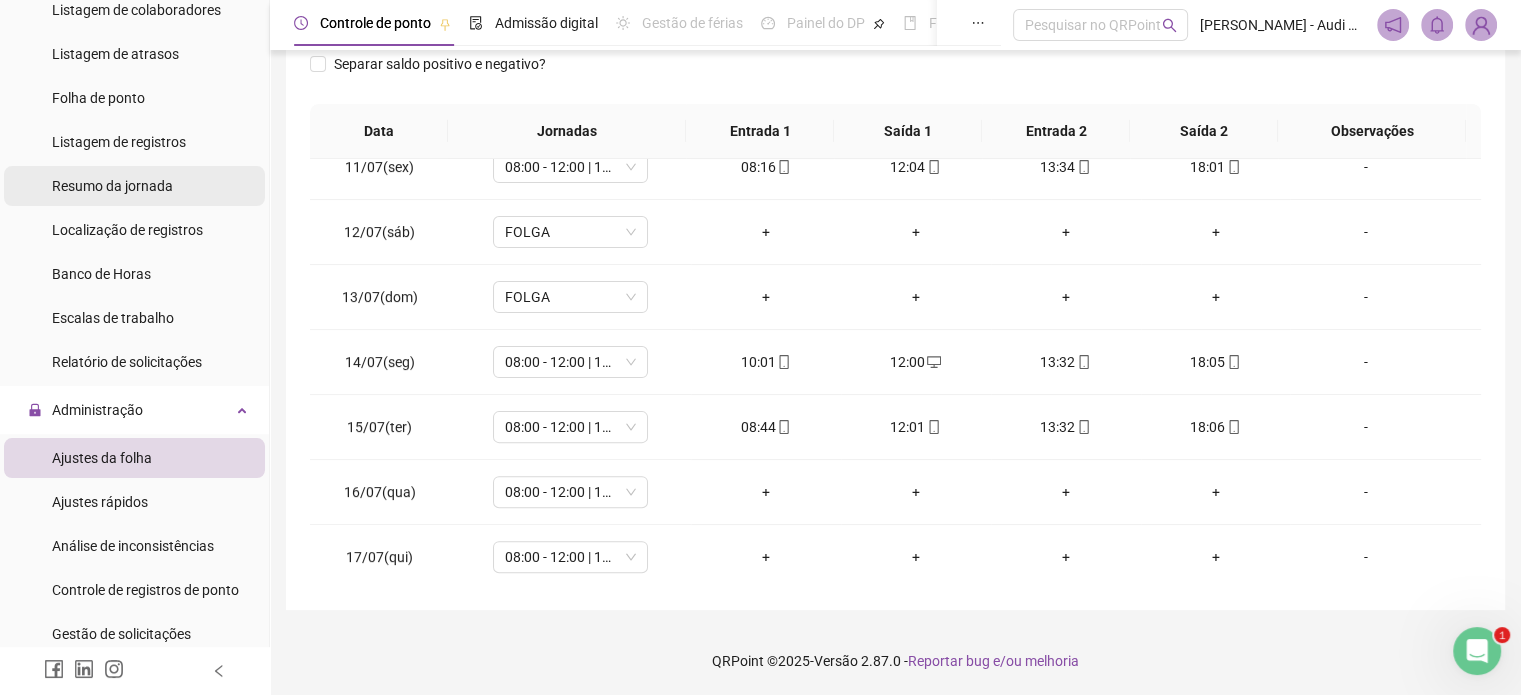 scroll, scrollTop: 0, scrollLeft: 0, axis: both 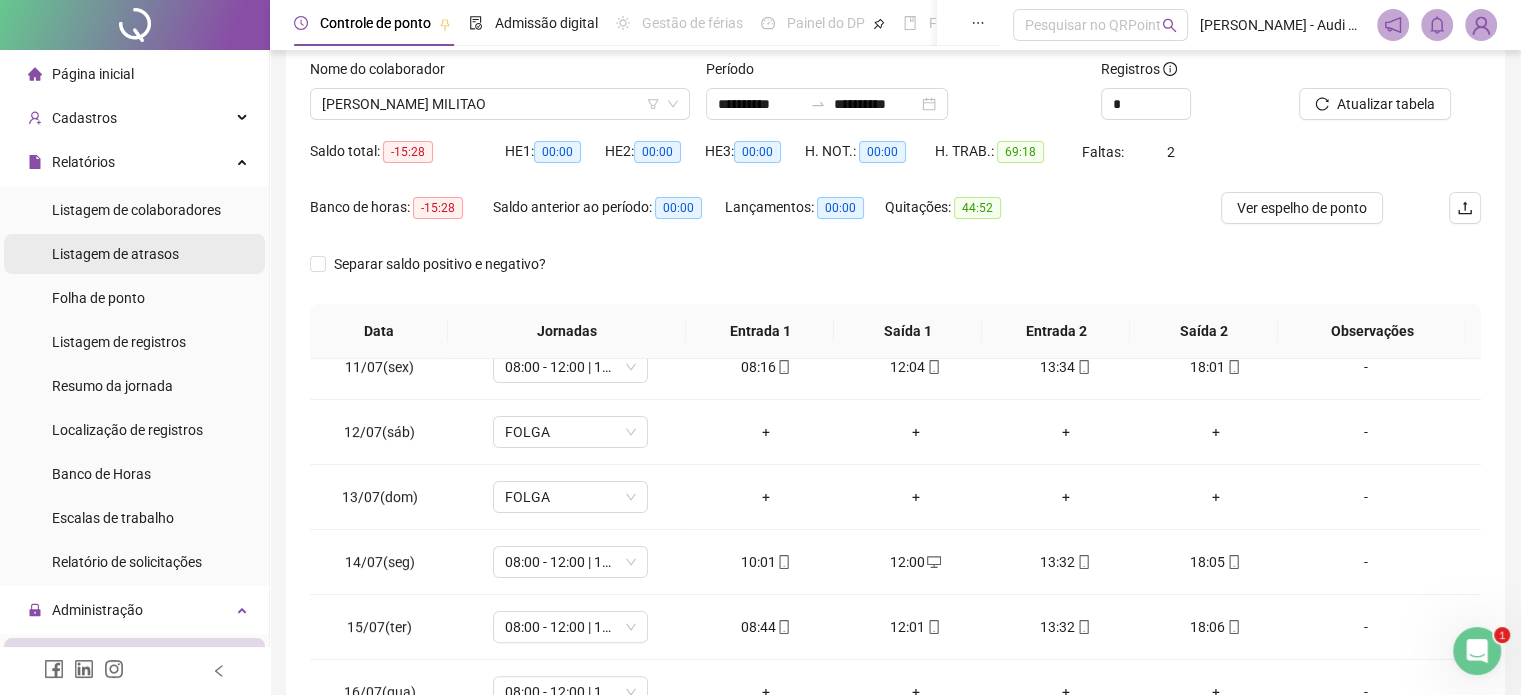 click on "Listagem de atrasos" at bounding box center (134, 254) 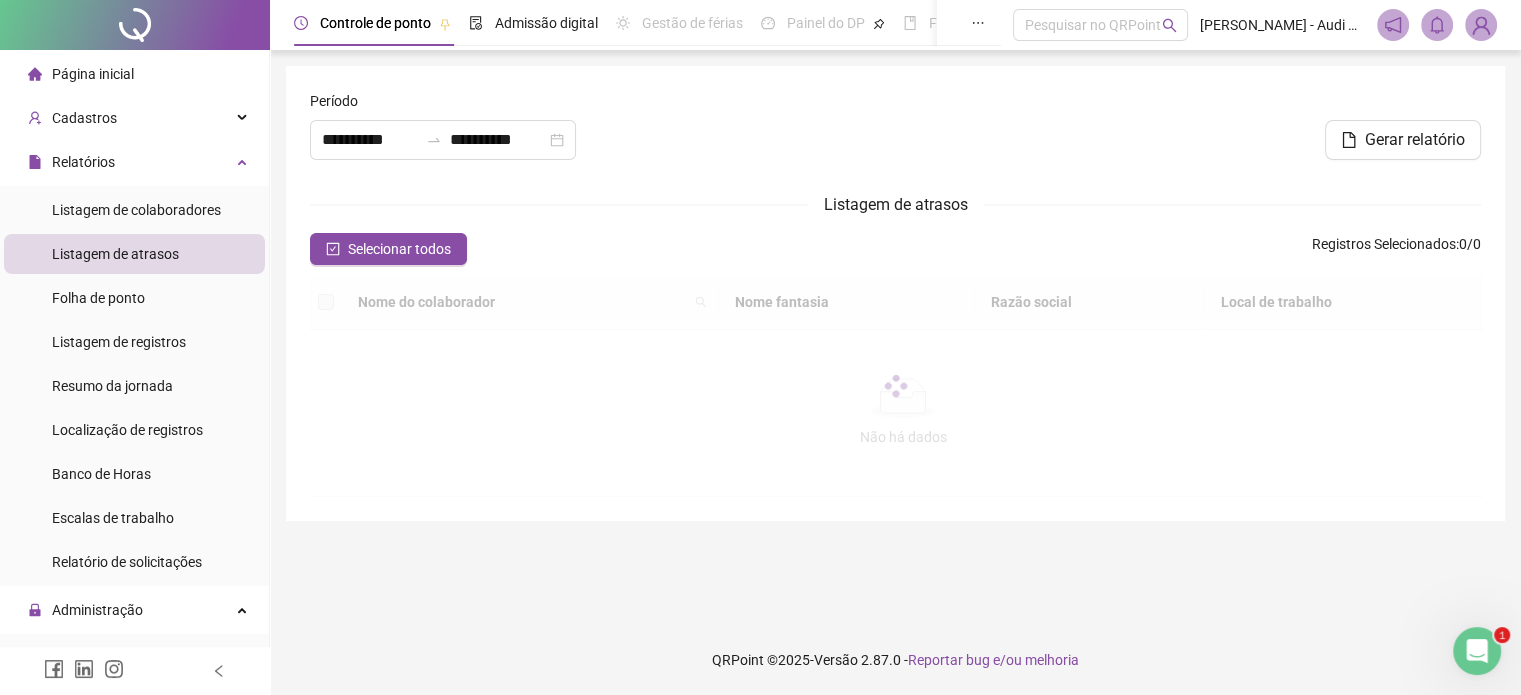 scroll, scrollTop: 0, scrollLeft: 0, axis: both 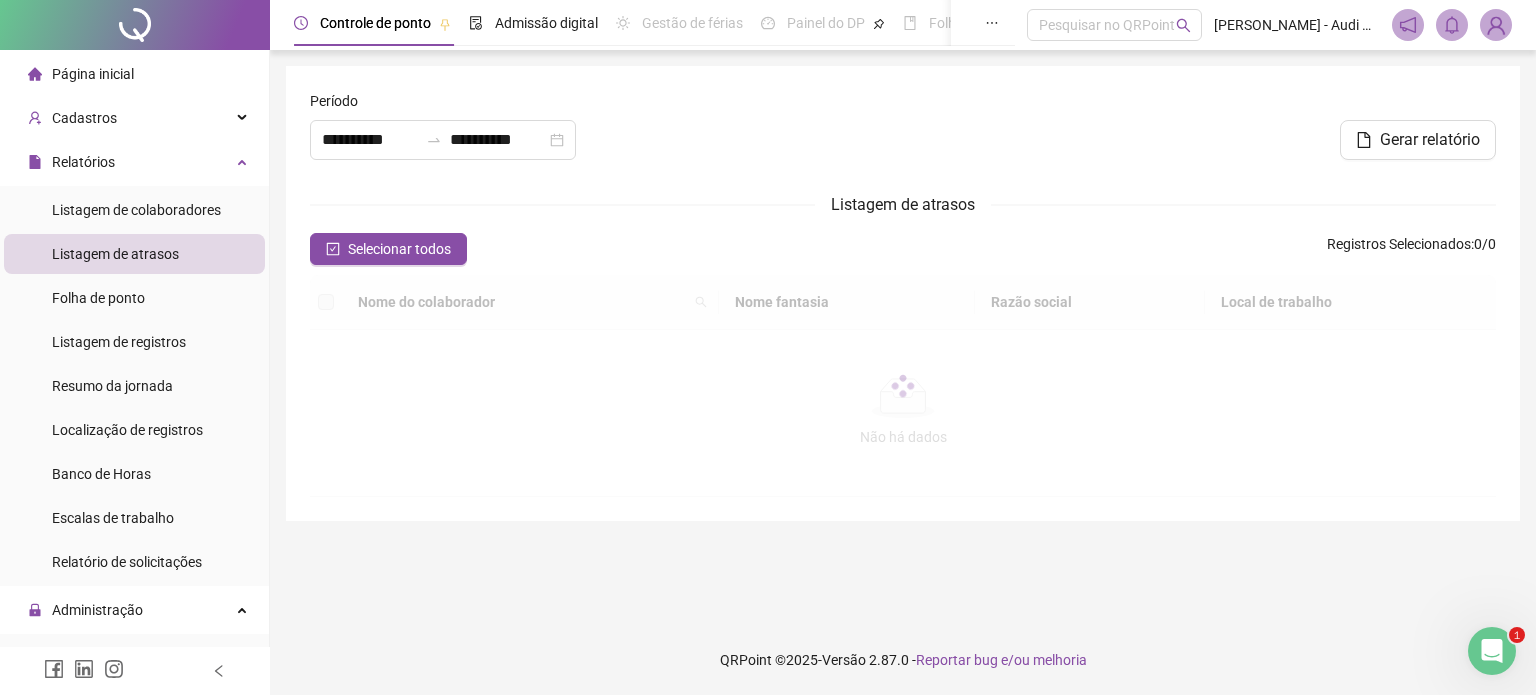 type on "**********" 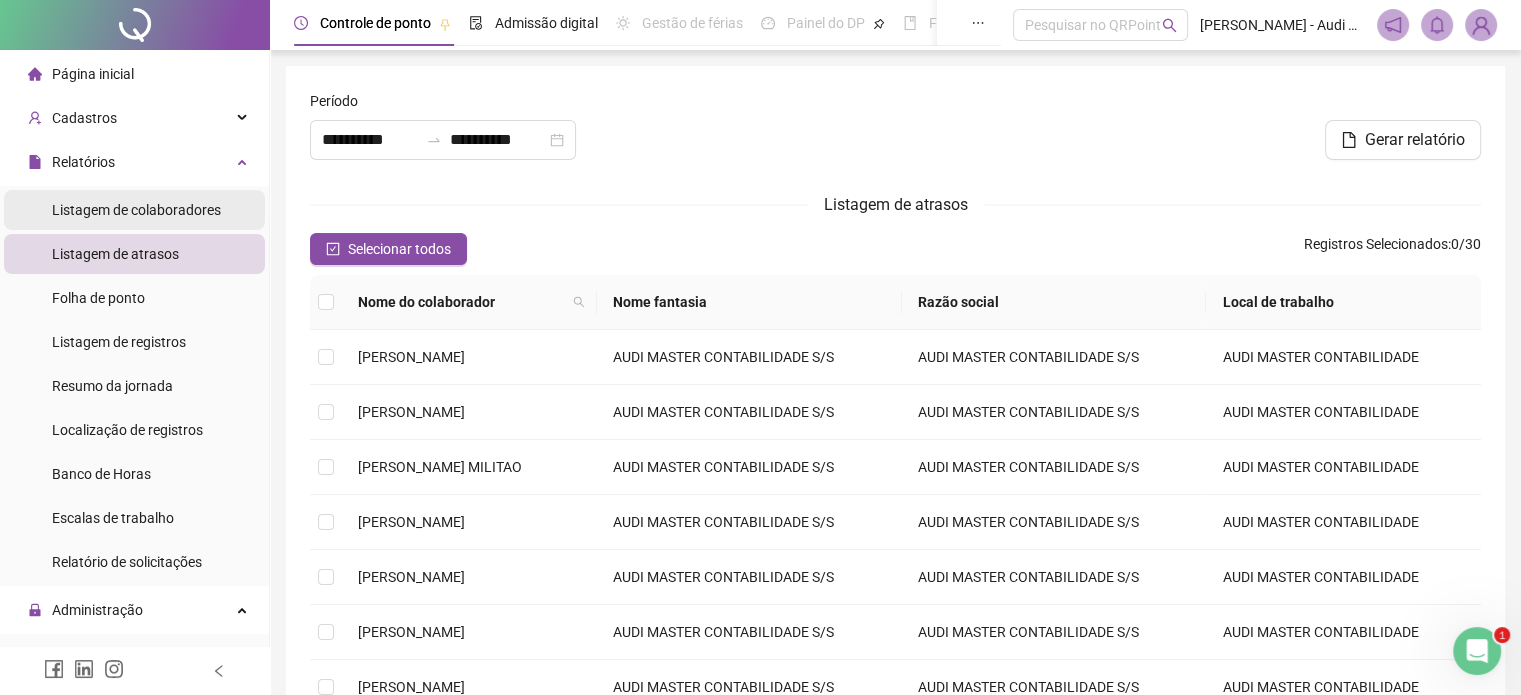 click on "Listagem de colaboradores" at bounding box center (136, 210) 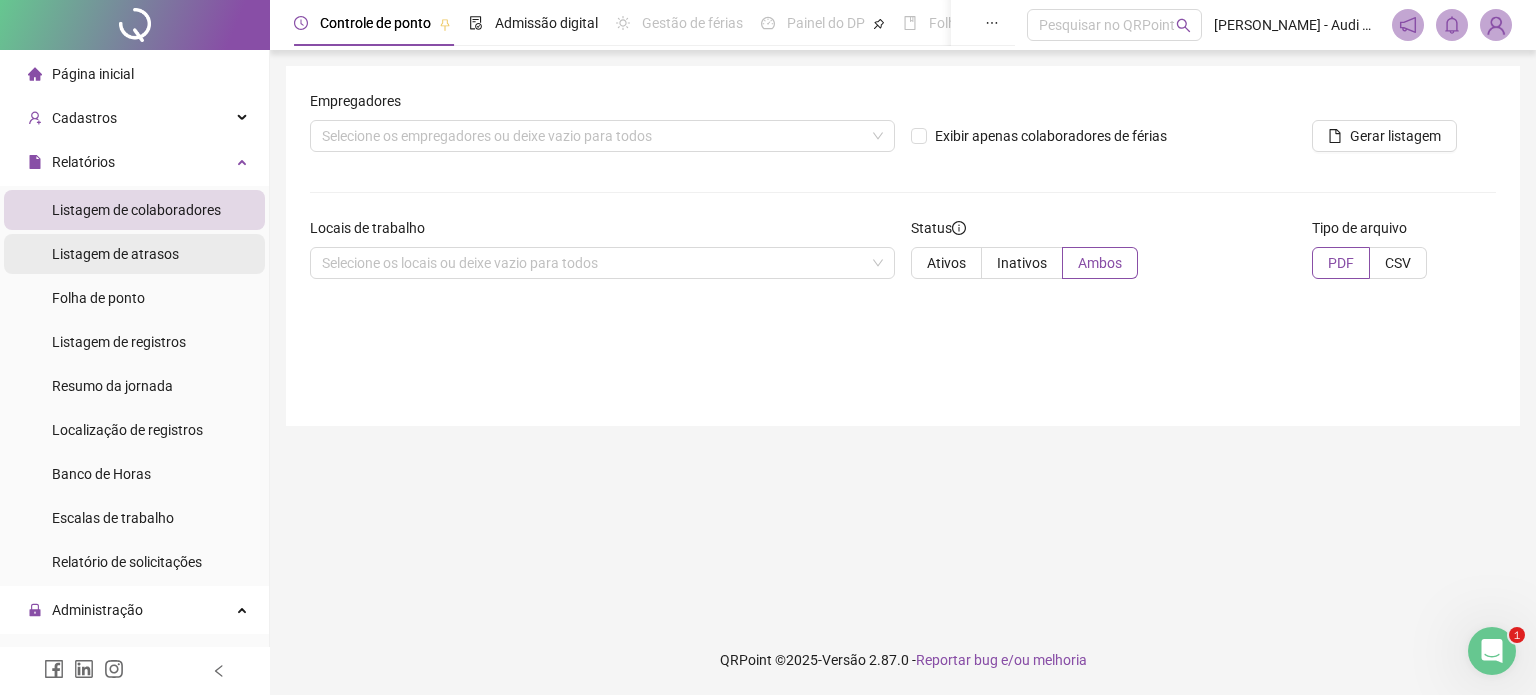 click on "Listagem de atrasos" at bounding box center [115, 254] 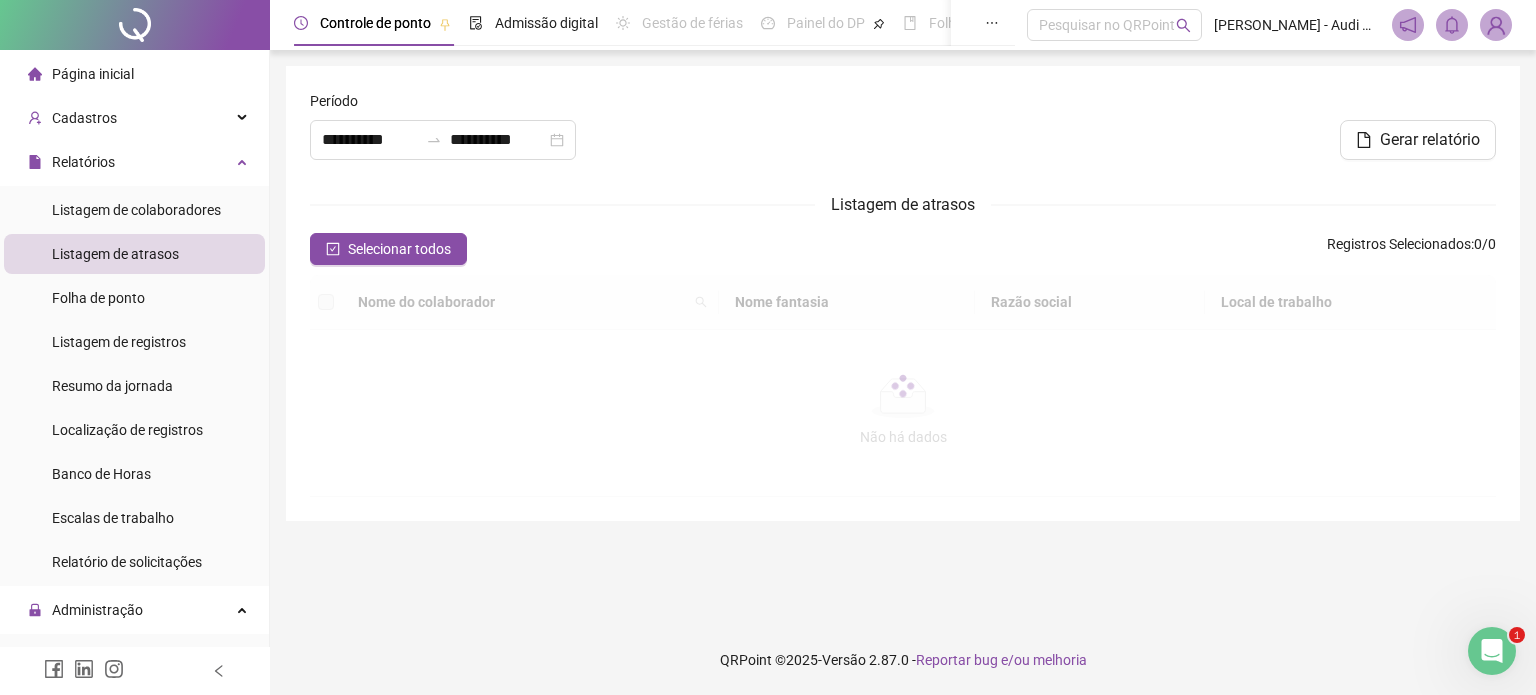 type on "**********" 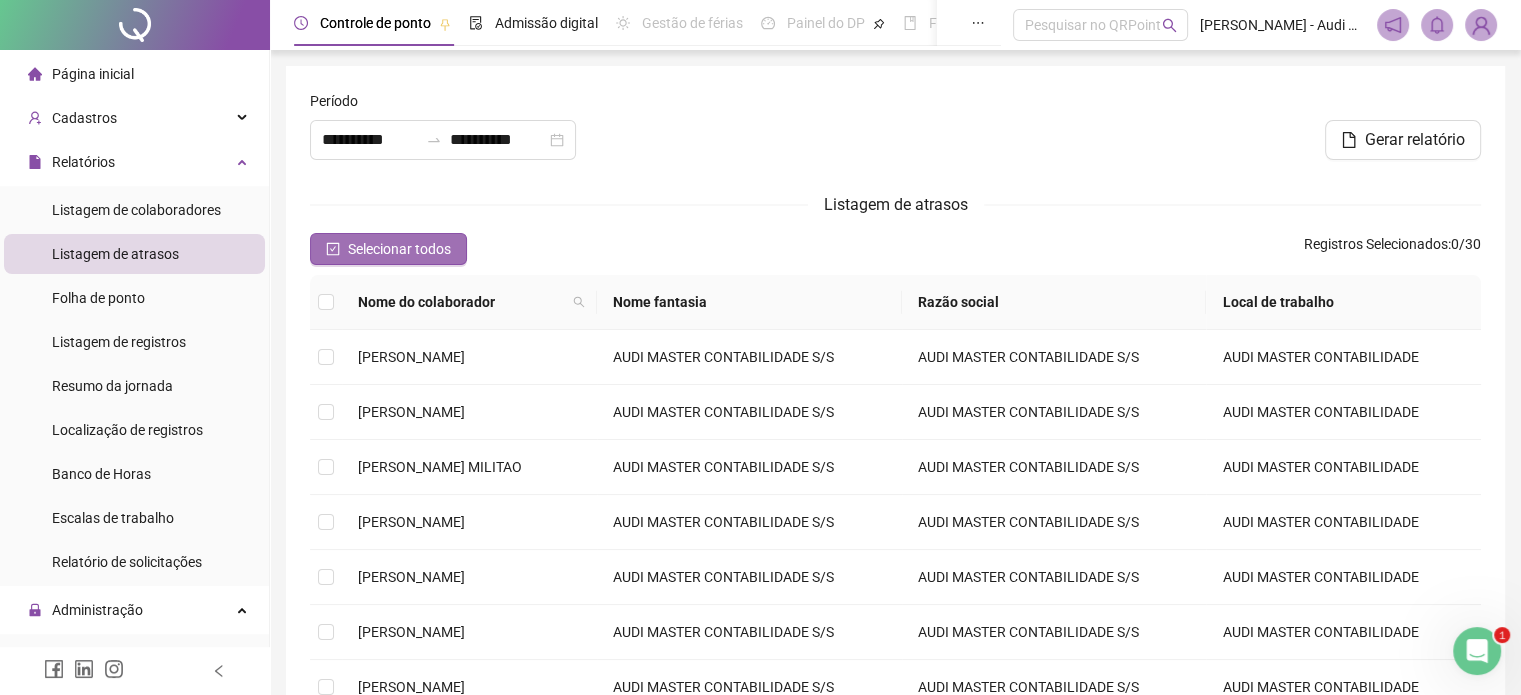 click on "Selecionar todos" at bounding box center (399, 249) 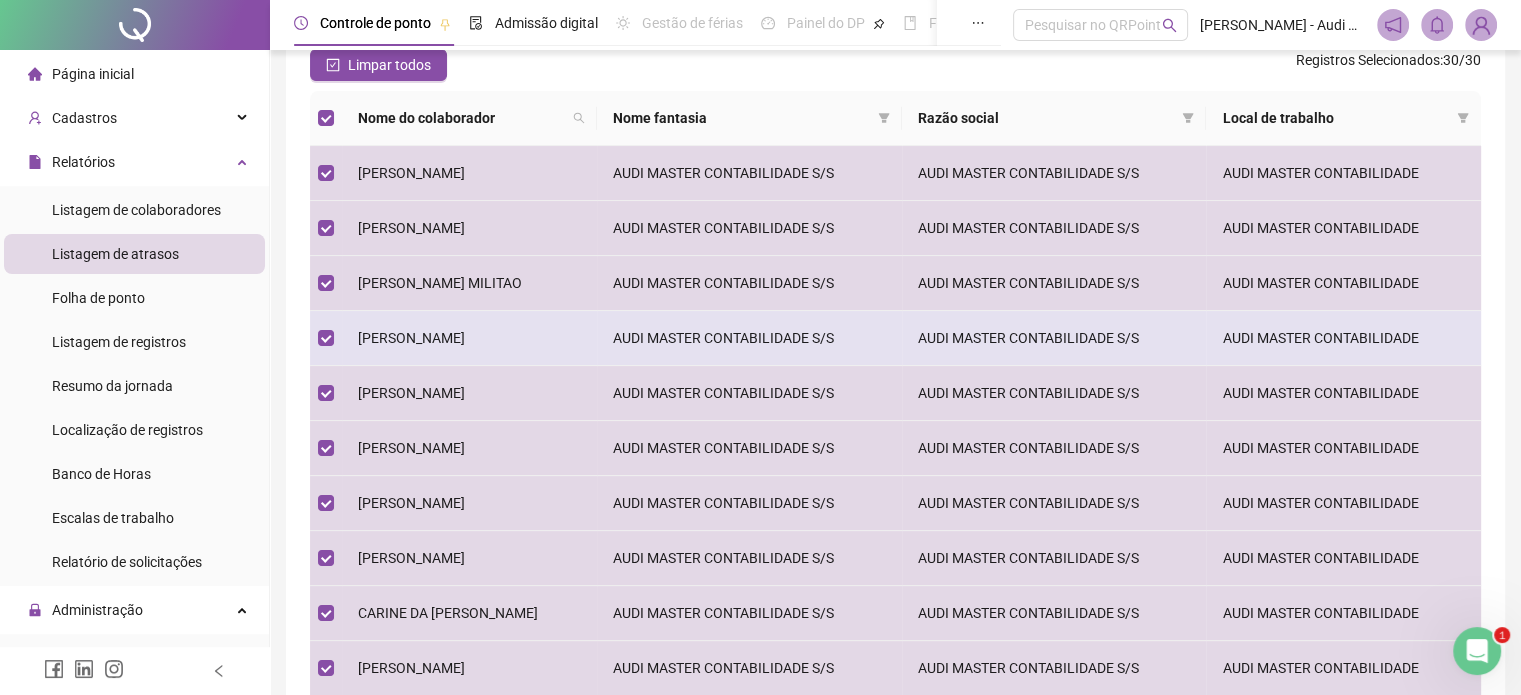 scroll, scrollTop: 0, scrollLeft: 0, axis: both 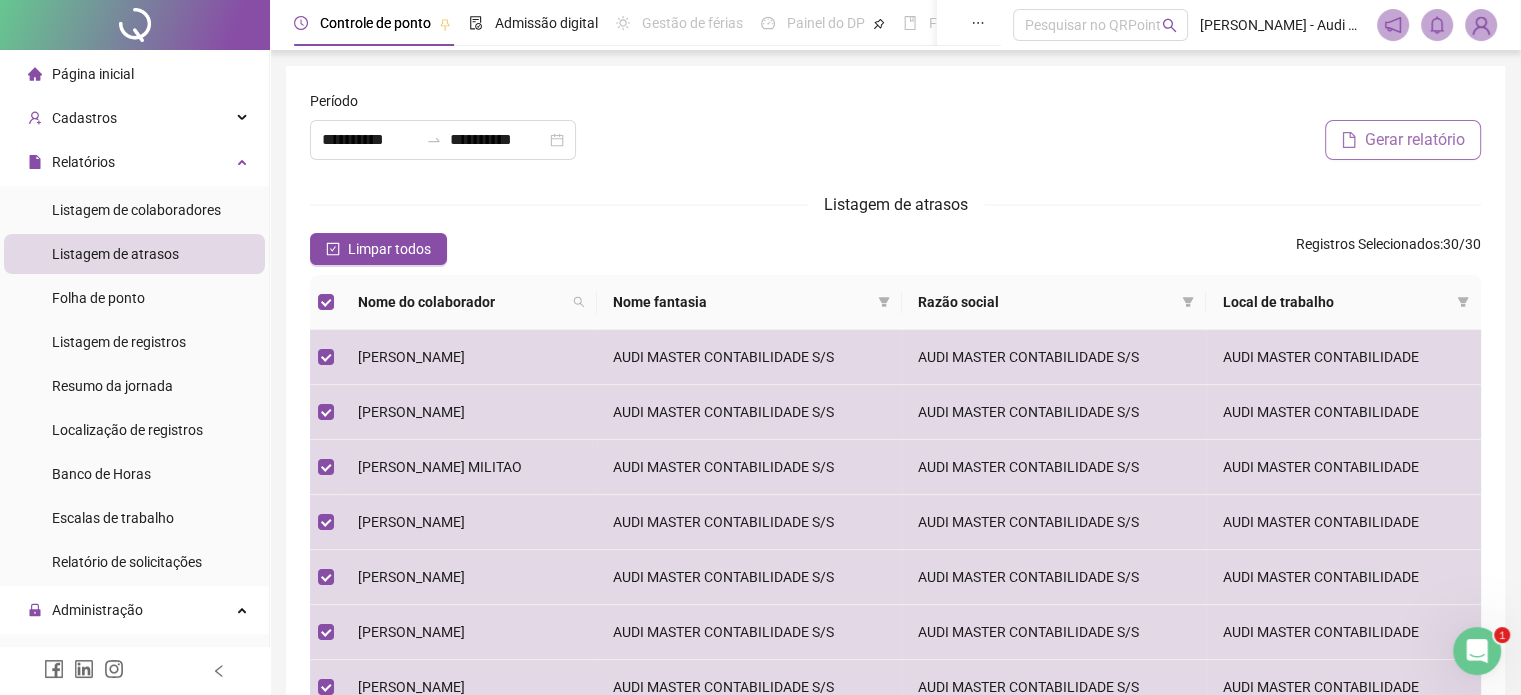 click on "Gerar relatório" at bounding box center [1415, 140] 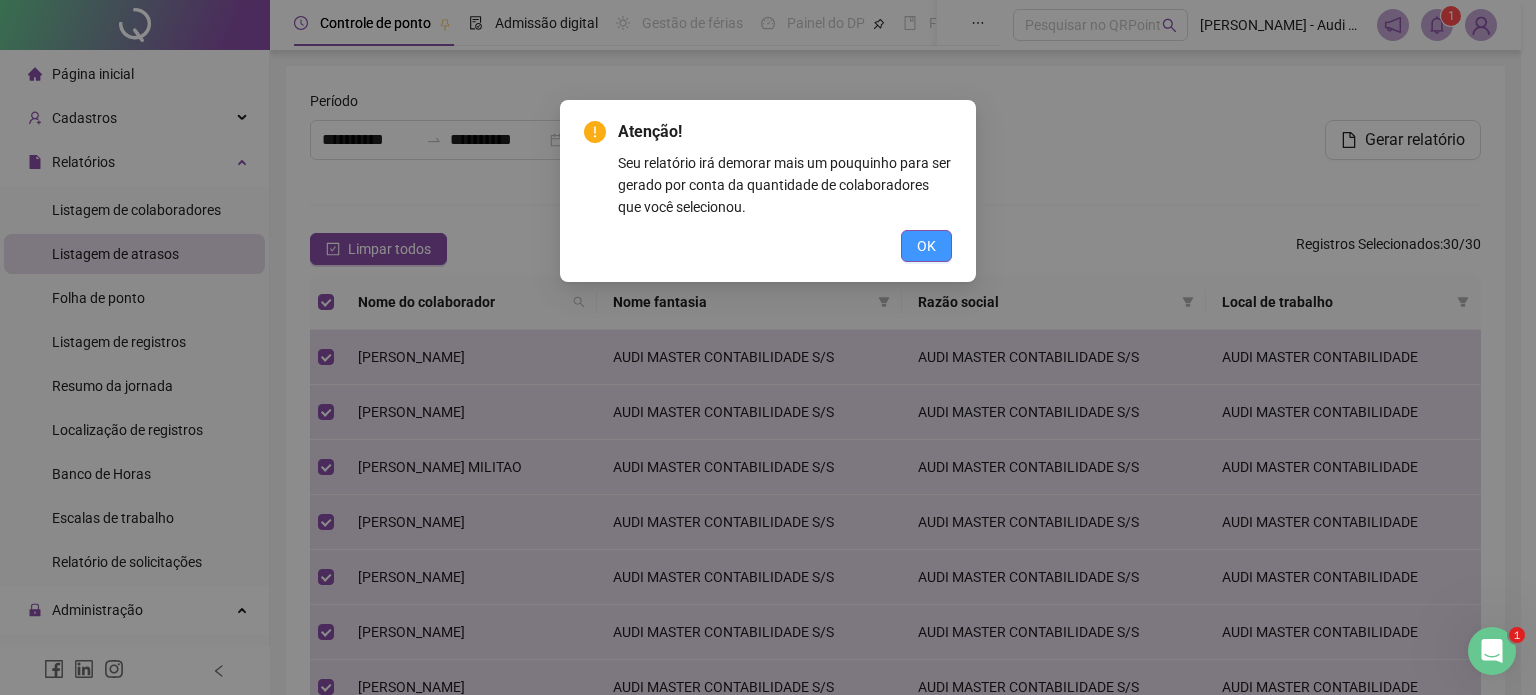 click on "OK" at bounding box center [926, 246] 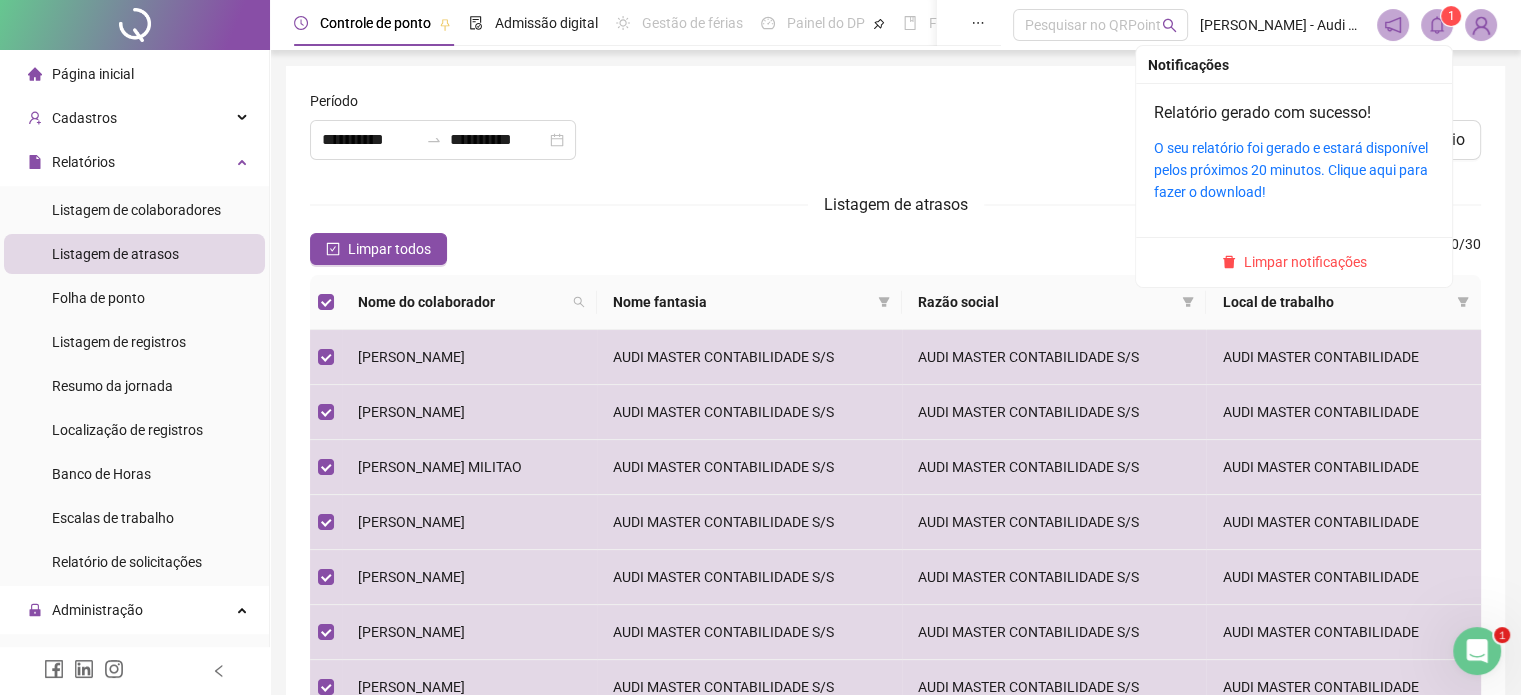 click 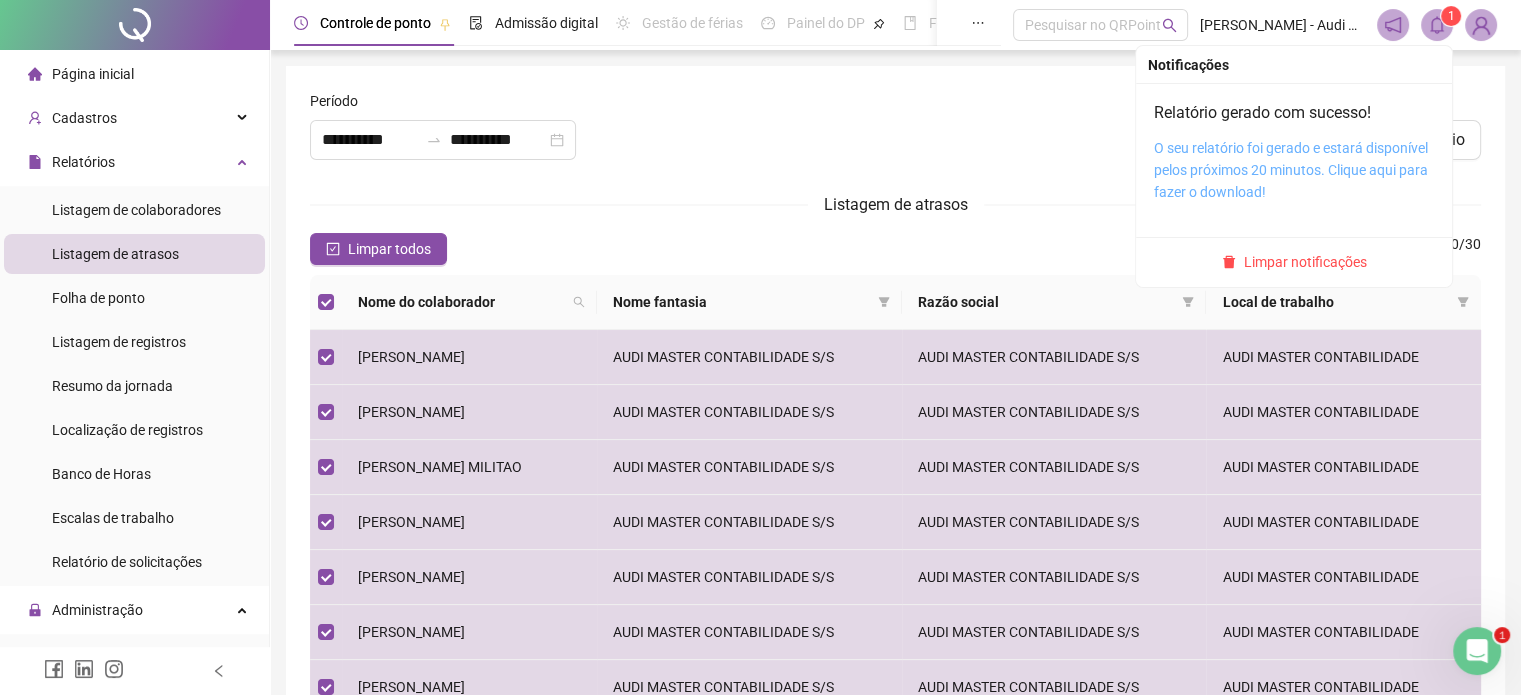 click on "O seu relatório foi gerado e estará disponível pelos próximos 20 minutos.
Clique aqui para fazer o download!" at bounding box center (1291, 170) 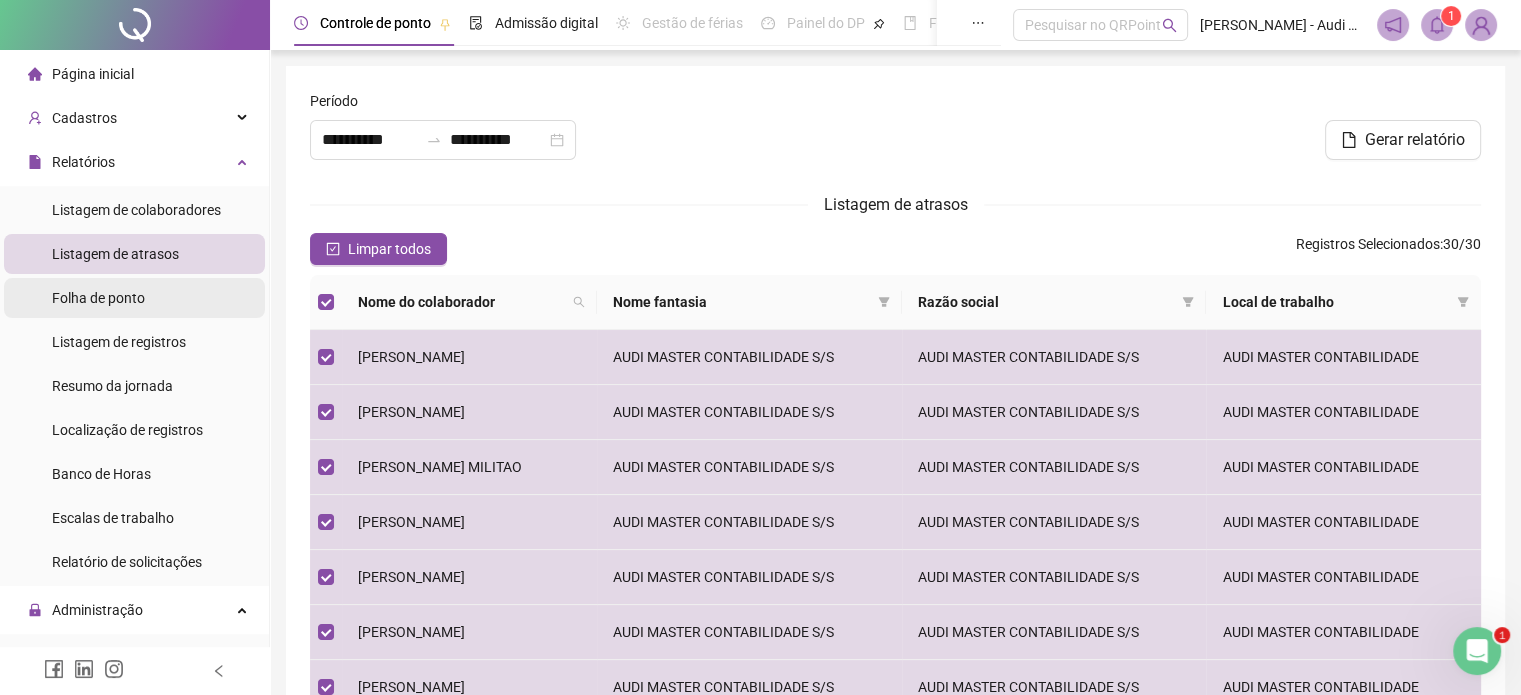 click on "Folha de ponto" at bounding box center (98, 298) 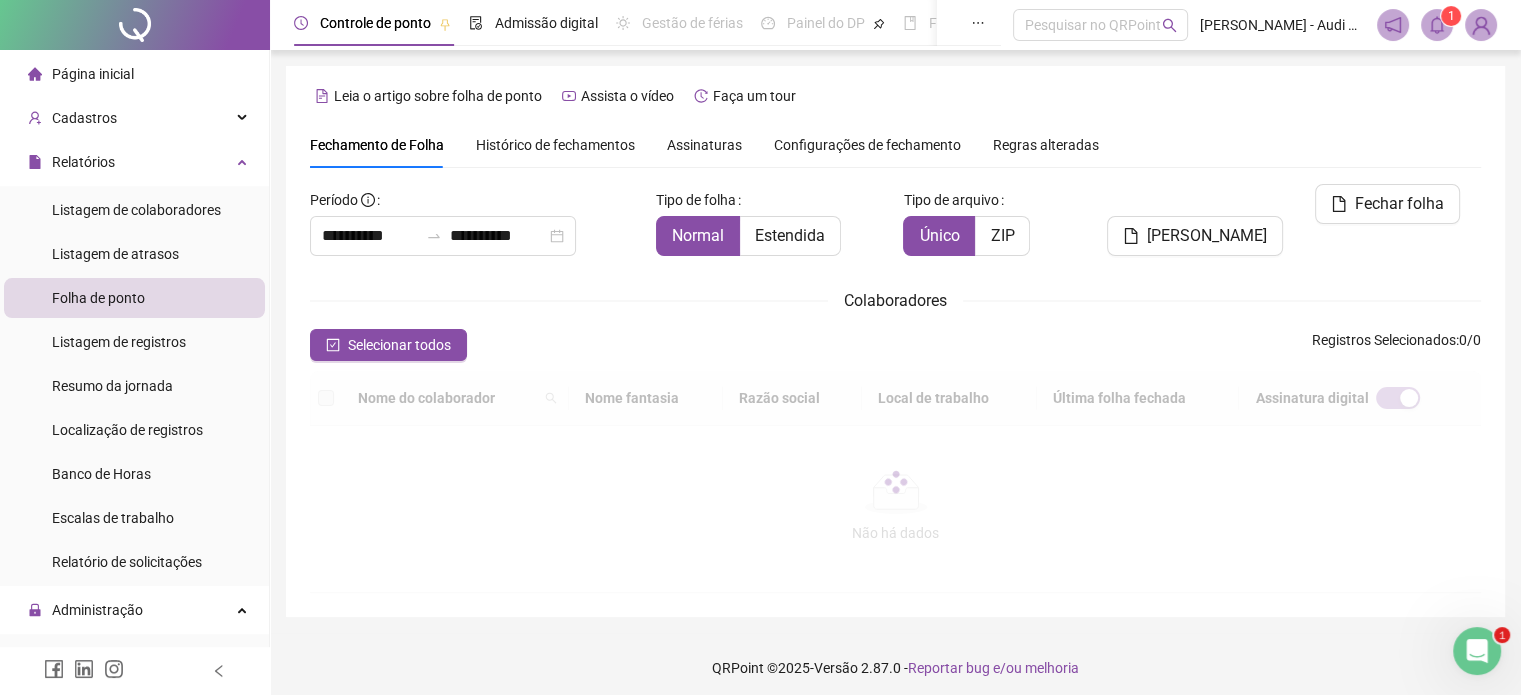 scroll, scrollTop: 61, scrollLeft: 0, axis: vertical 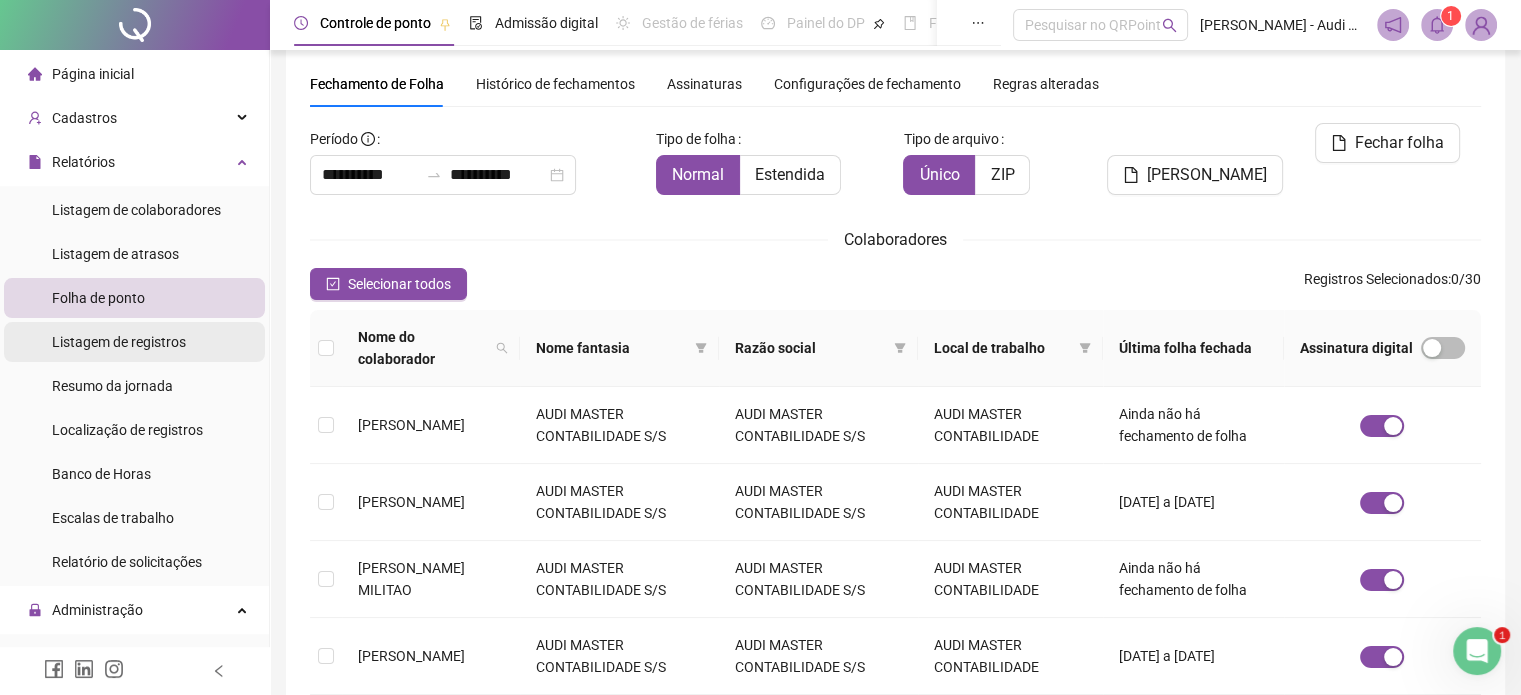 click on "Listagem de registros" at bounding box center [119, 342] 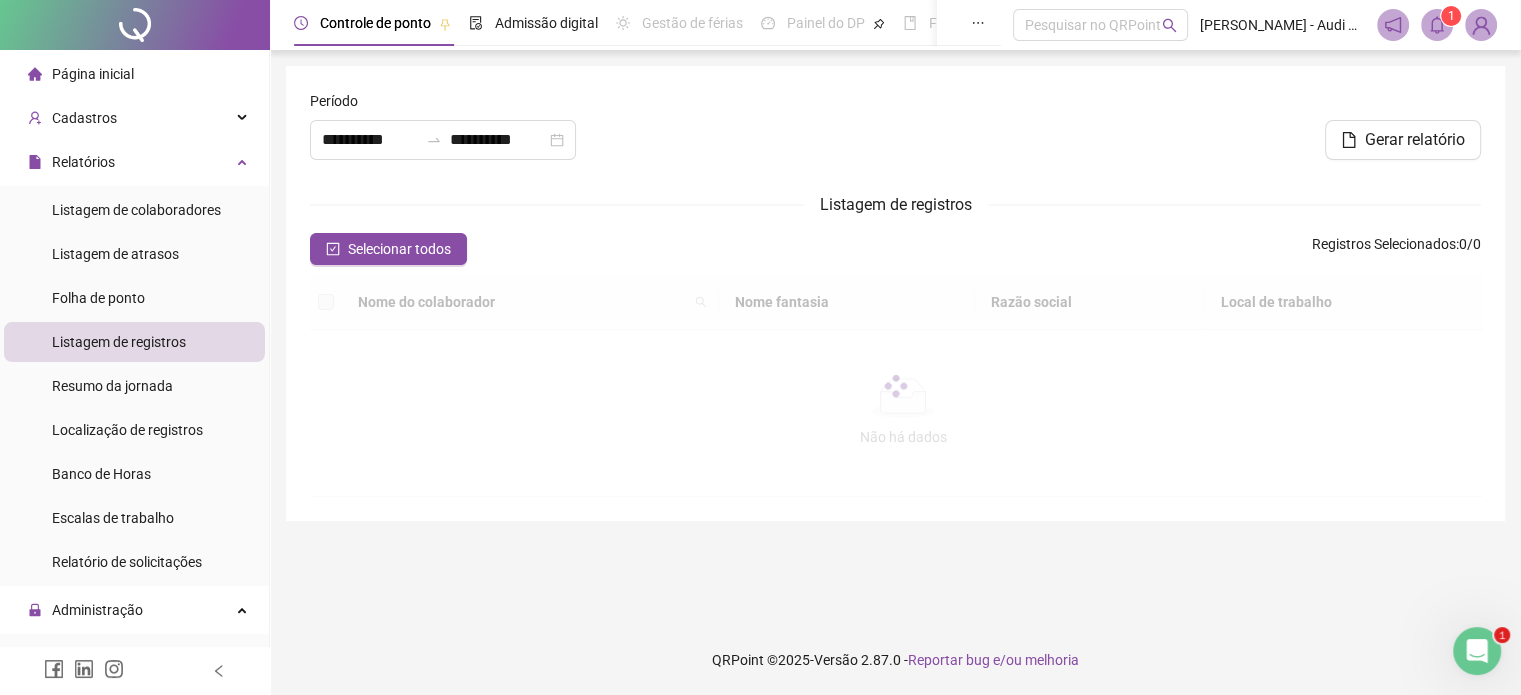 scroll, scrollTop: 0, scrollLeft: 0, axis: both 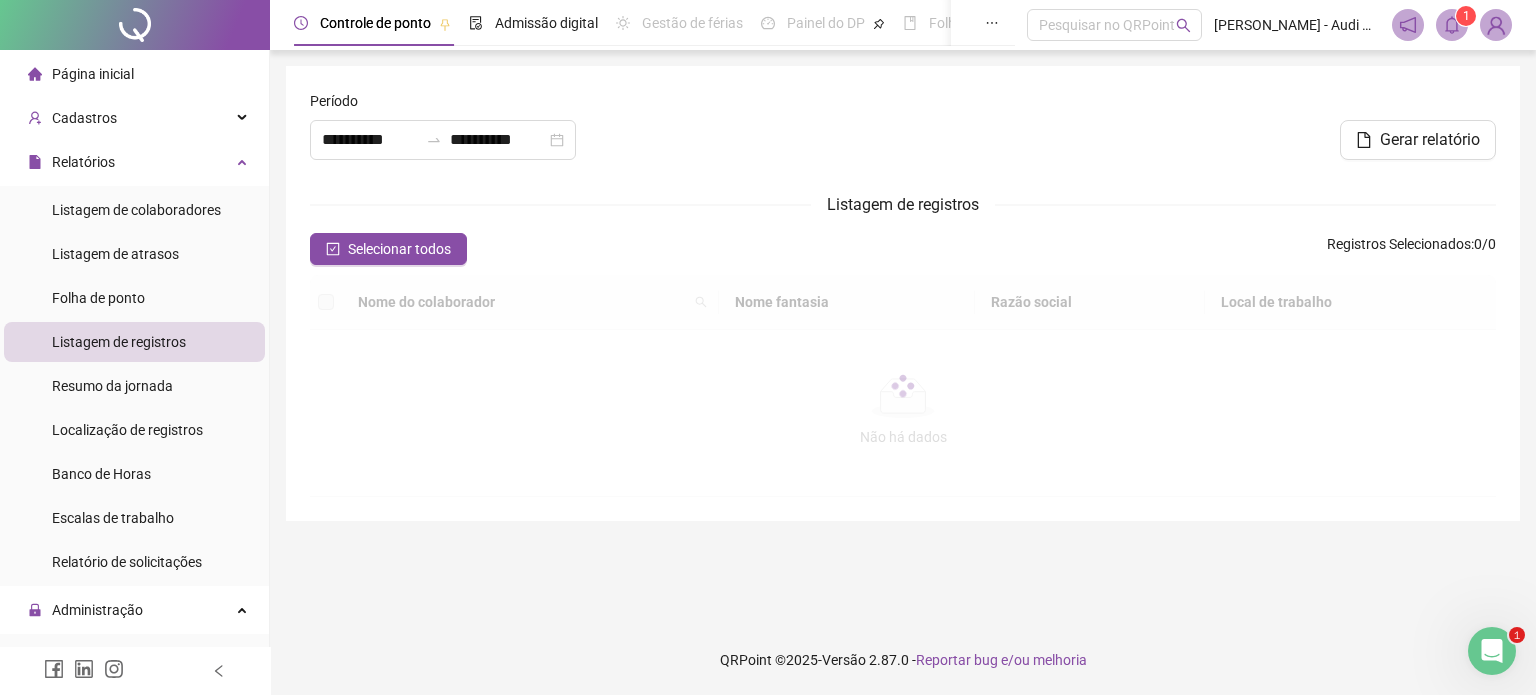 type on "**********" 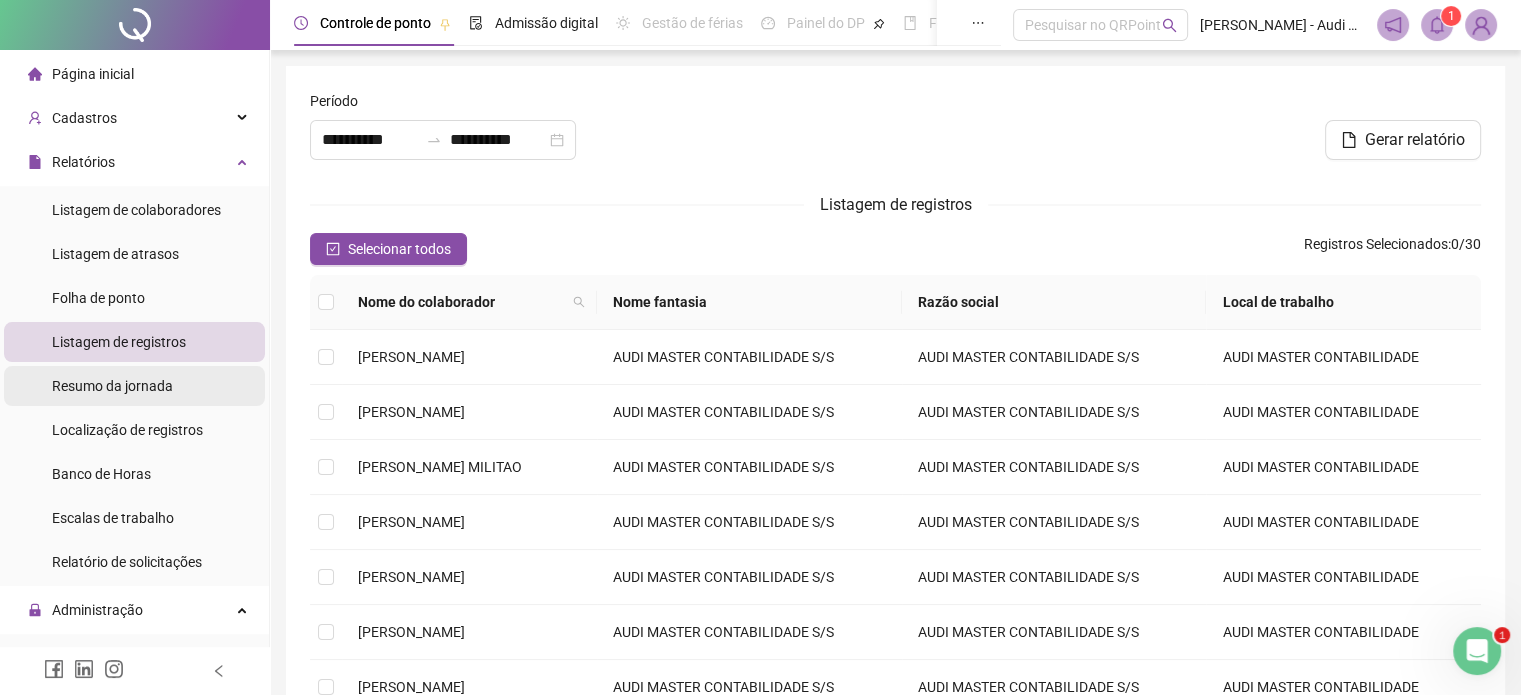 click on "Resumo da jornada" at bounding box center [112, 386] 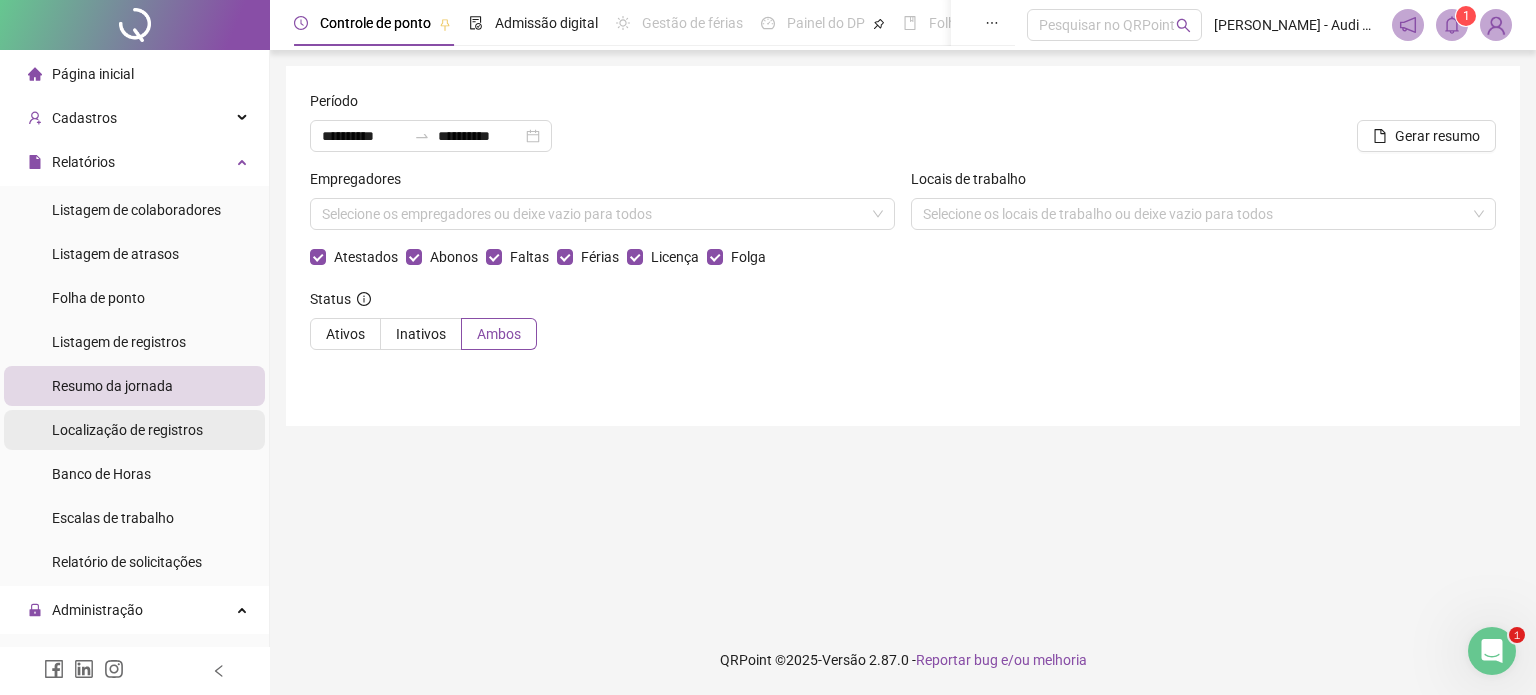 click on "Localização de registros" at bounding box center (127, 430) 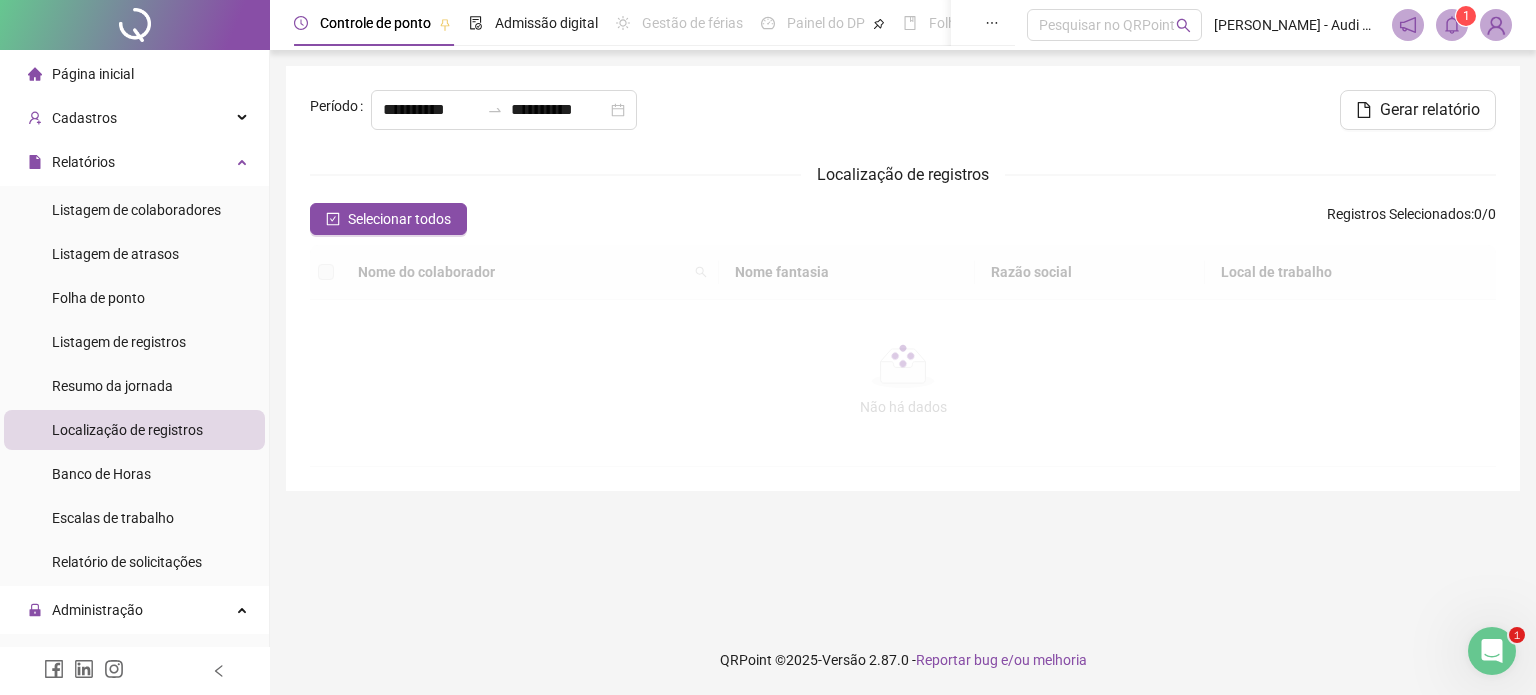 type on "**********" 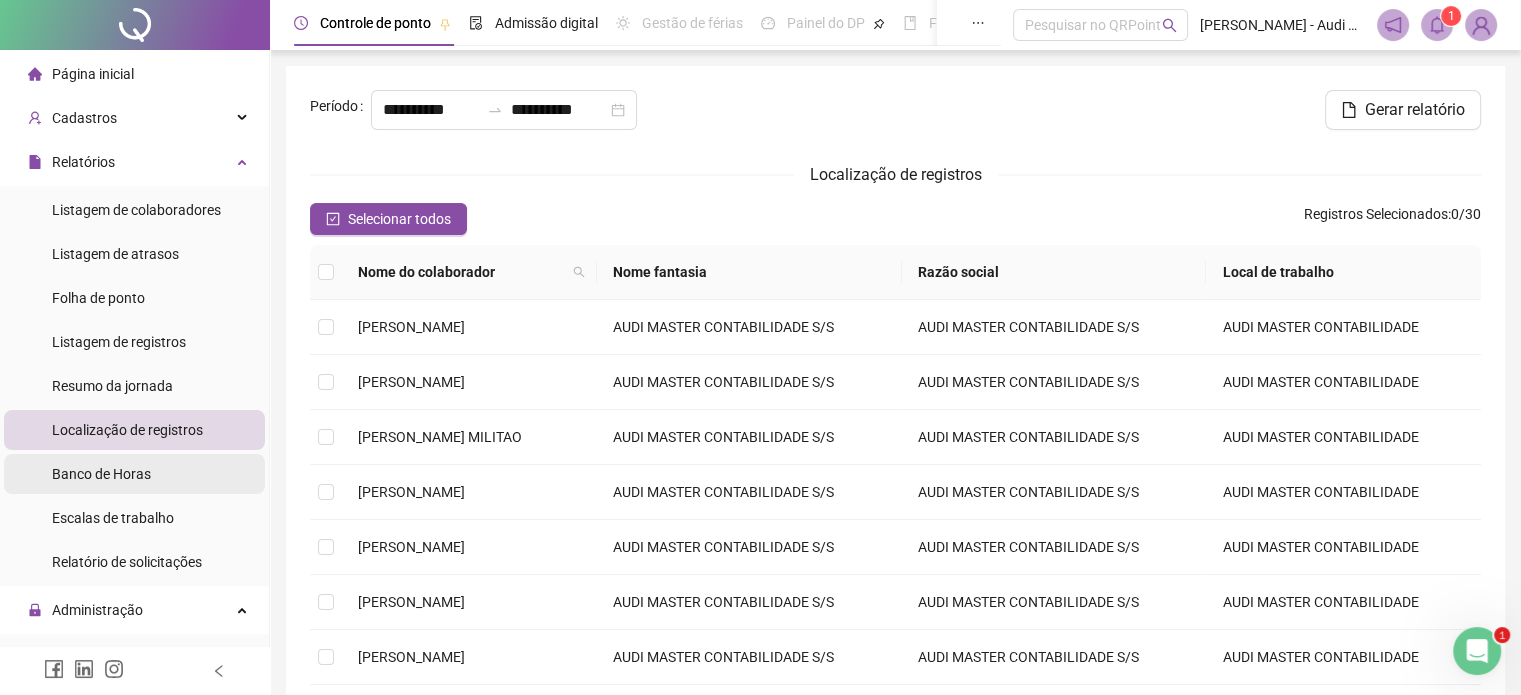 scroll, scrollTop: 100, scrollLeft: 0, axis: vertical 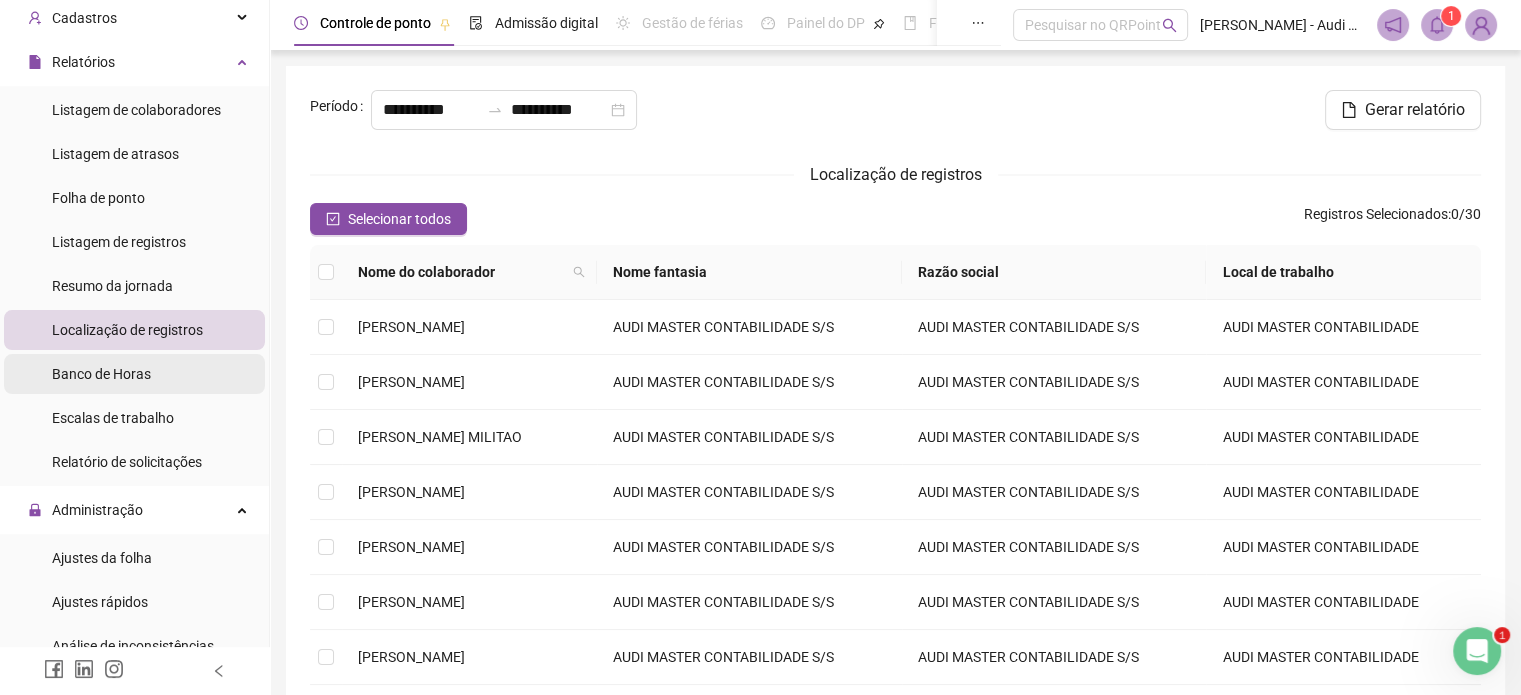 click on "Banco de Horas" at bounding box center [134, 374] 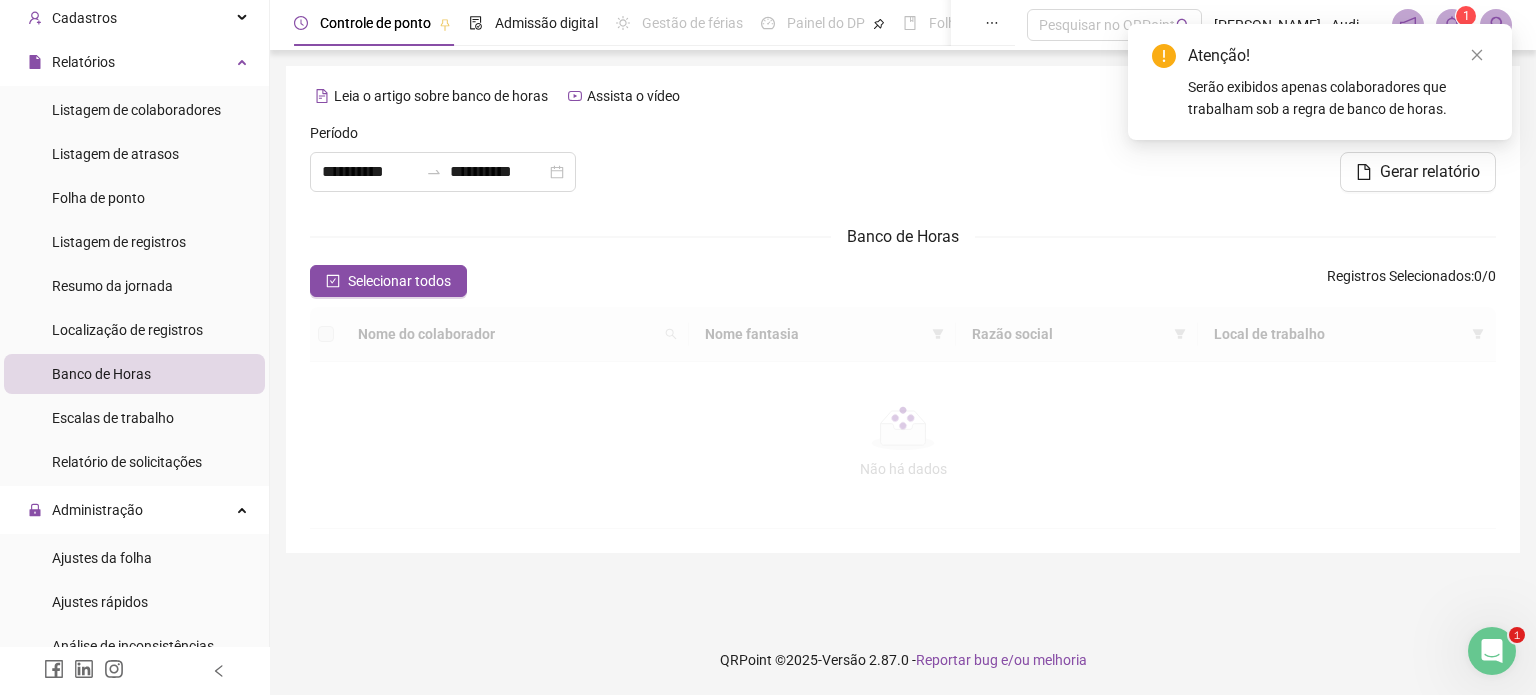 type on "**********" 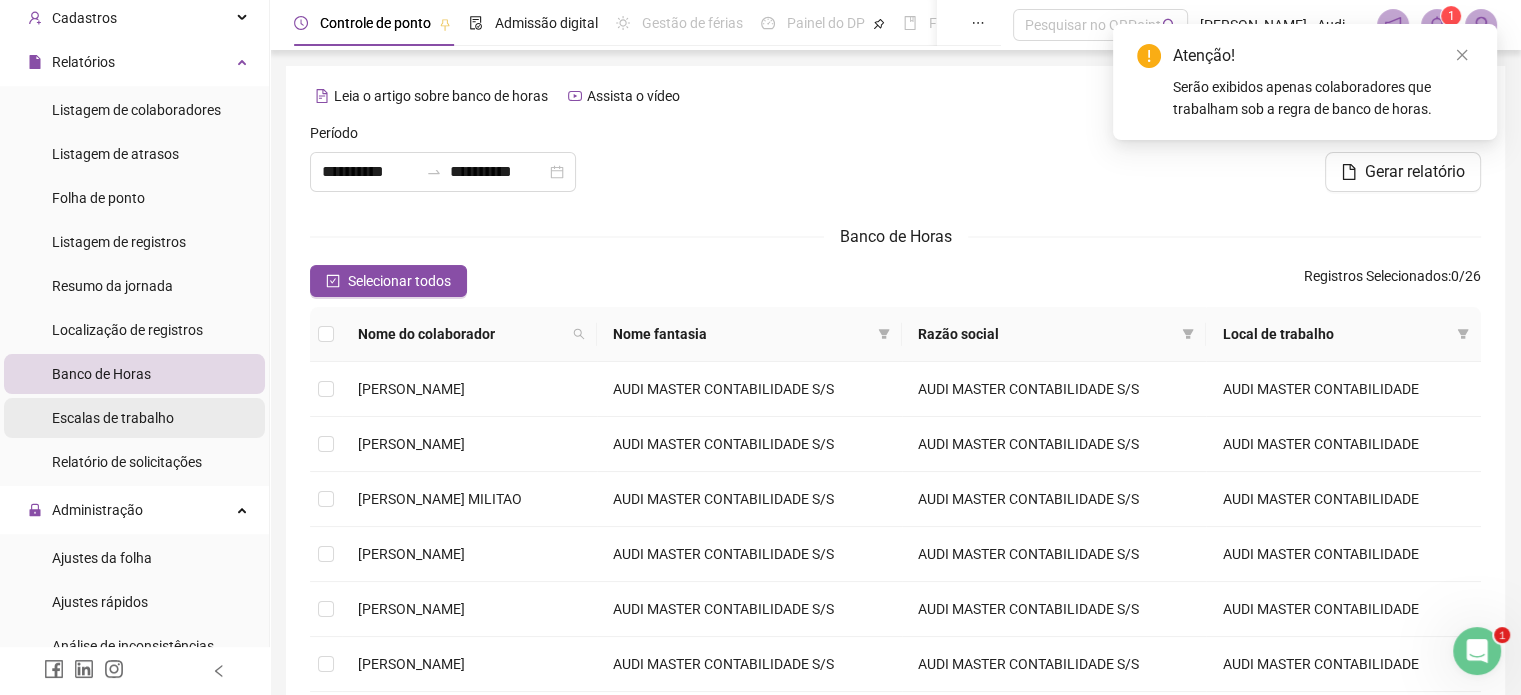 click on "Escalas de trabalho" at bounding box center [113, 418] 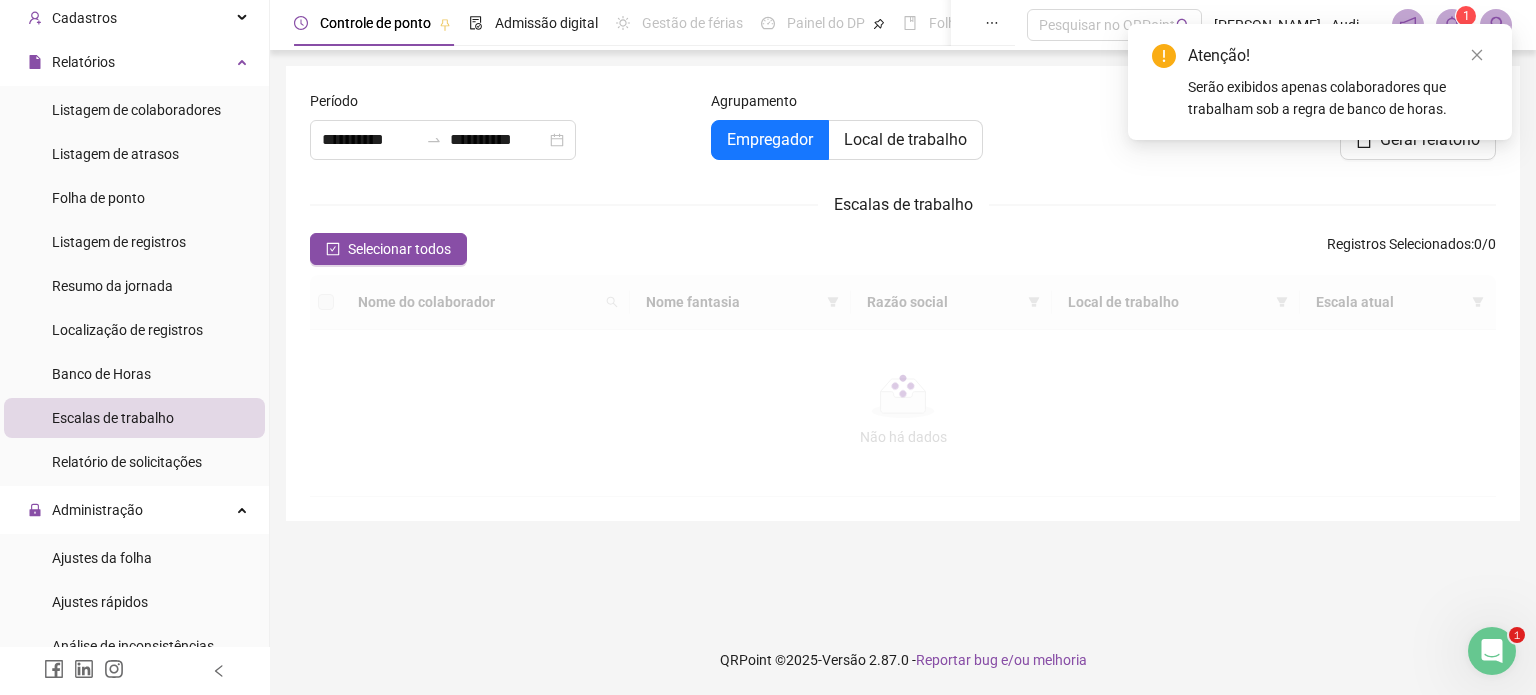 type on "**********" 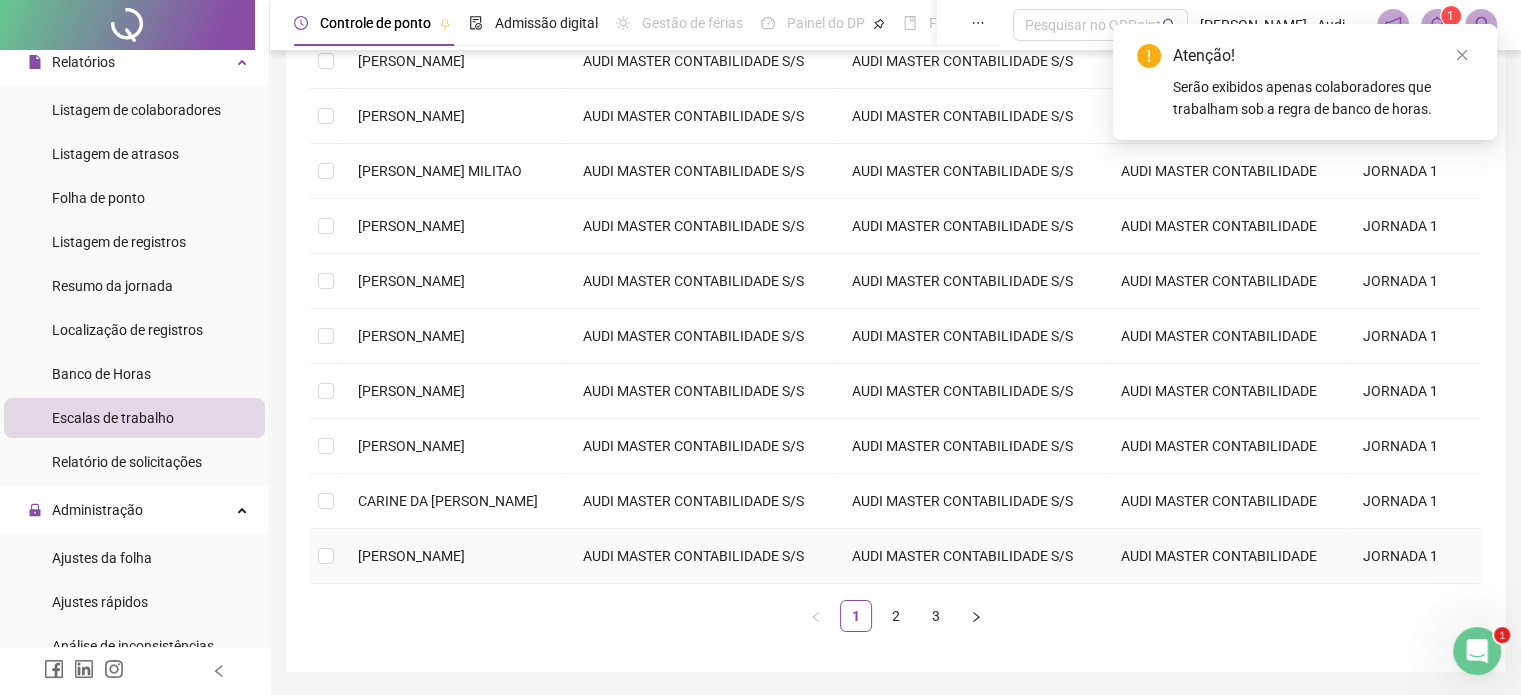 scroll, scrollTop: 356, scrollLeft: 0, axis: vertical 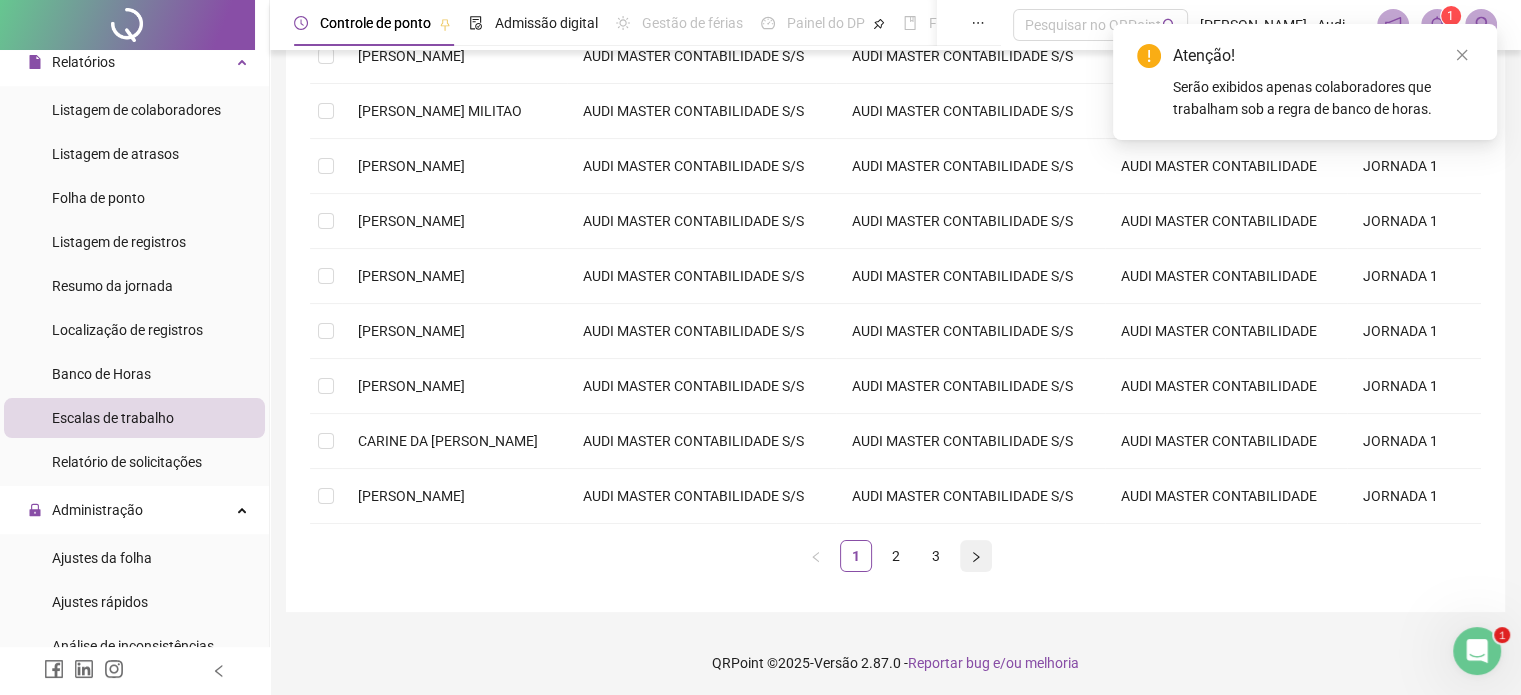 click 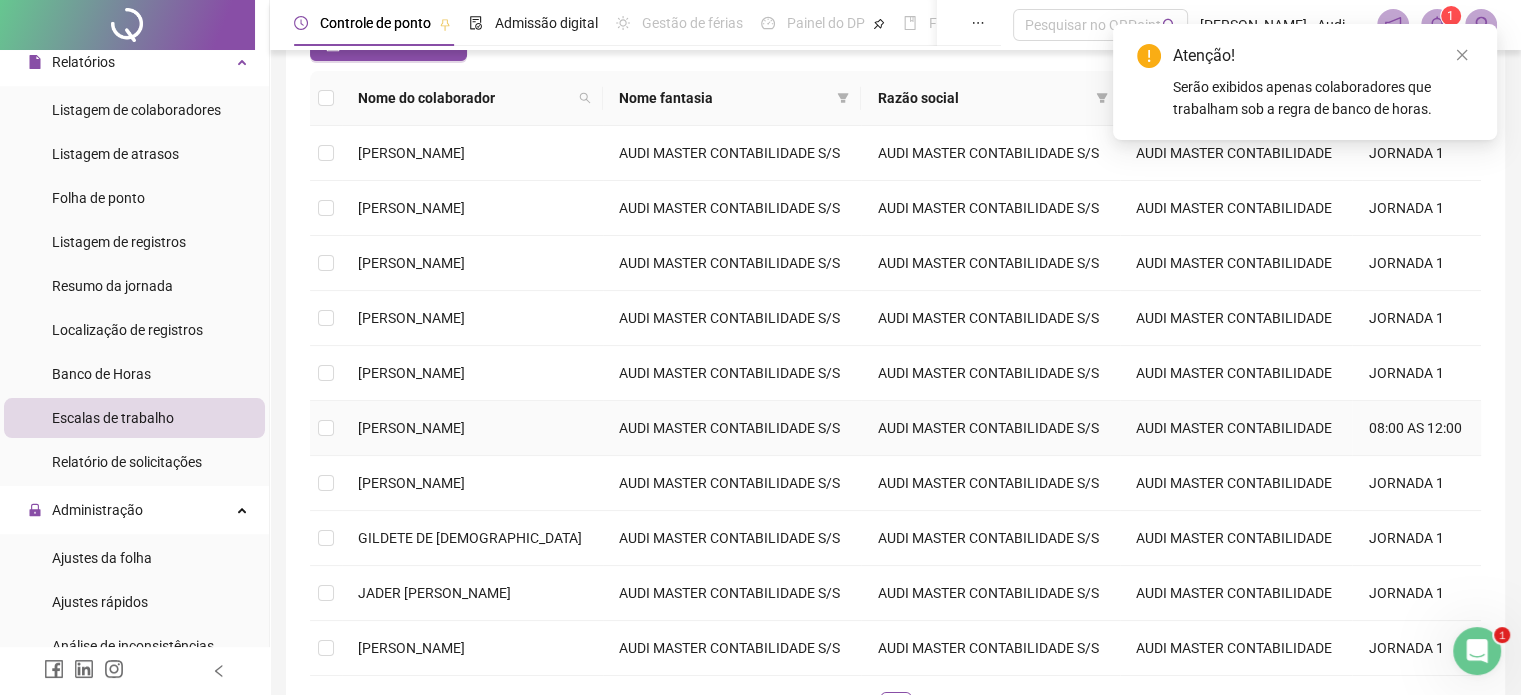 scroll, scrollTop: 56, scrollLeft: 0, axis: vertical 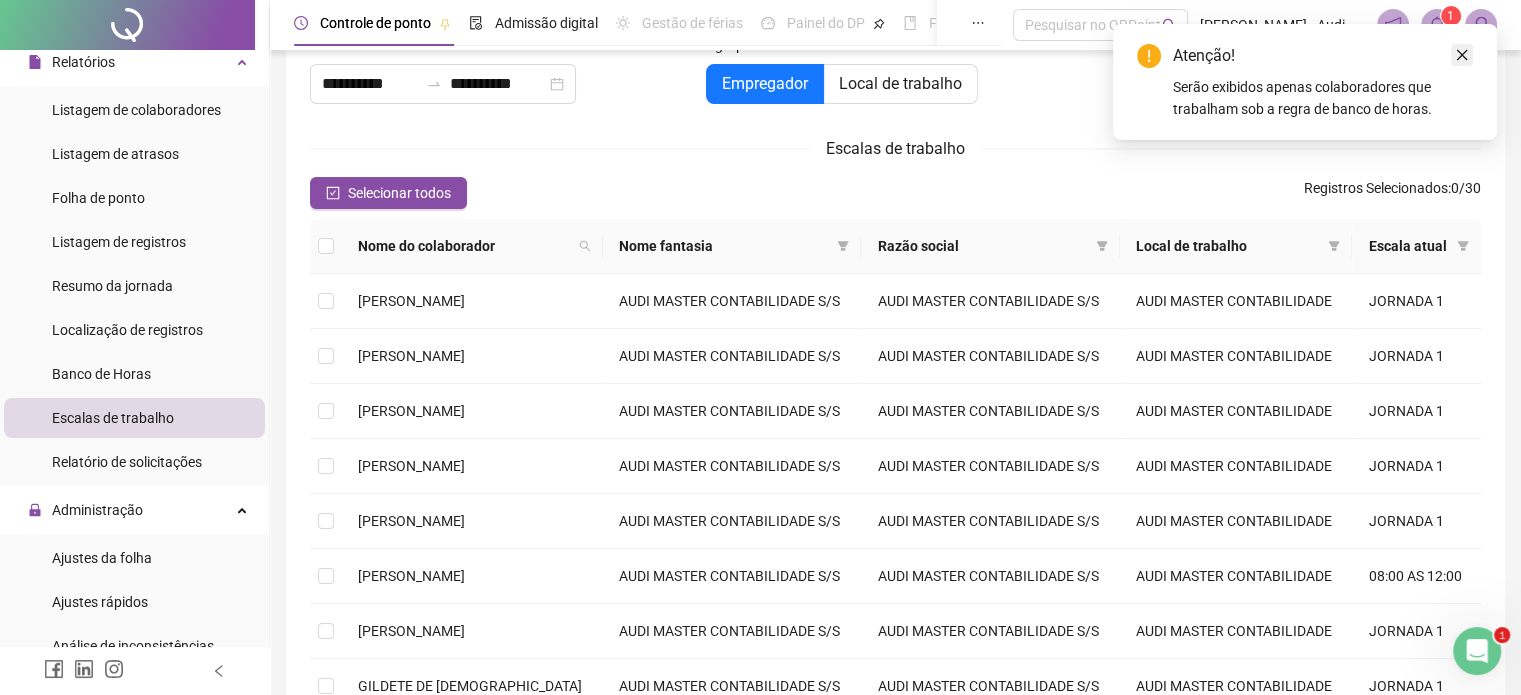 click 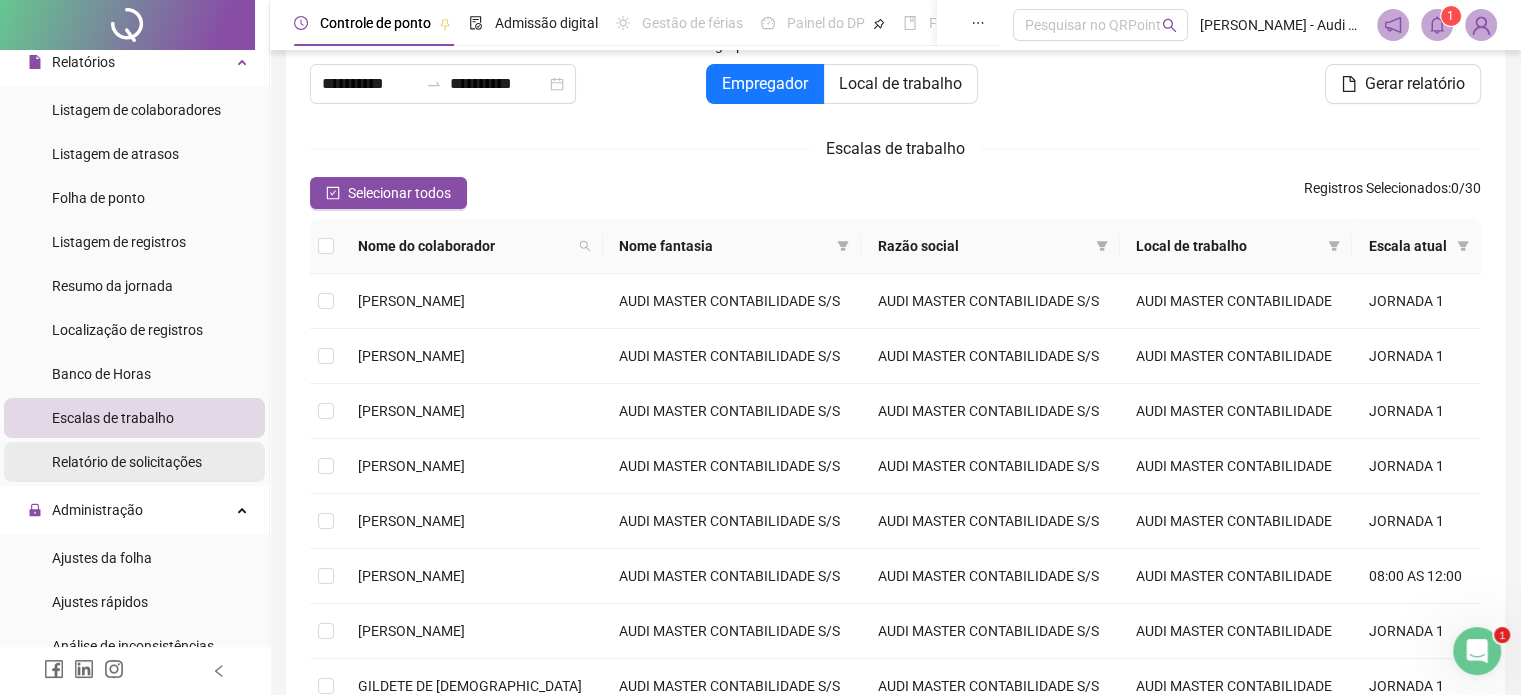 click on "Relatório de solicitações" at bounding box center [127, 462] 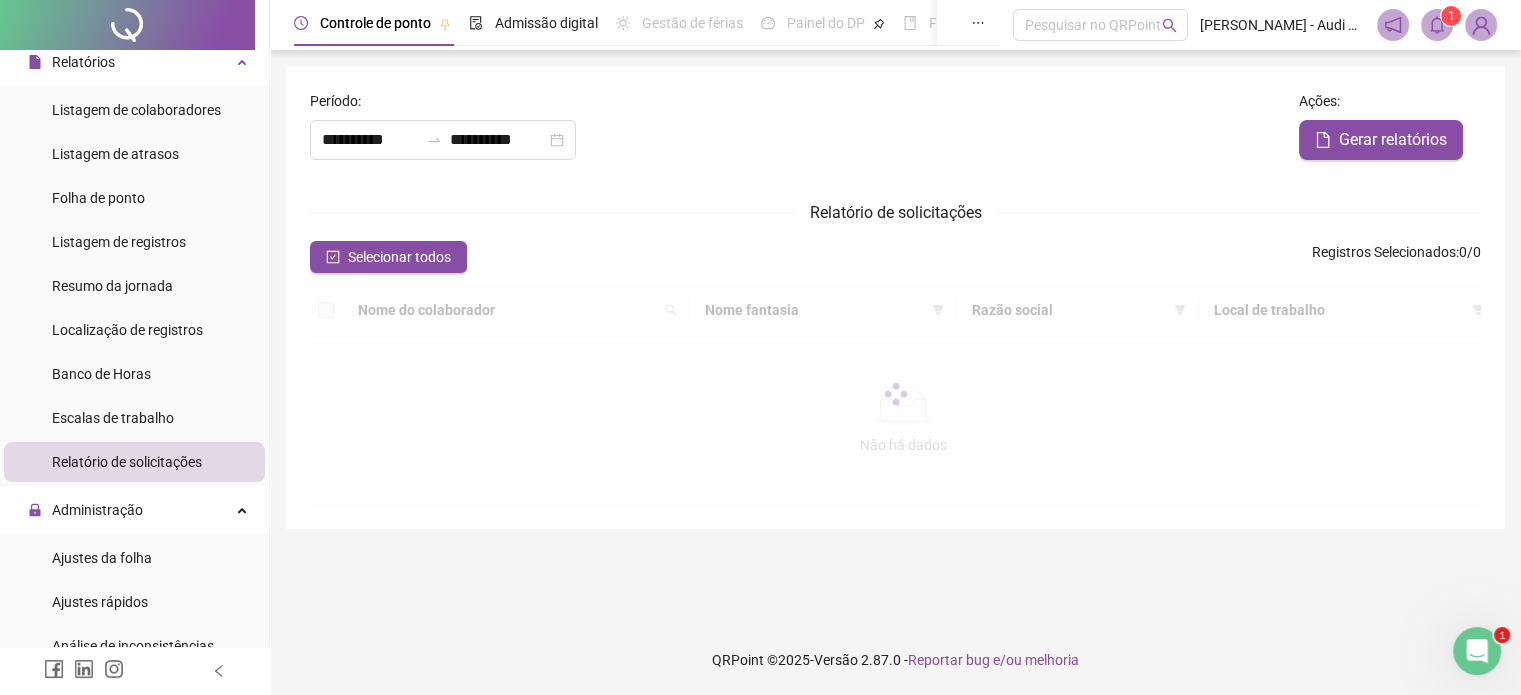 scroll, scrollTop: 0, scrollLeft: 0, axis: both 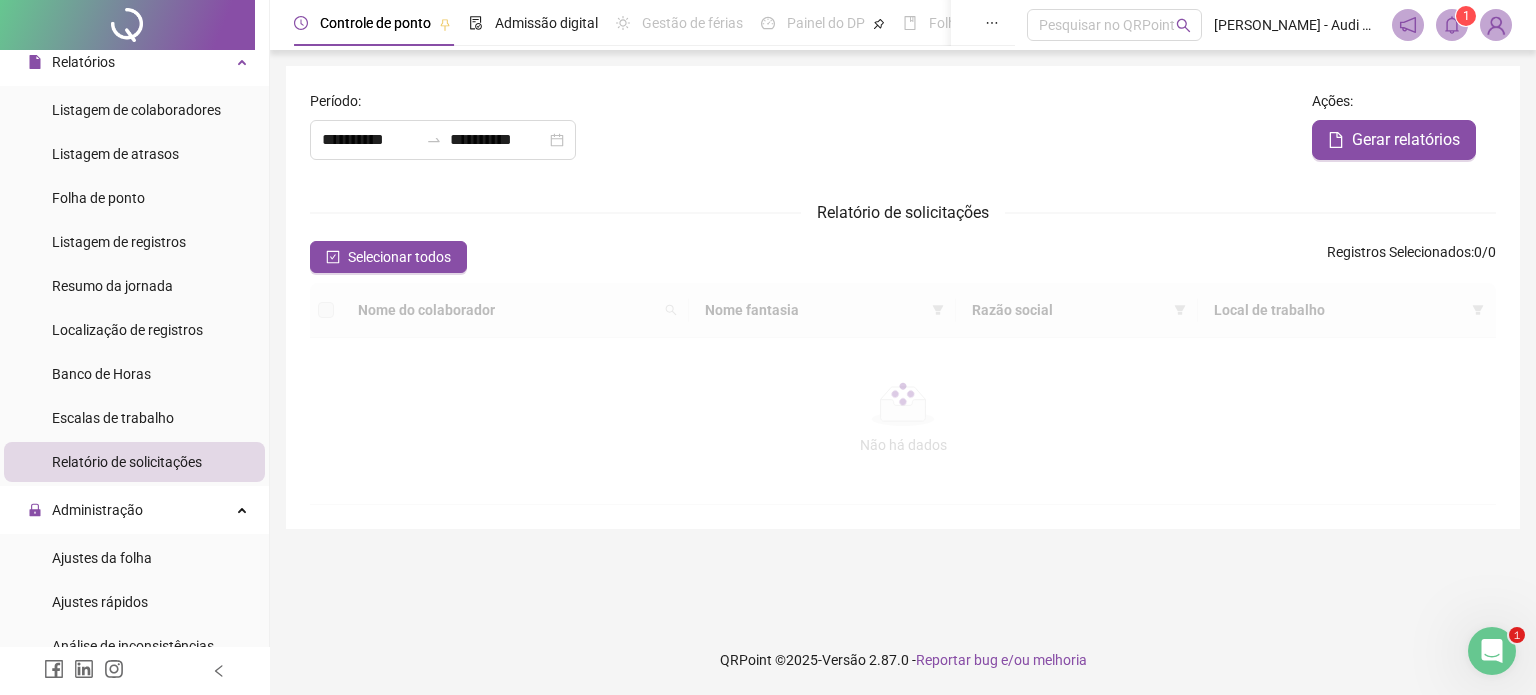 type on "**********" 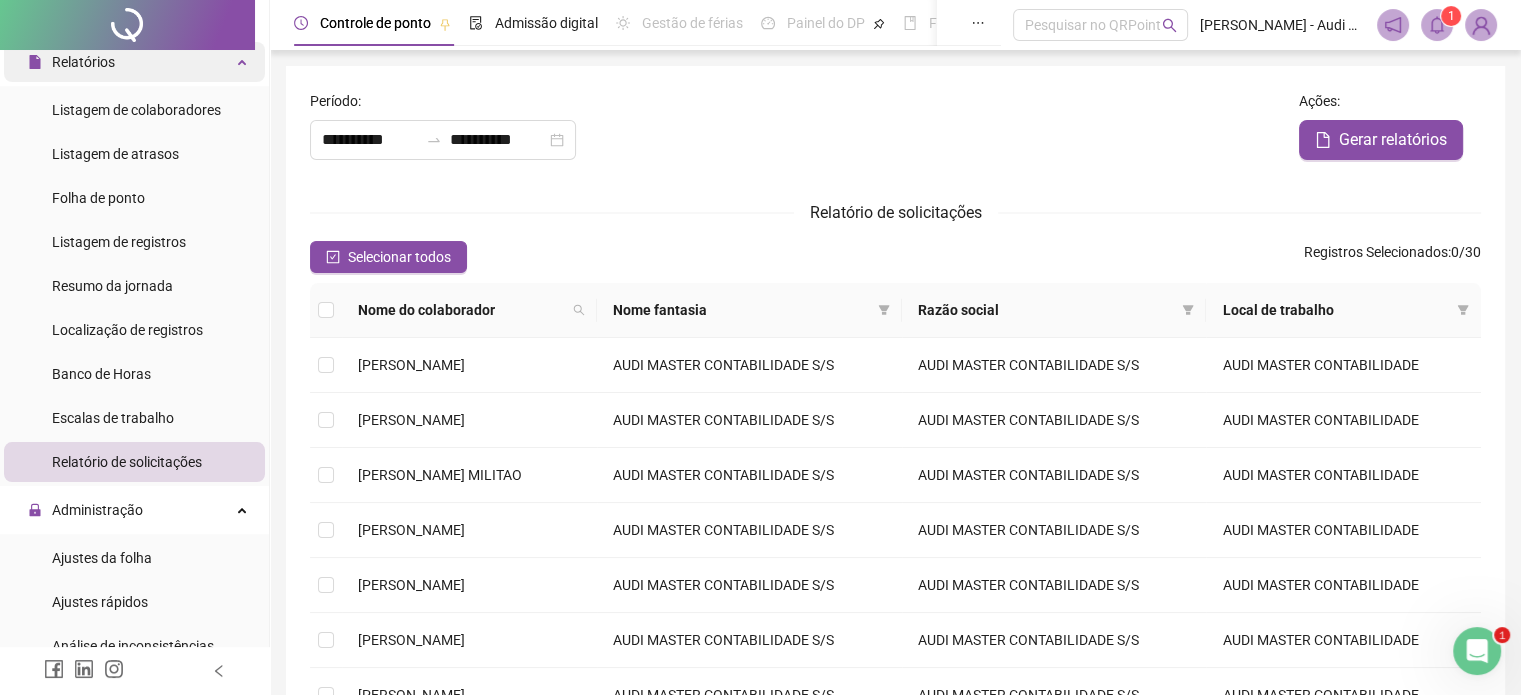 click on "Relatórios" at bounding box center [134, 62] 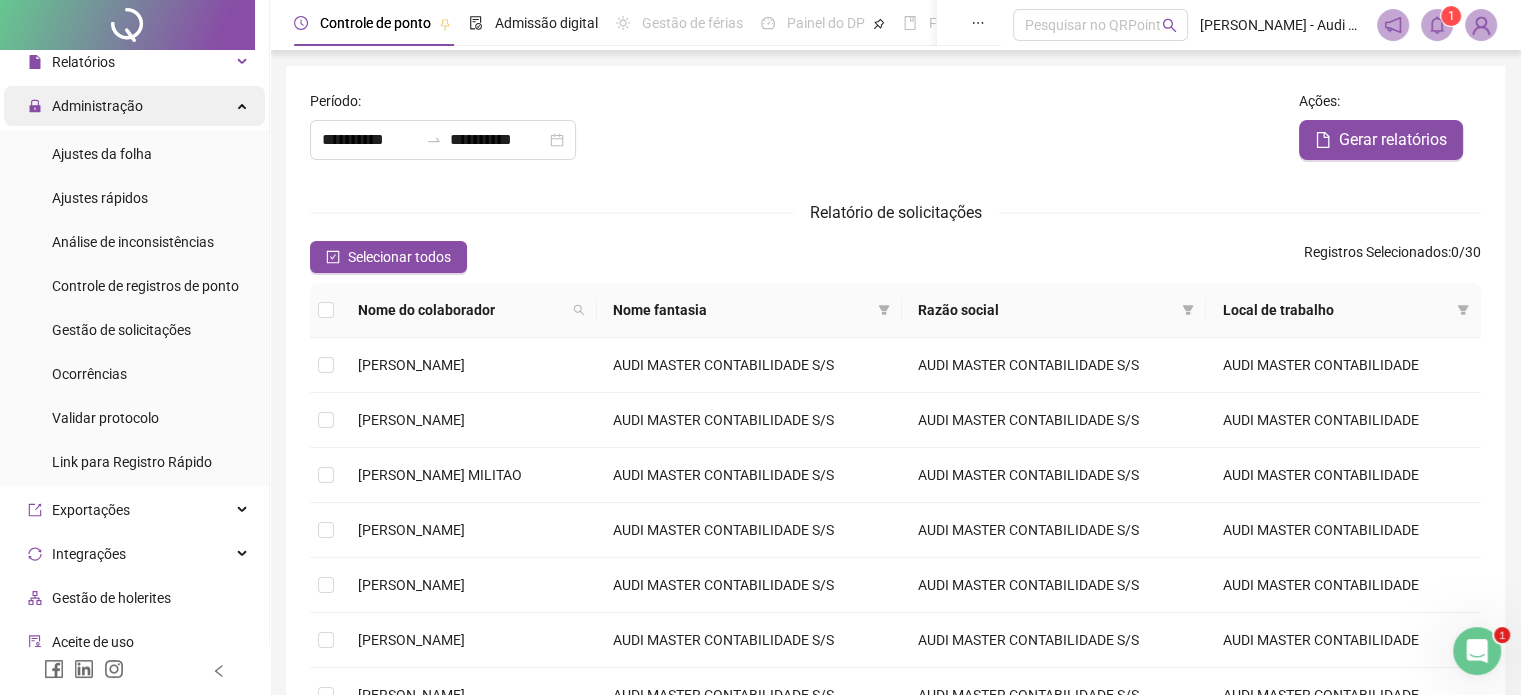 click on "Administração" at bounding box center (134, 106) 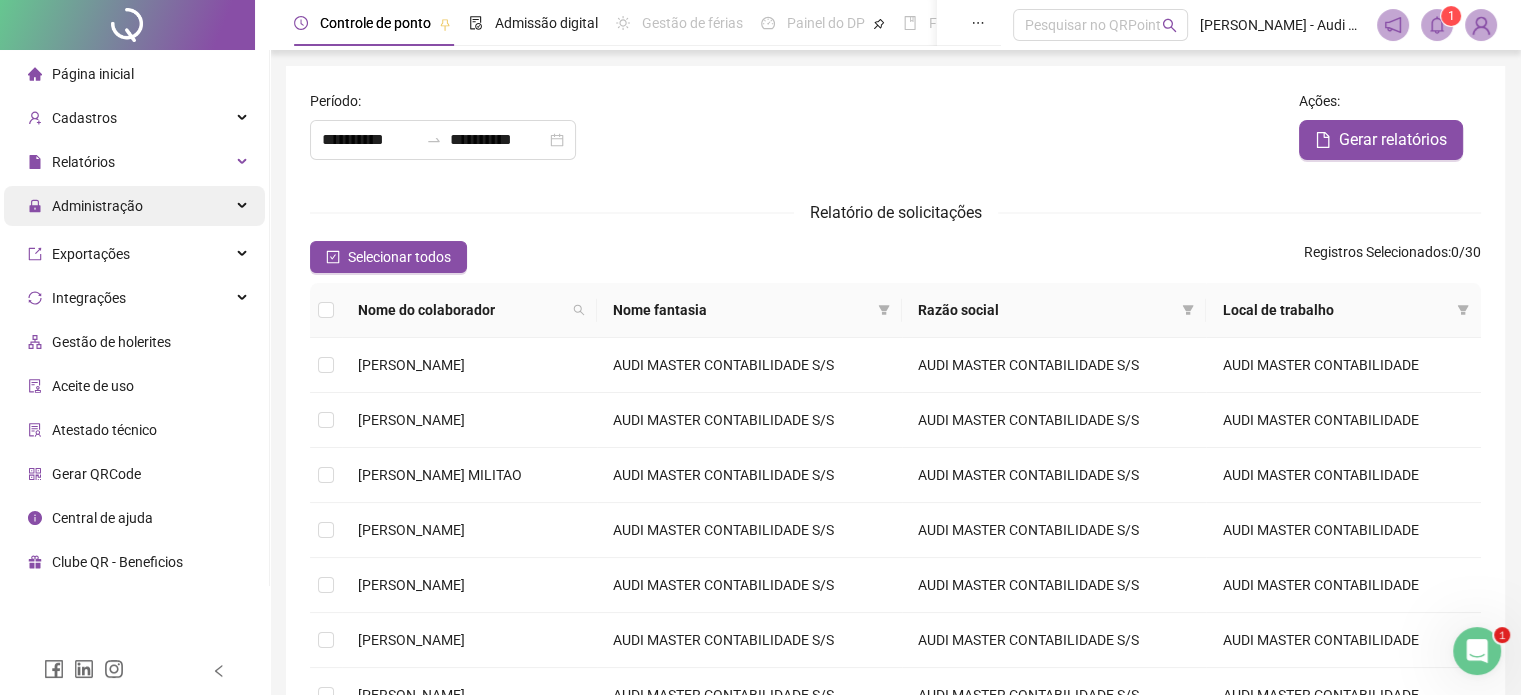 scroll, scrollTop: 0, scrollLeft: 0, axis: both 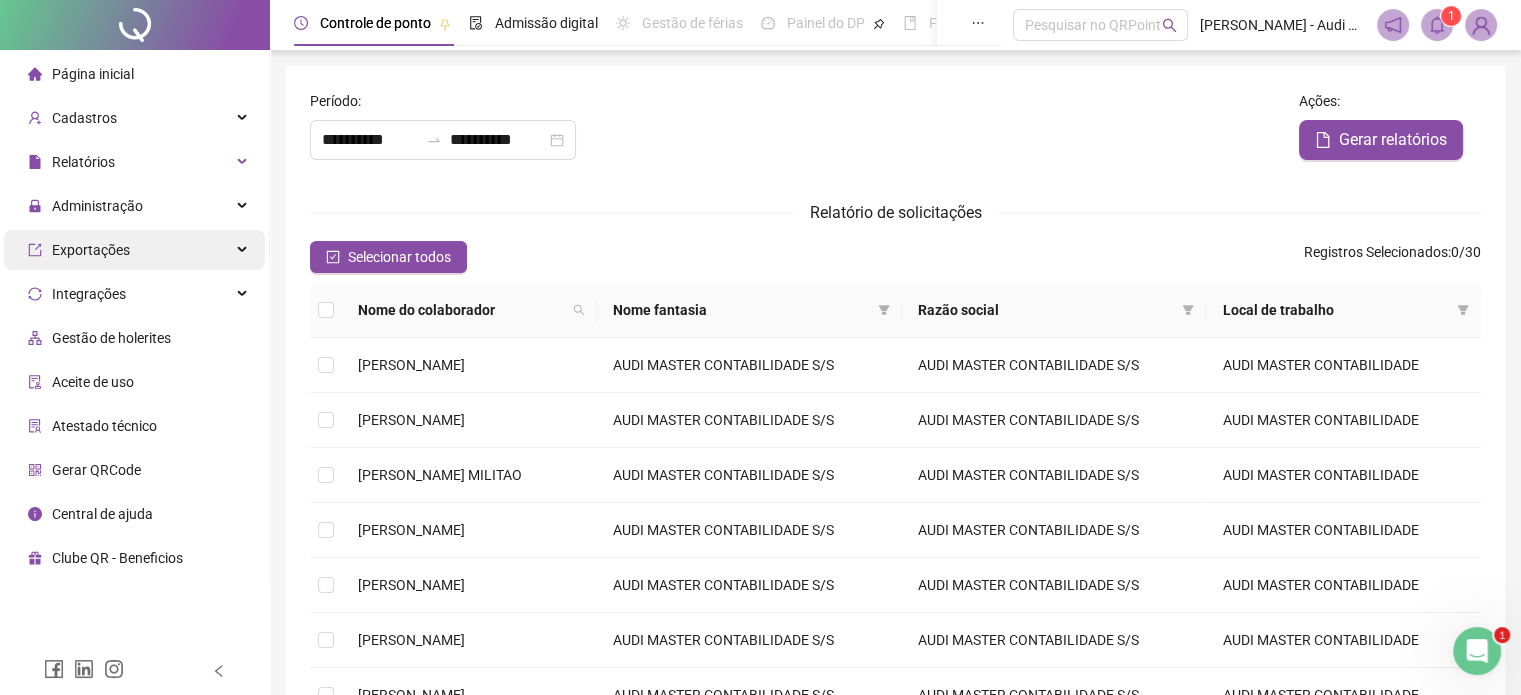 click on "Exportações" at bounding box center (134, 250) 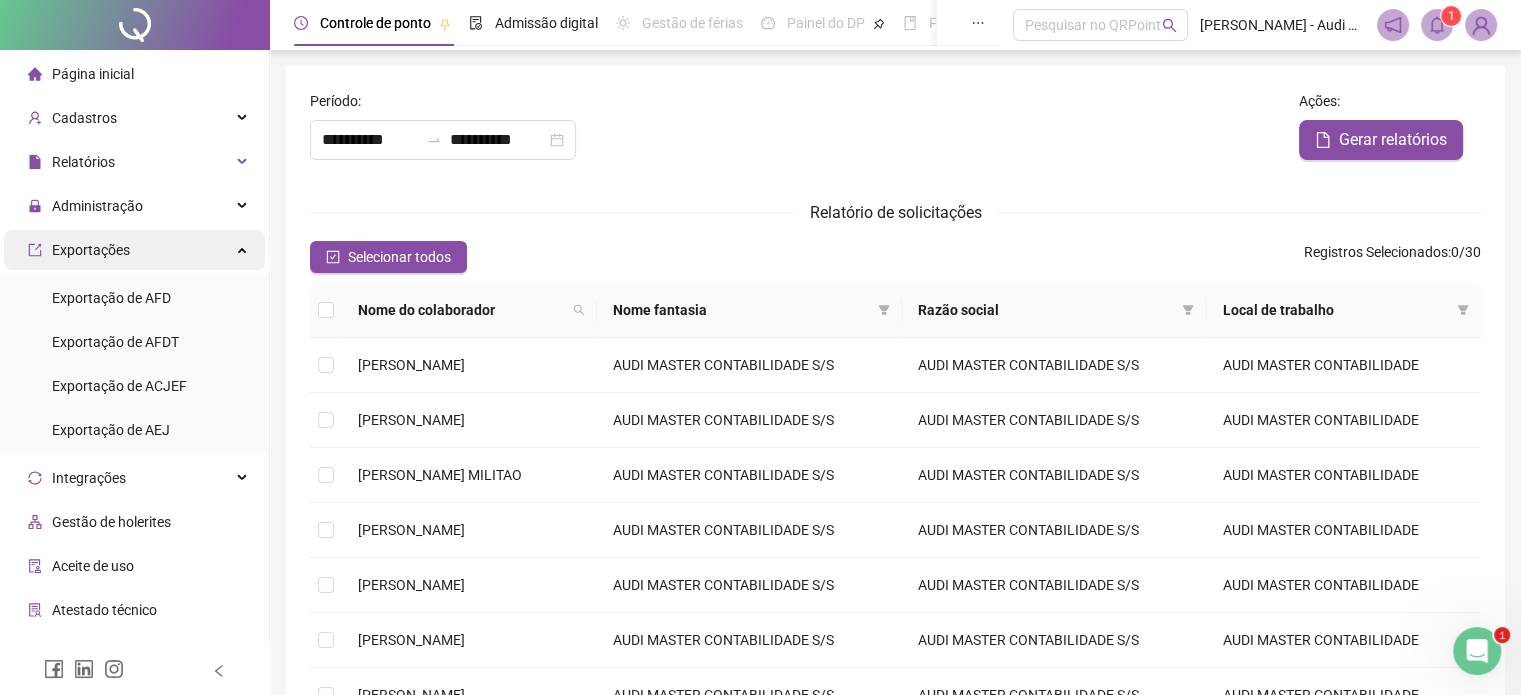 click on "Exportações" at bounding box center (134, 250) 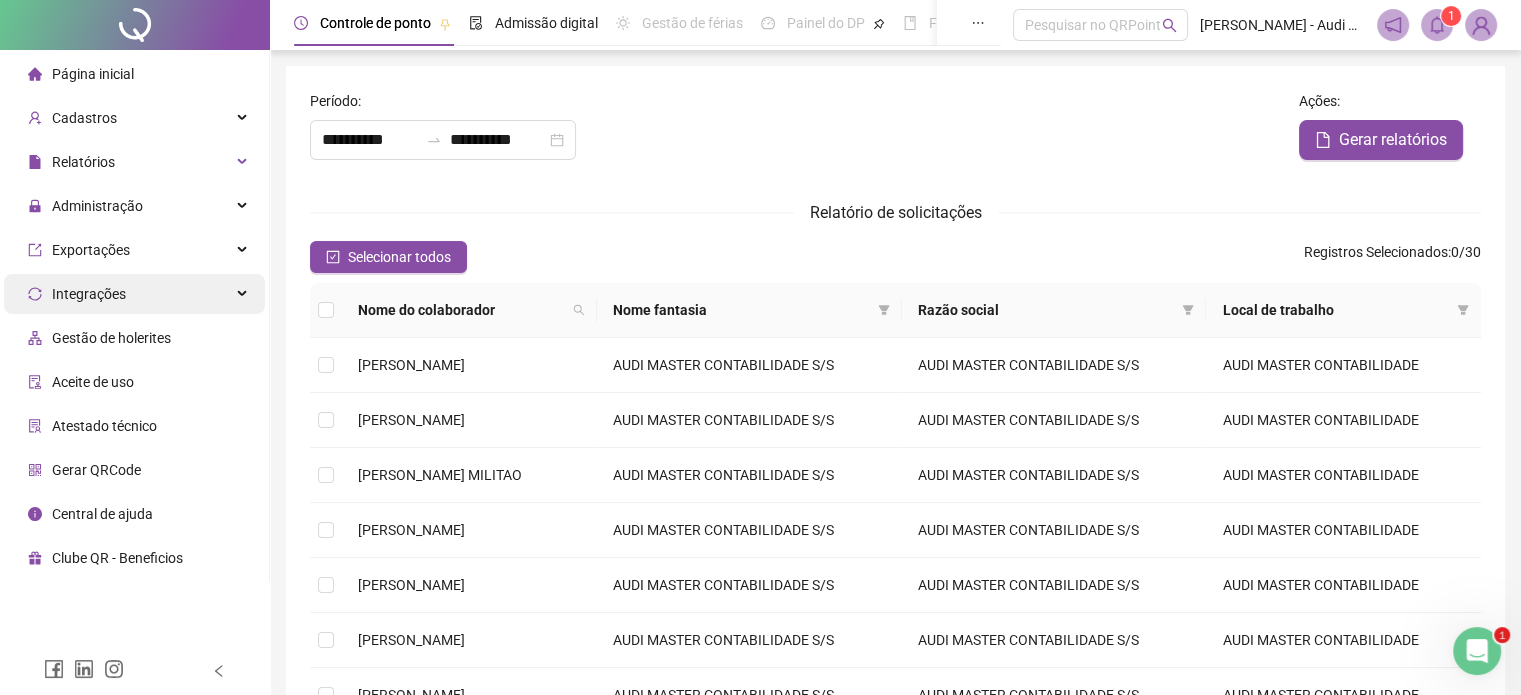 click on "Integrações" at bounding box center (134, 294) 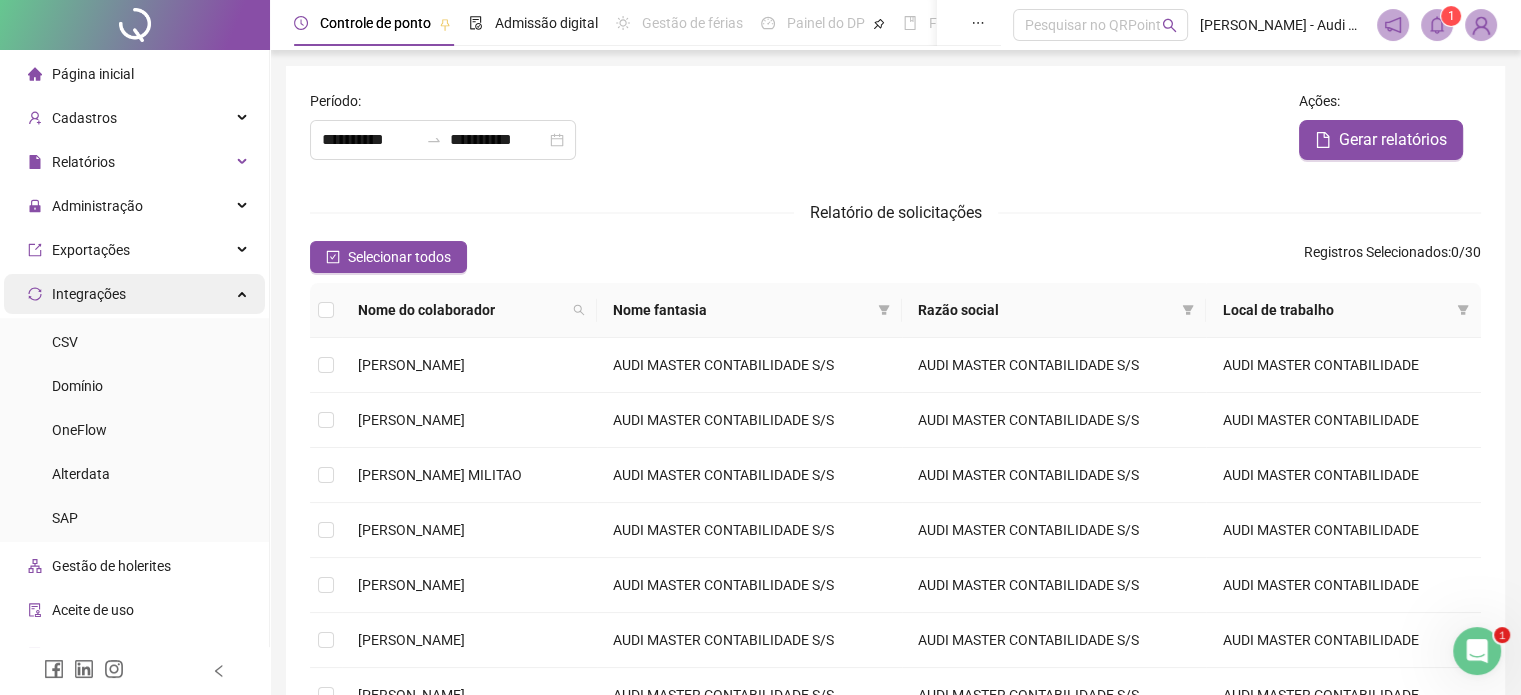 click on "Integrações" at bounding box center [134, 294] 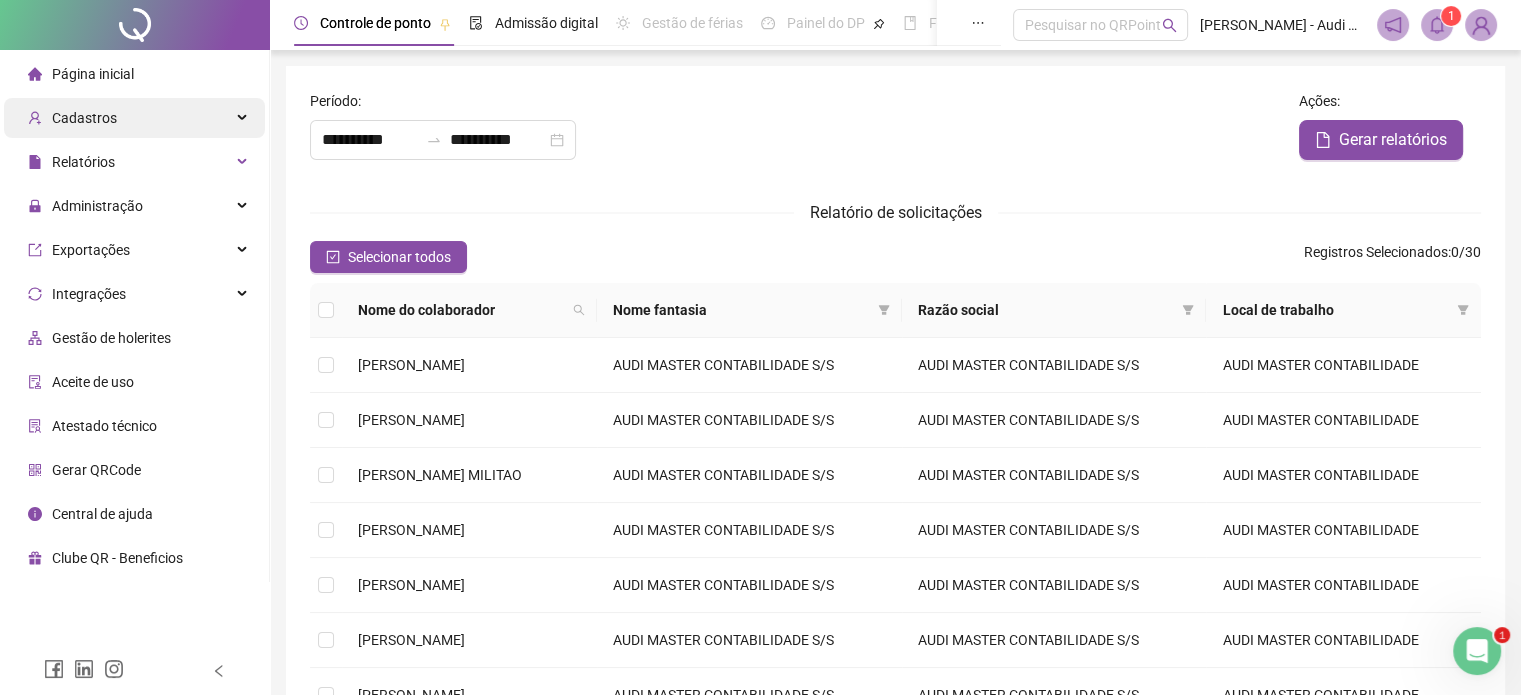 click at bounding box center (244, 118) 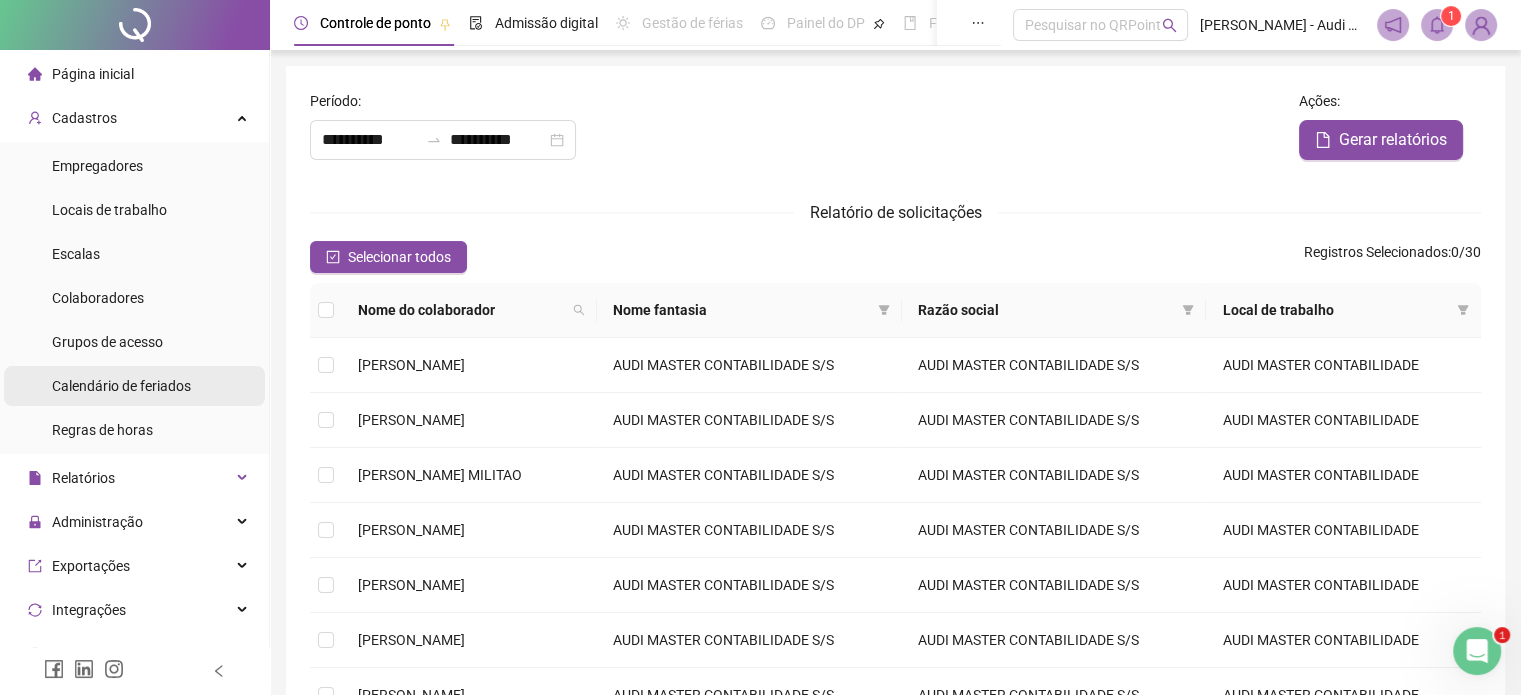 click on "Calendário de feriados" at bounding box center (121, 386) 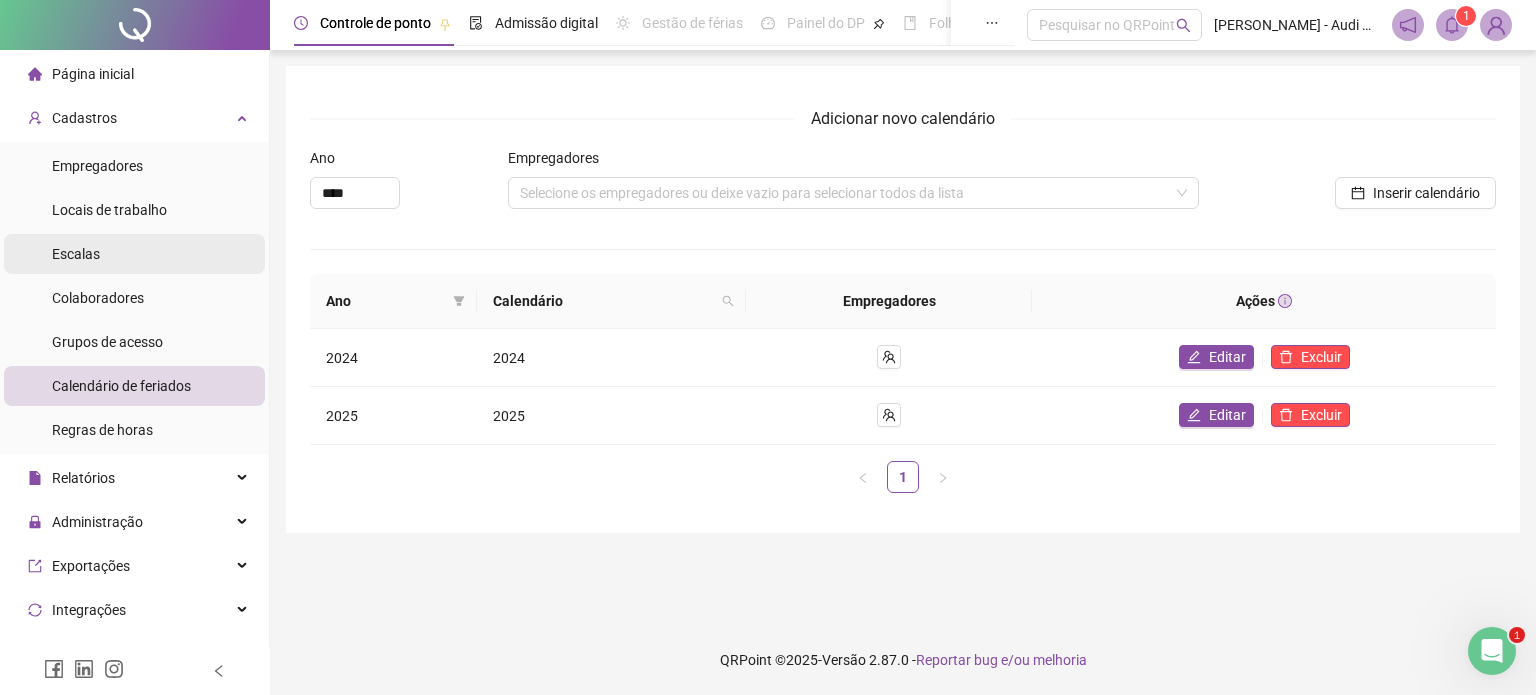 click on "Escalas" at bounding box center (134, 254) 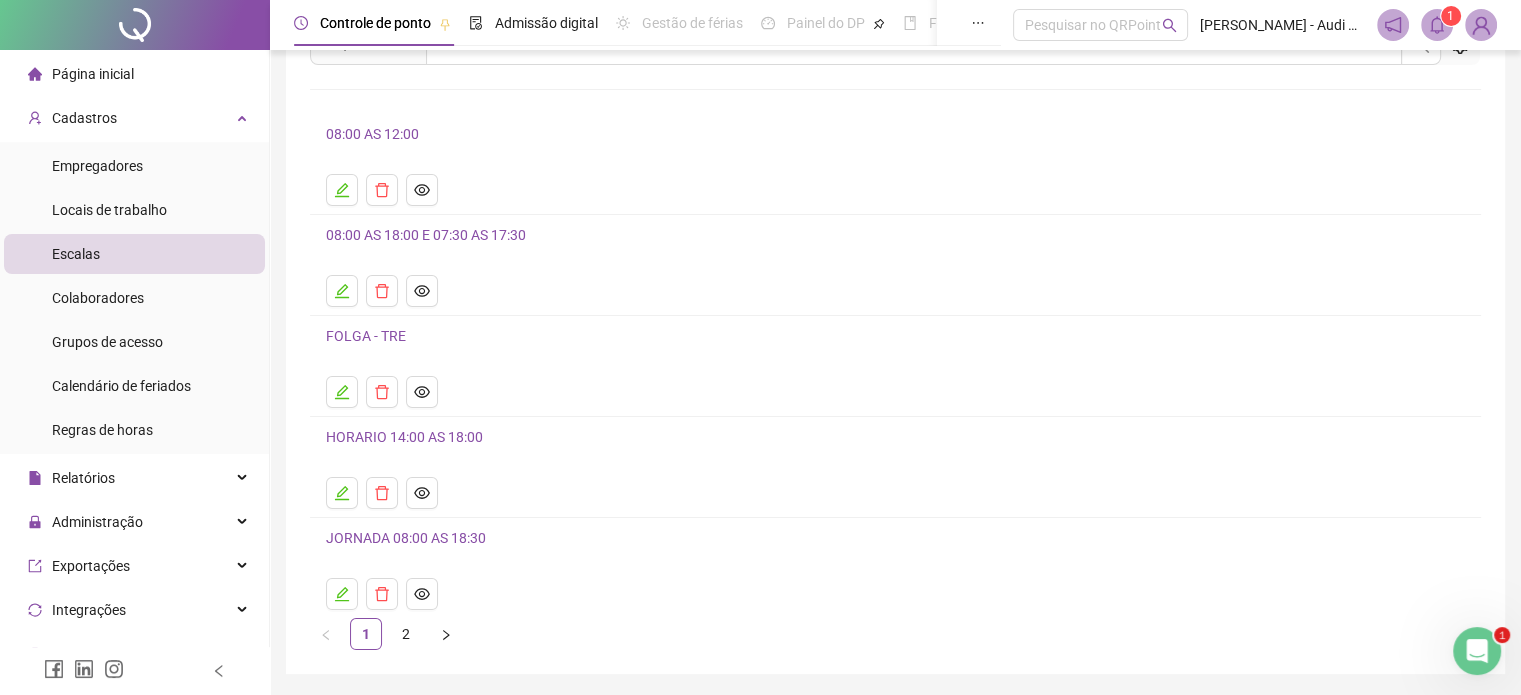 scroll, scrollTop: 160, scrollLeft: 0, axis: vertical 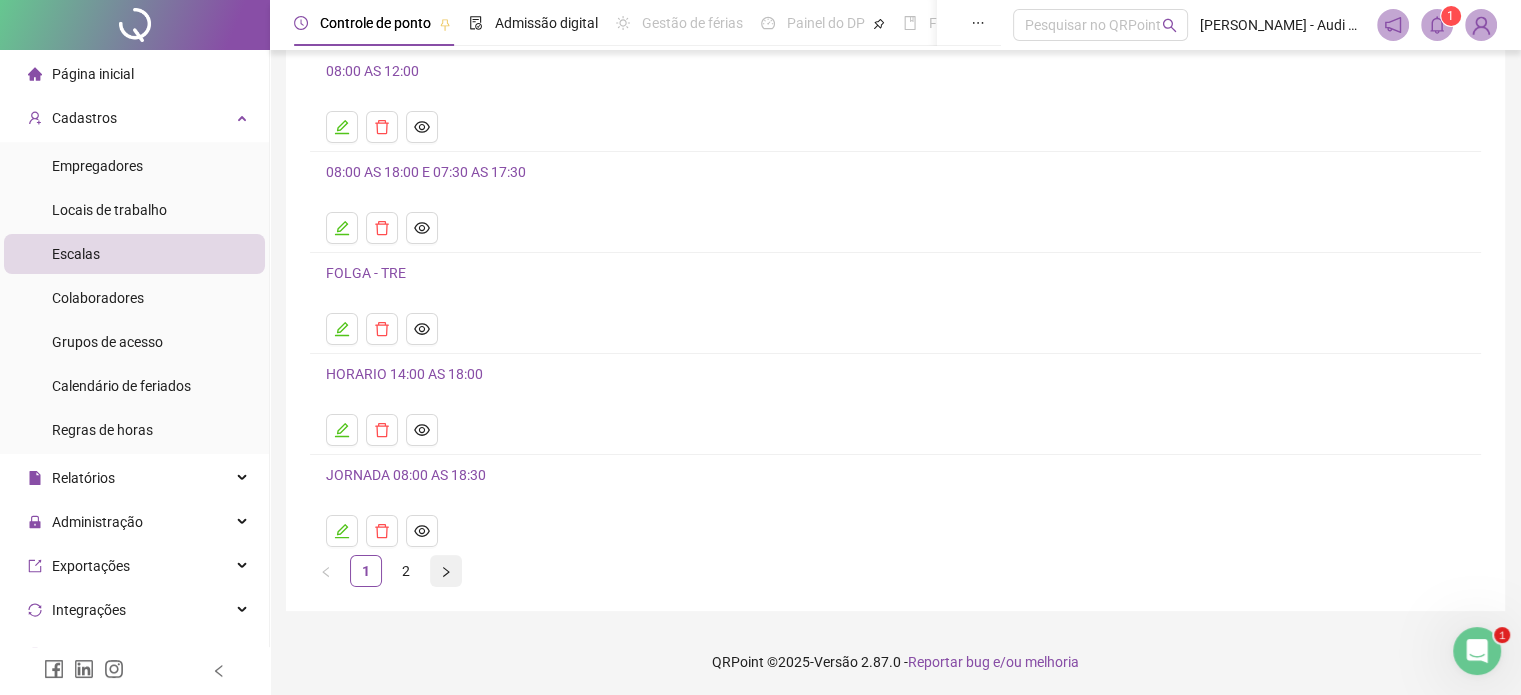click 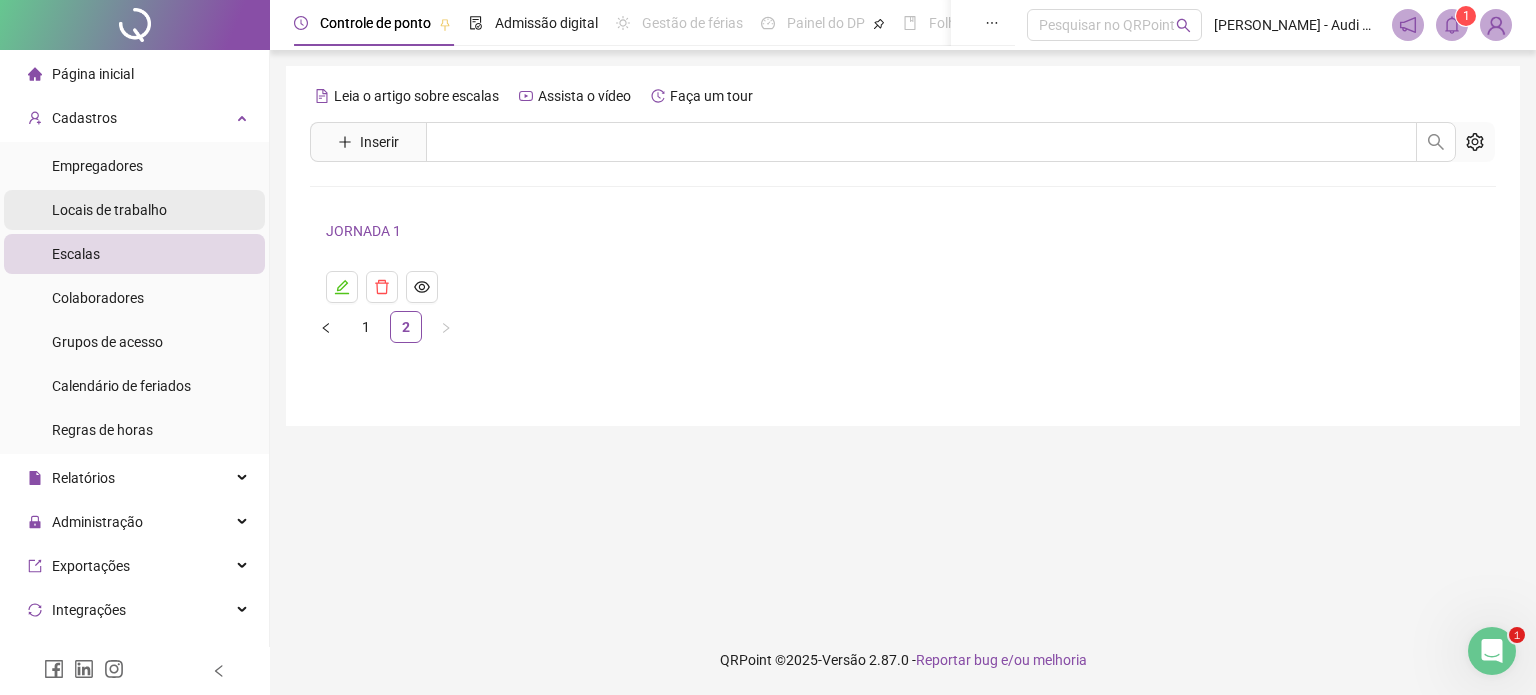 click on "Locais de trabalho" at bounding box center [134, 210] 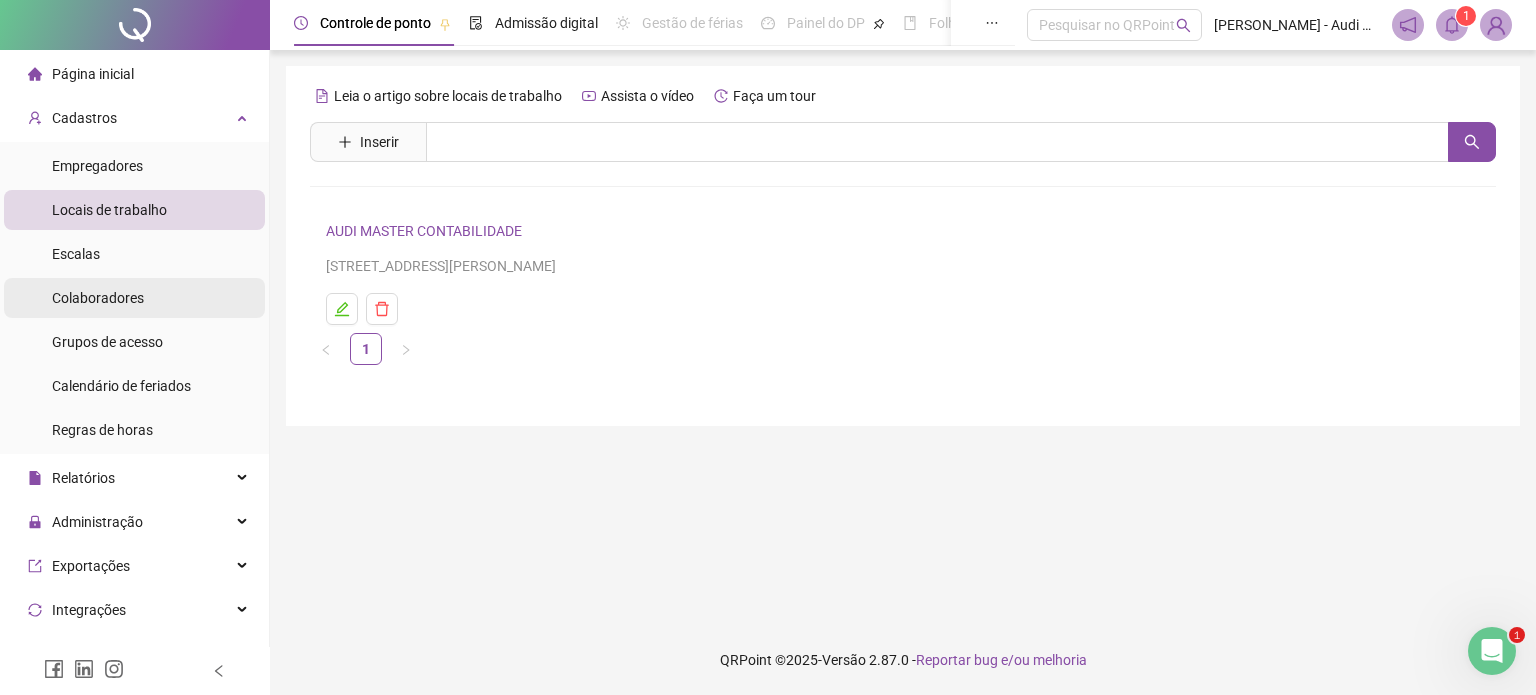 click on "Colaboradores" at bounding box center [98, 298] 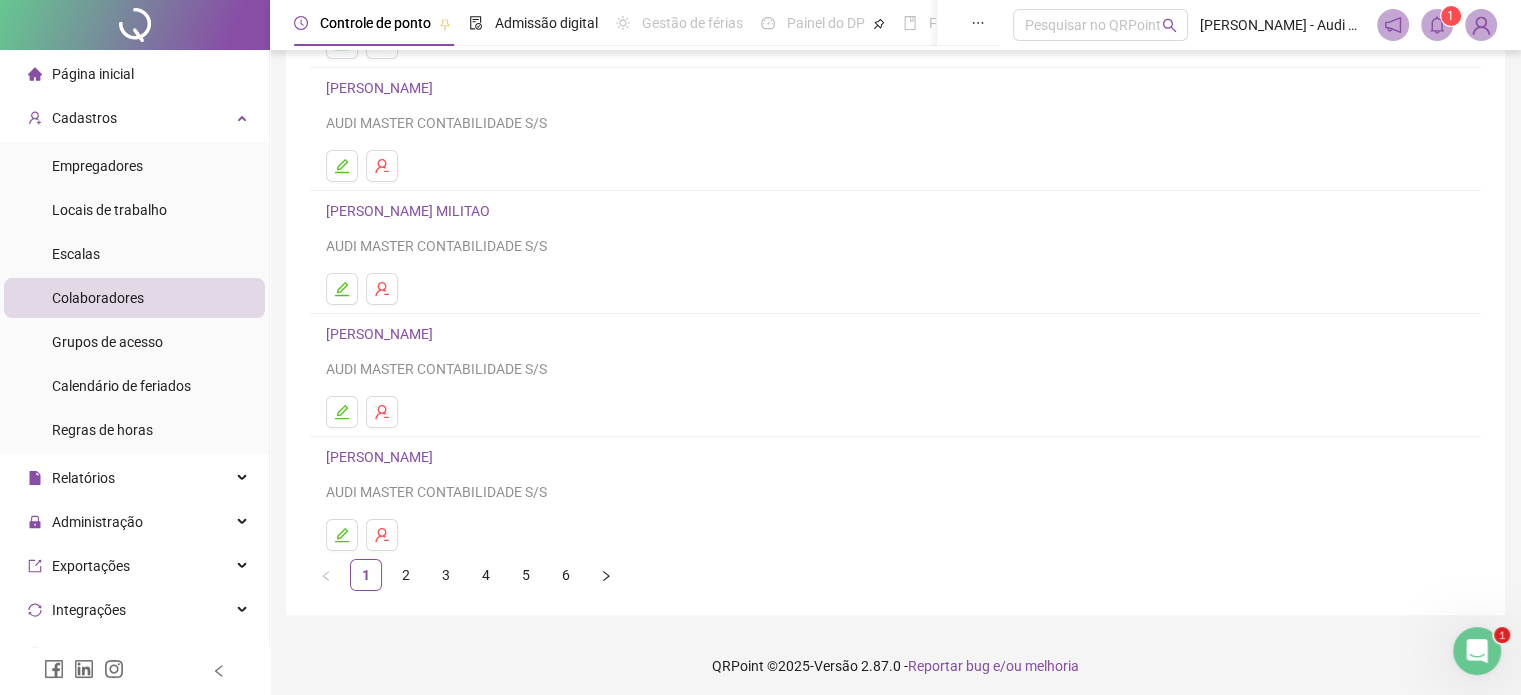 scroll, scrollTop: 271, scrollLeft: 0, axis: vertical 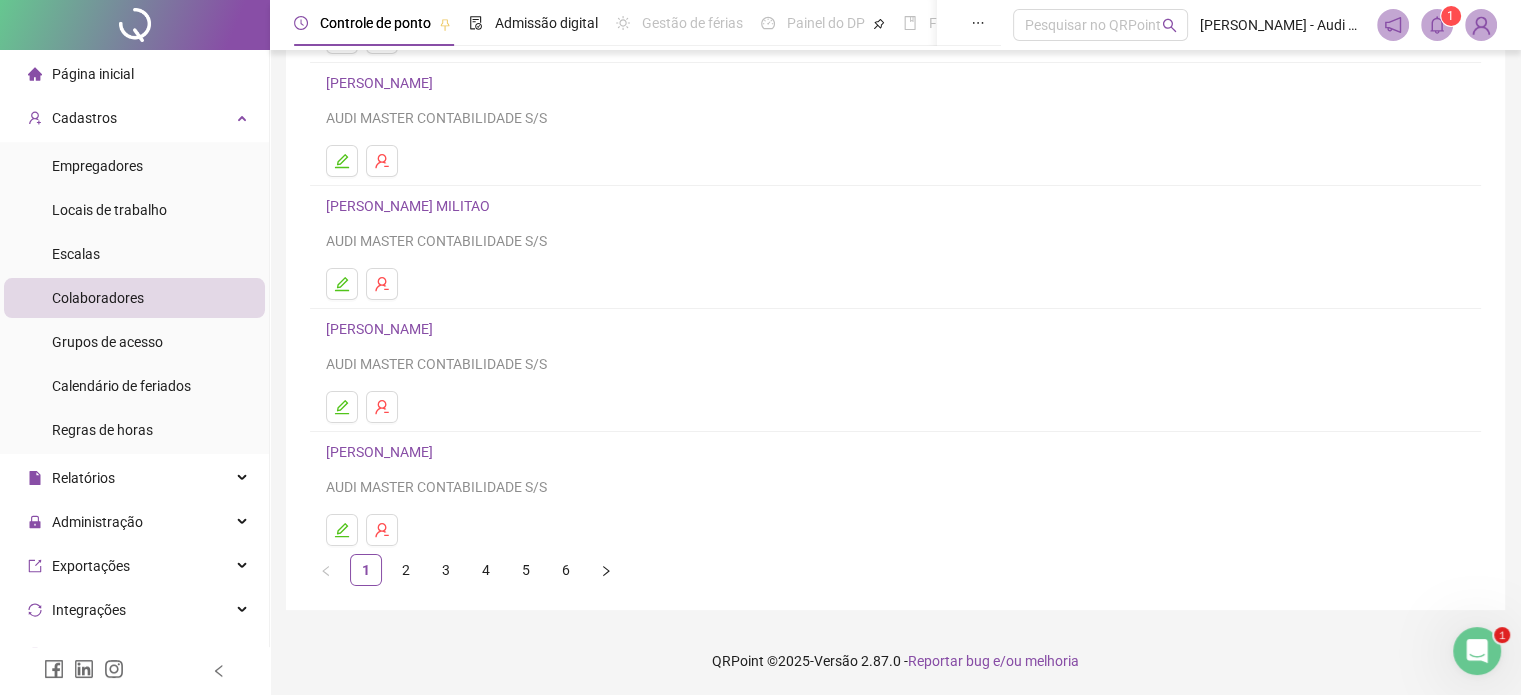 click on "[PERSON_NAME] MILITAO" at bounding box center (411, 206) 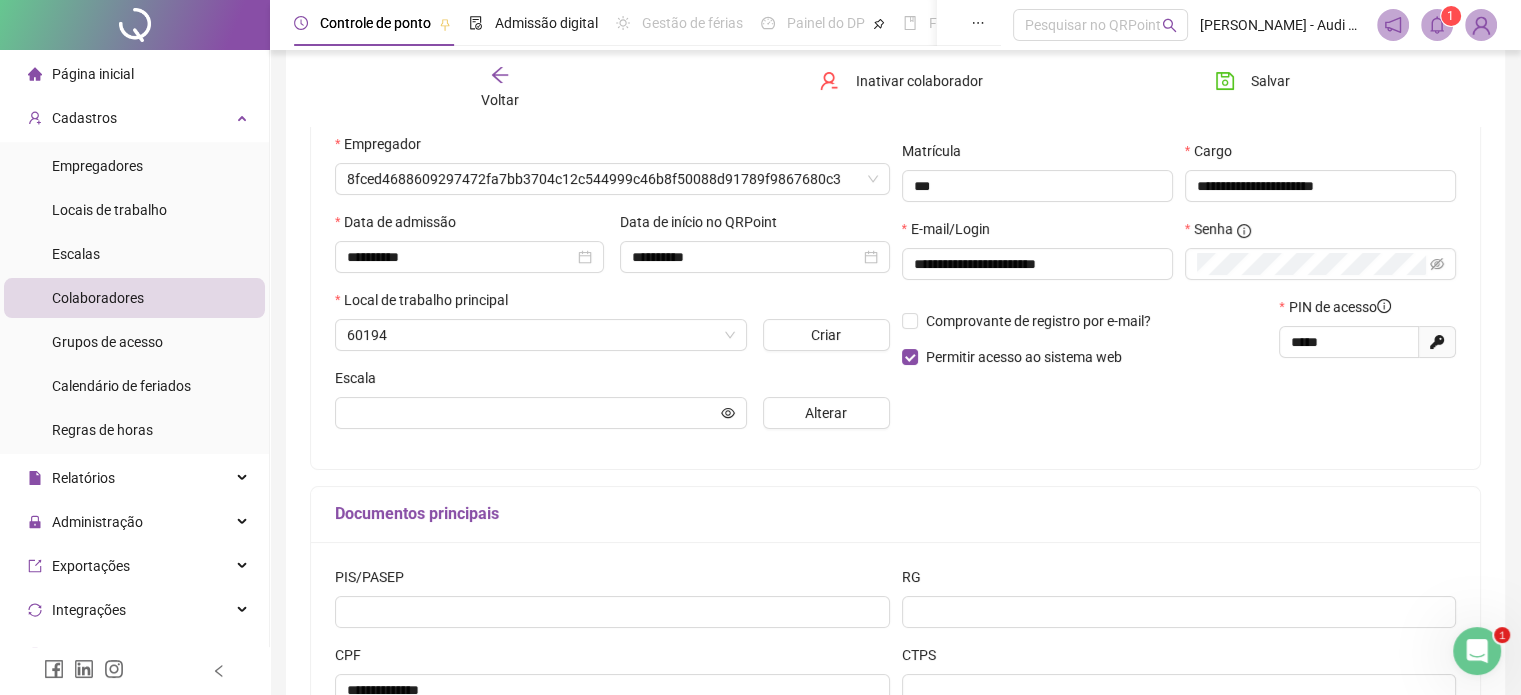 scroll, scrollTop: 281, scrollLeft: 0, axis: vertical 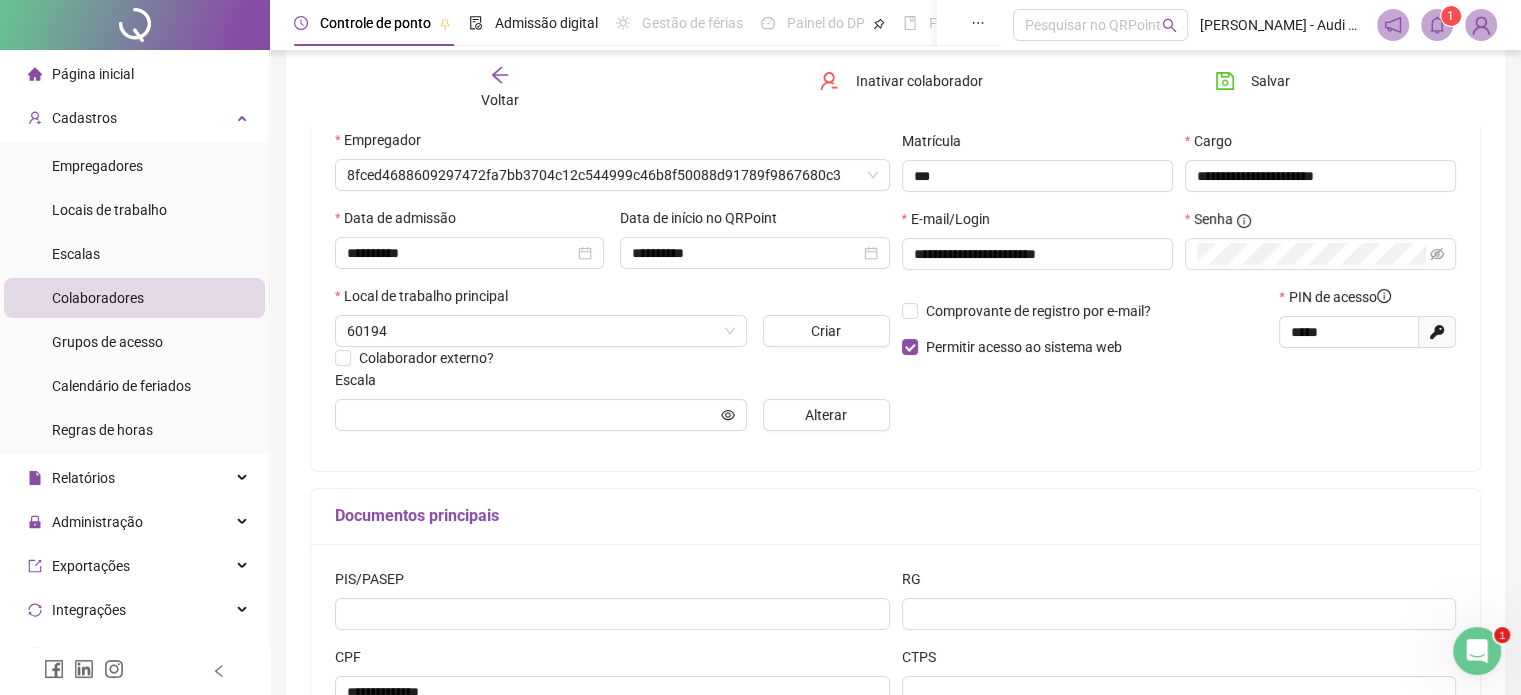 type on "*********" 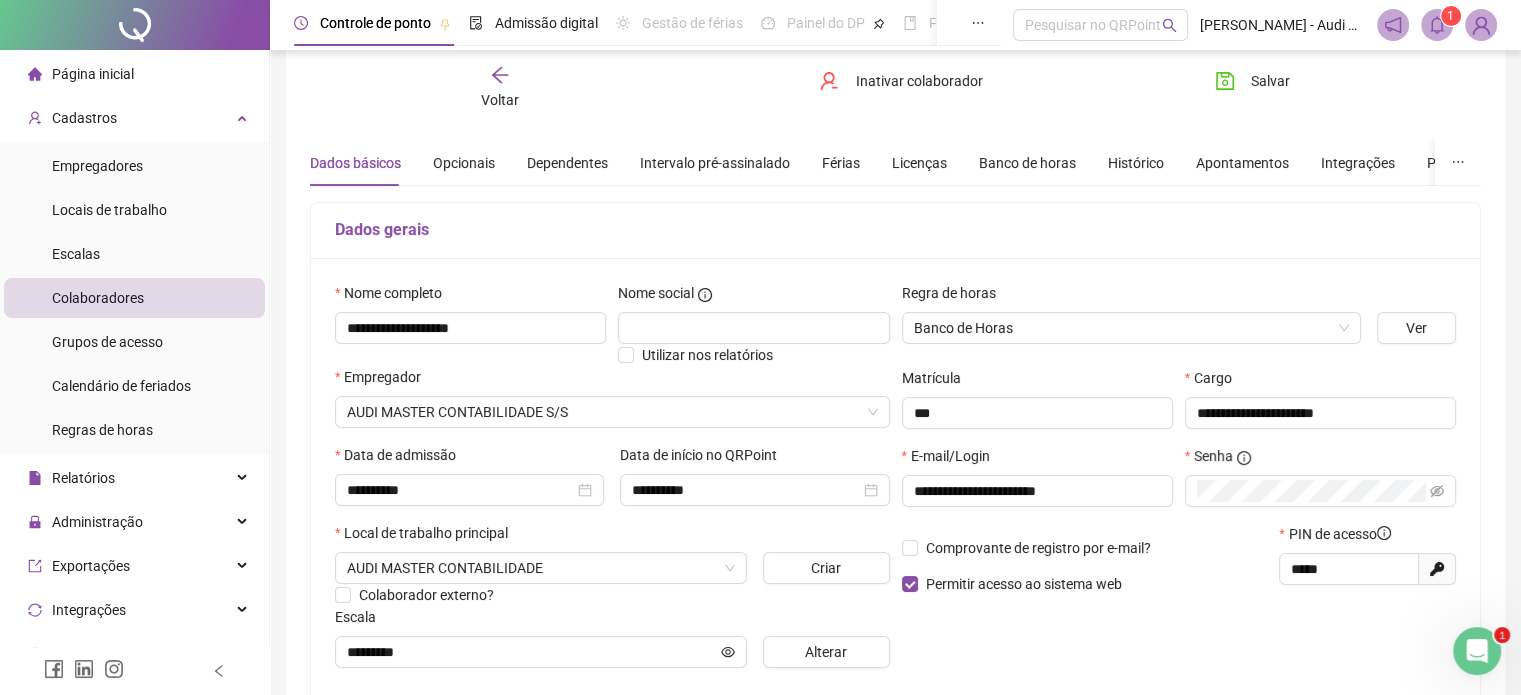 scroll, scrollTop: 0, scrollLeft: 0, axis: both 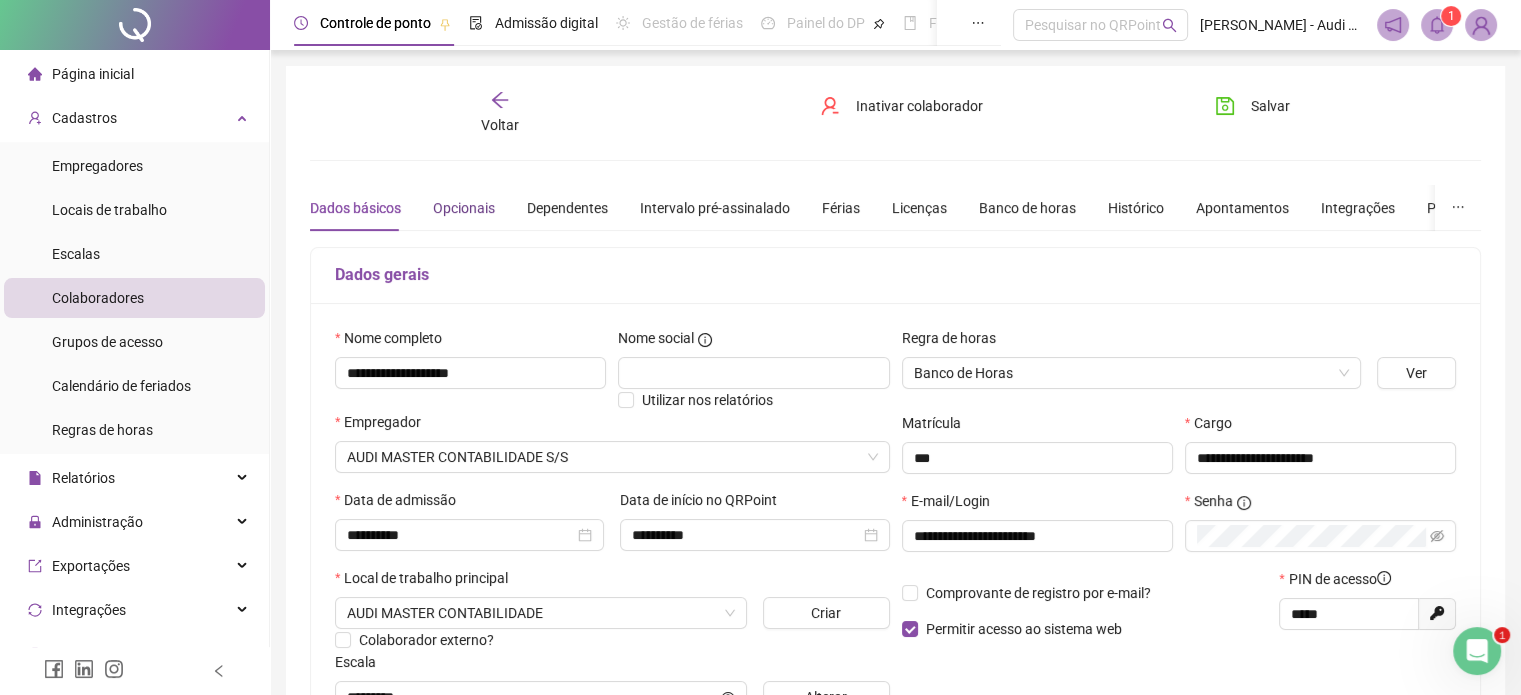 click on "Opcionais" at bounding box center [464, 208] 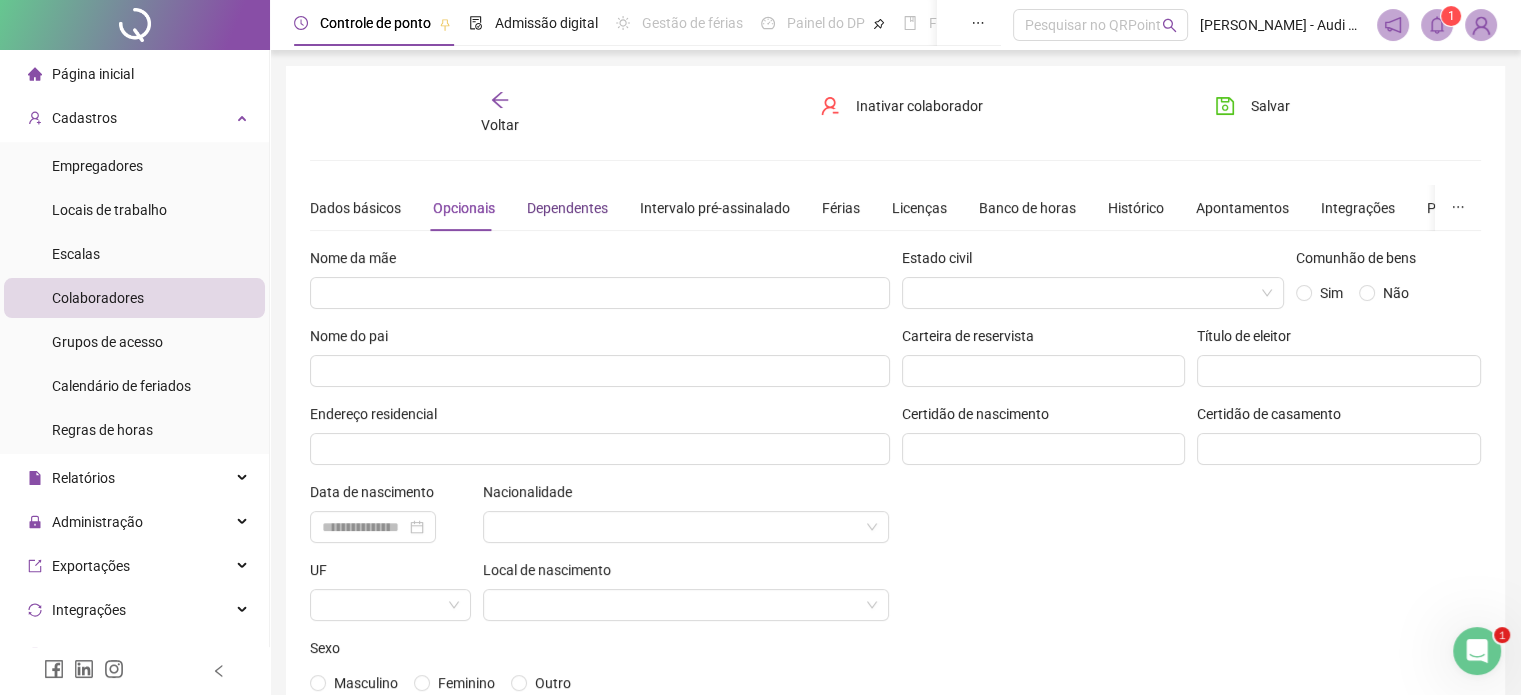click on "Dependentes" at bounding box center [567, 208] 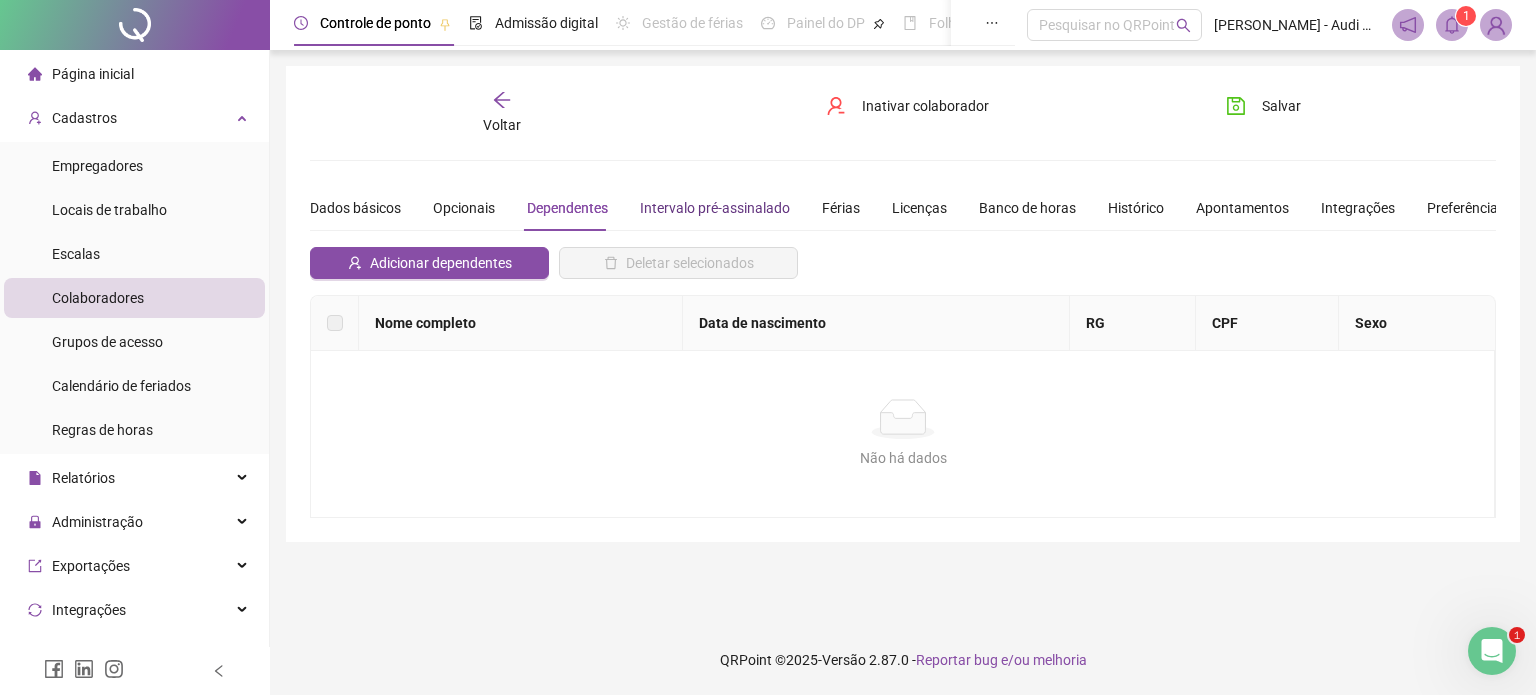 click on "Intervalo pré-assinalado" at bounding box center (715, 208) 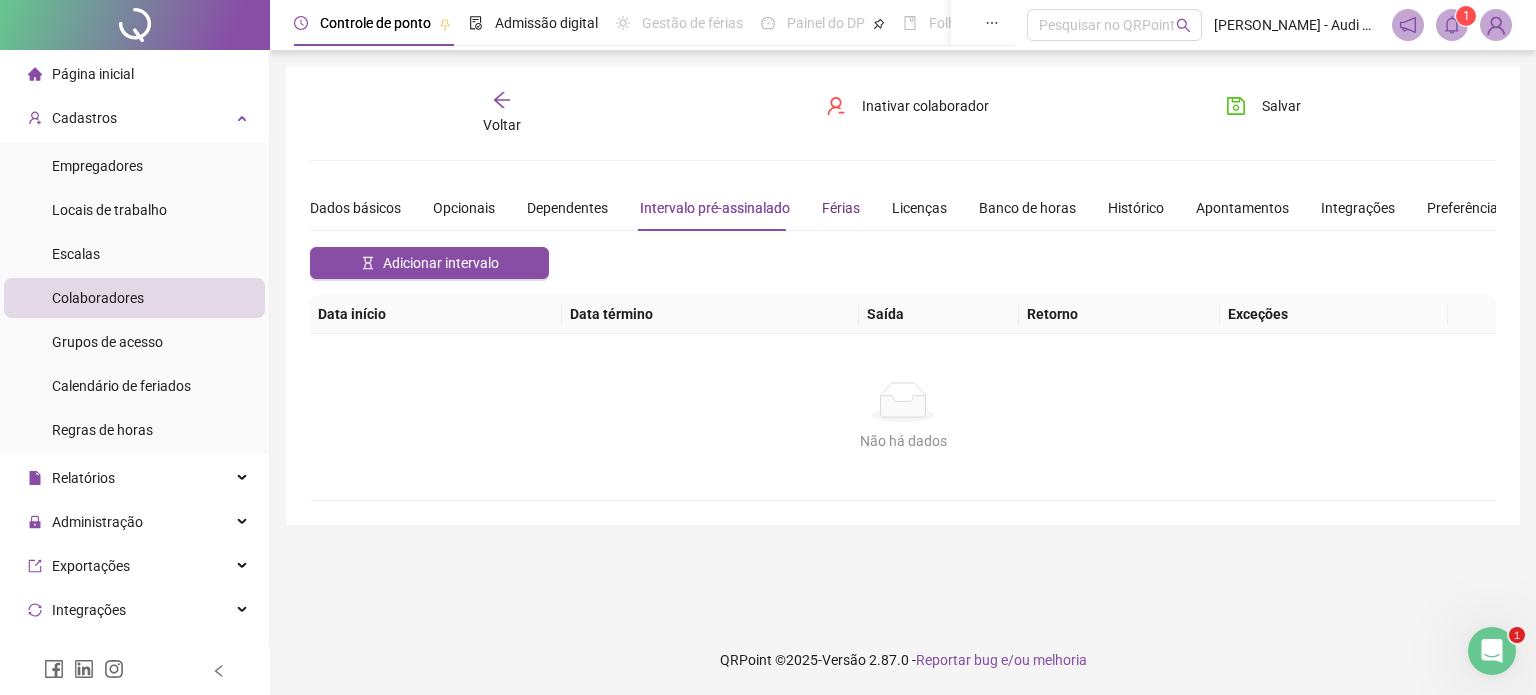 click on "Férias" at bounding box center [841, 208] 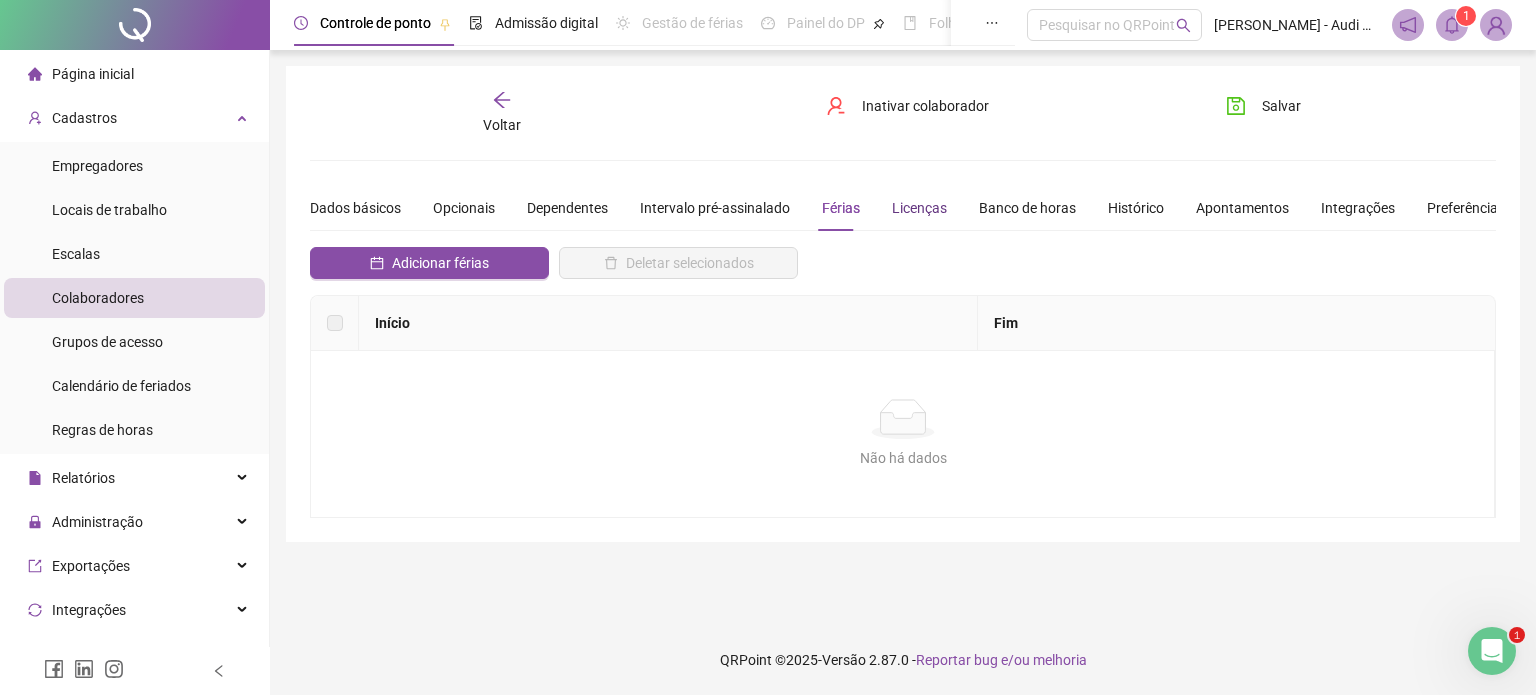 click on "Licenças" at bounding box center [919, 208] 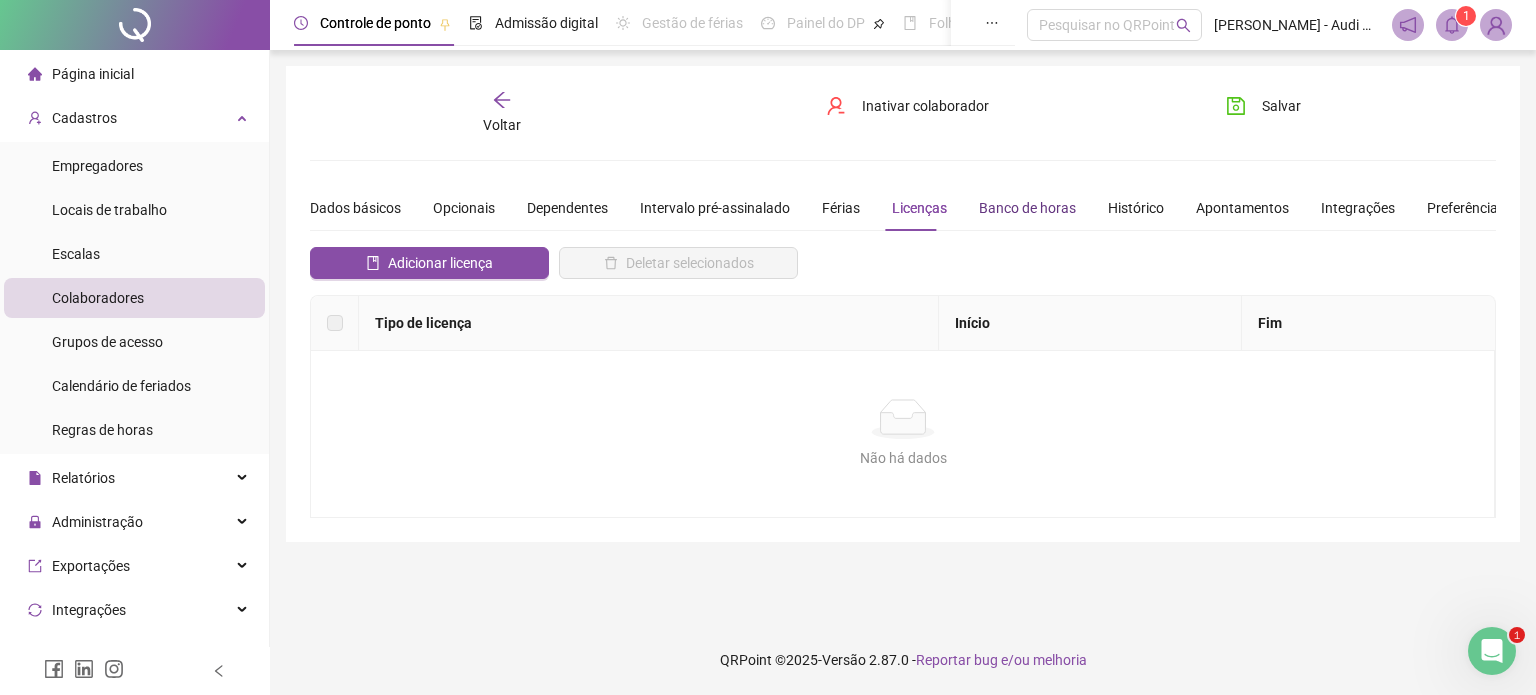 click on "Banco de horas" at bounding box center [1027, 208] 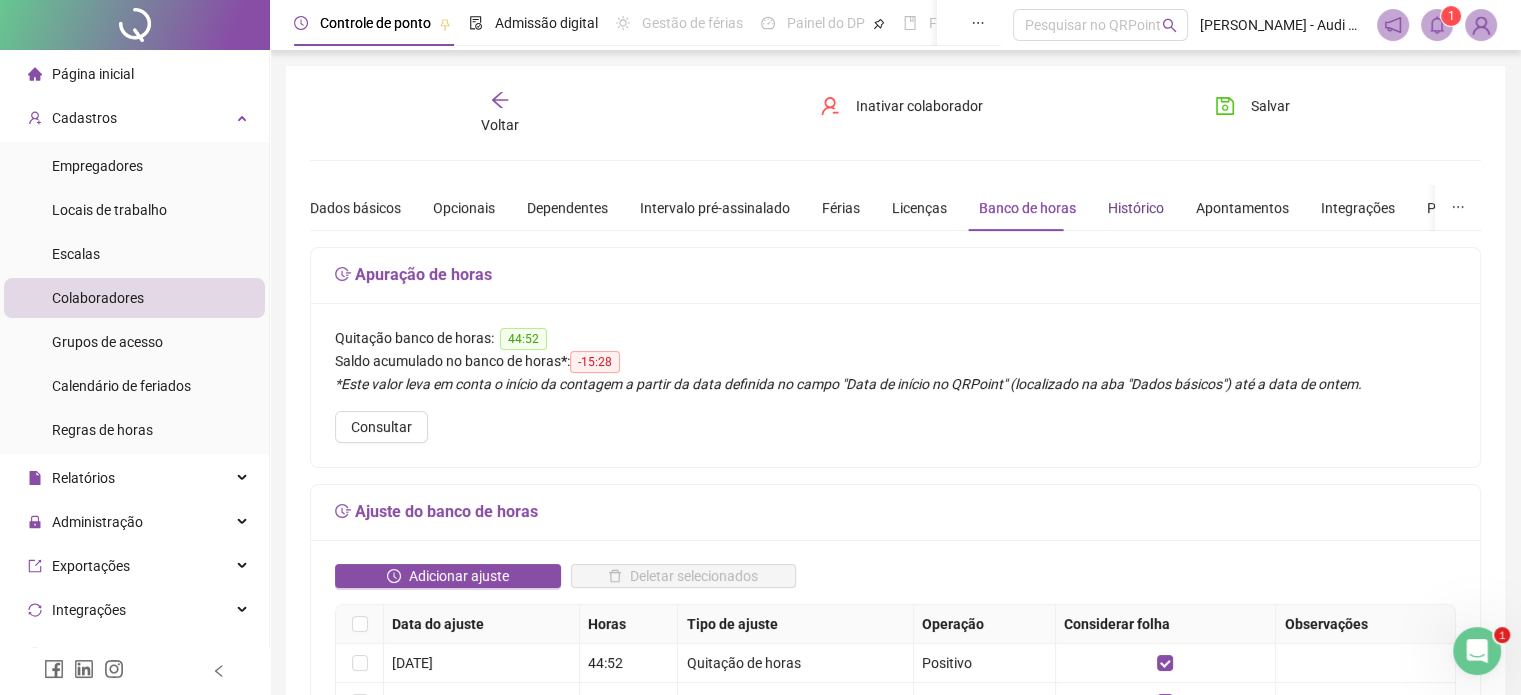 click on "Histórico" at bounding box center (1136, 208) 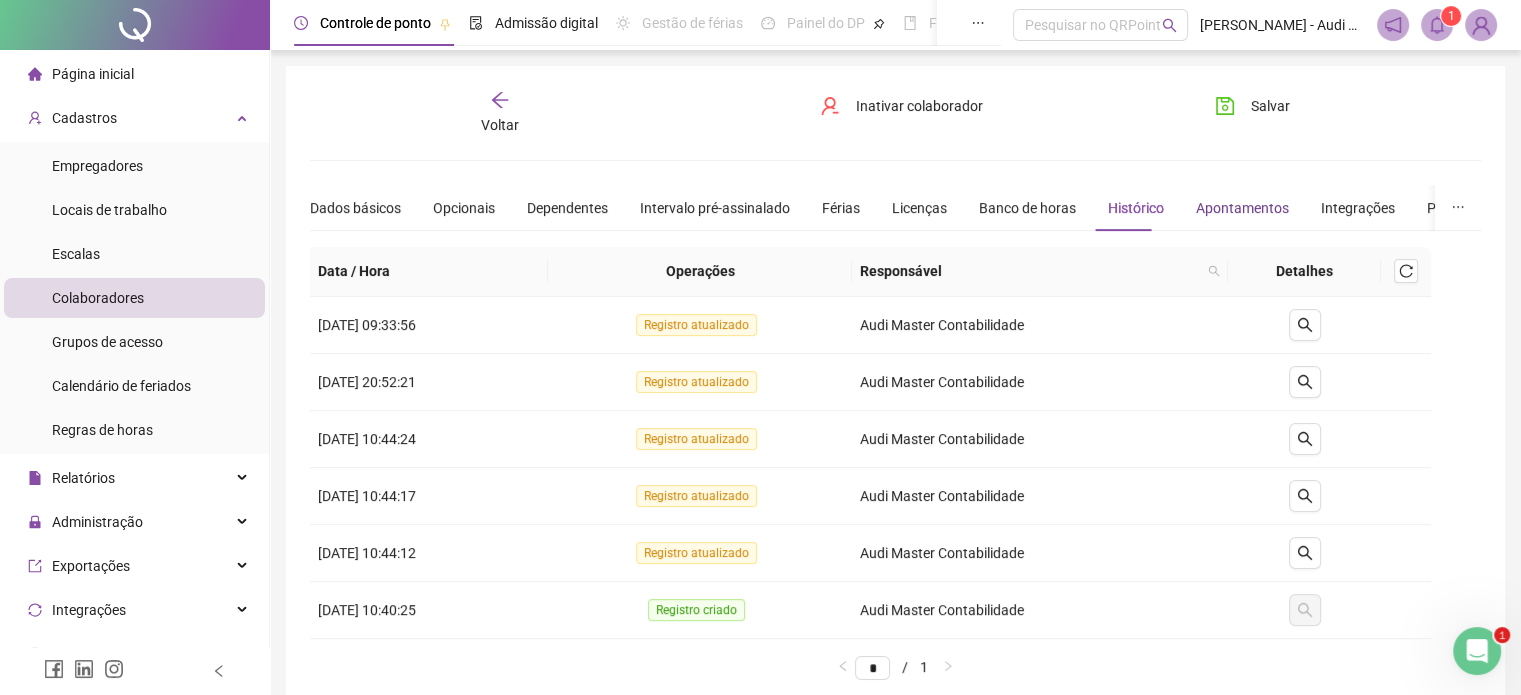 click on "Apontamentos" at bounding box center (1242, 208) 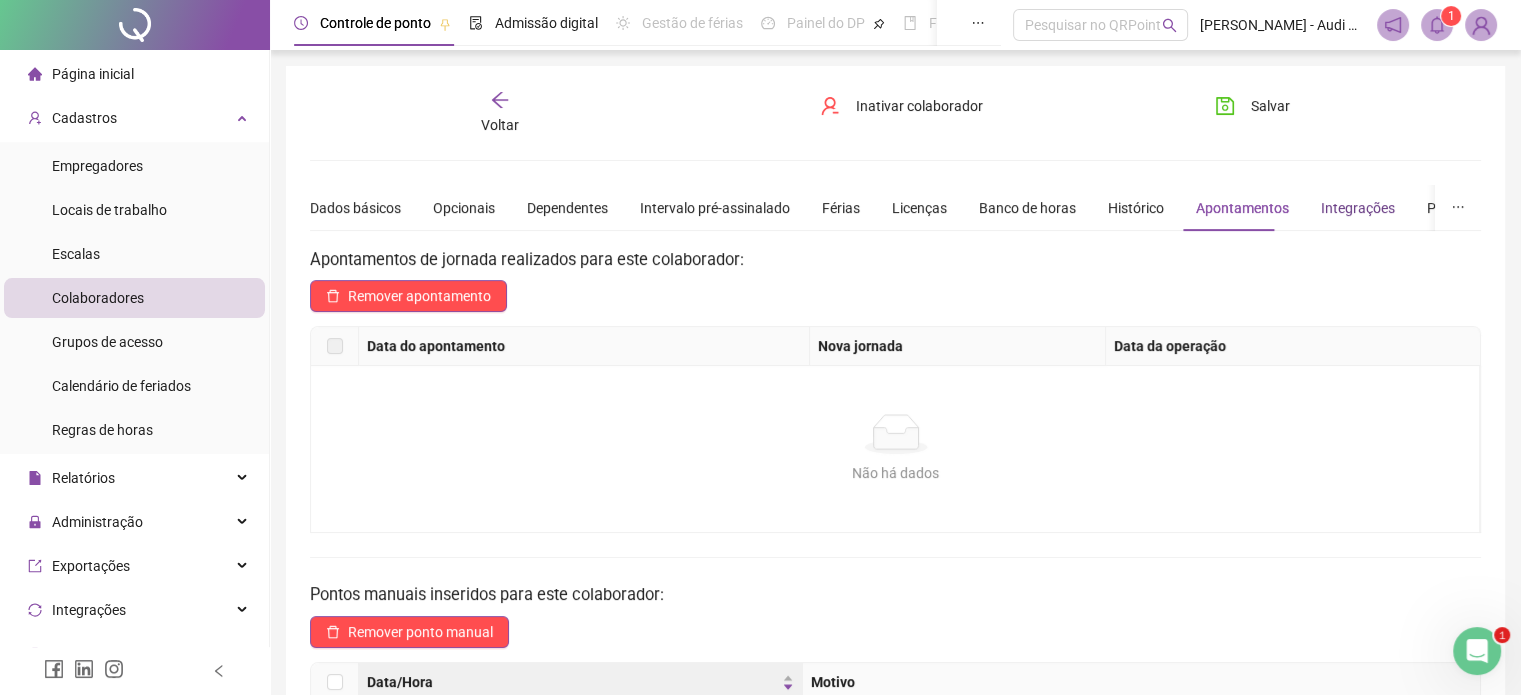 click on "Integrações" at bounding box center [1358, 208] 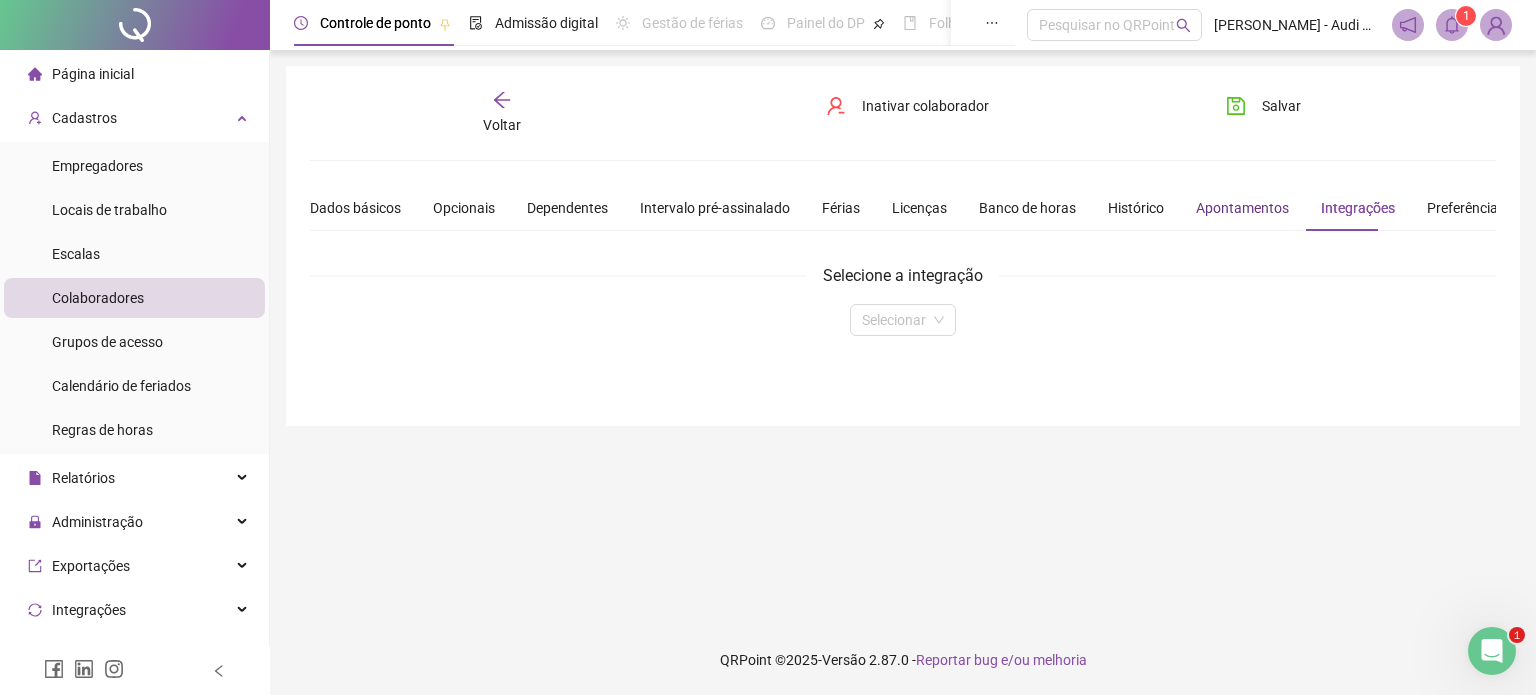 click on "Apontamentos" at bounding box center (1242, 208) 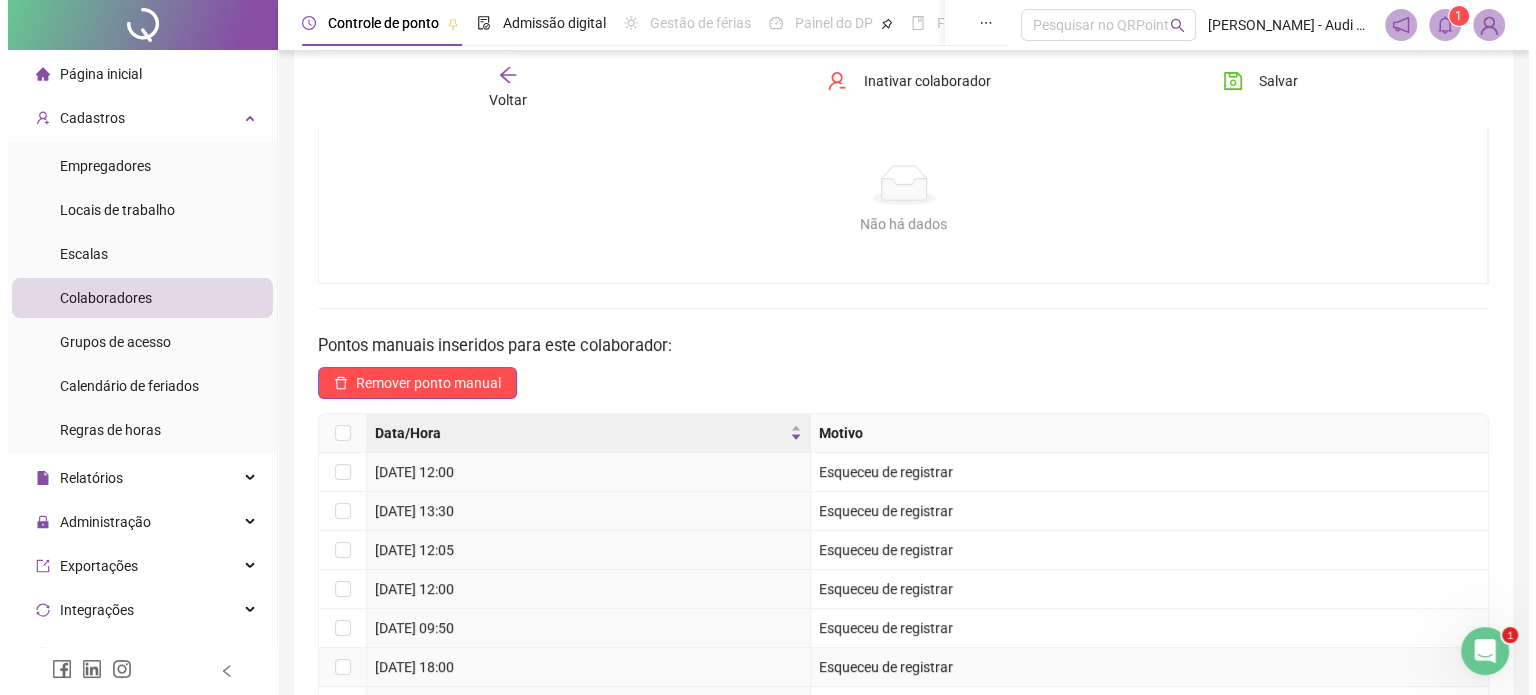 scroll, scrollTop: 0, scrollLeft: 0, axis: both 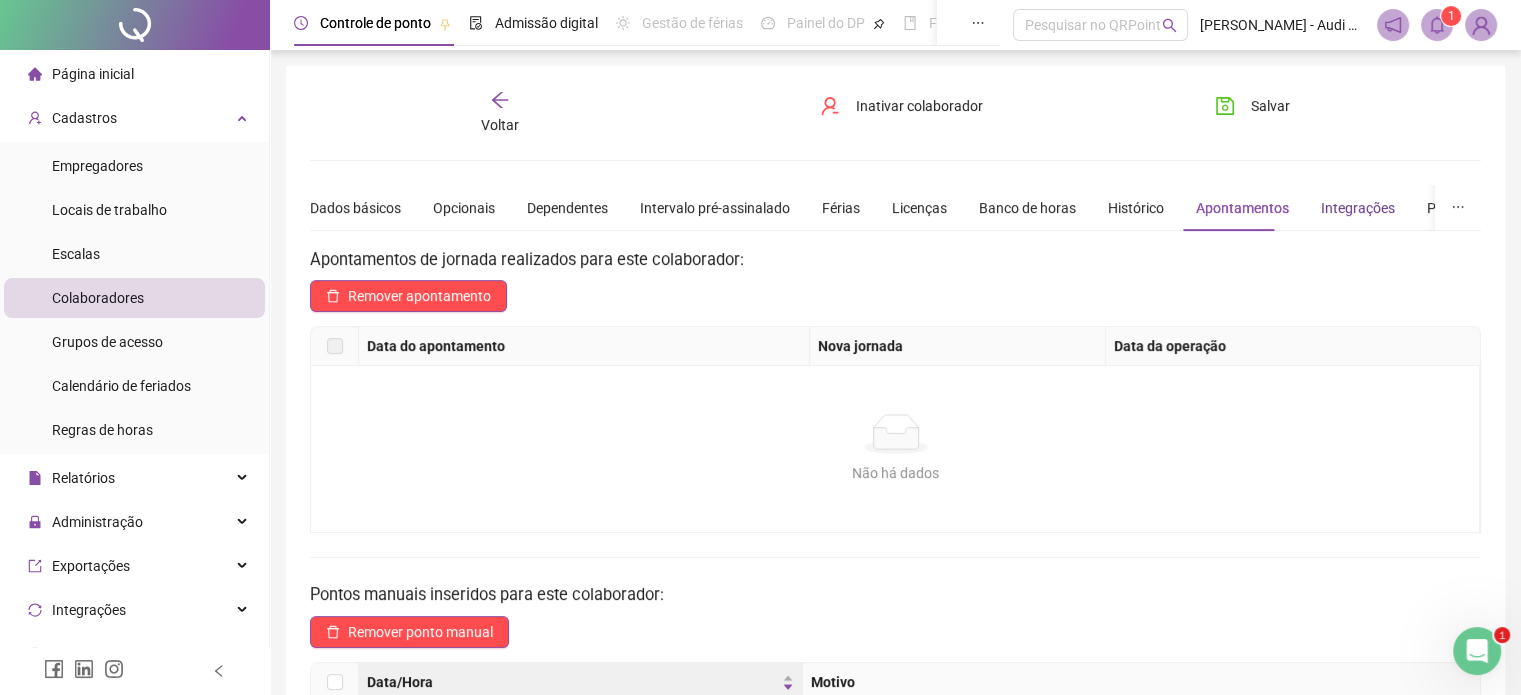 click on "Integrações" at bounding box center [1358, 208] 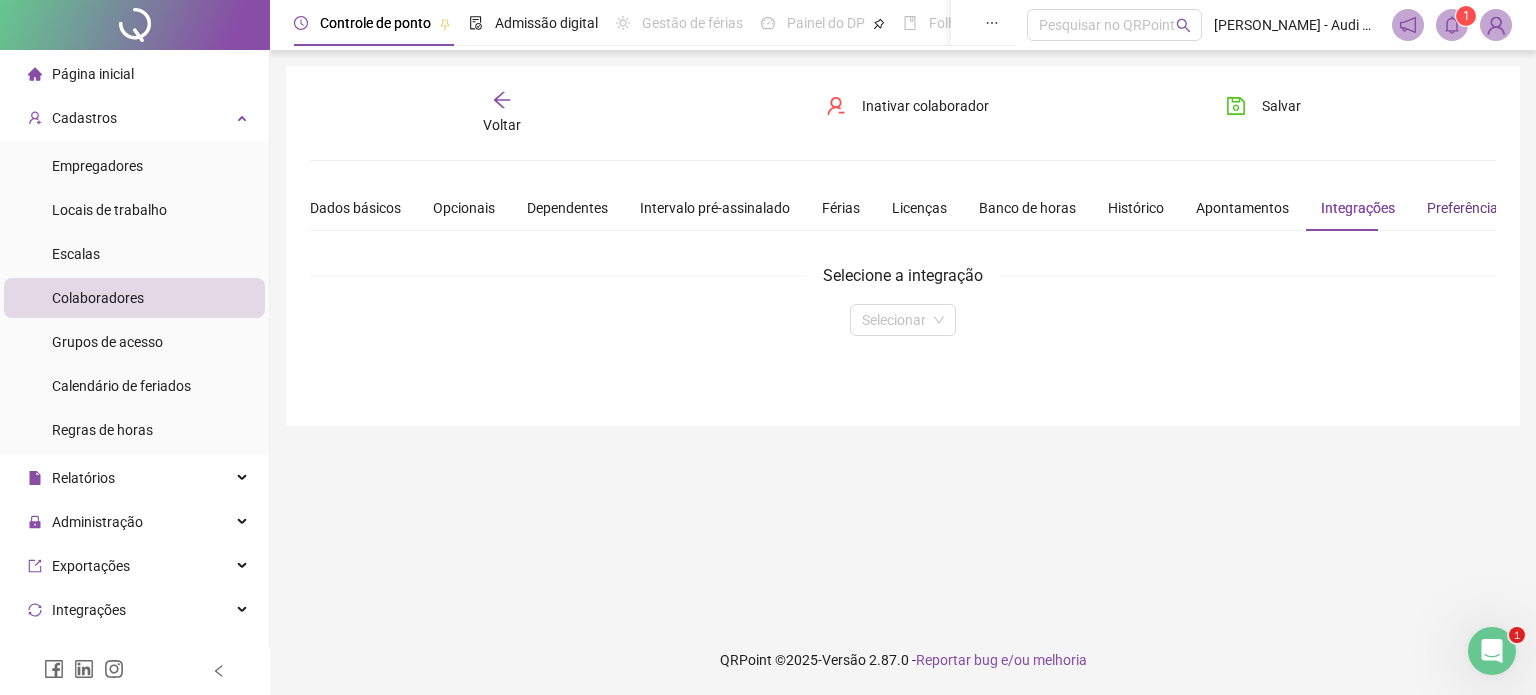 click on "Preferências" at bounding box center (1466, 208) 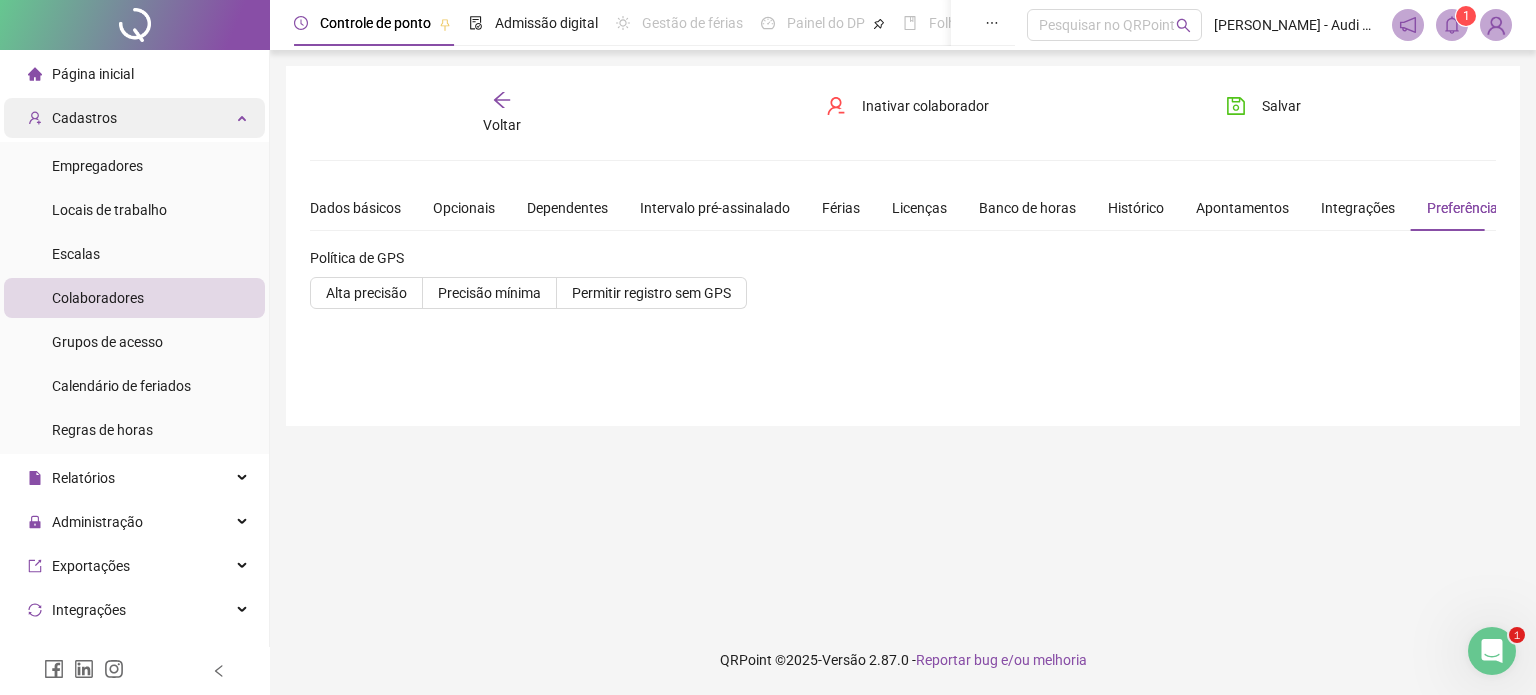 click at bounding box center [244, 116] 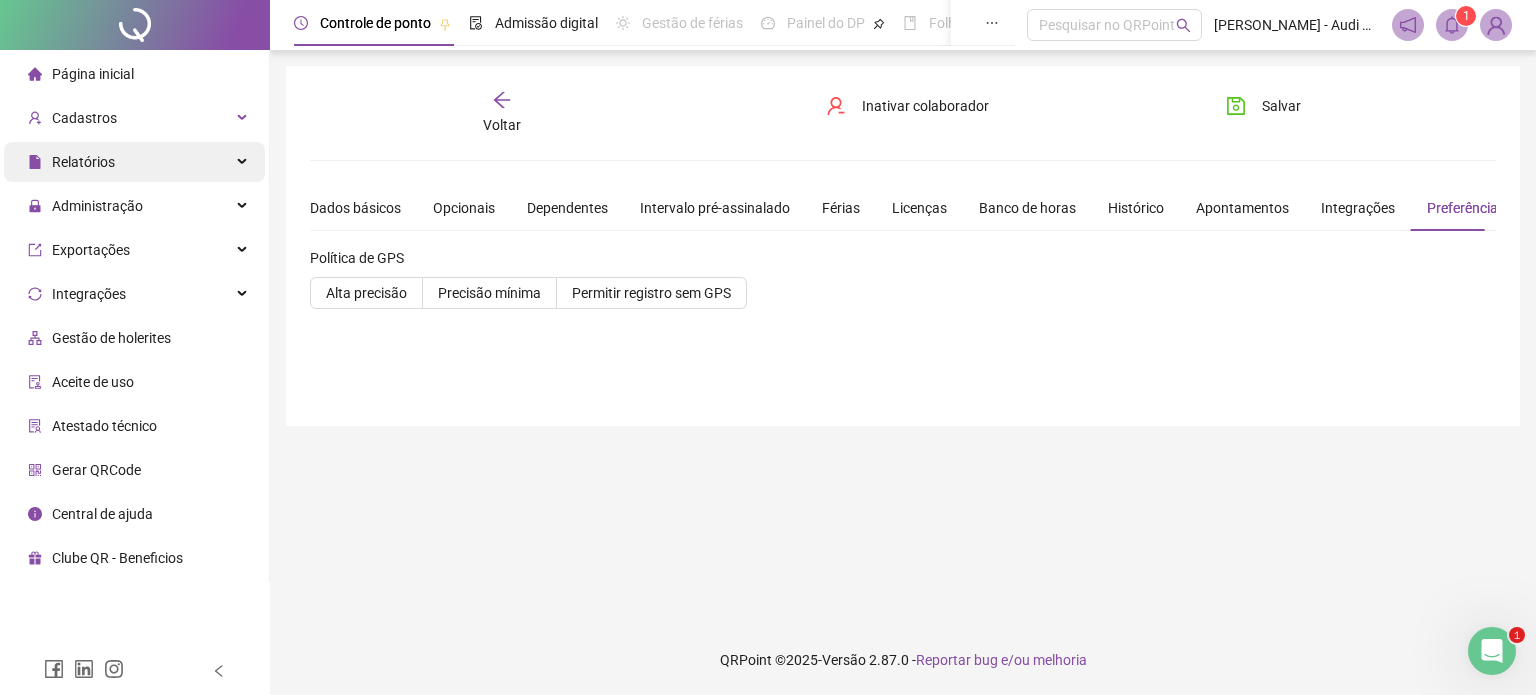 click on "Relatórios" at bounding box center (134, 162) 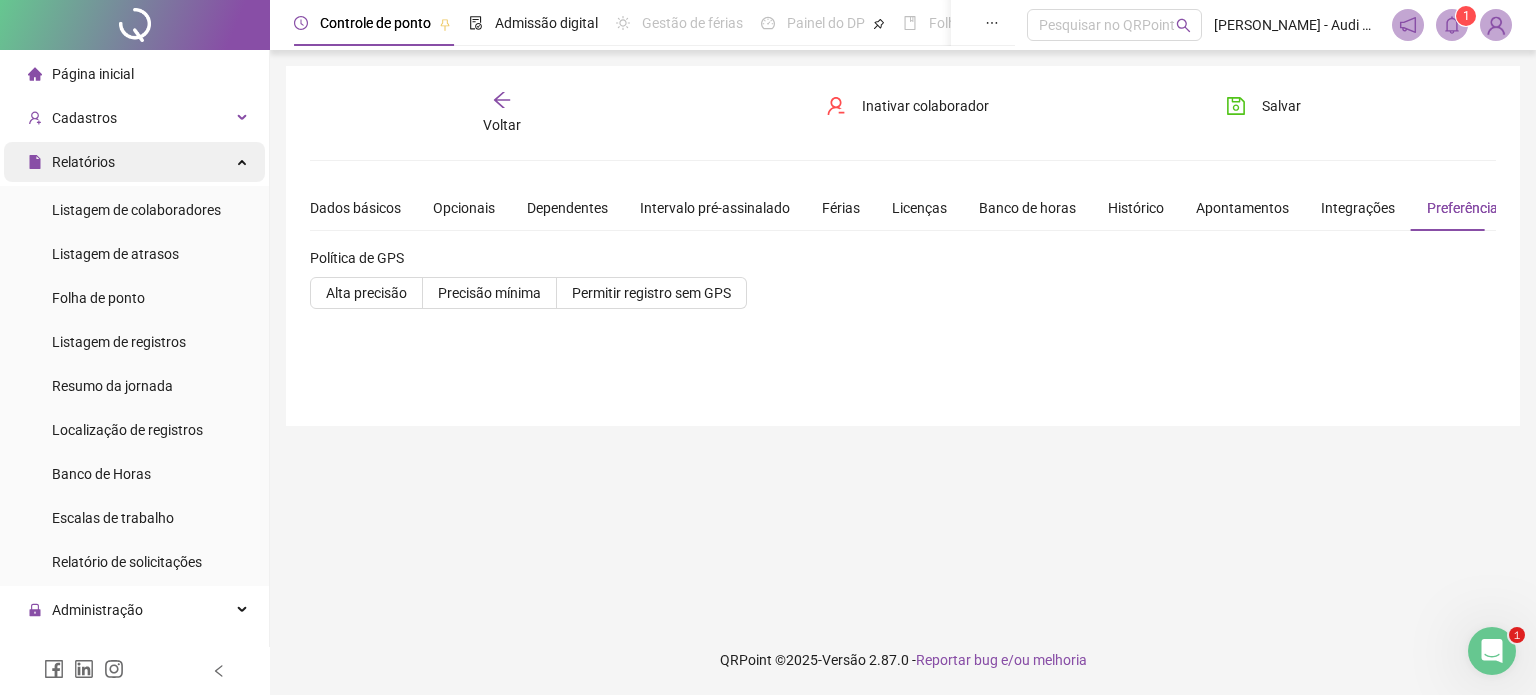 click on "Relatórios" at bounding box center [134, 162] 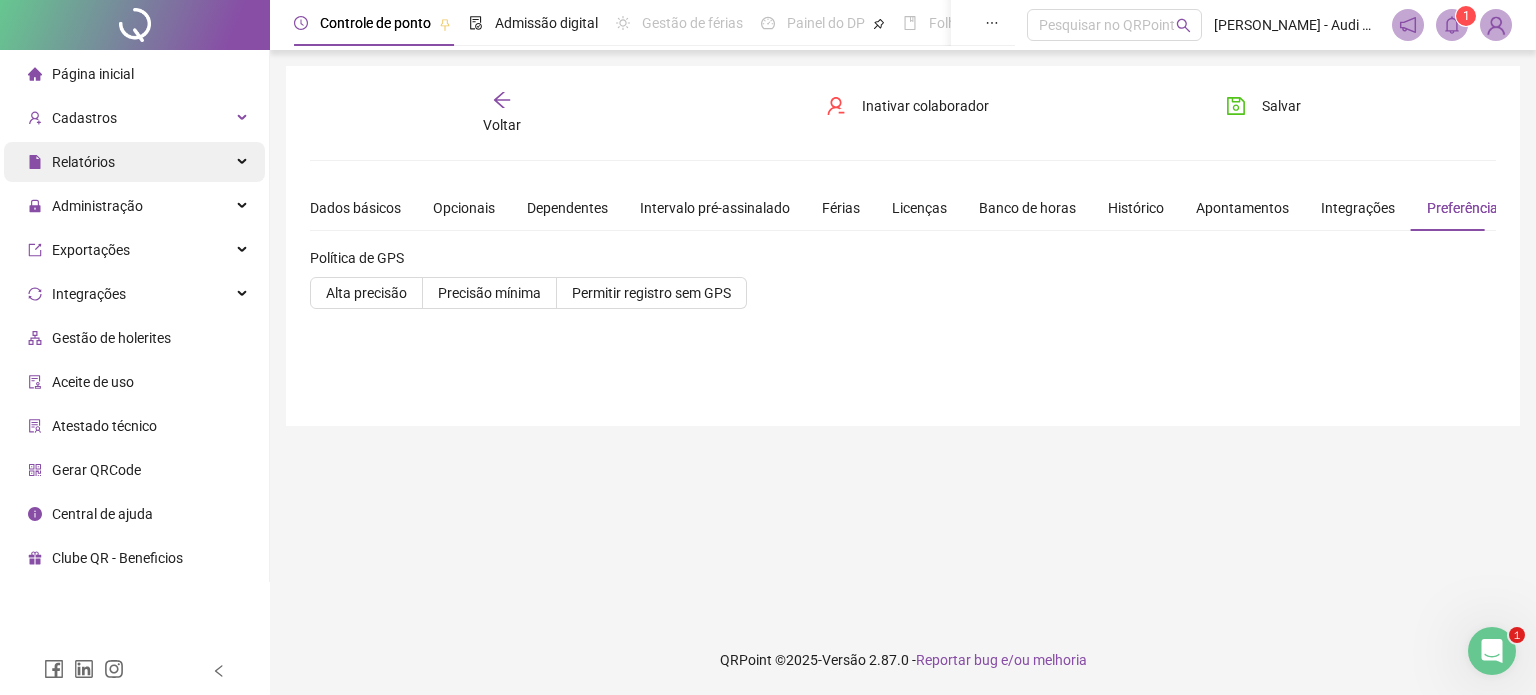 click on "Relatórios" at bounding box center (134, 162) 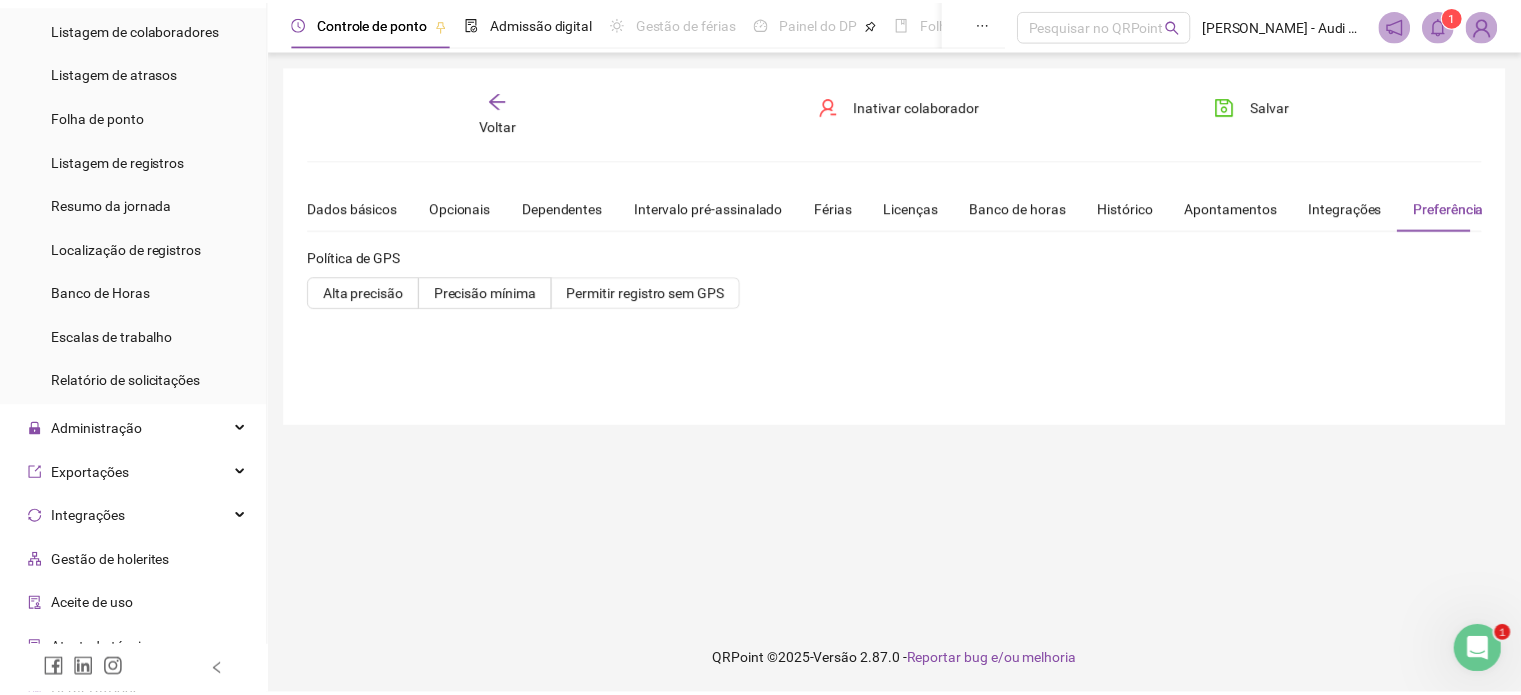 scroll, scrollTop: 200, scrollLeft: 0, axis: vertical 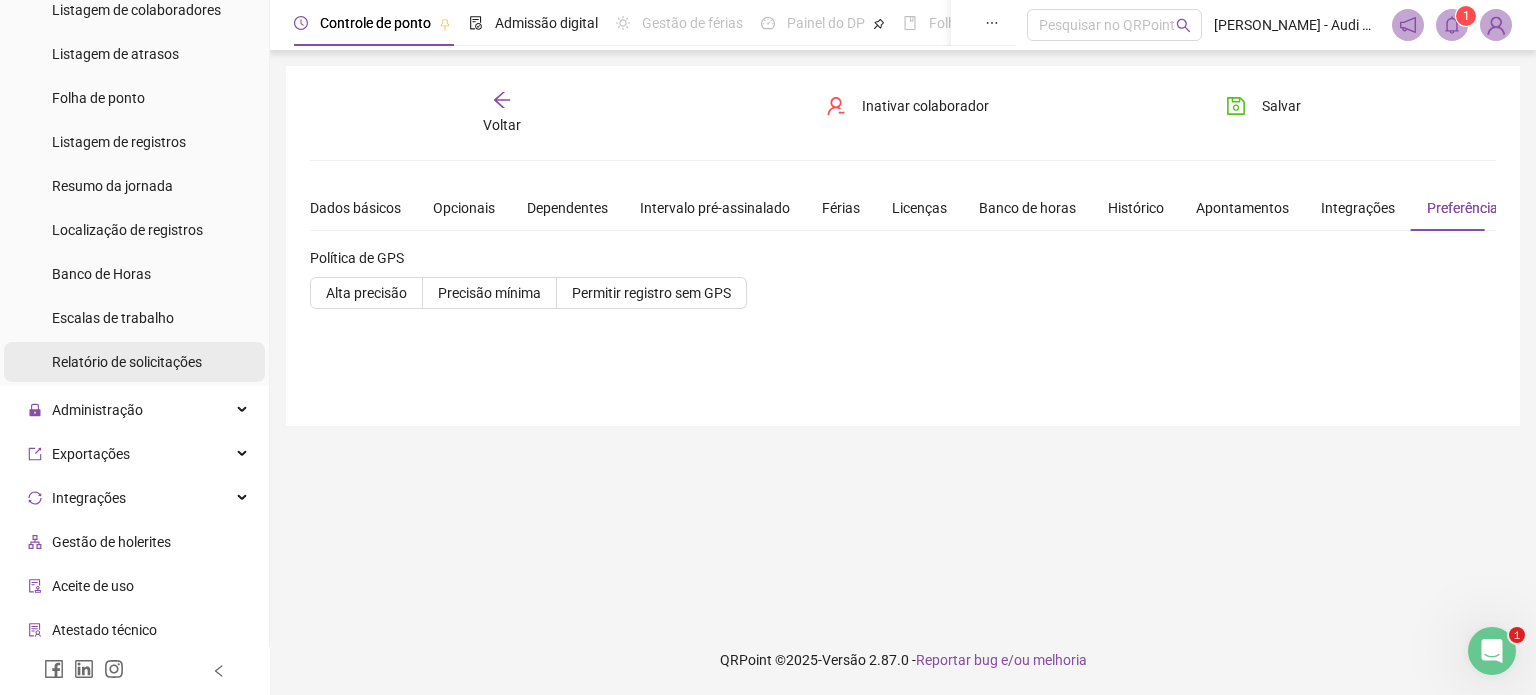 click on "Relatório de solicitações" at bounding box center [127, 362] 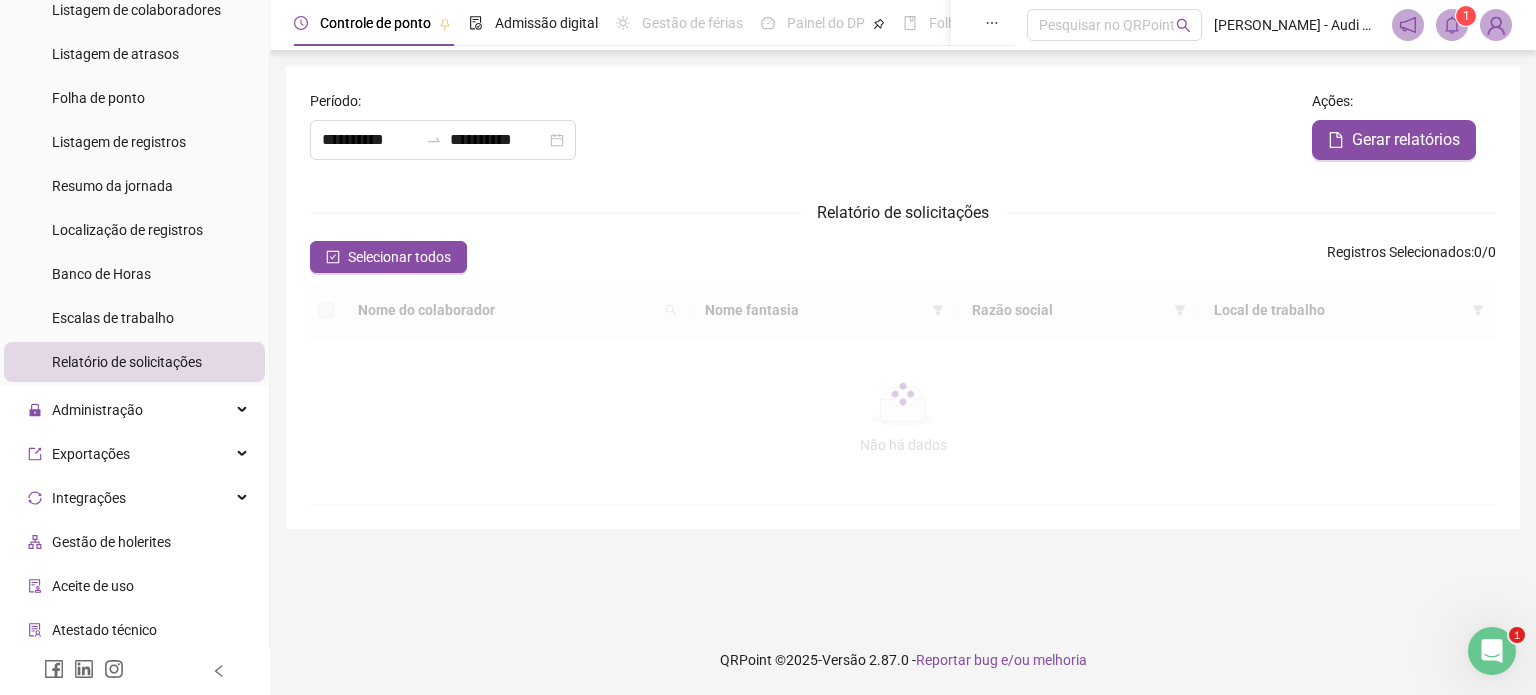 type on "**********" 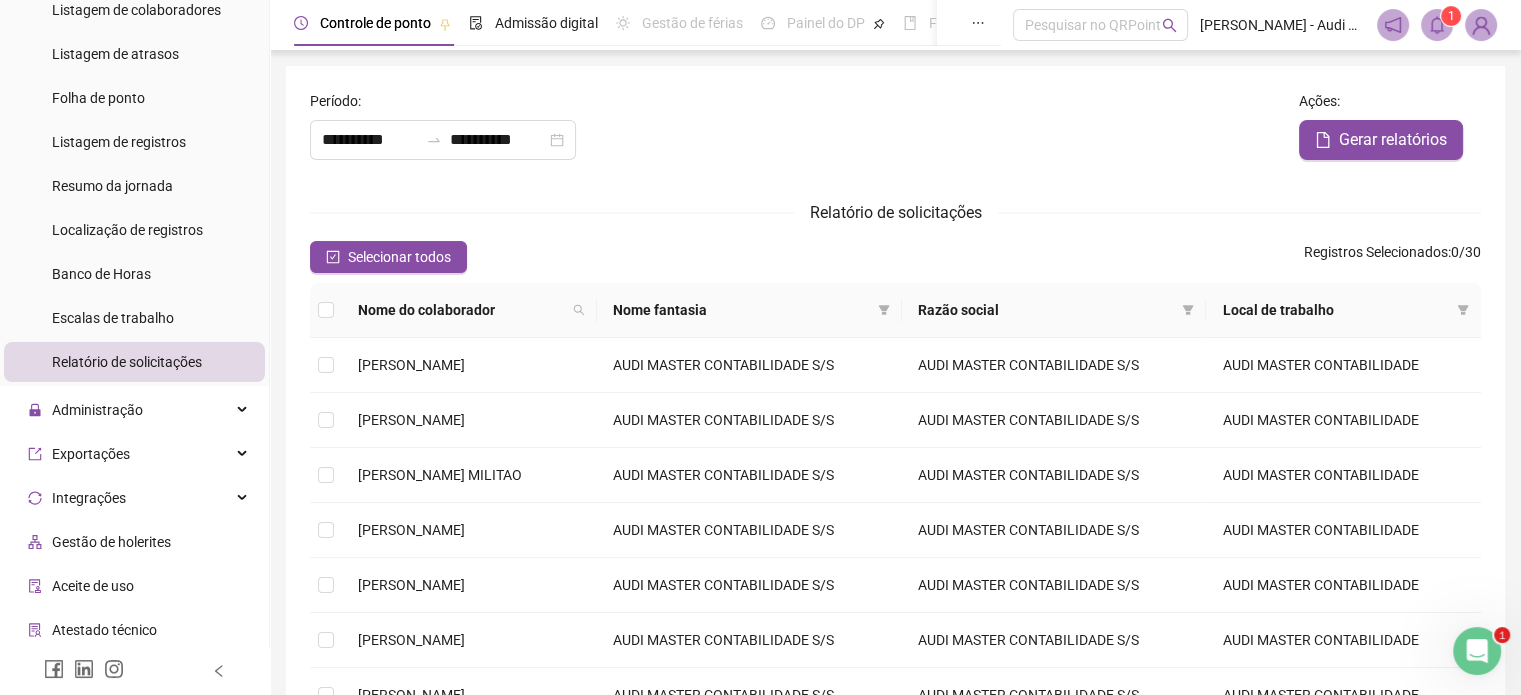 scroll, scrollTop: 0, scrollLeft: 0, axis: both 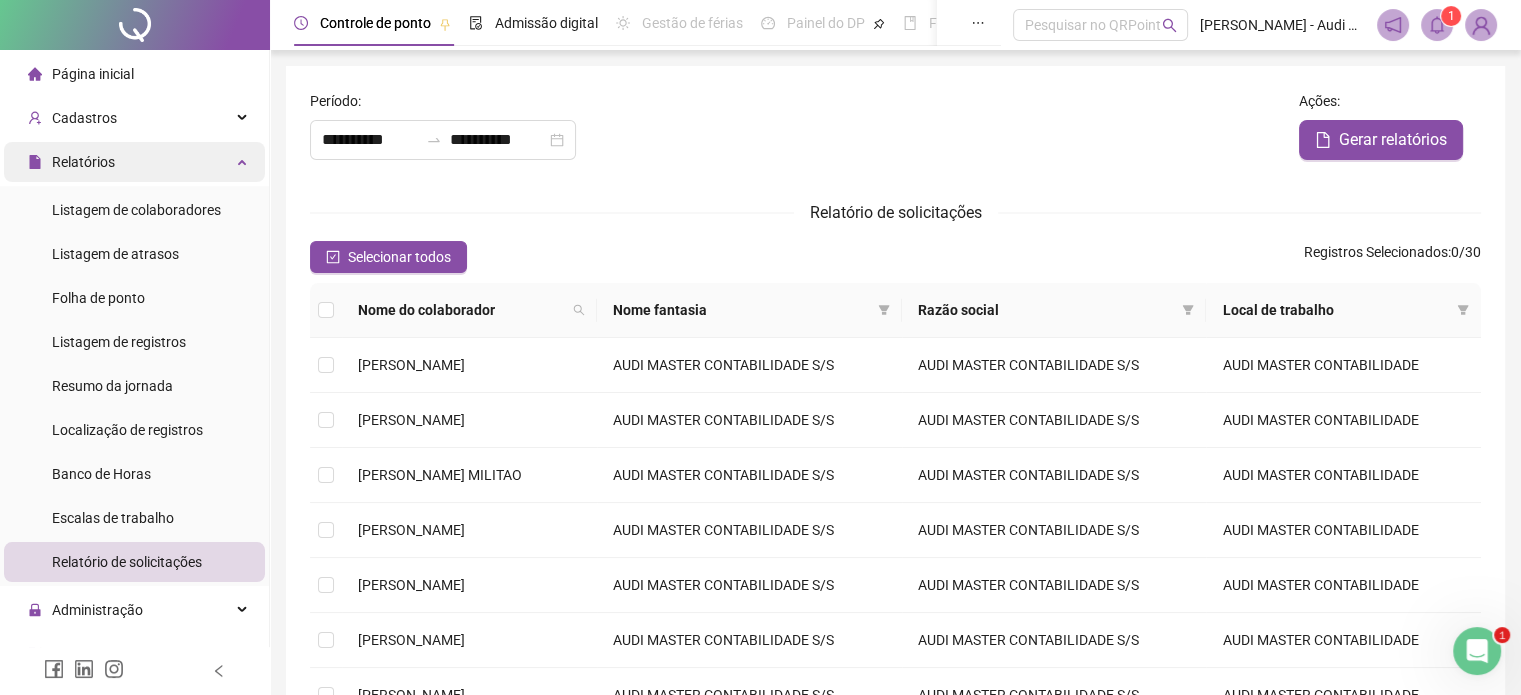 click on "Relatórios" at bounding box center [134, 162] 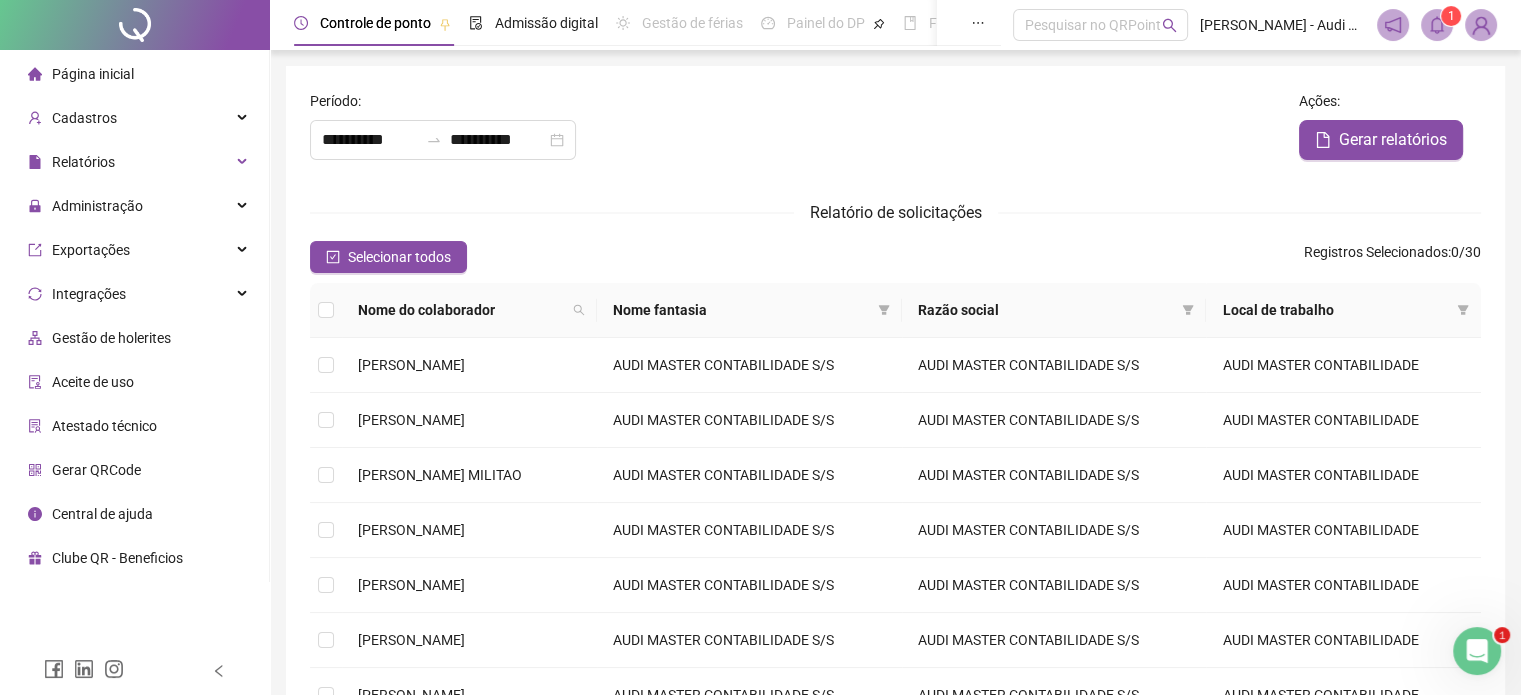 click on "Página inicial" at bounding box center [93, 74] 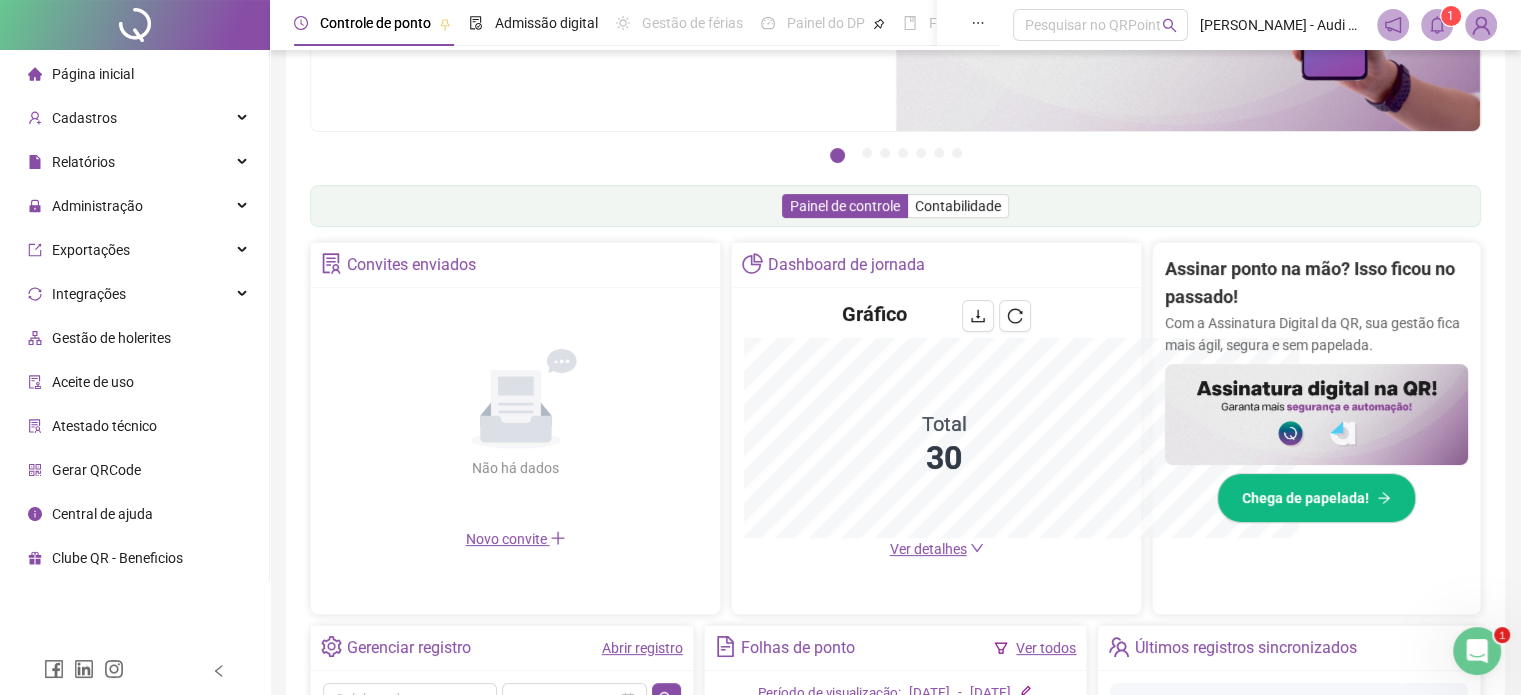 scroll, scrollTop: 494, scrollLeft: 0, axis: vertical 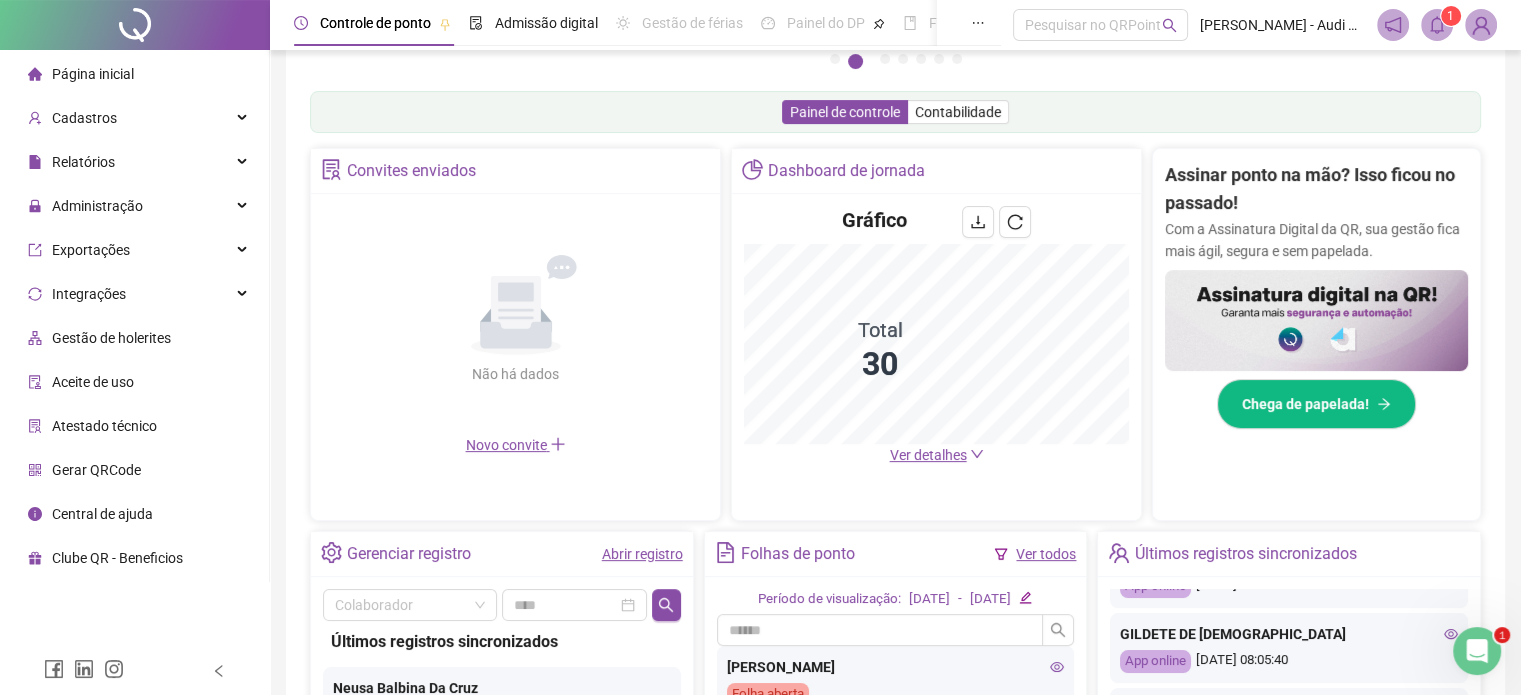 click on "Gestão de holerites" at bounding box center (111, 338) 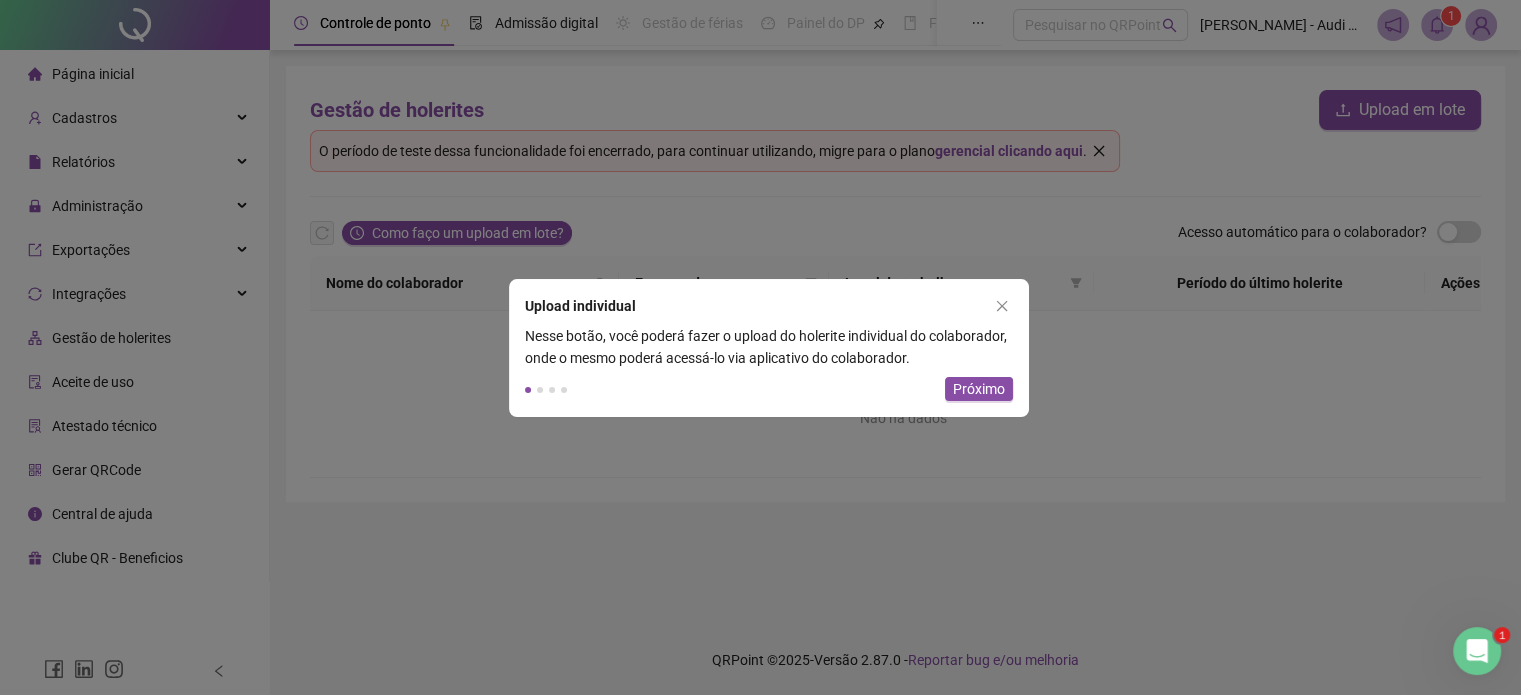 scroll, scrollTop: 0, scrollLeft: 0, axis: both 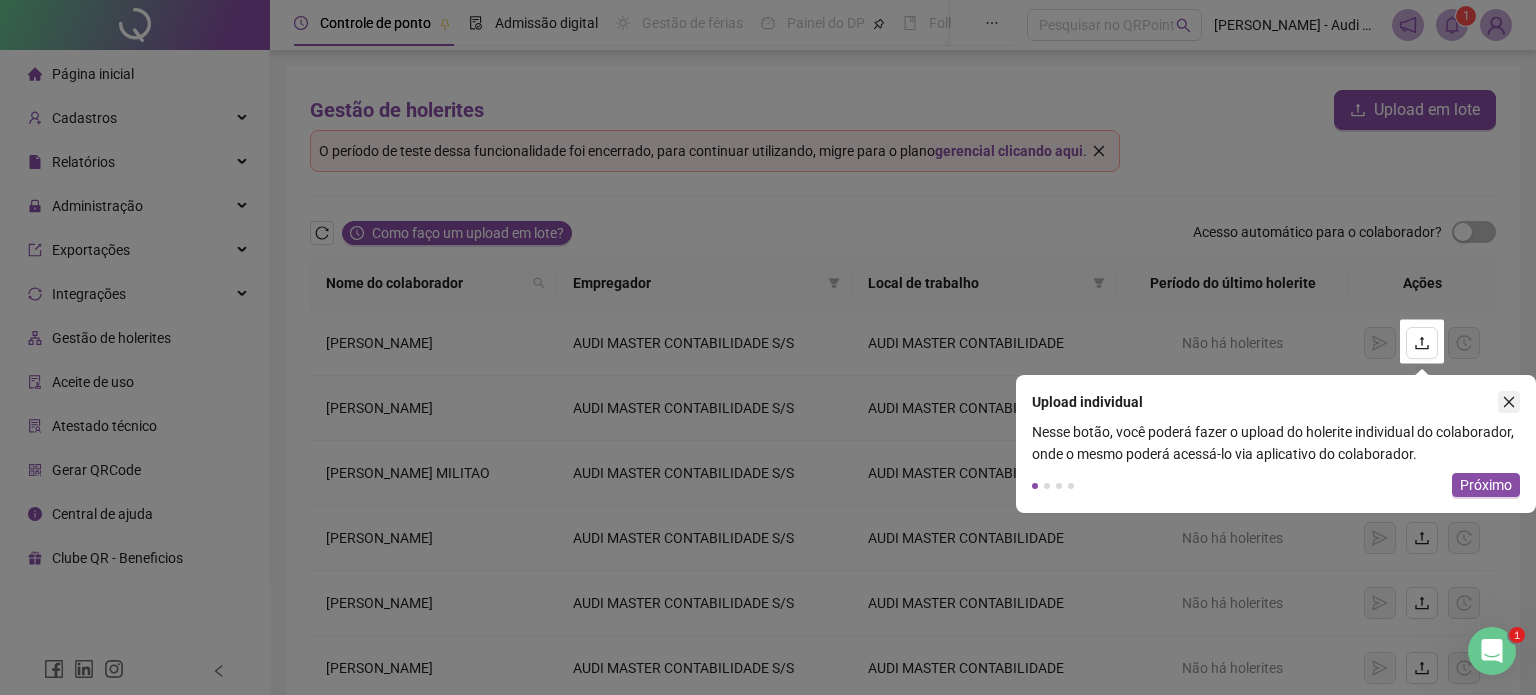 click at bounding box center [1509, 402] 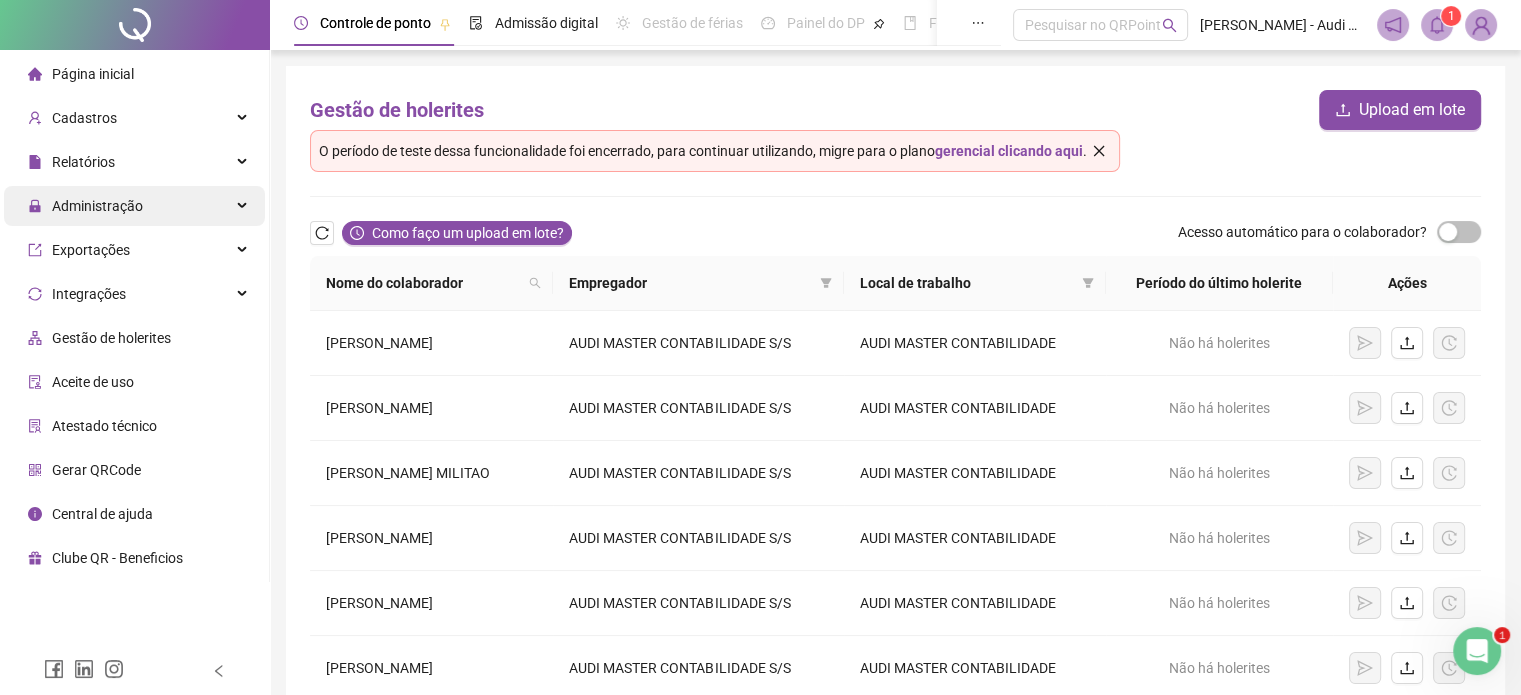 click on "Administração" at bounding box center [134, 206] 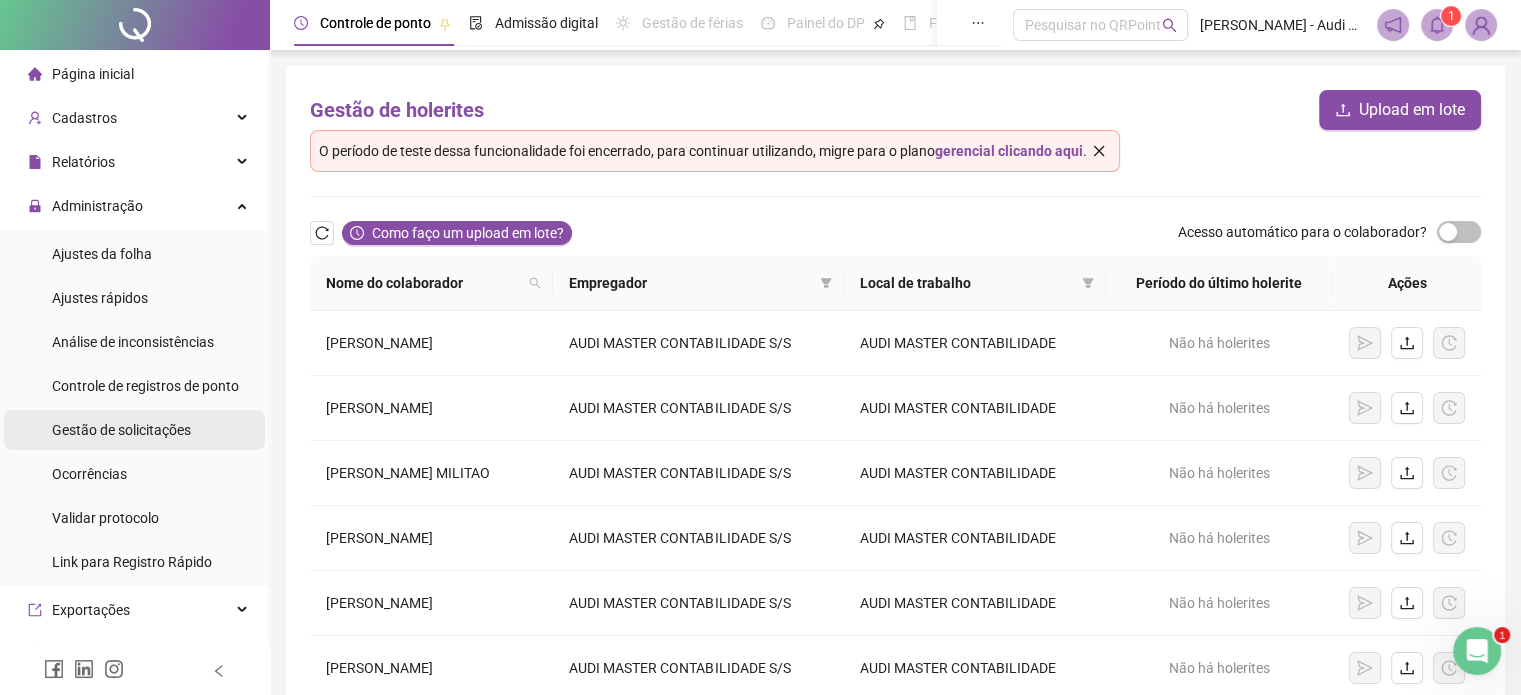 click on "Gestão de solicitações" at bounding box center [121, 430] 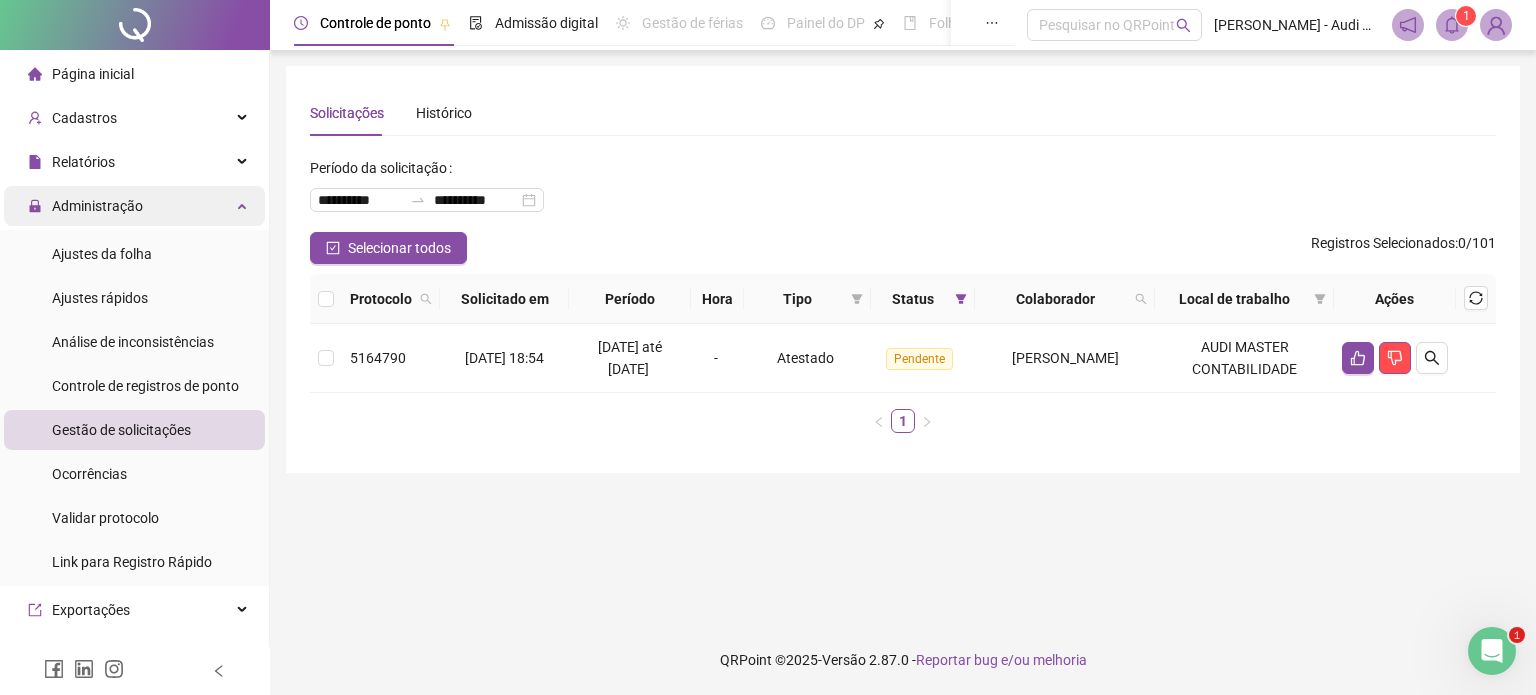 click on "Administração" at bounding box center (134, 206) 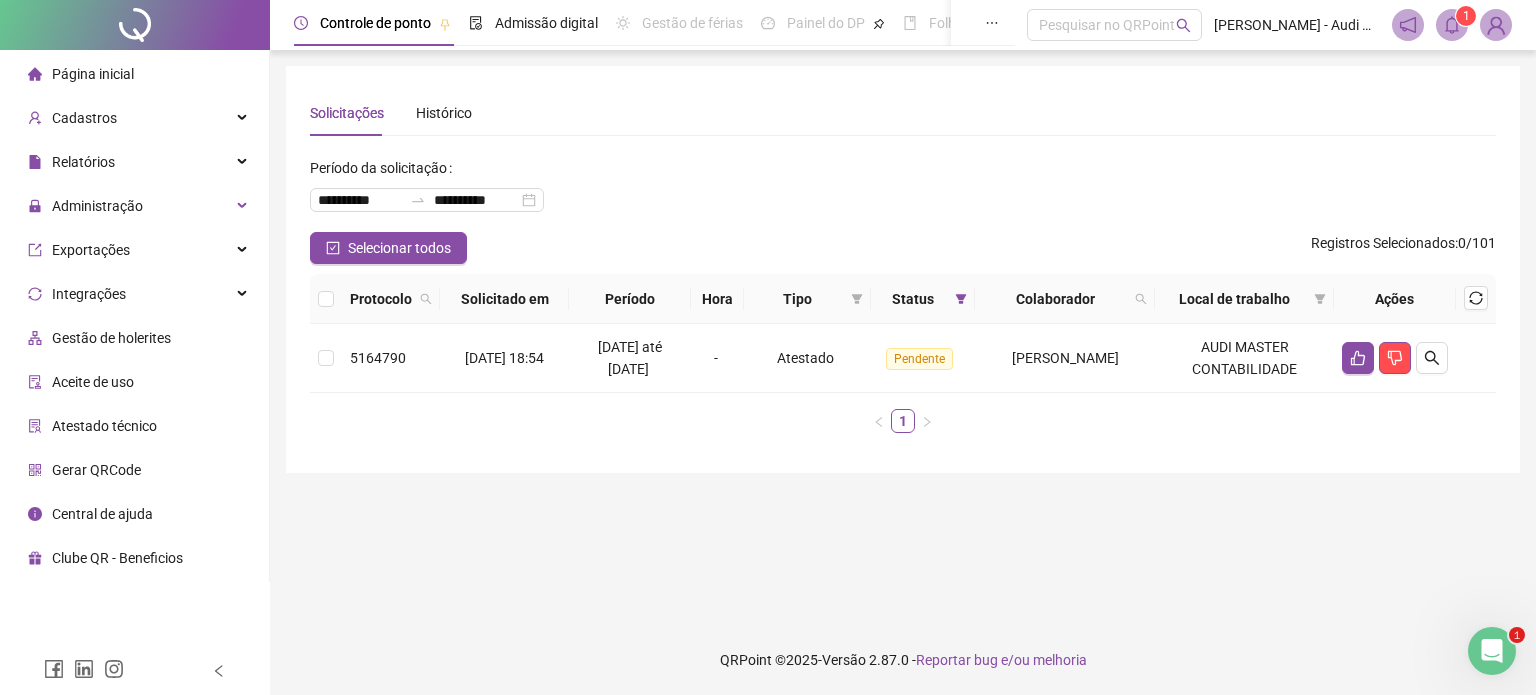 click on "Página inicial" at bounding box center (93, 74) 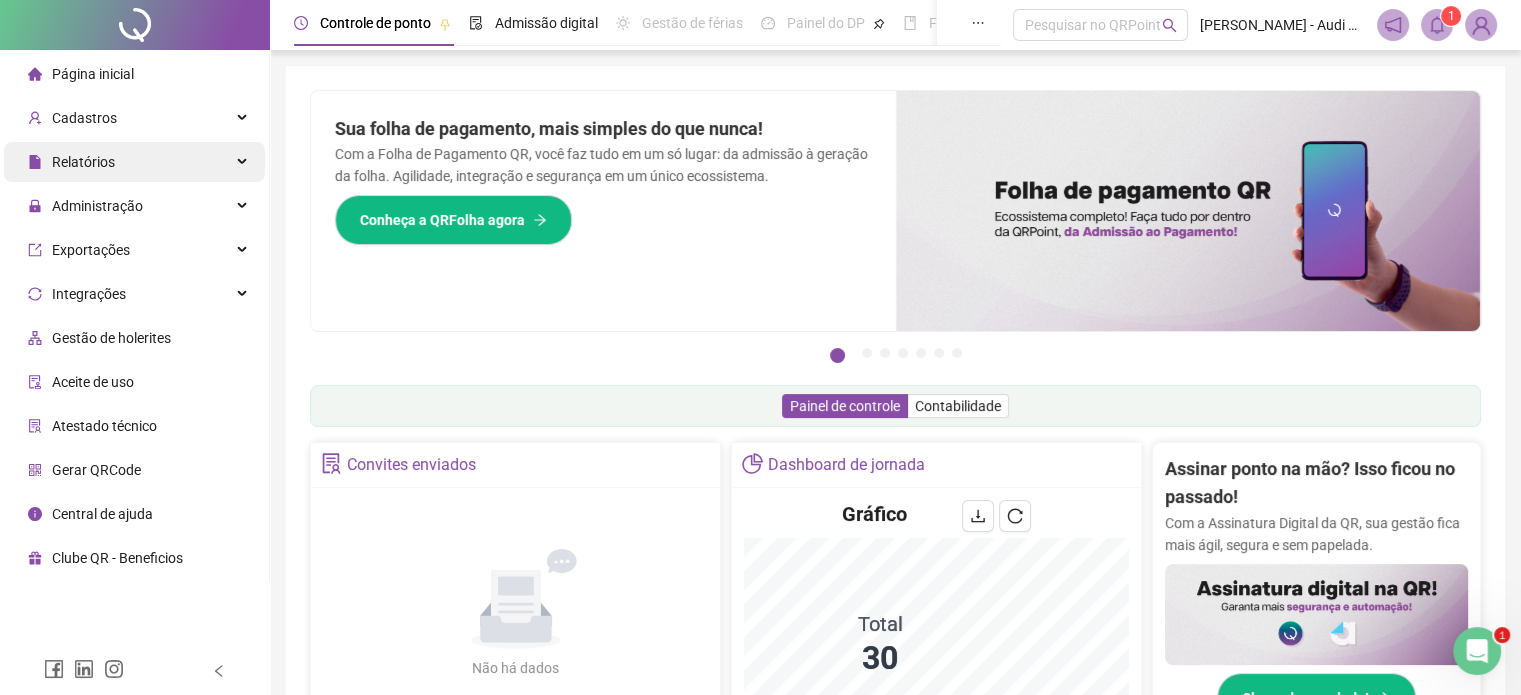 click on "Relatórios" at bounding box center (134, 162) 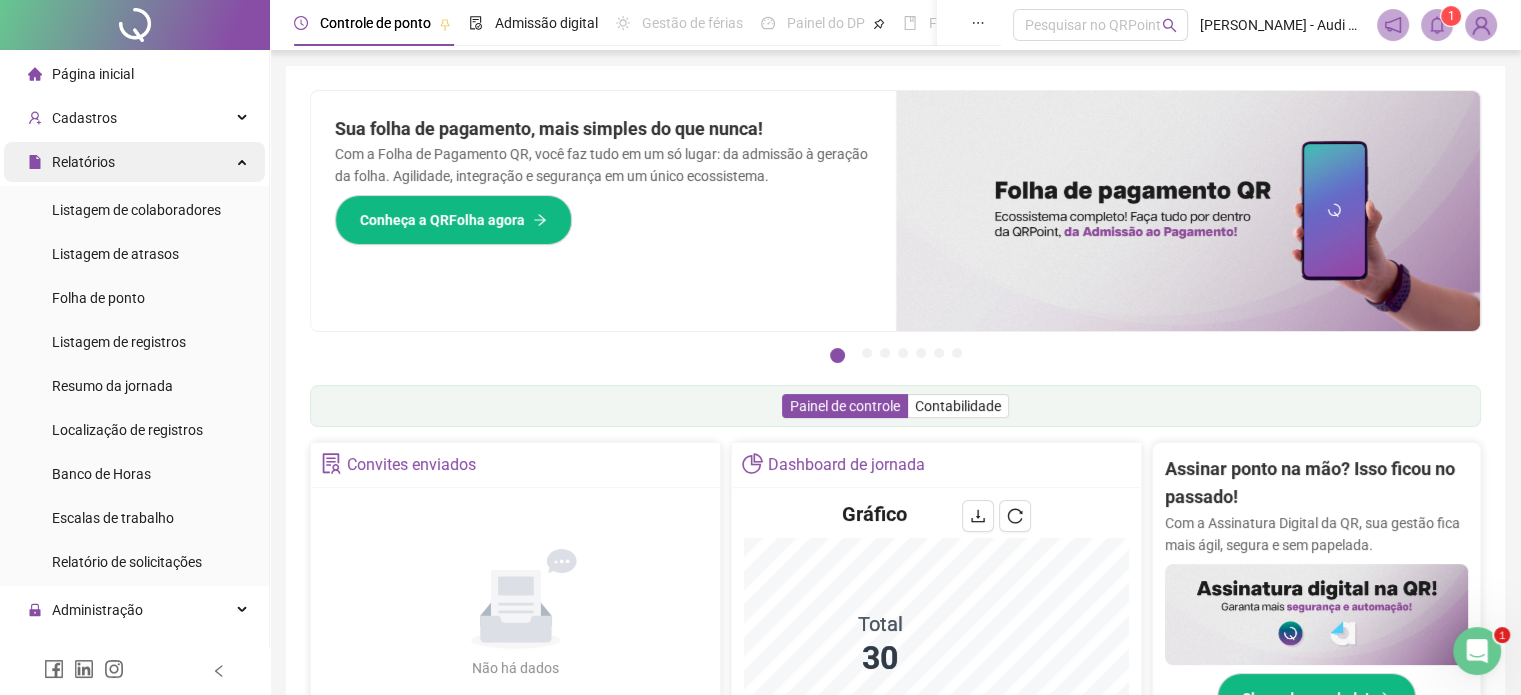 click on "Relatórios" at bounding box center [134, 162] 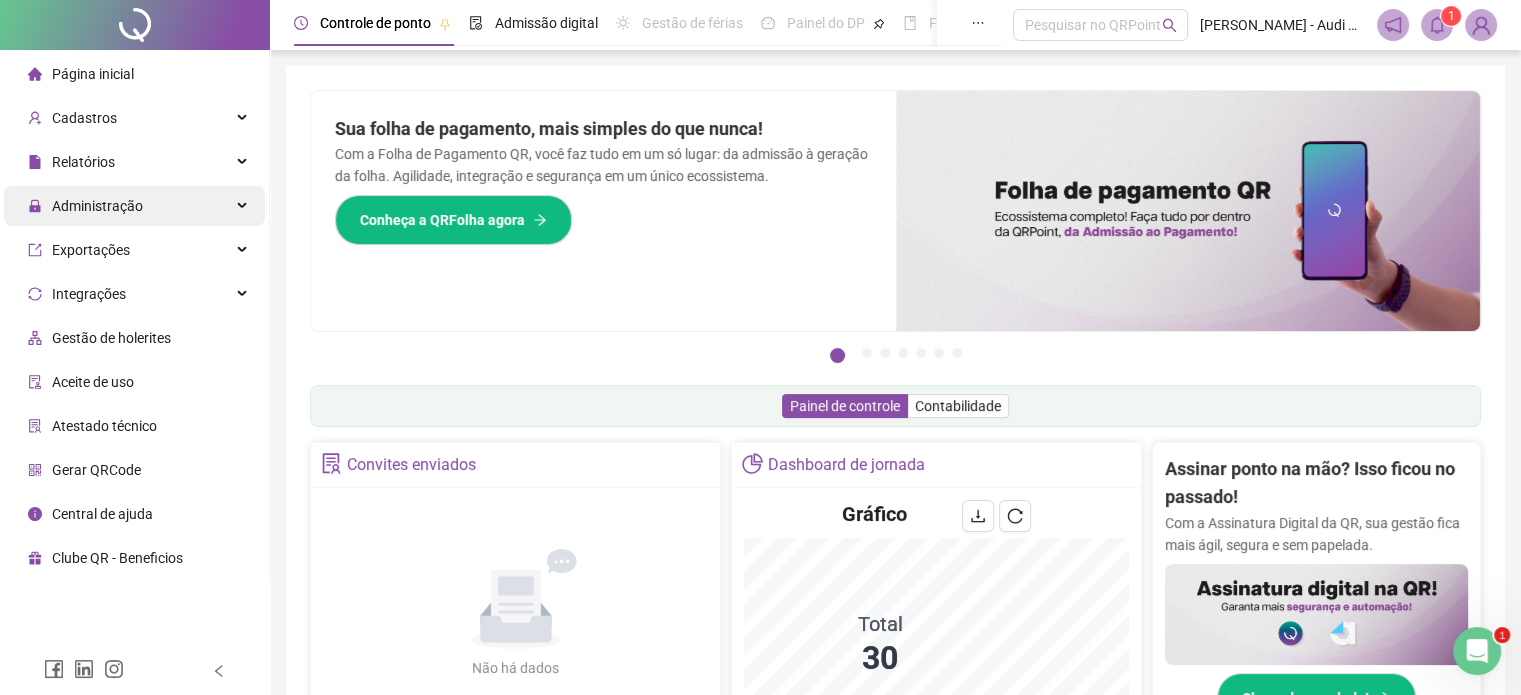 click on "Administração" at bounding box center [134, 206] 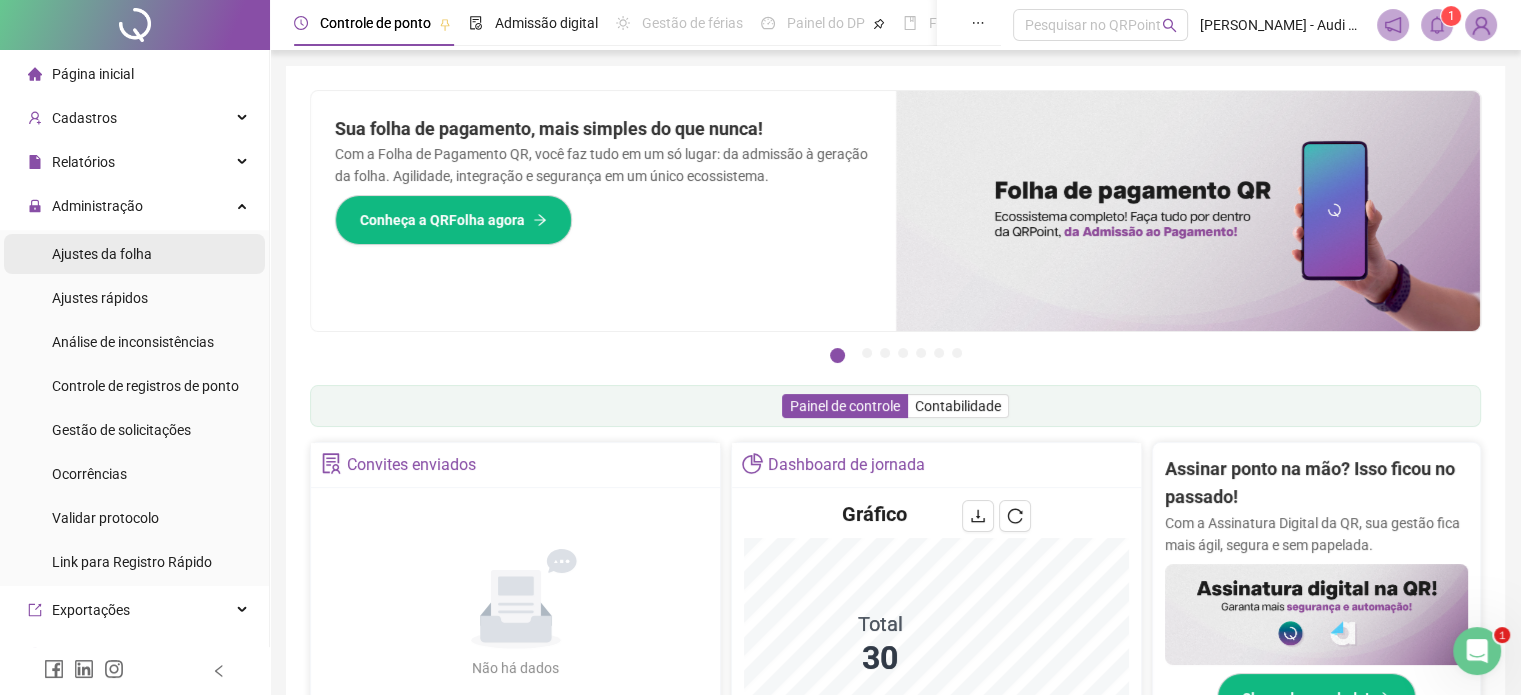 click on "Ajustes da folha" at bounding box center (102, 254) 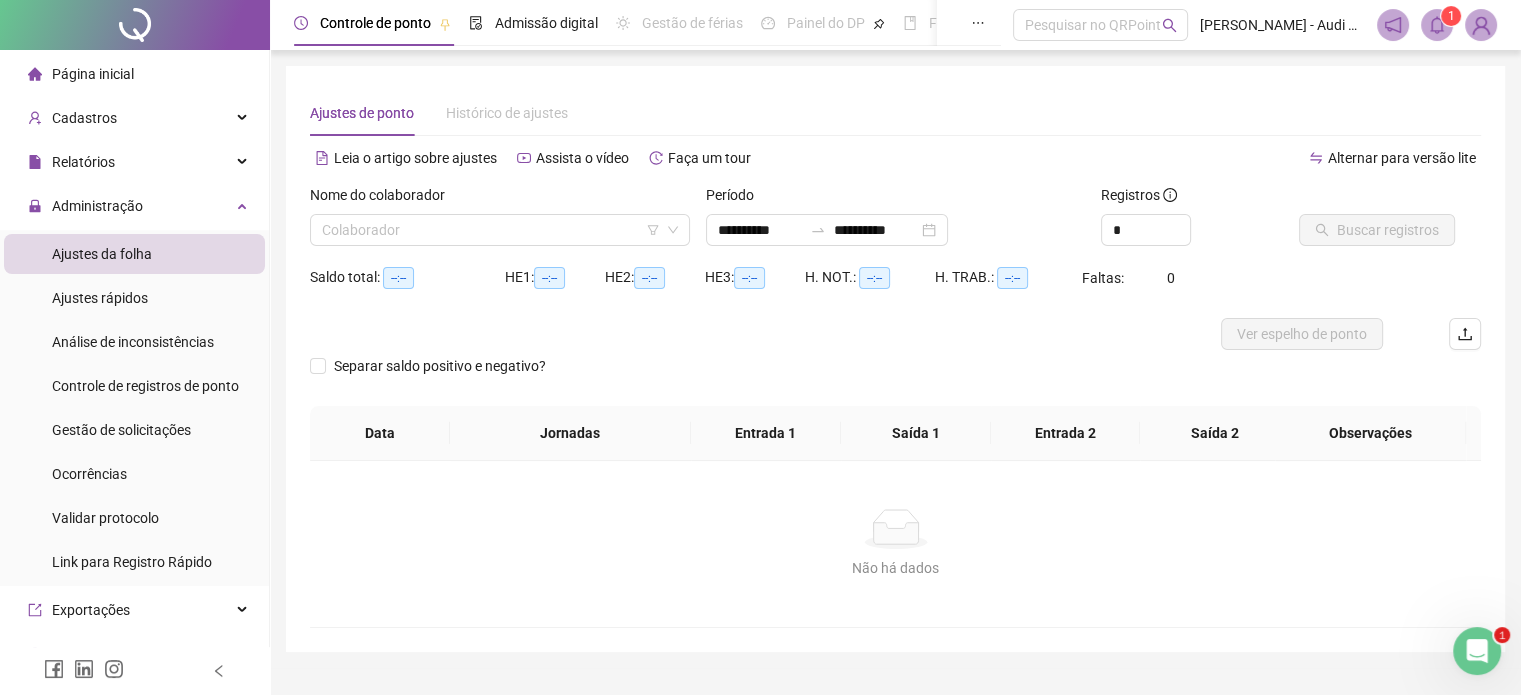type on "**********" 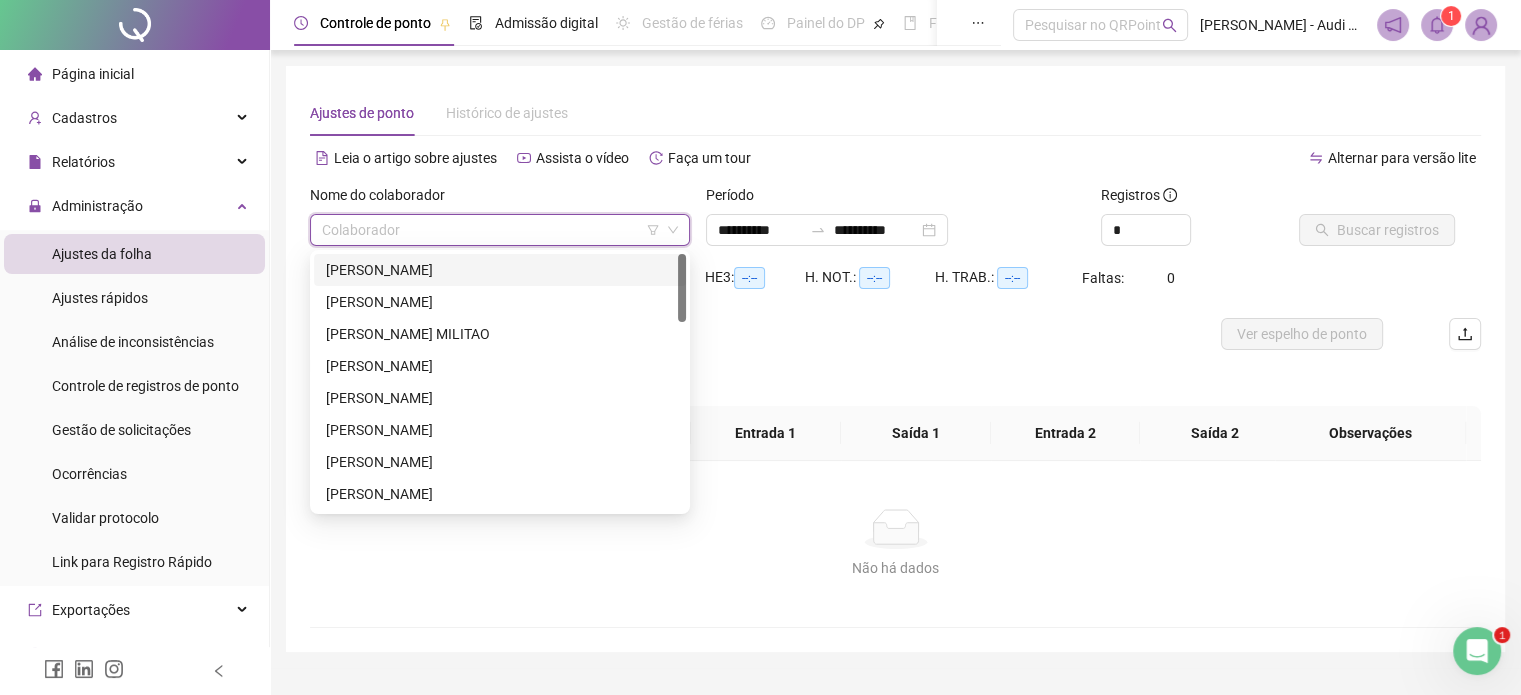 click at bounding box center [494, 230] 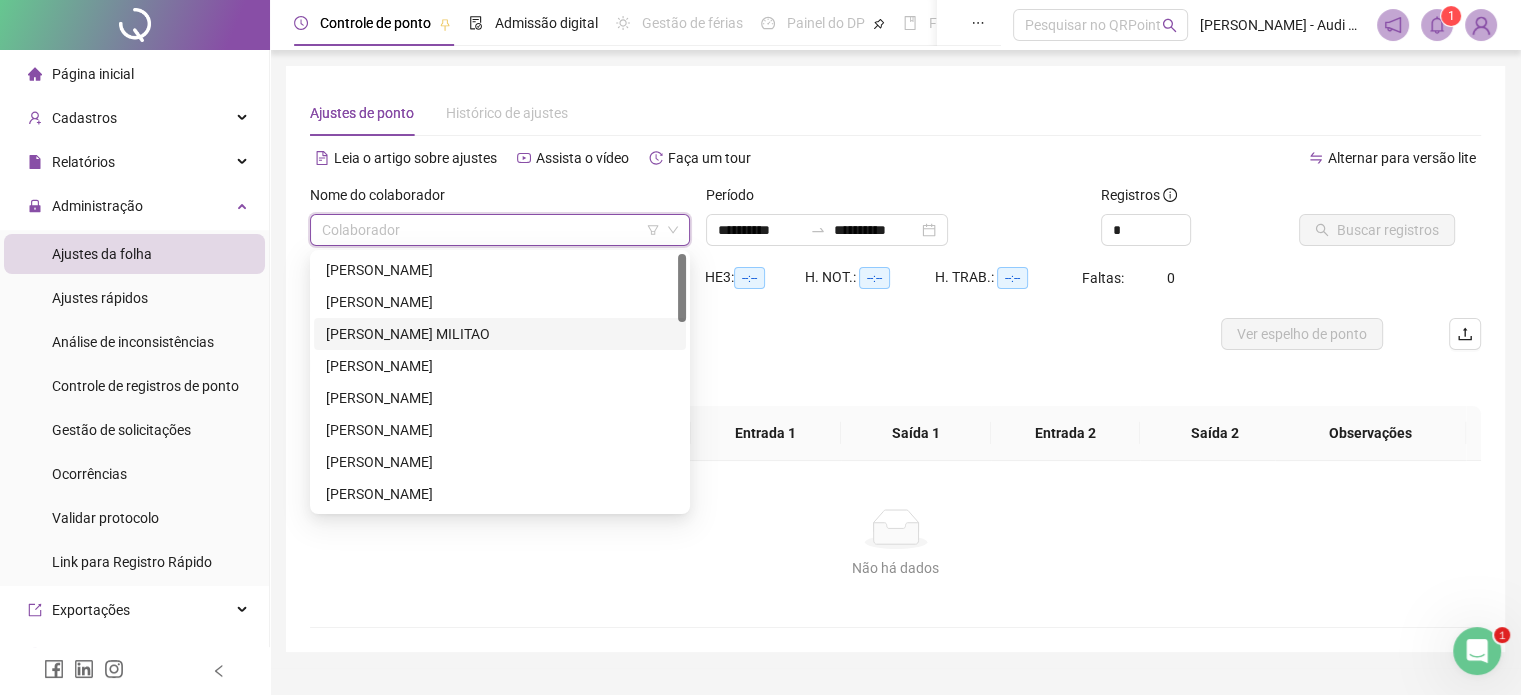 click on "[PERSON_NAME] MILITAO" at bounding box center [500, 334] 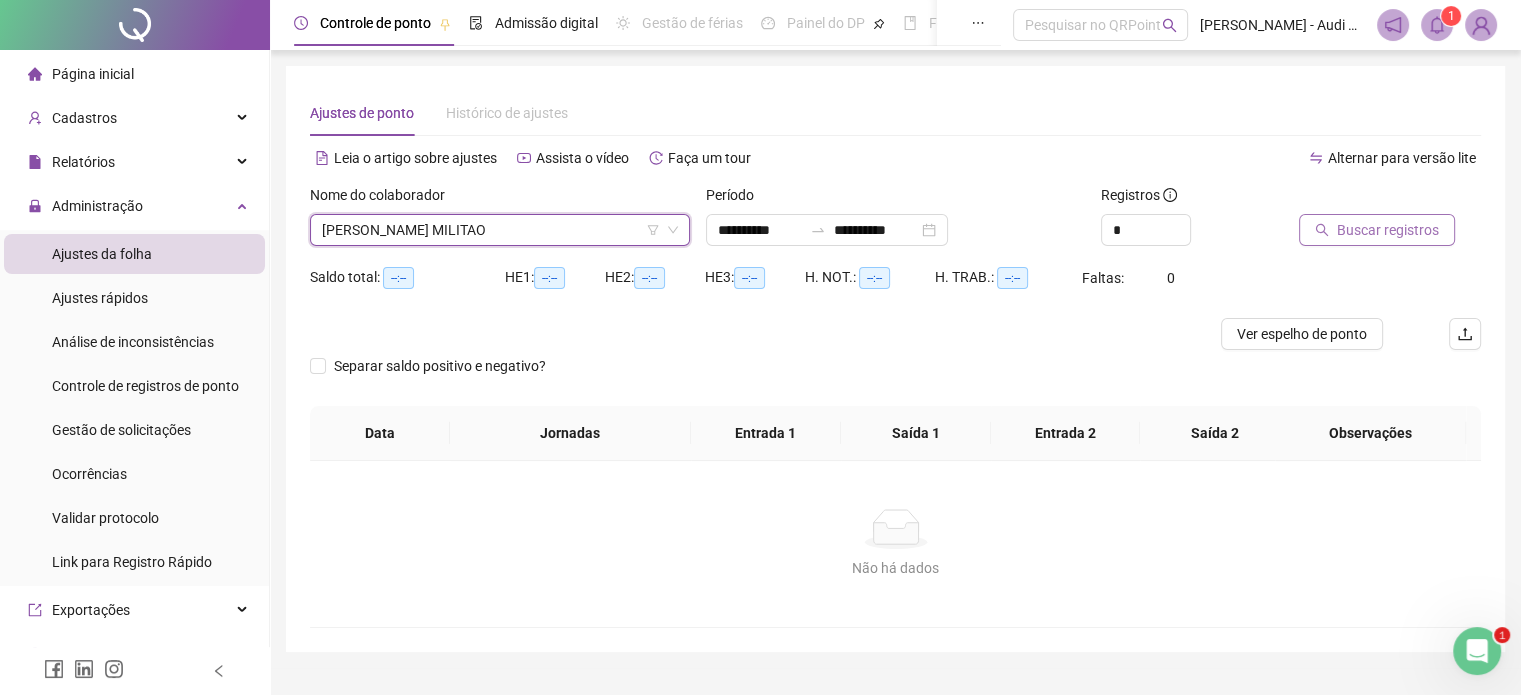 click on "Buscar registros" at bounding box center (1388, 230) 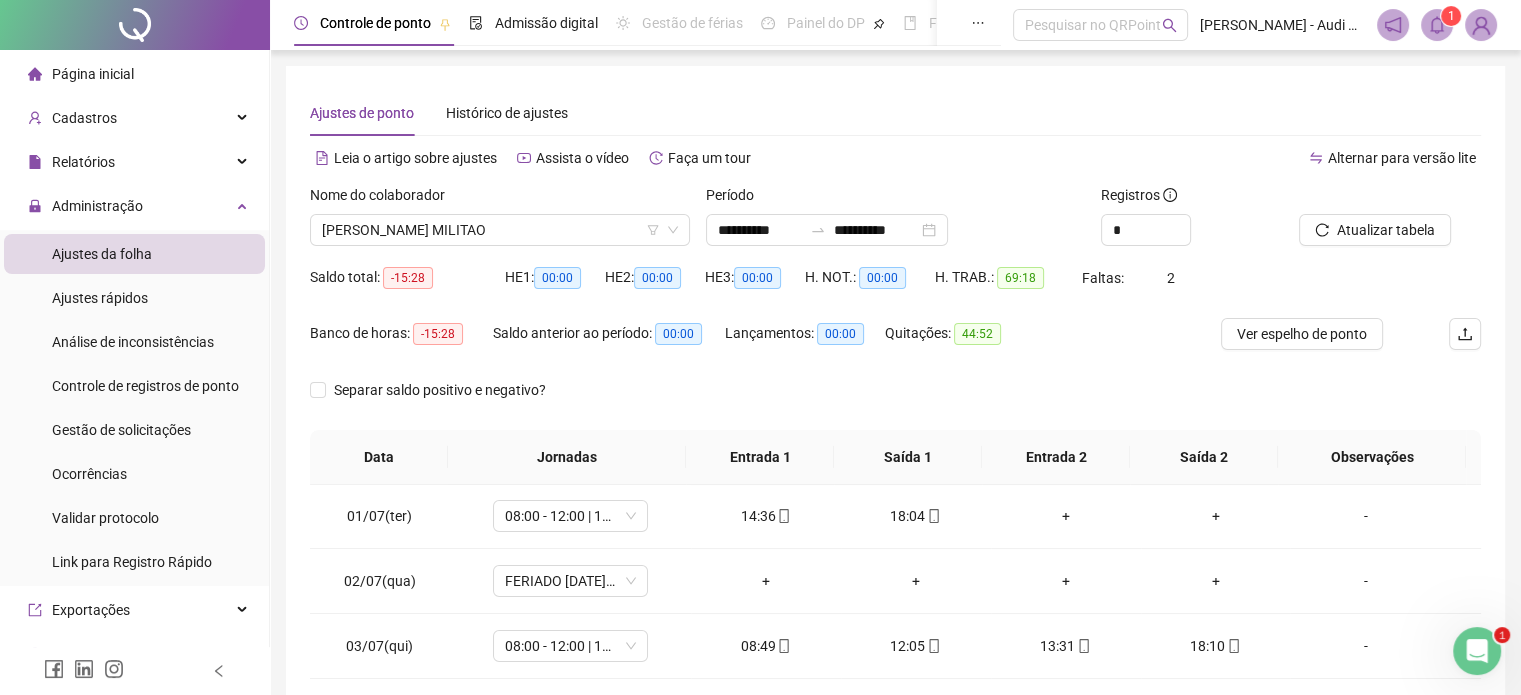 scroll, scrollTop: 0, scrollLeft: 0, axis: both 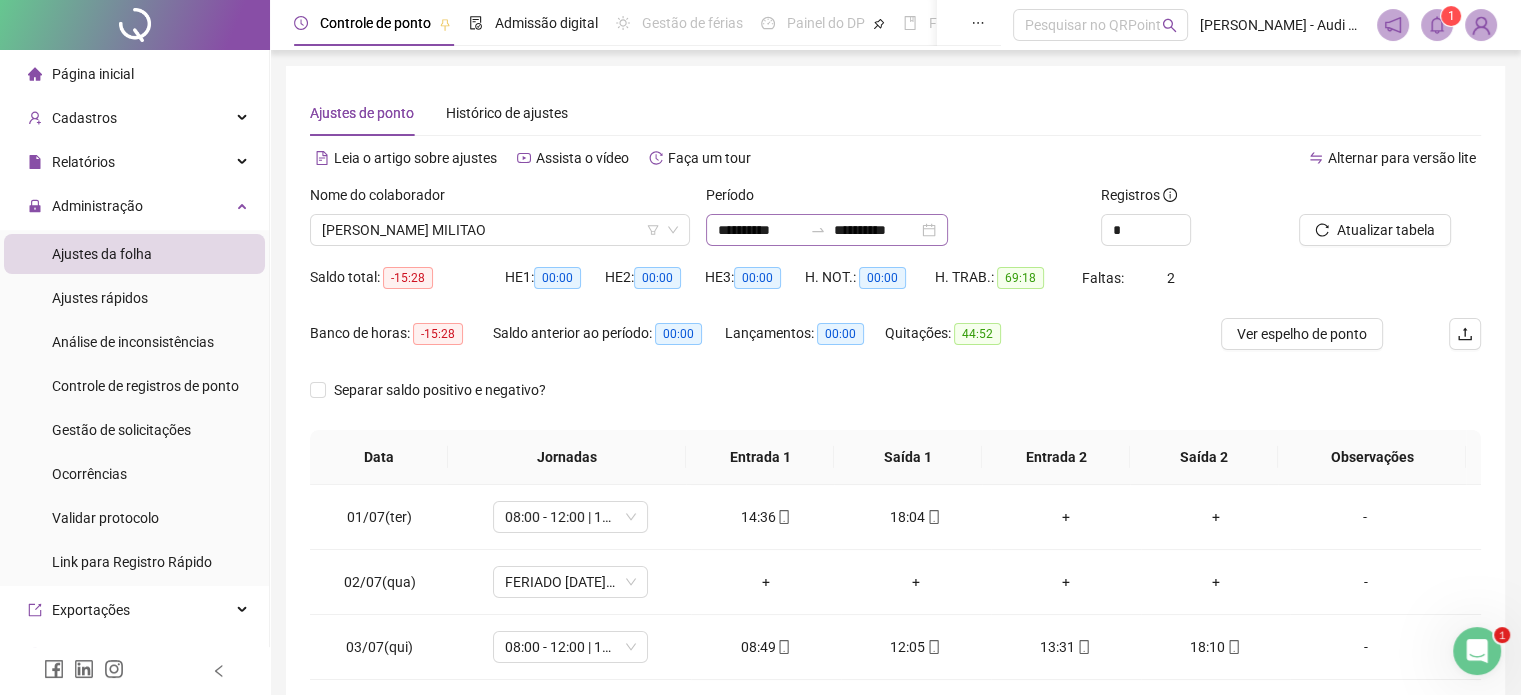 click on "**********" at bounding box center [827, 230] 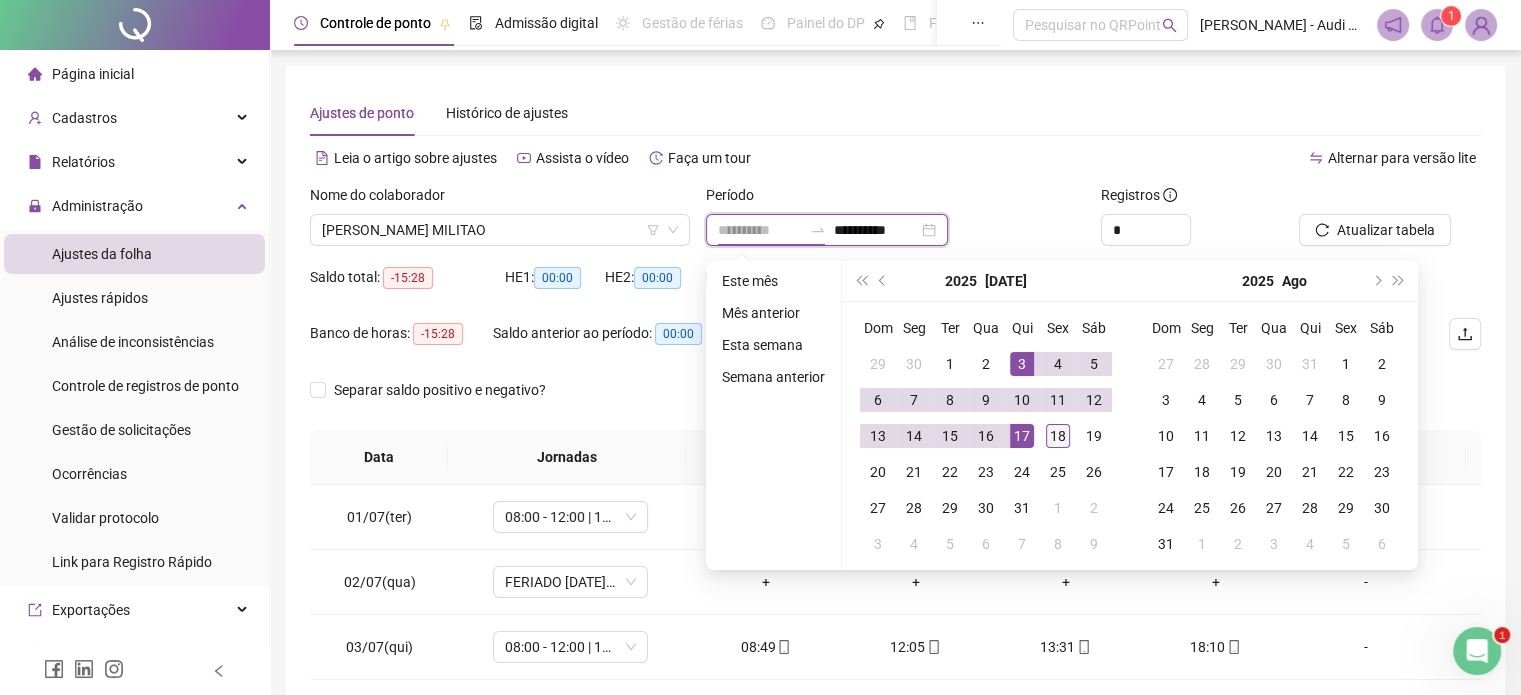 type on "**********" 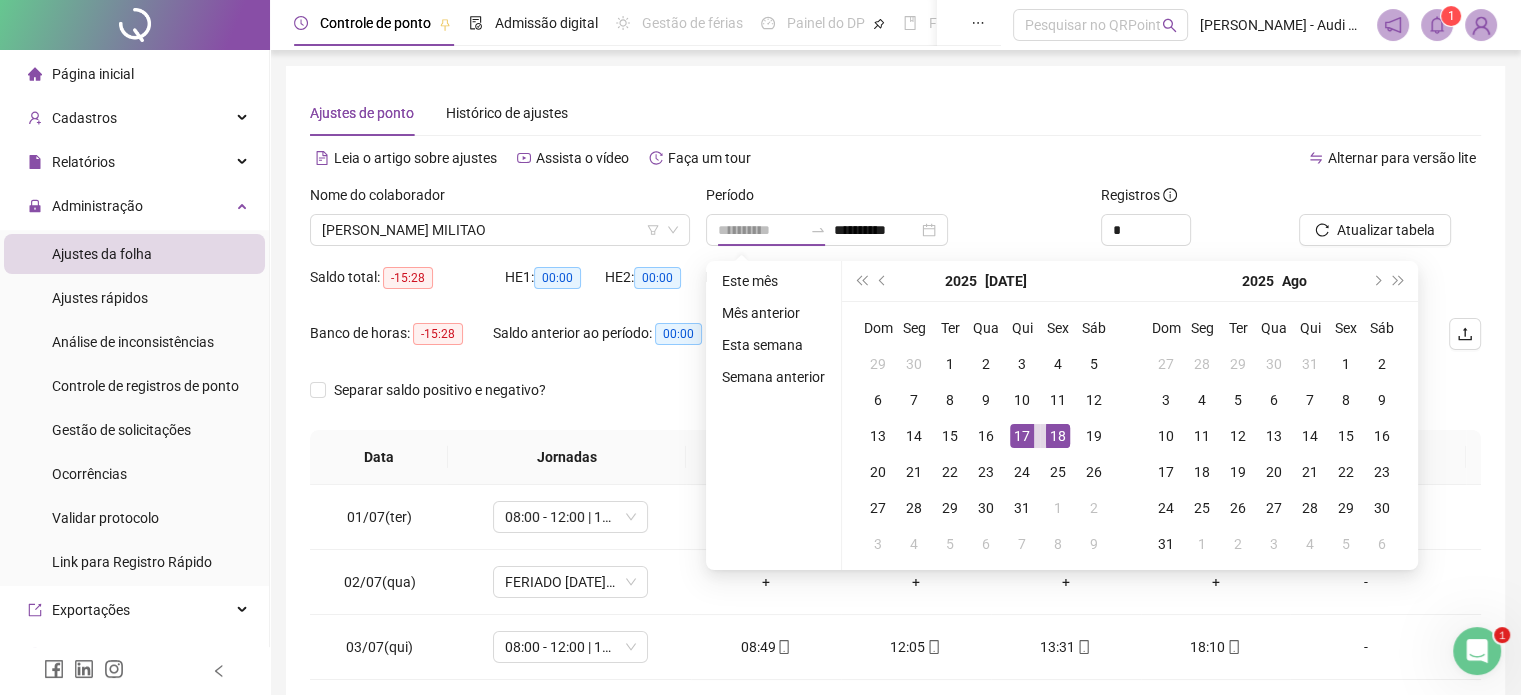 click on "18" at bounding box center (1058, 436) 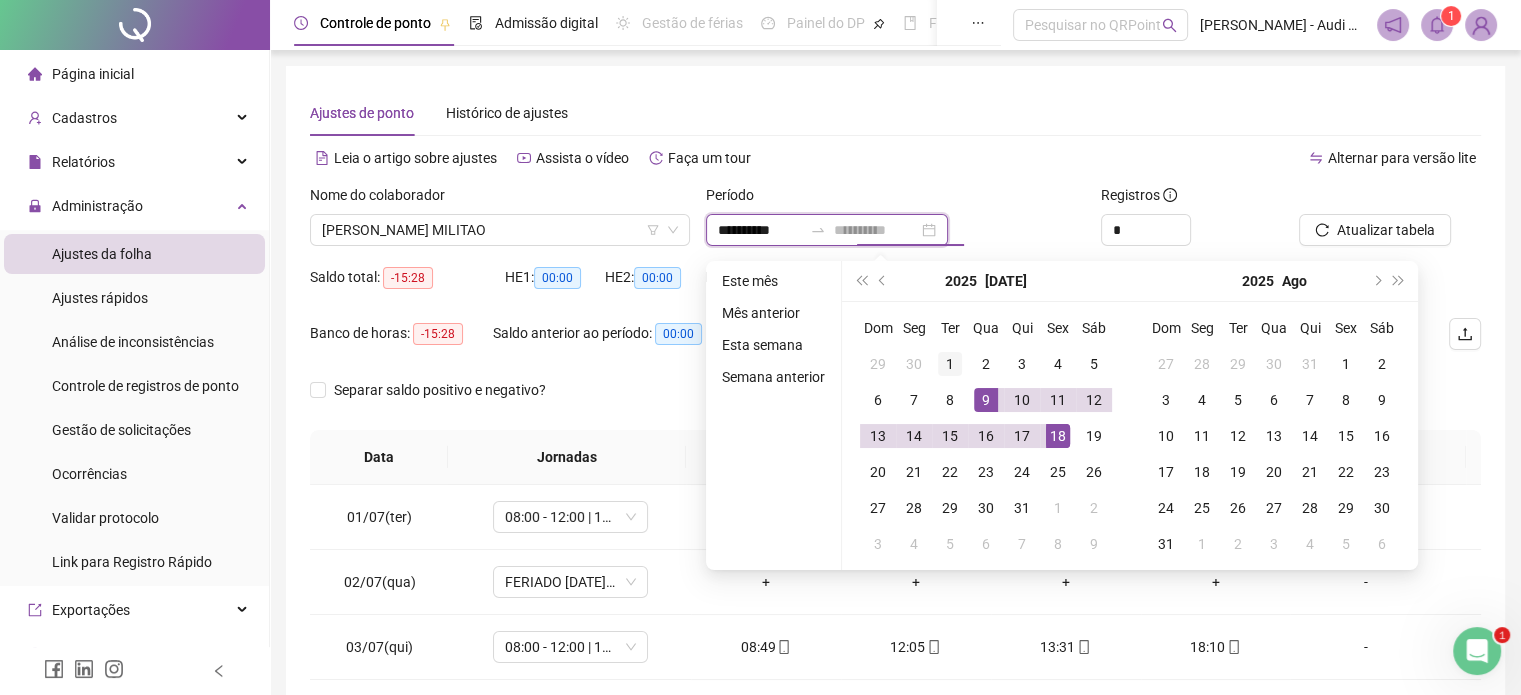 type on "**********" 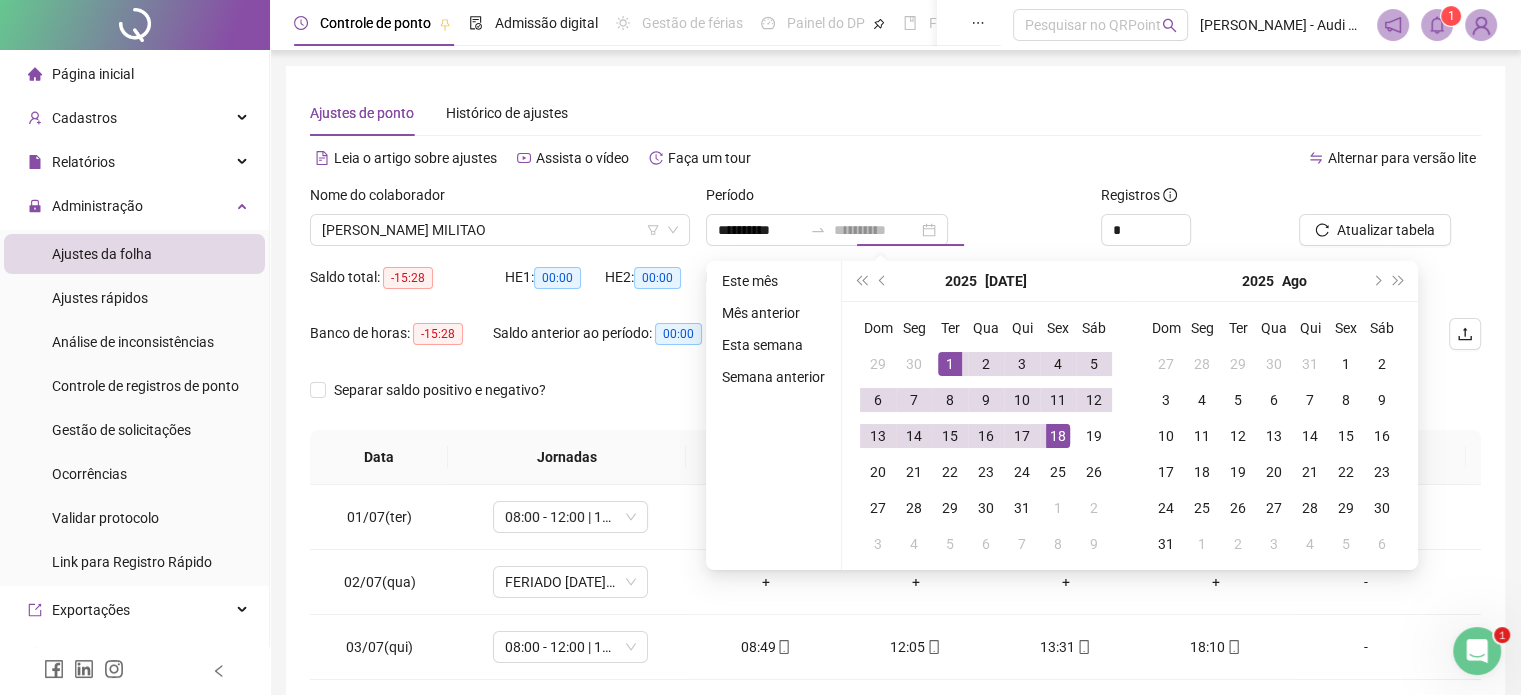click on "1" at bounding box center (950, 364) 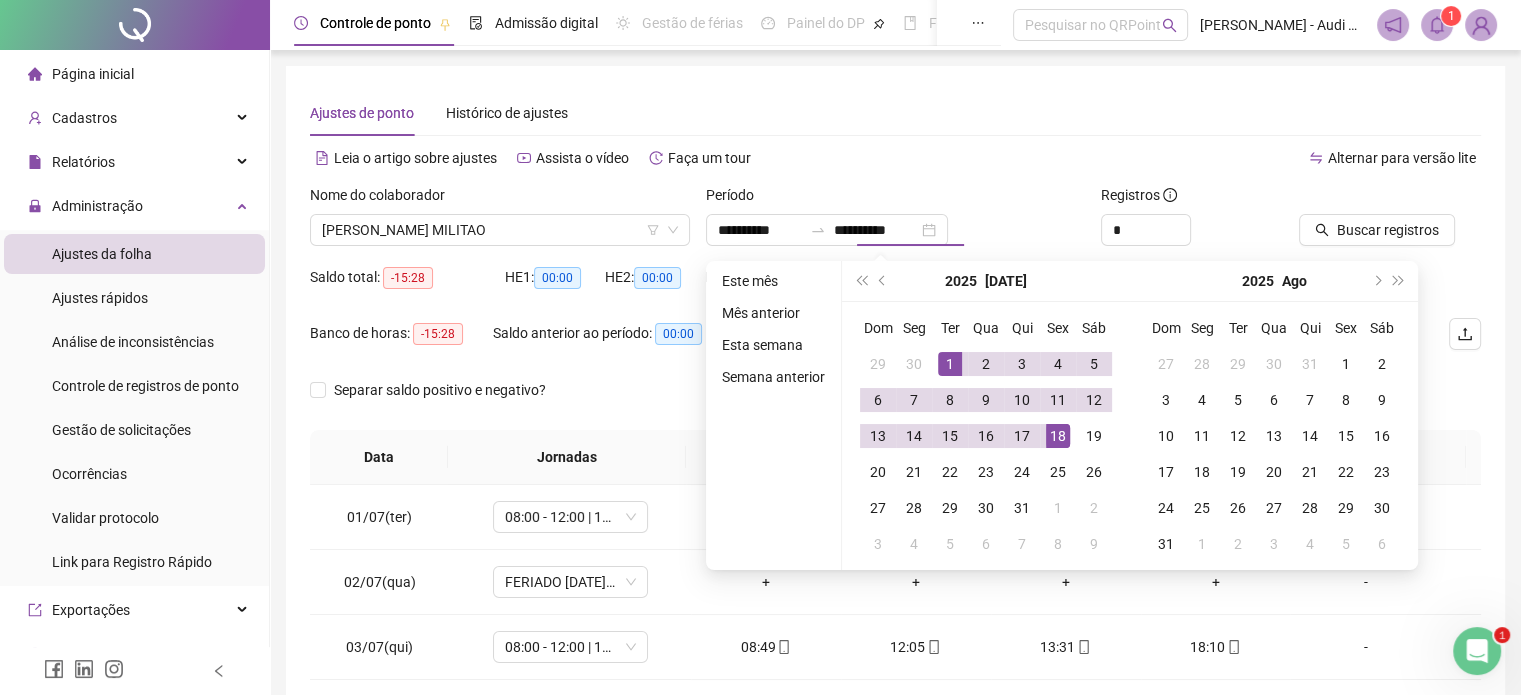 type on "**********" 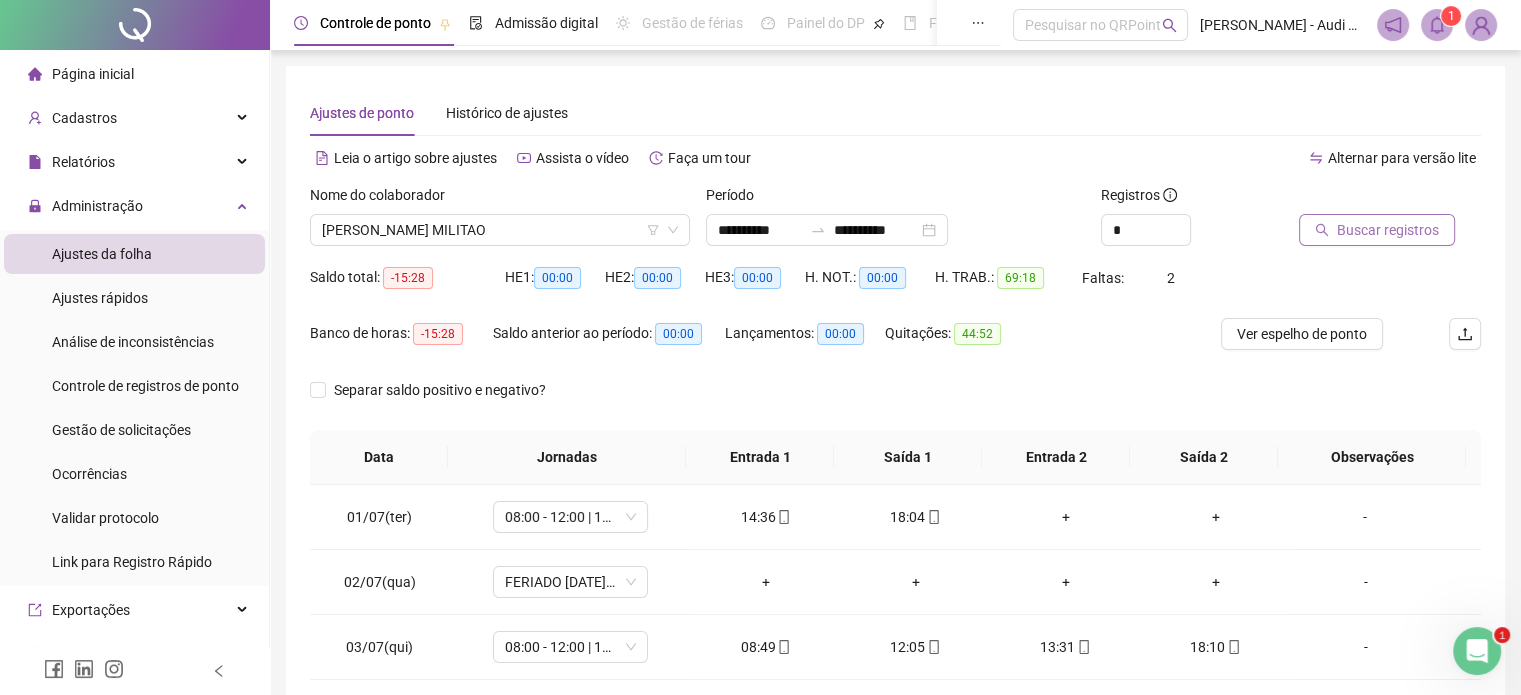 click on "Buscar registros" at bounding box center [1388, 230] 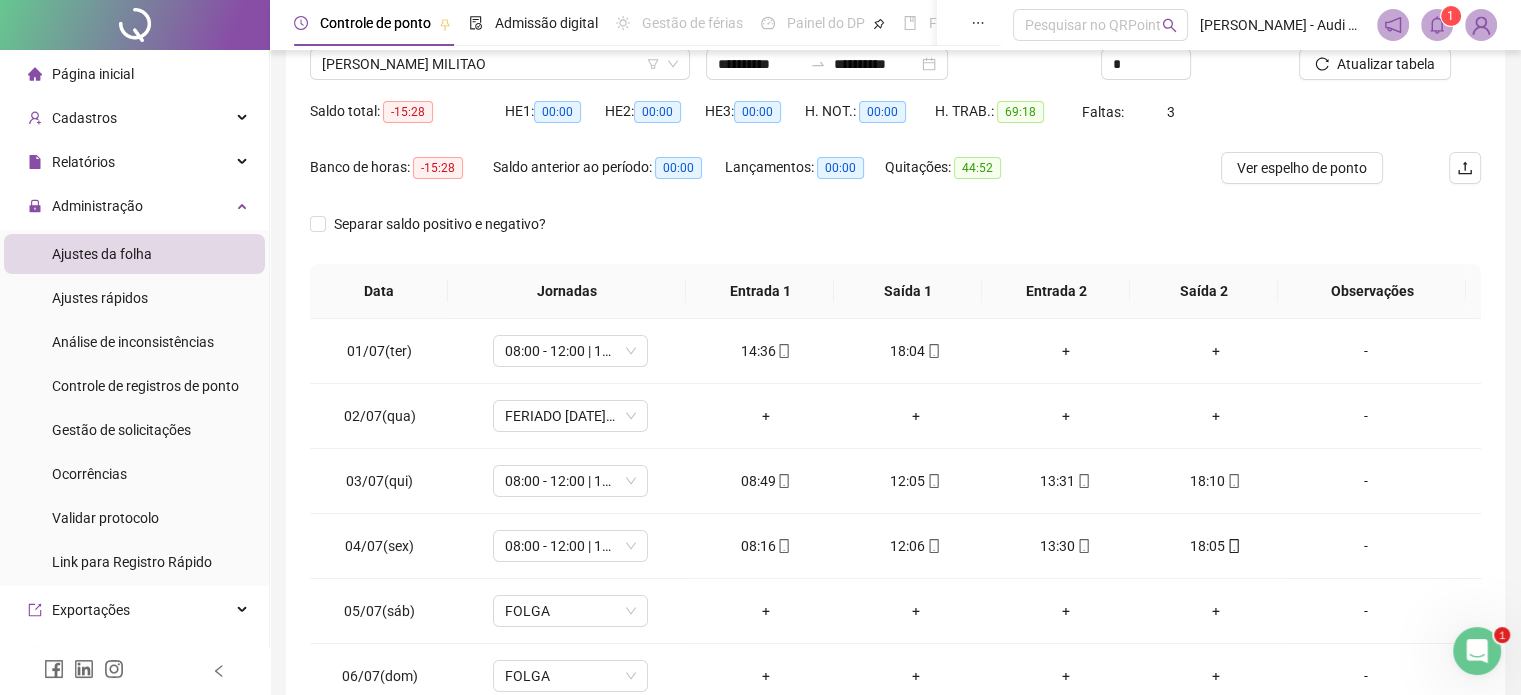 scroll, scrollTop: 326, scrollLeft: 0, axis: vertical 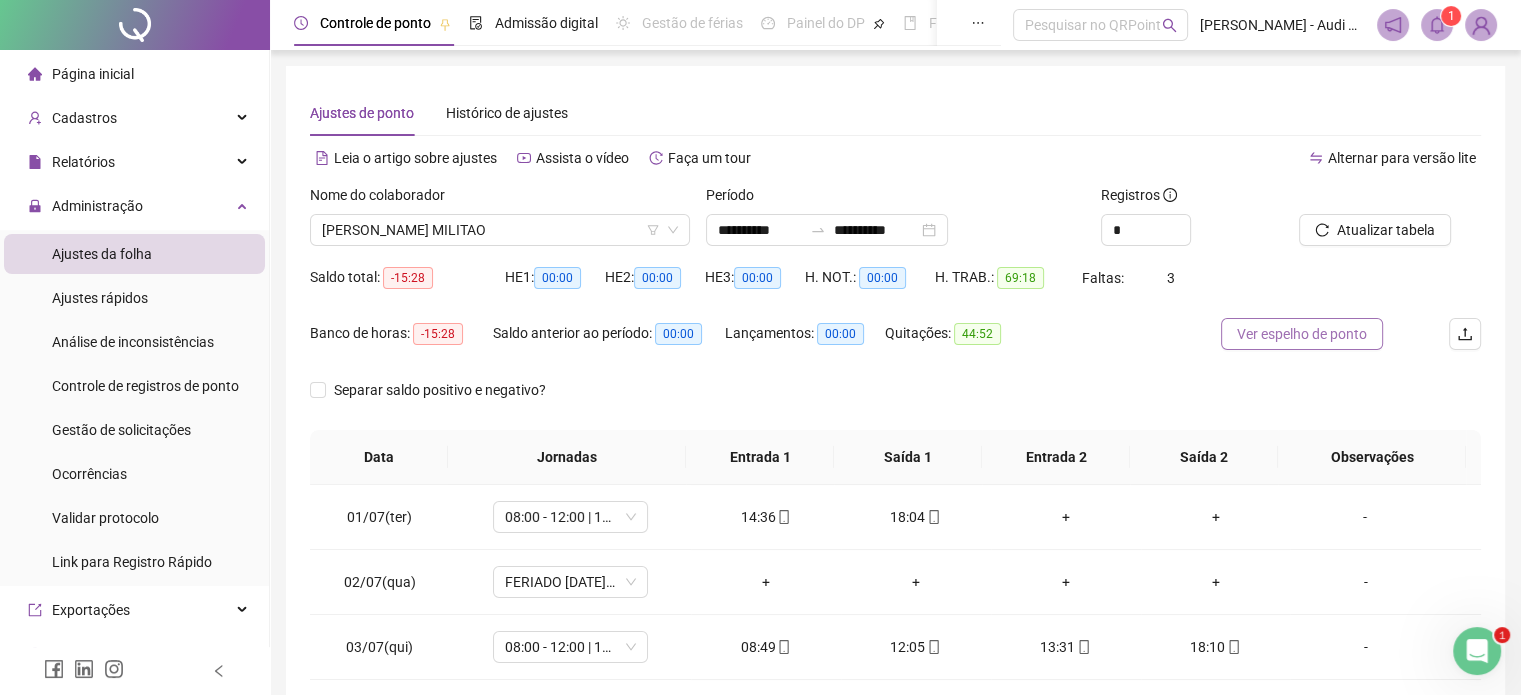 click on "Ver espelho de ponto" at bounding box center [1302, 334] 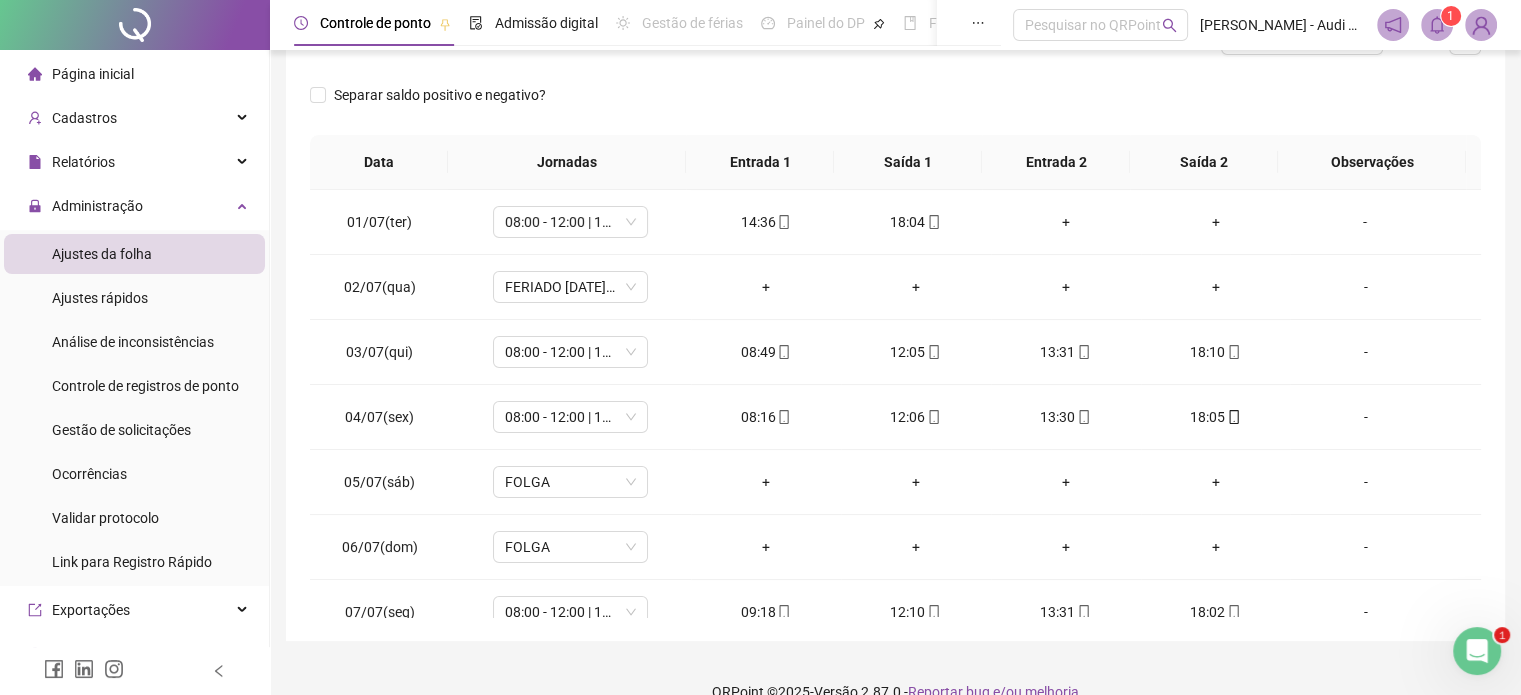 scroll, scrollTop: 300, scrollLeft: 0, axis: vertical 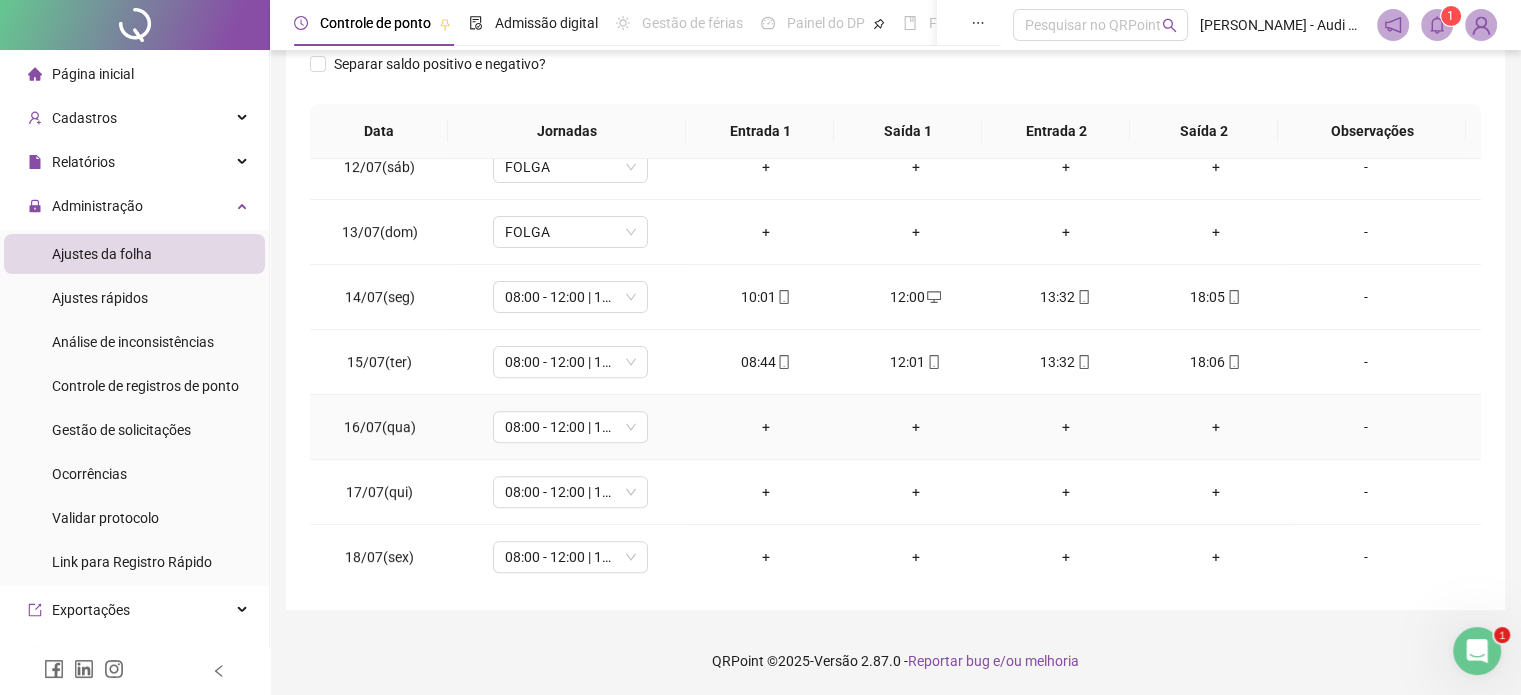 click on "-" at bounding box center [1365, 427] 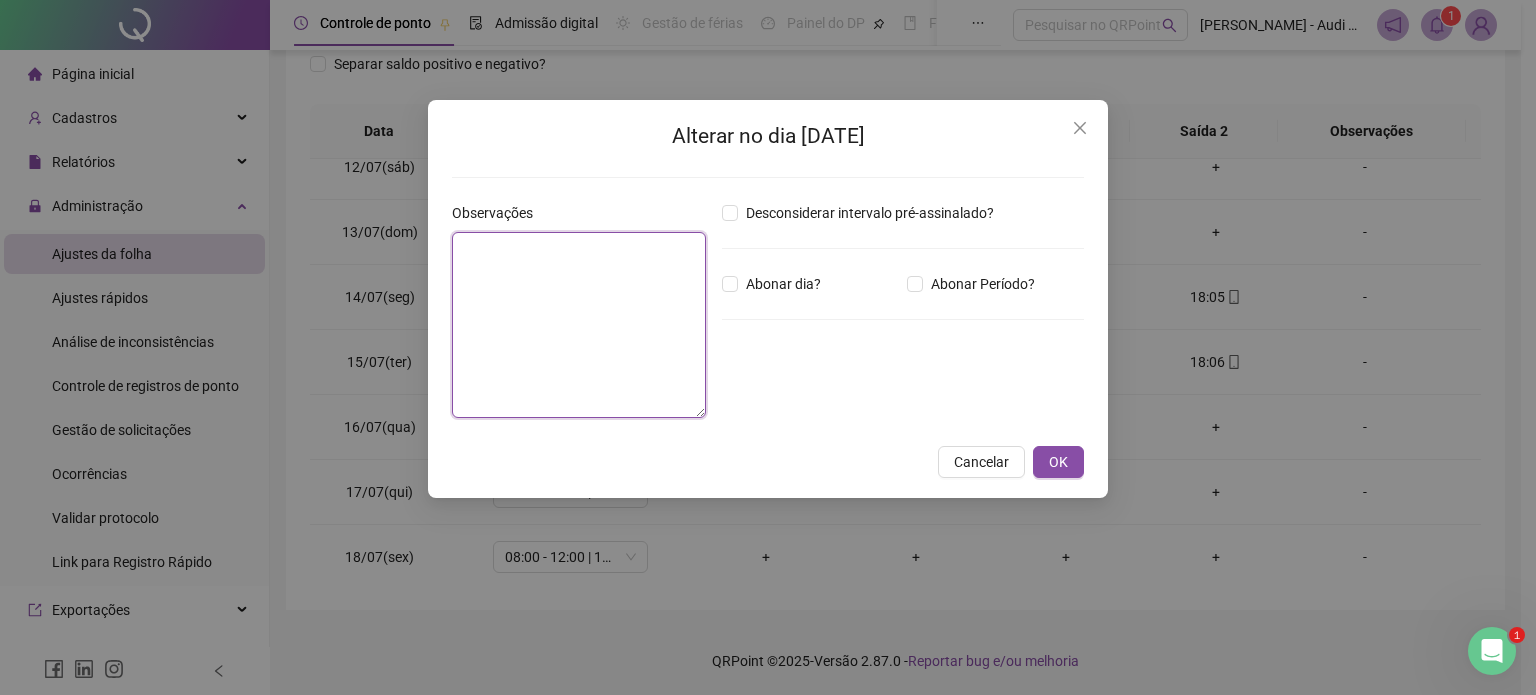 click at bounding box center [579, 325] 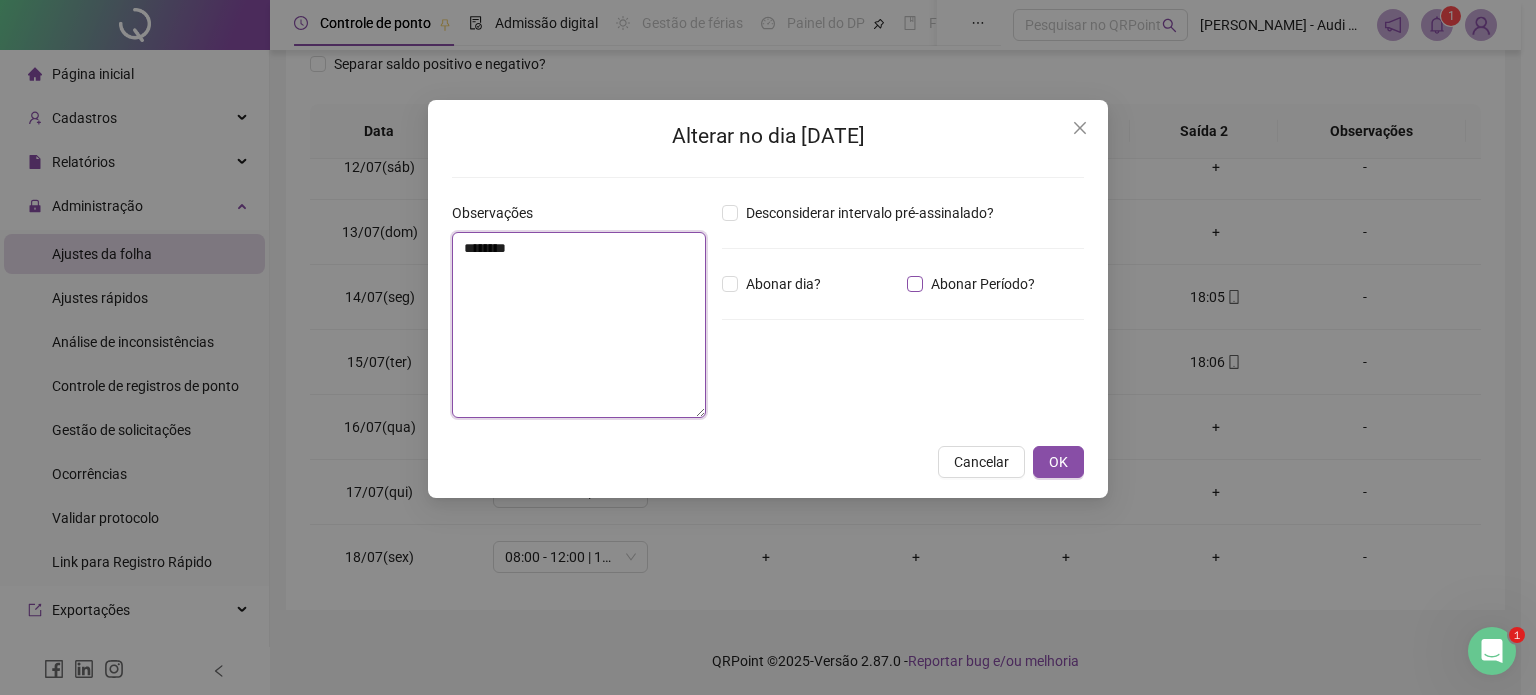 type on "********" 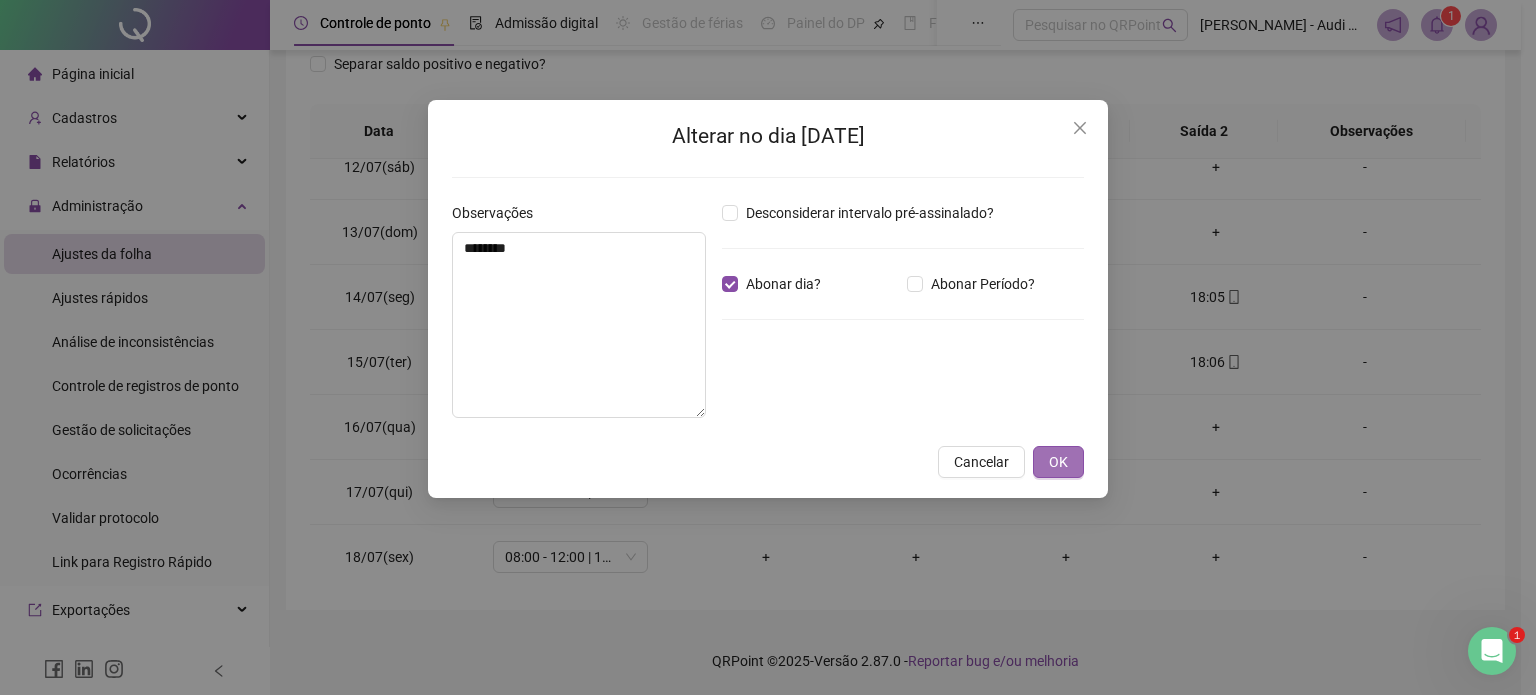 click on "OK" at bounding box center (1058, 462) 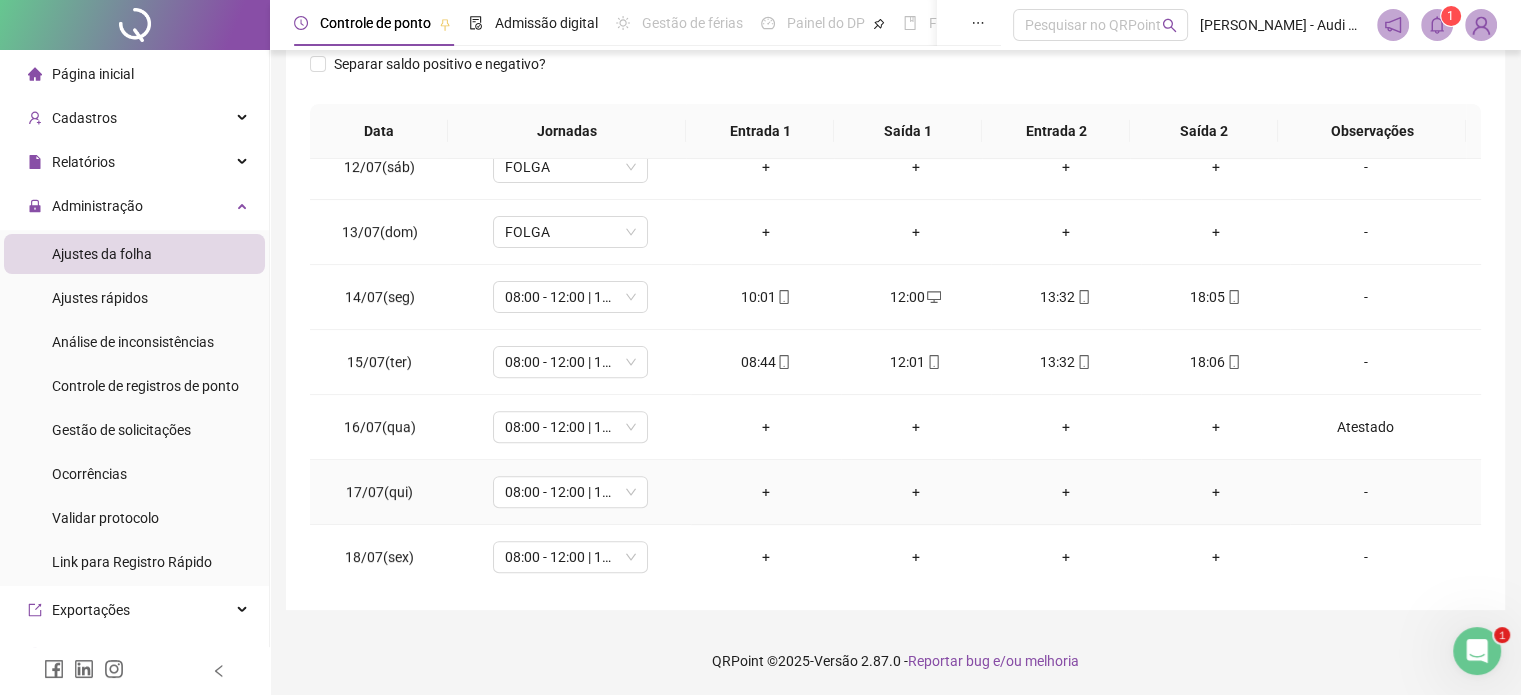 click on "-" at bounding box center [1365, 492] 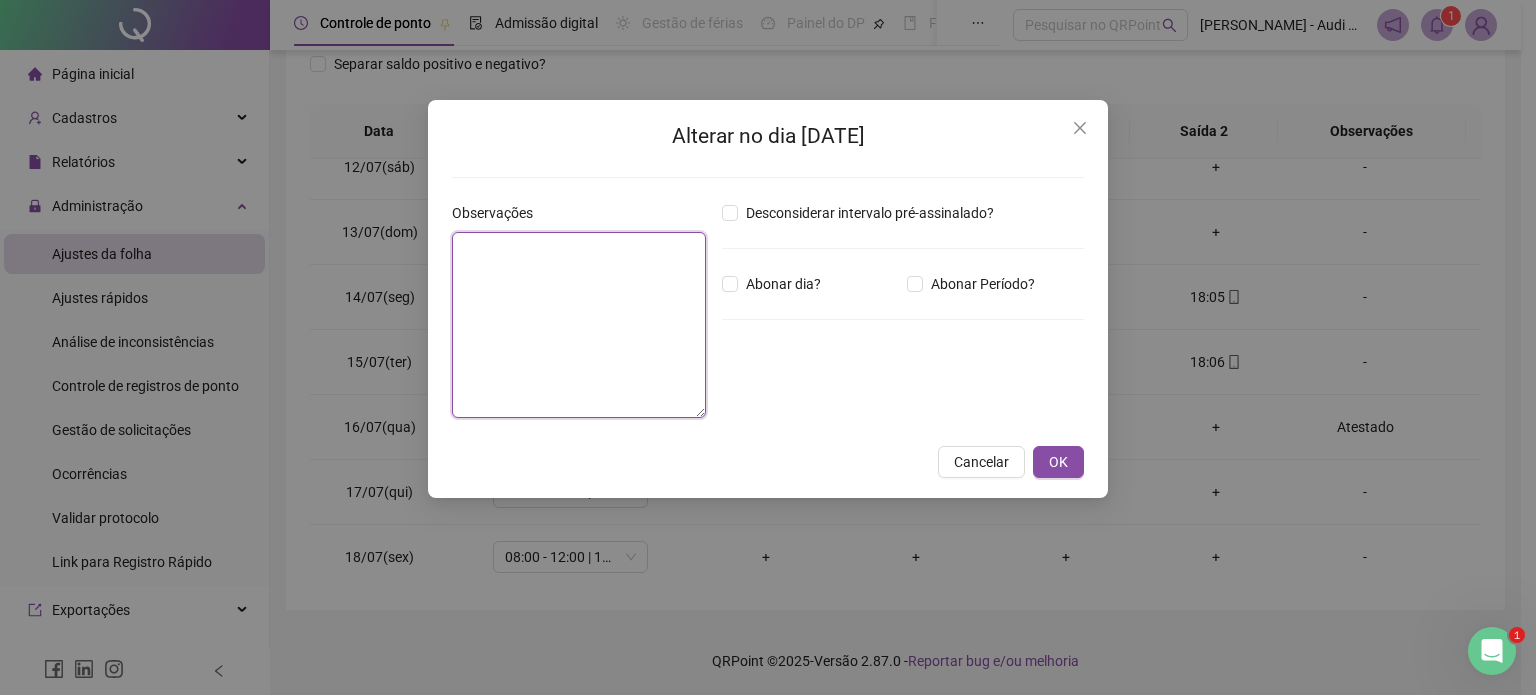 click at bounding box center [579, 325] 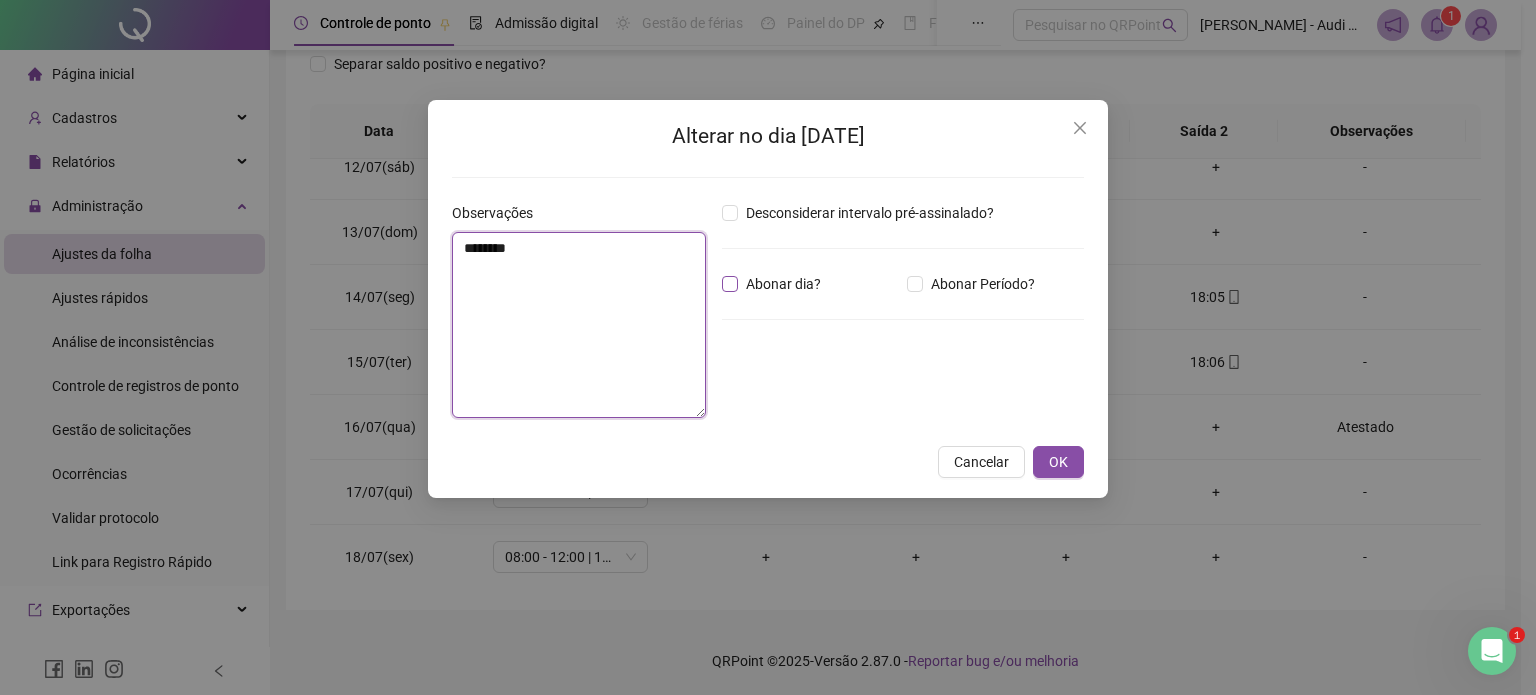 type on "********" 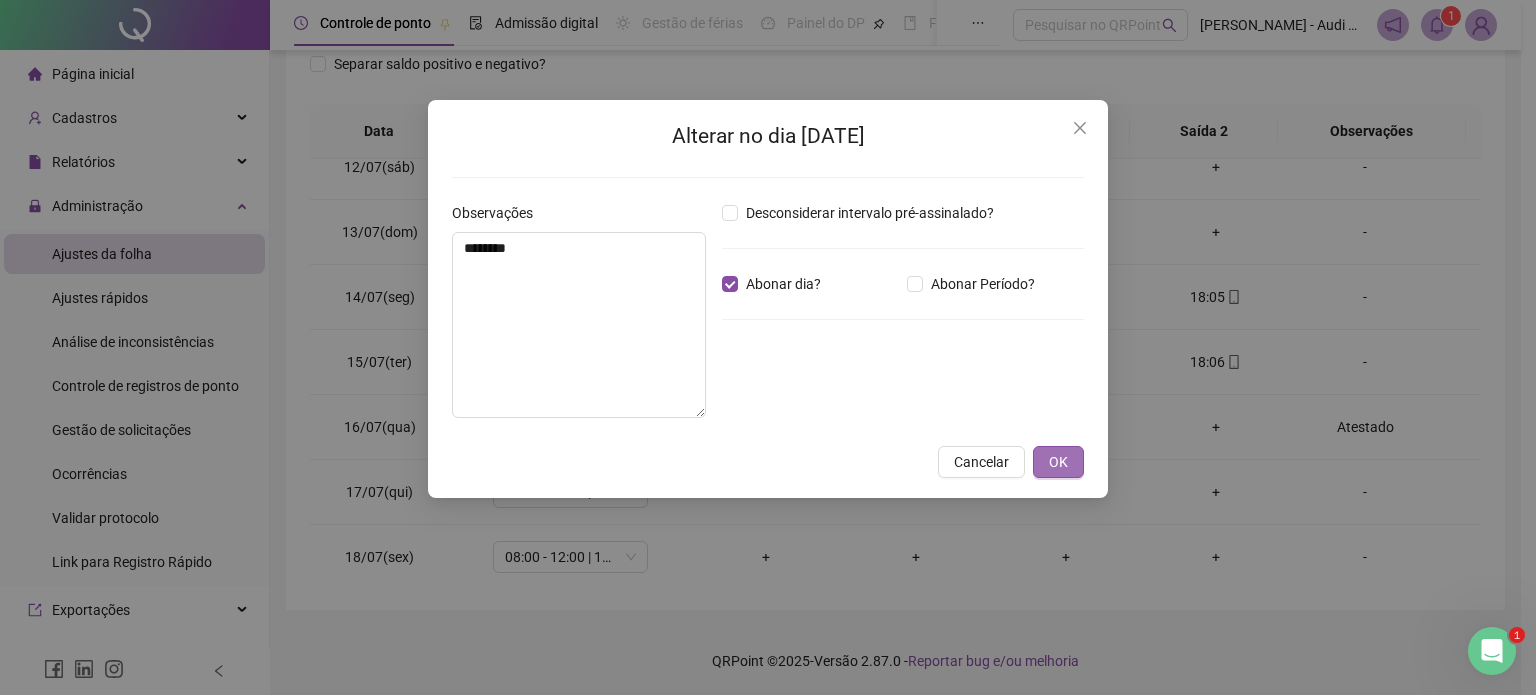 click on "OK" at bounding box center (1058, 462) 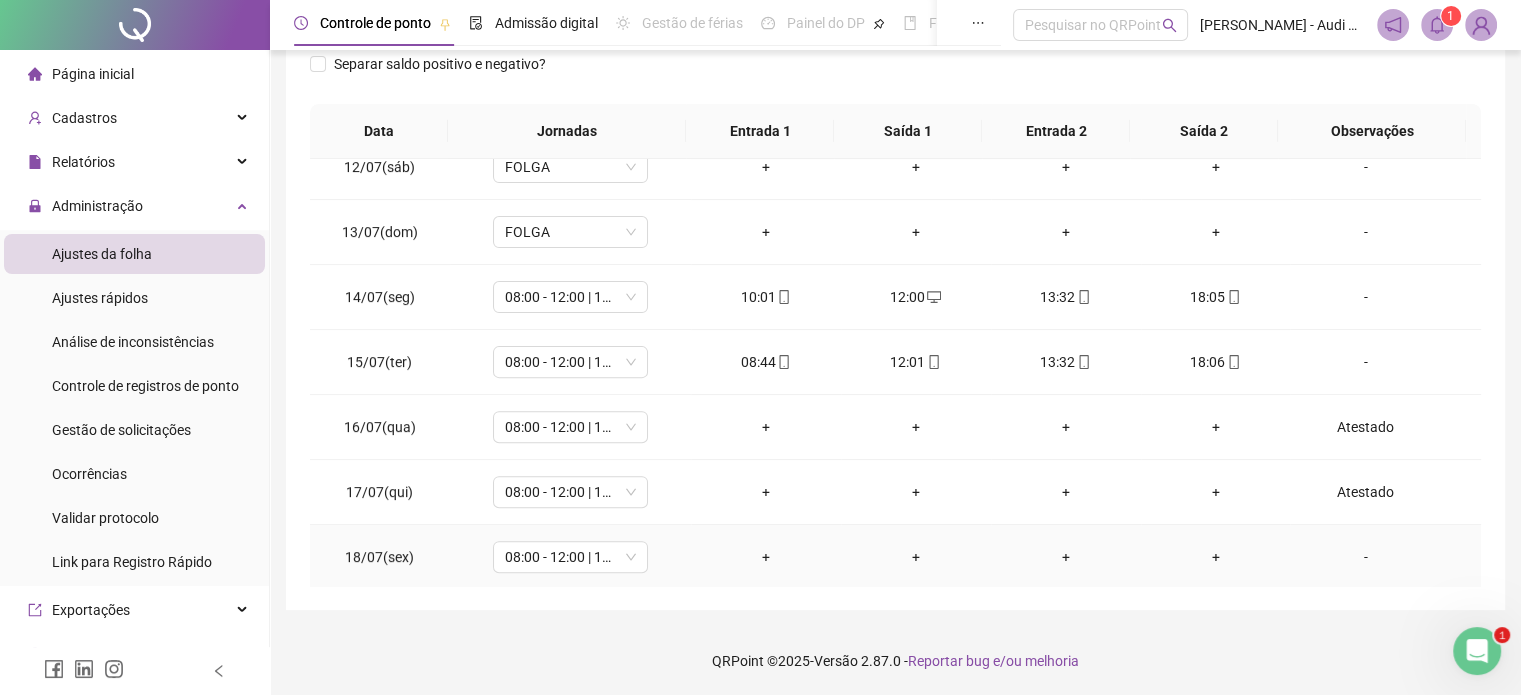 click on "-" at bounding box center [1365, 557] 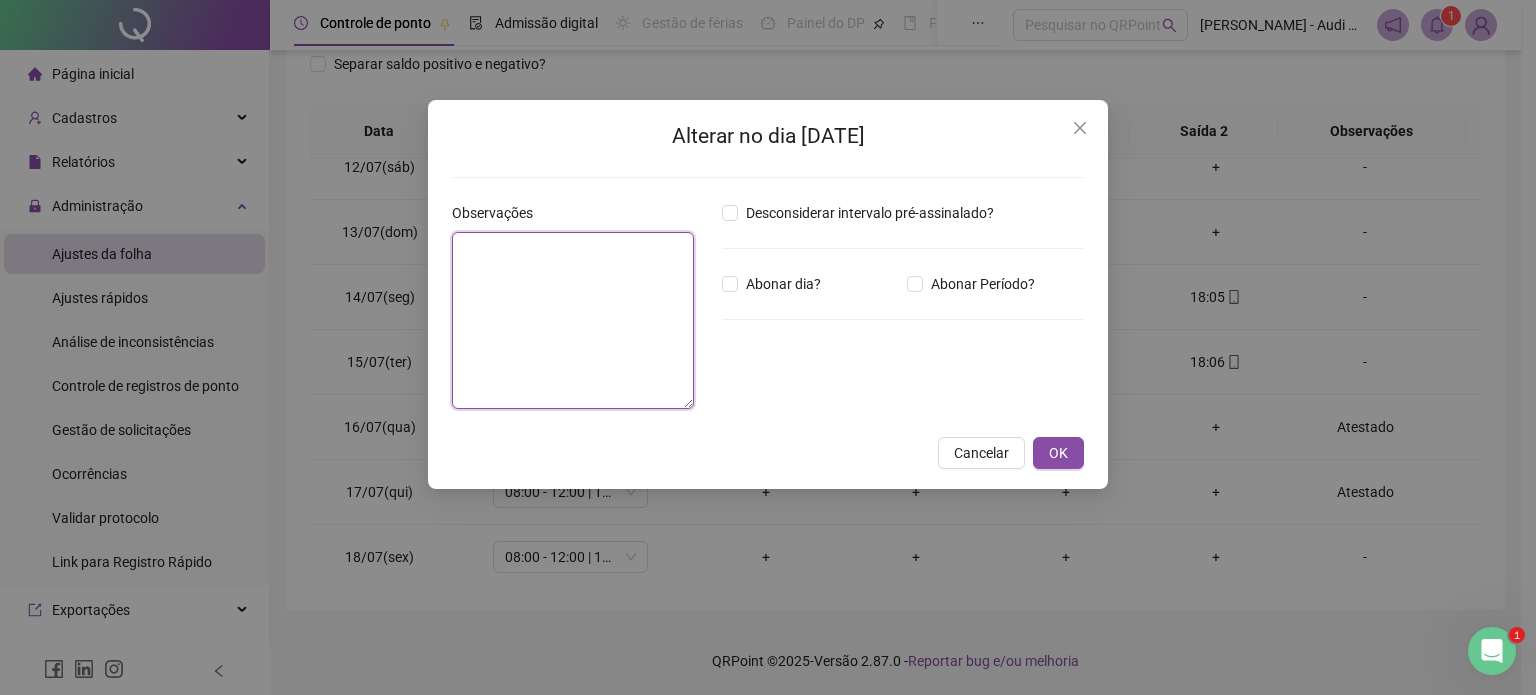 click at bounding box center [573, 320] 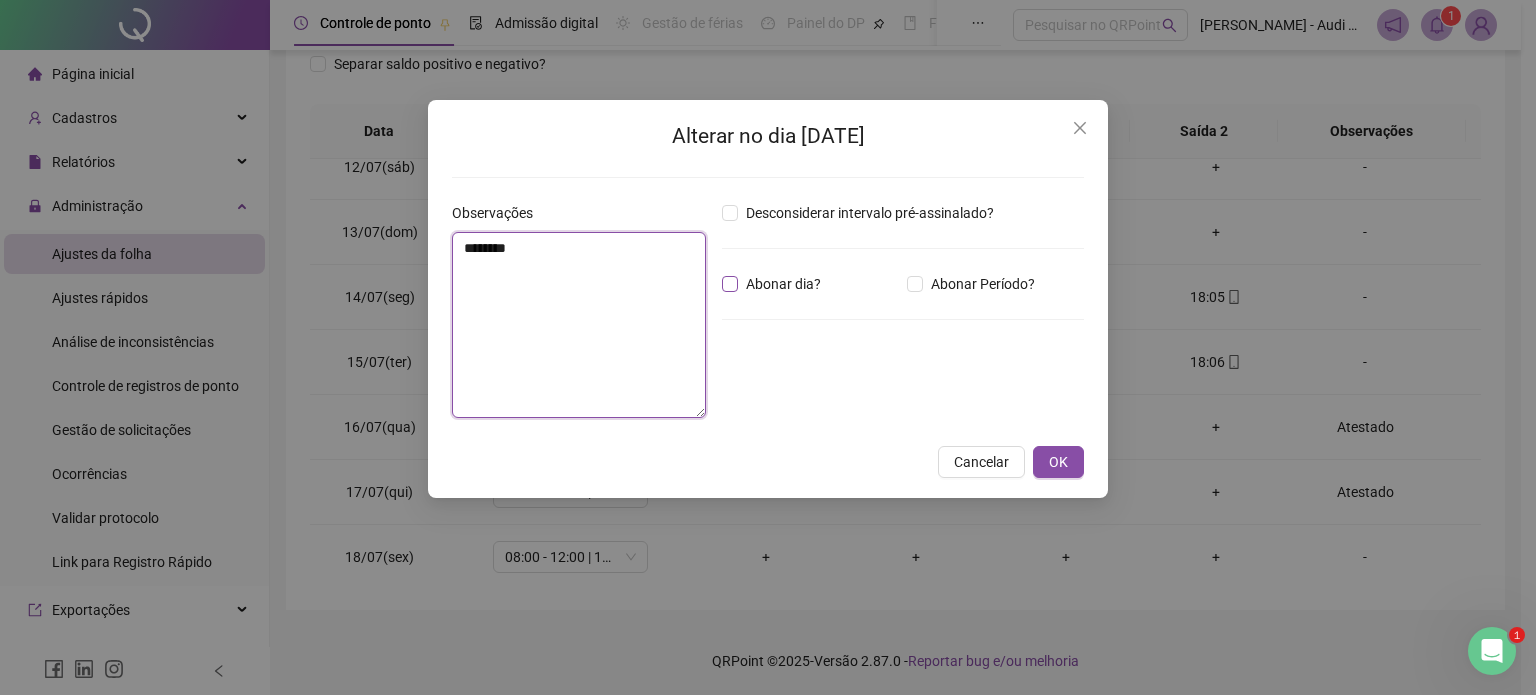 type on "********" 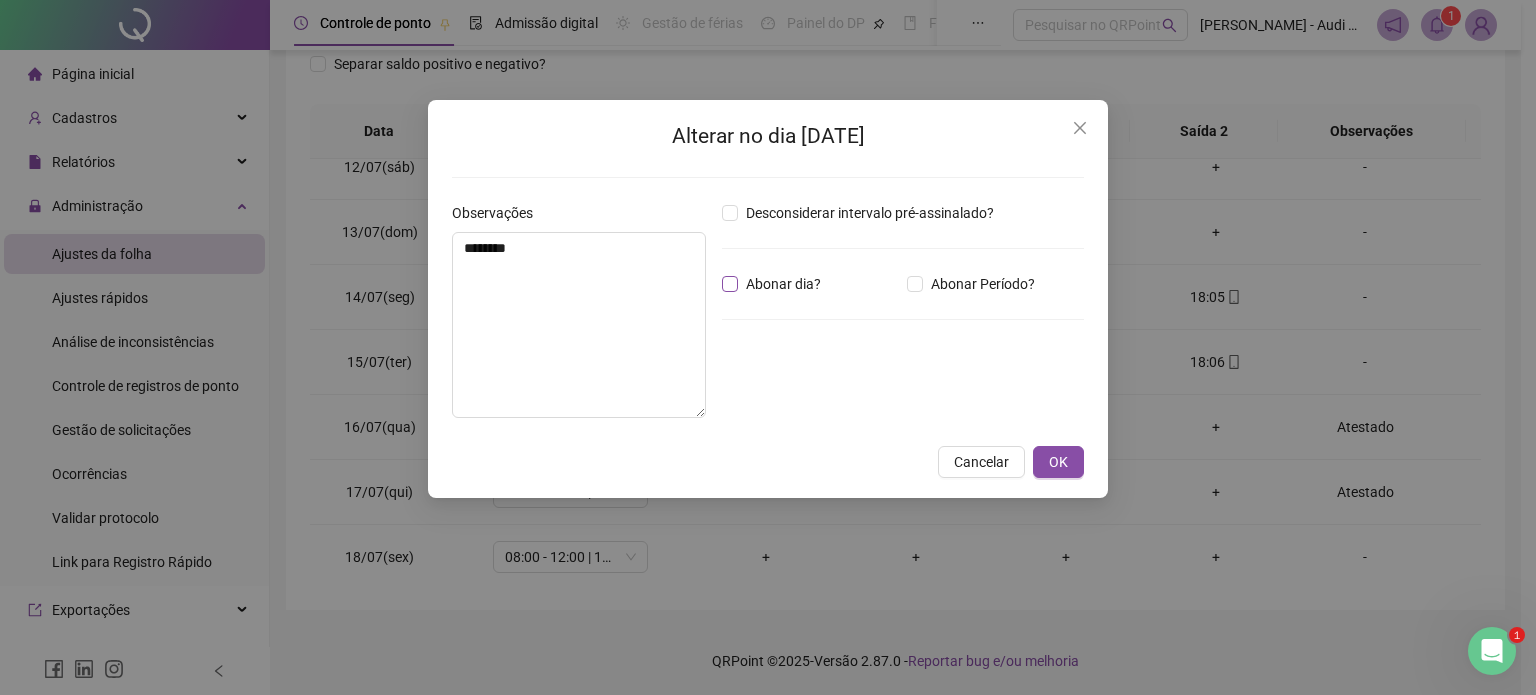 click on "Abonar dia?" at bounding box center (783, 284) 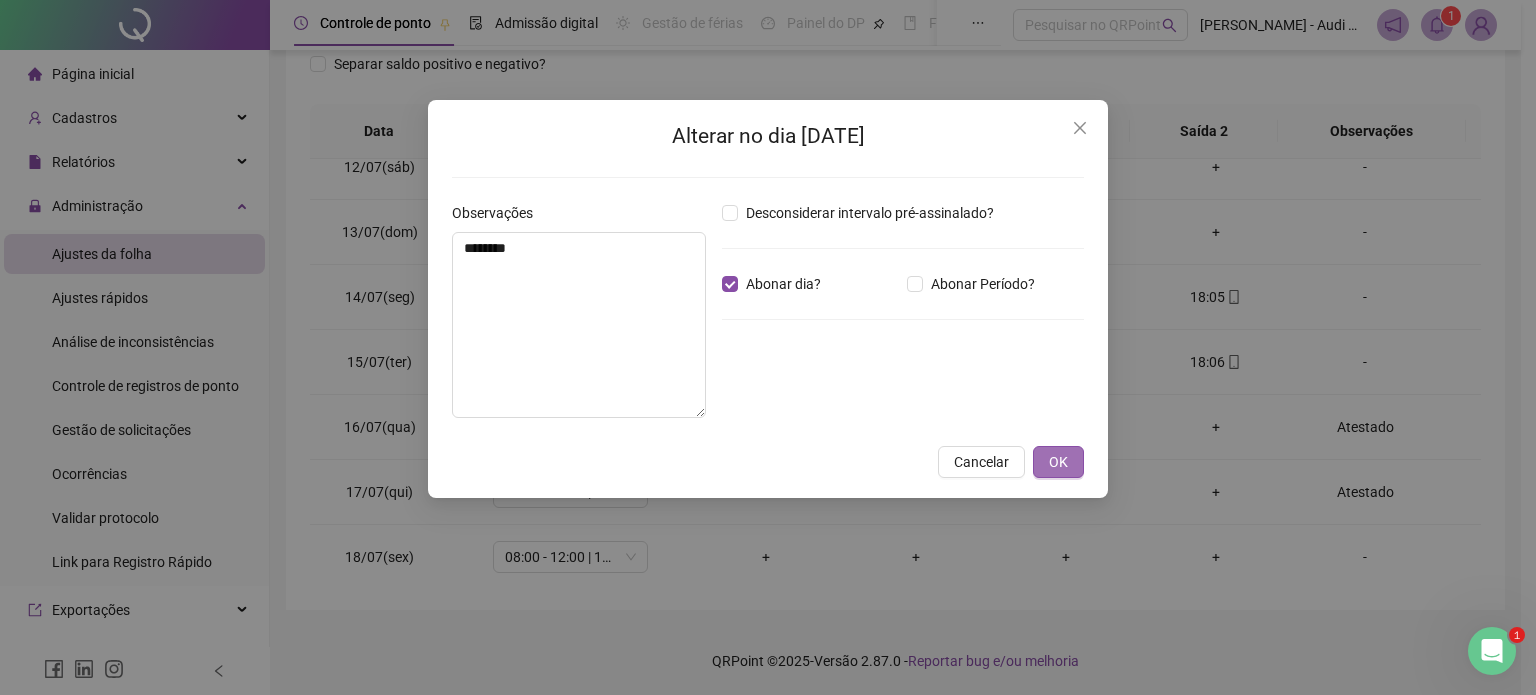 click on "OK" at bounding box center (1058, 462) 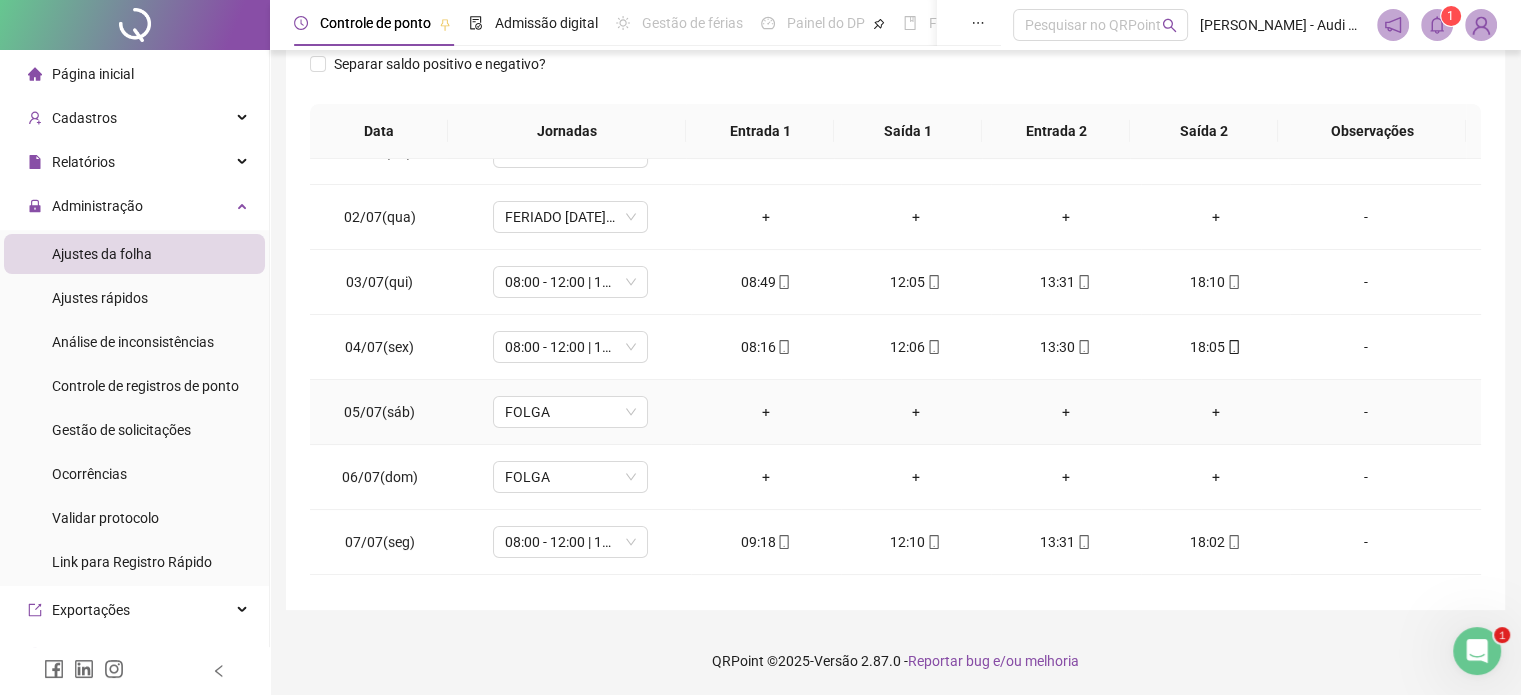 scroll, scrollTop: 0, scrollLeft: 0, axis: both 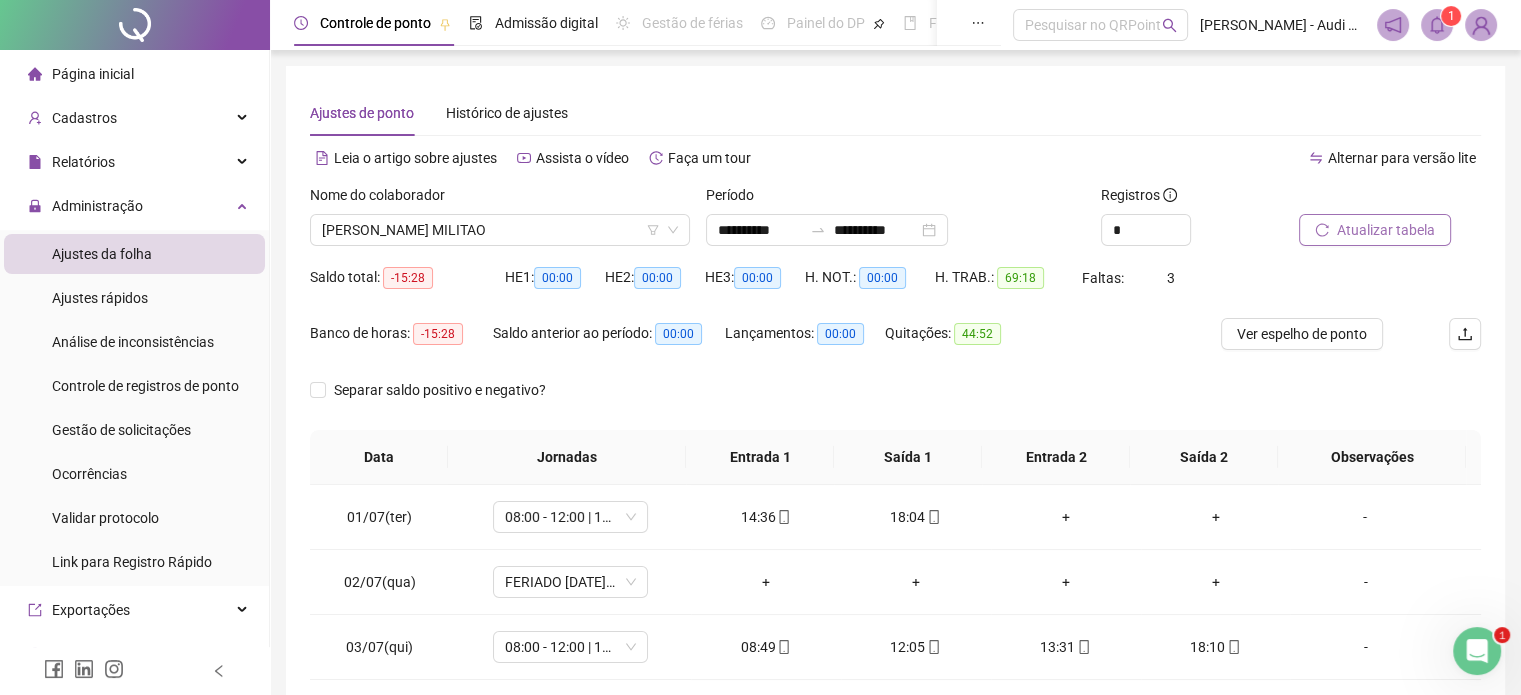 click on "Atualizar tabela" at bounding box center [1386, 230] 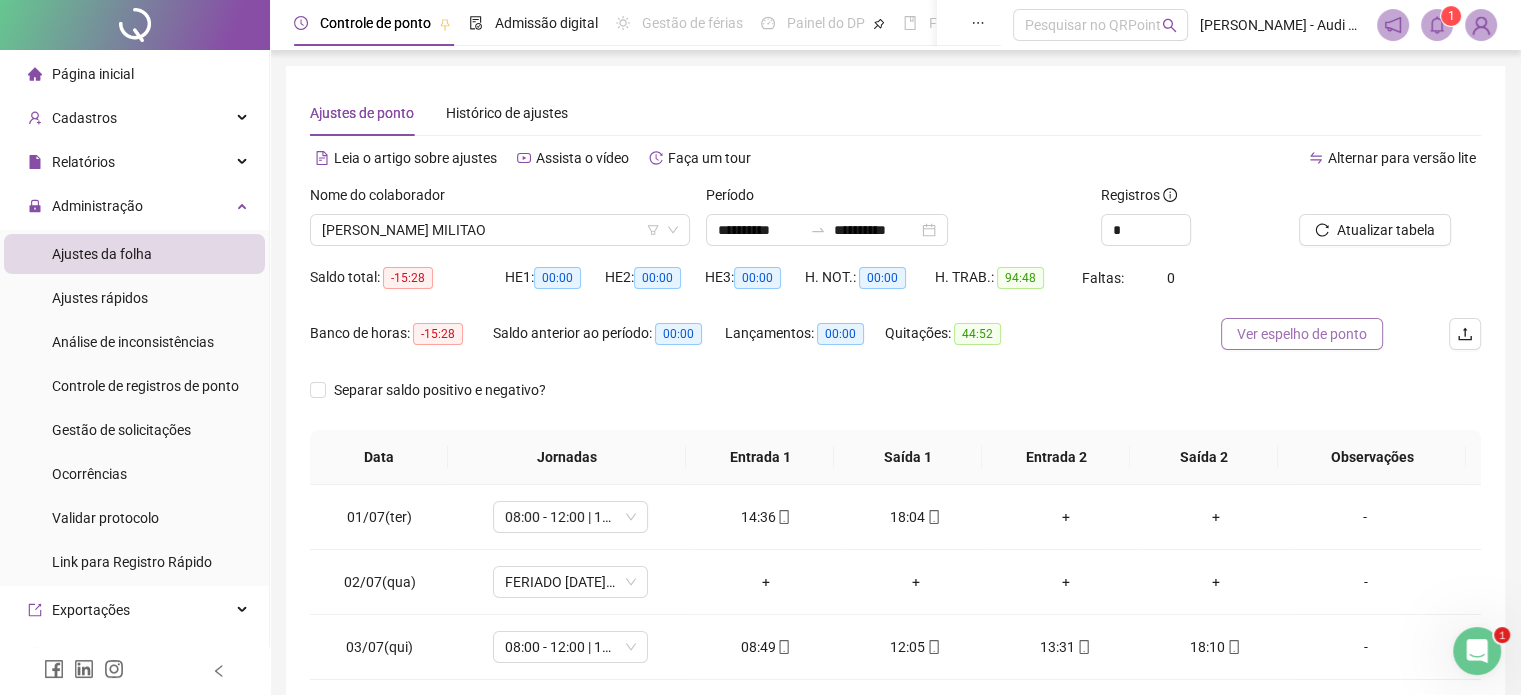 click on "Ver espelho de ponto" at bounding box center [1302, 334] 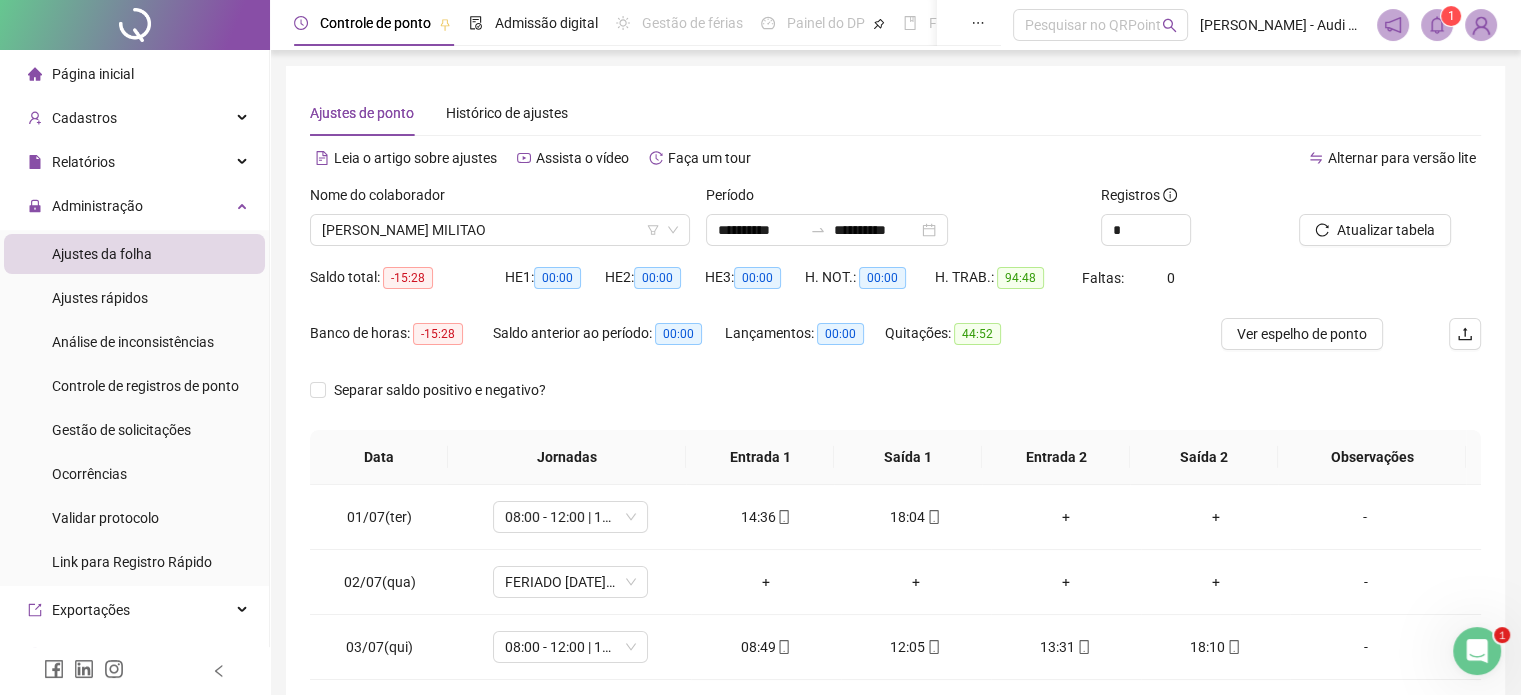 click at bounding box center (1481, 25) 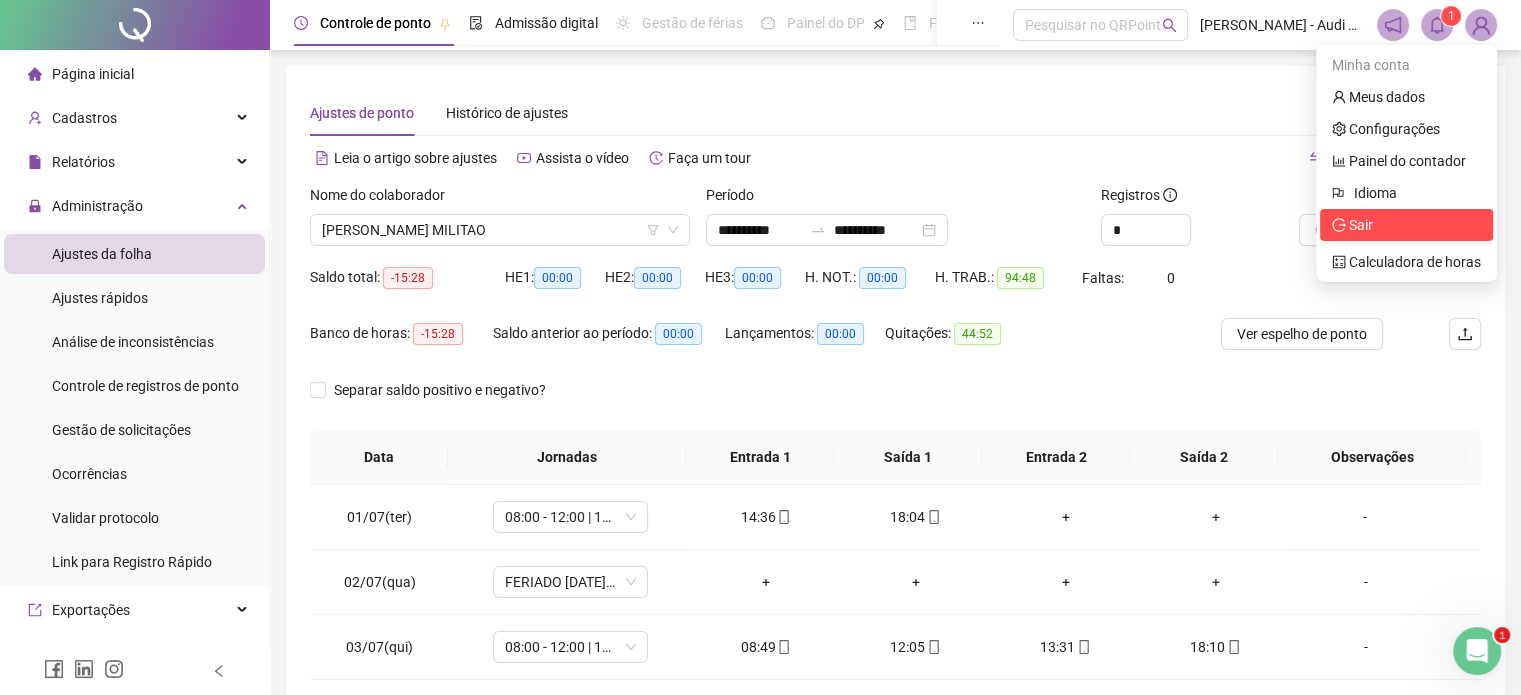 click on "Sair" at bounding box center [1406, 225] 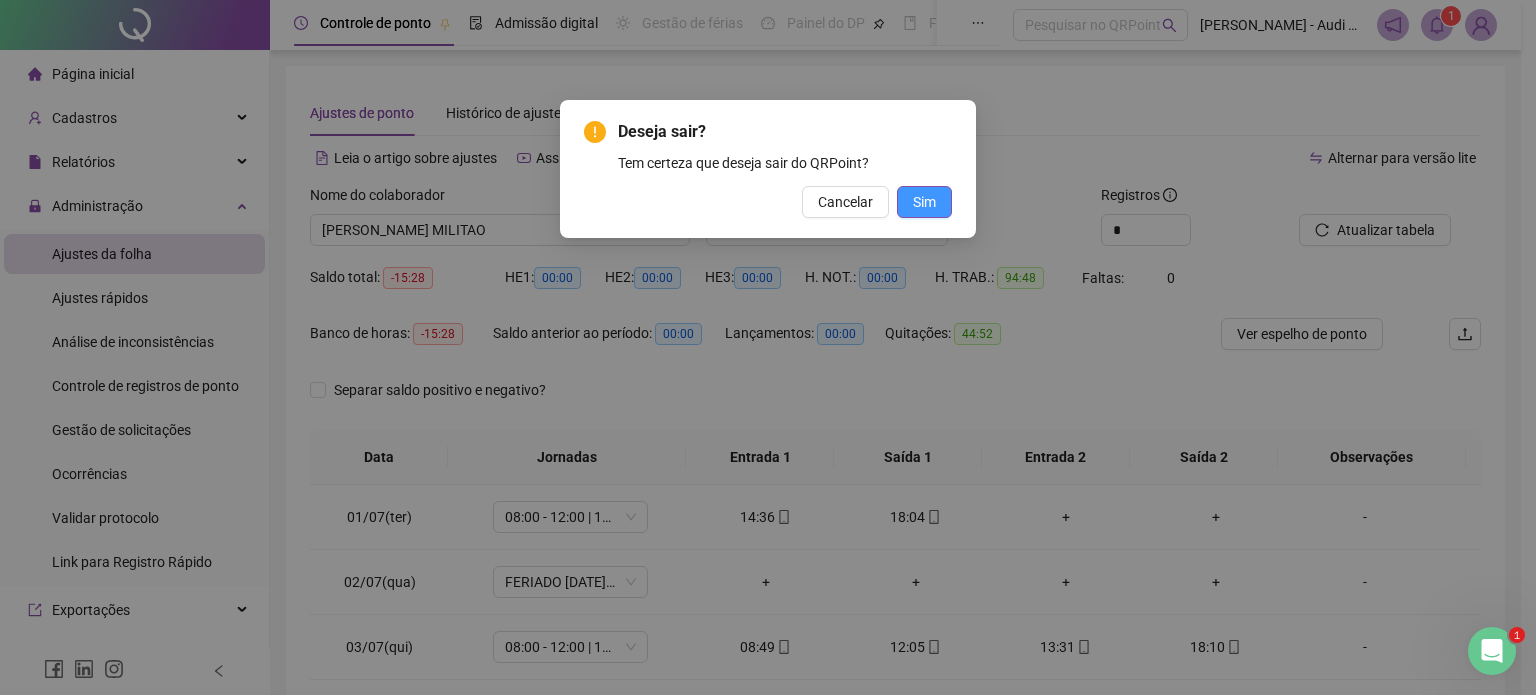 click on "Sim" at bounding box center (924, 202) 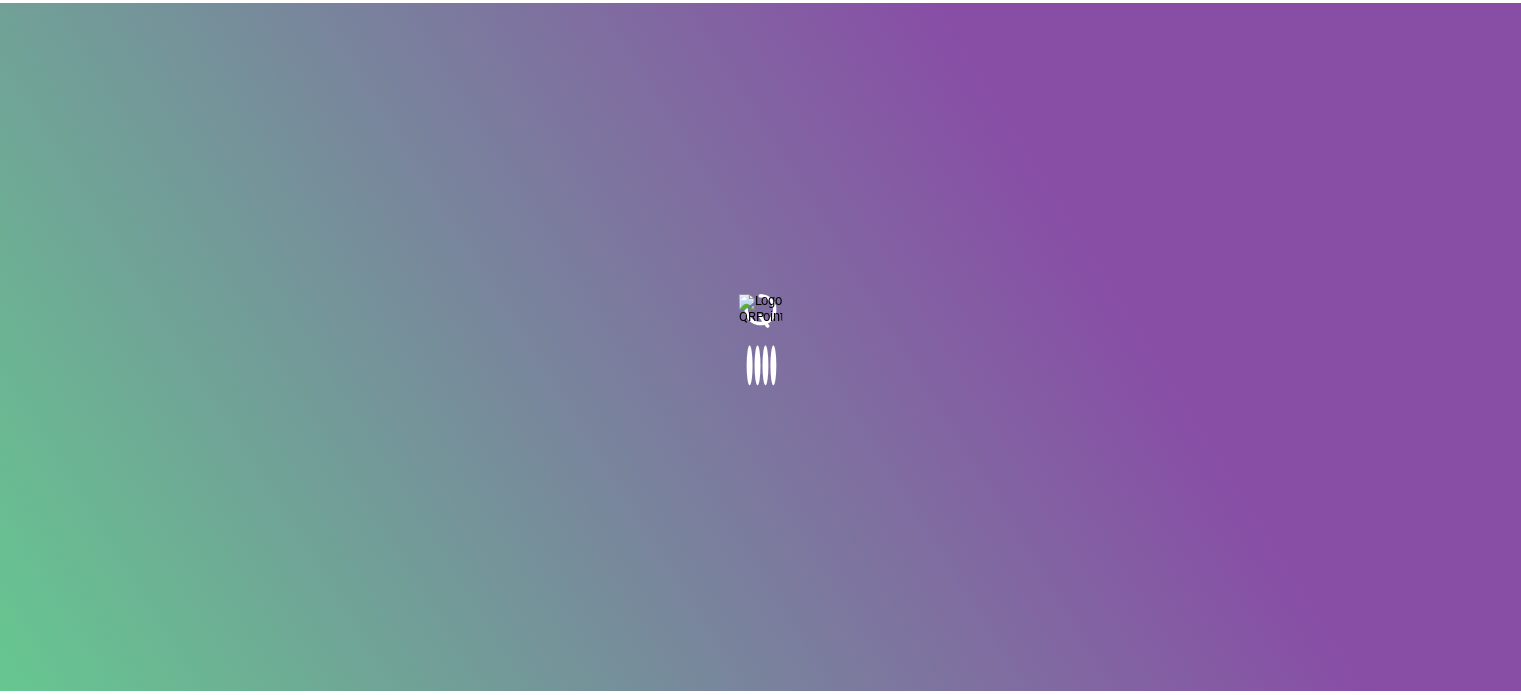 scroll, scrollTop: 0, scrollLeft: 0, axis: both 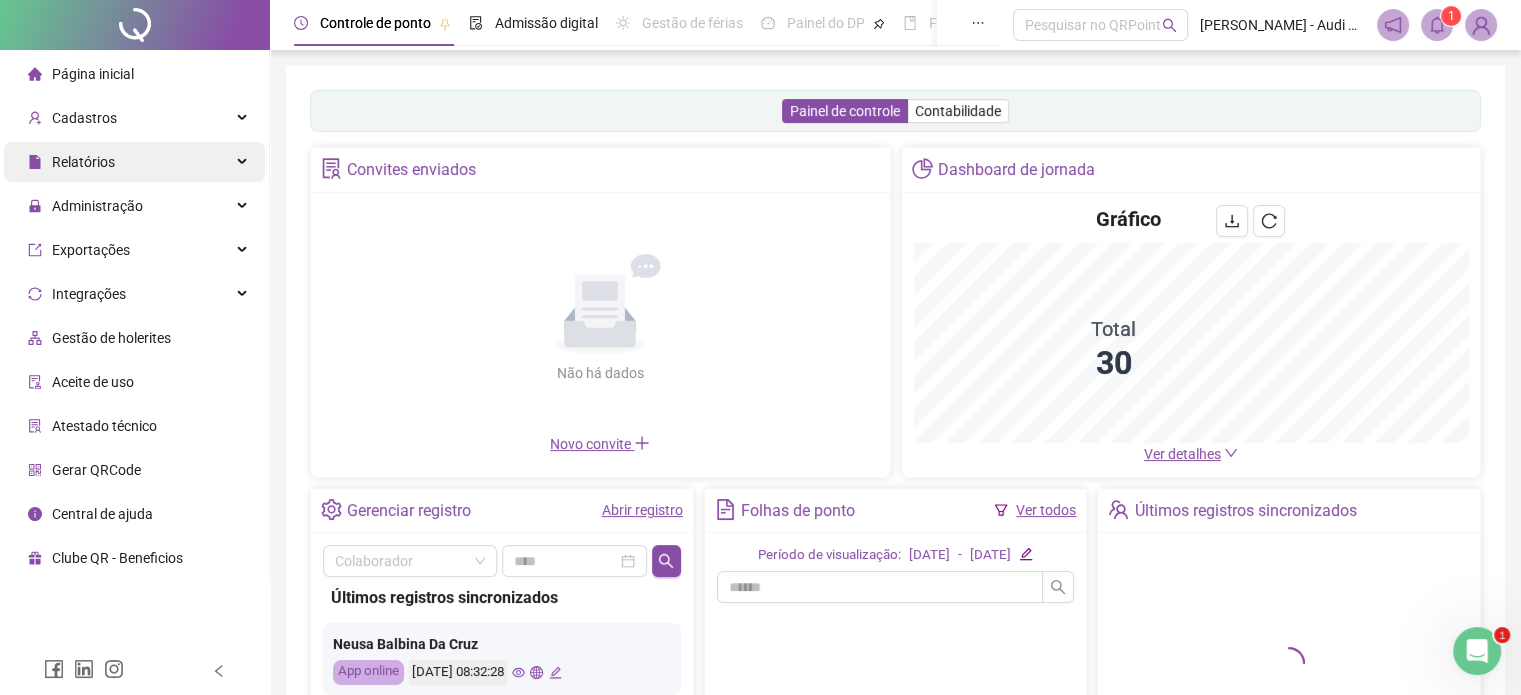 click on "Relatórios" at bounding box center [134, 162] 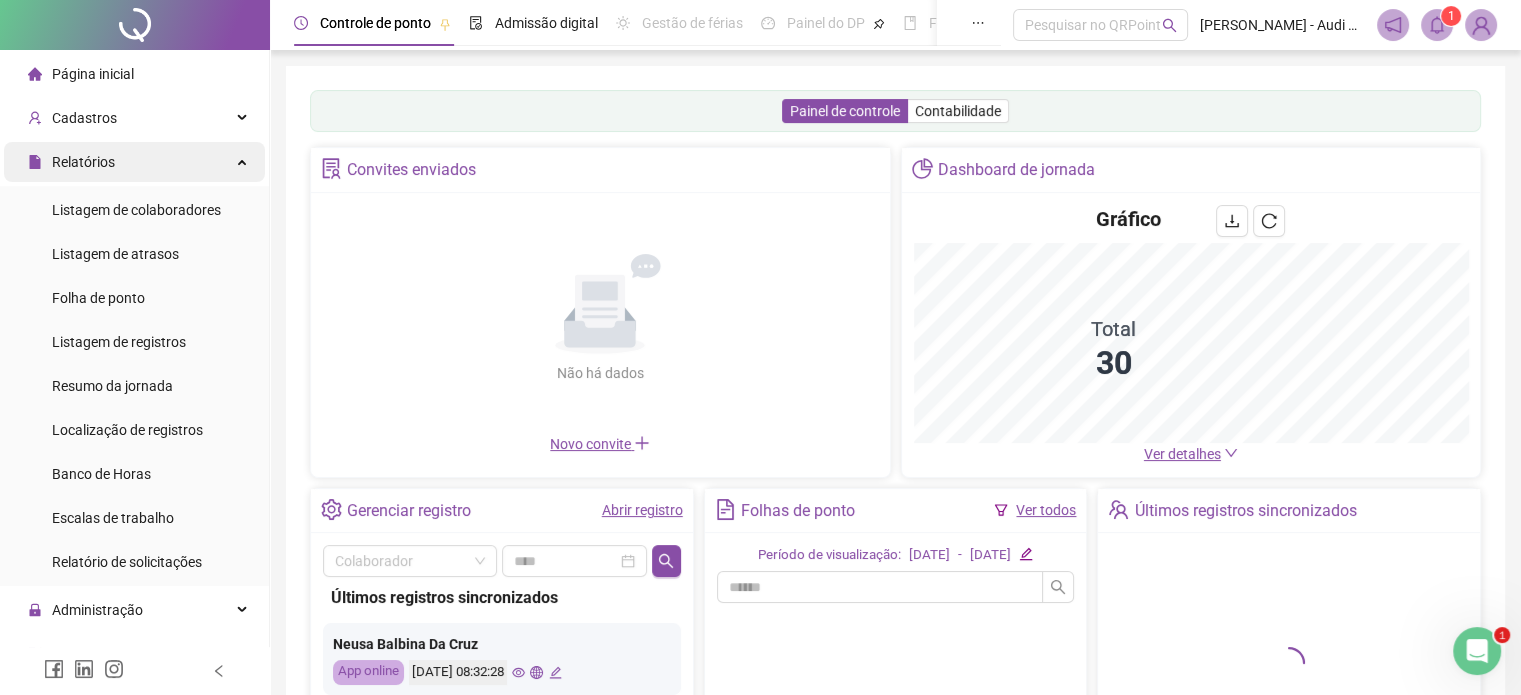 click on "Relatórios" at bounding box center [134, 162] 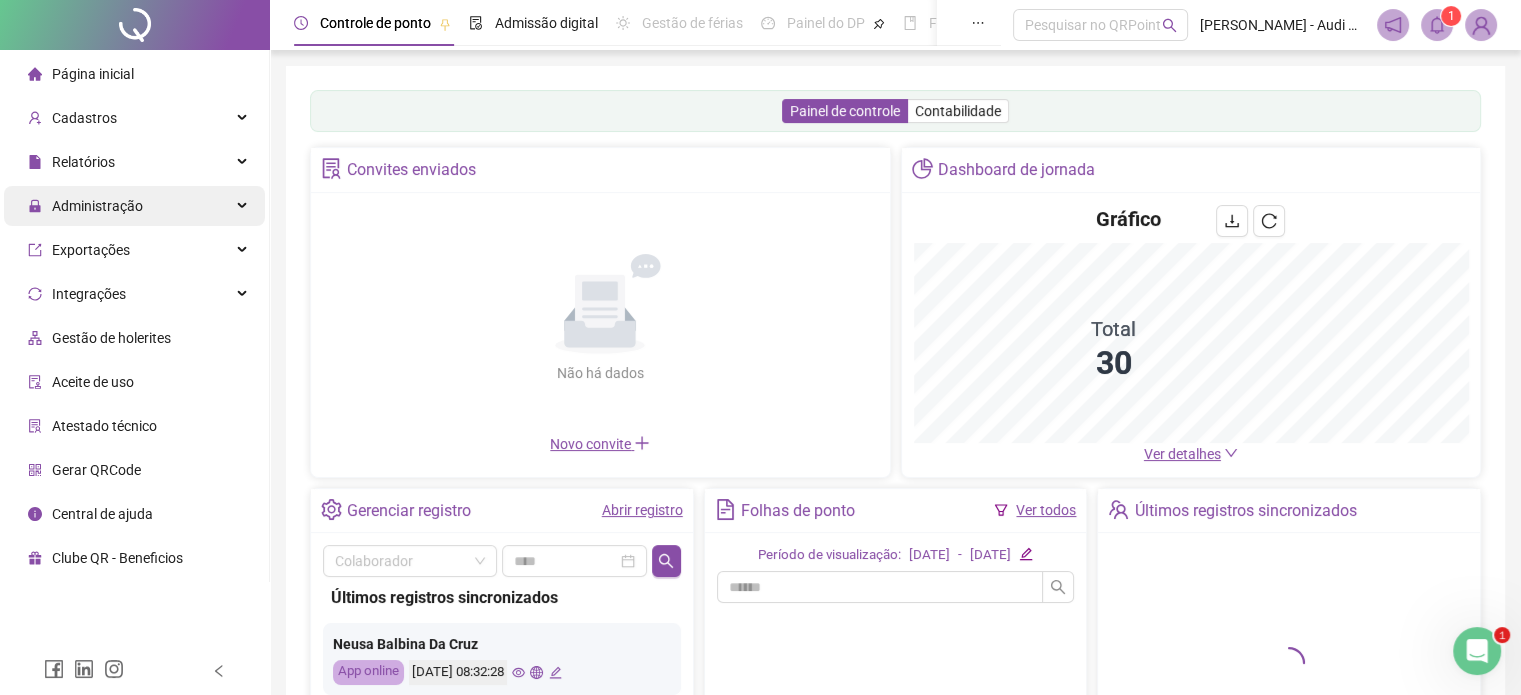 click at bounding box center [244, 206] 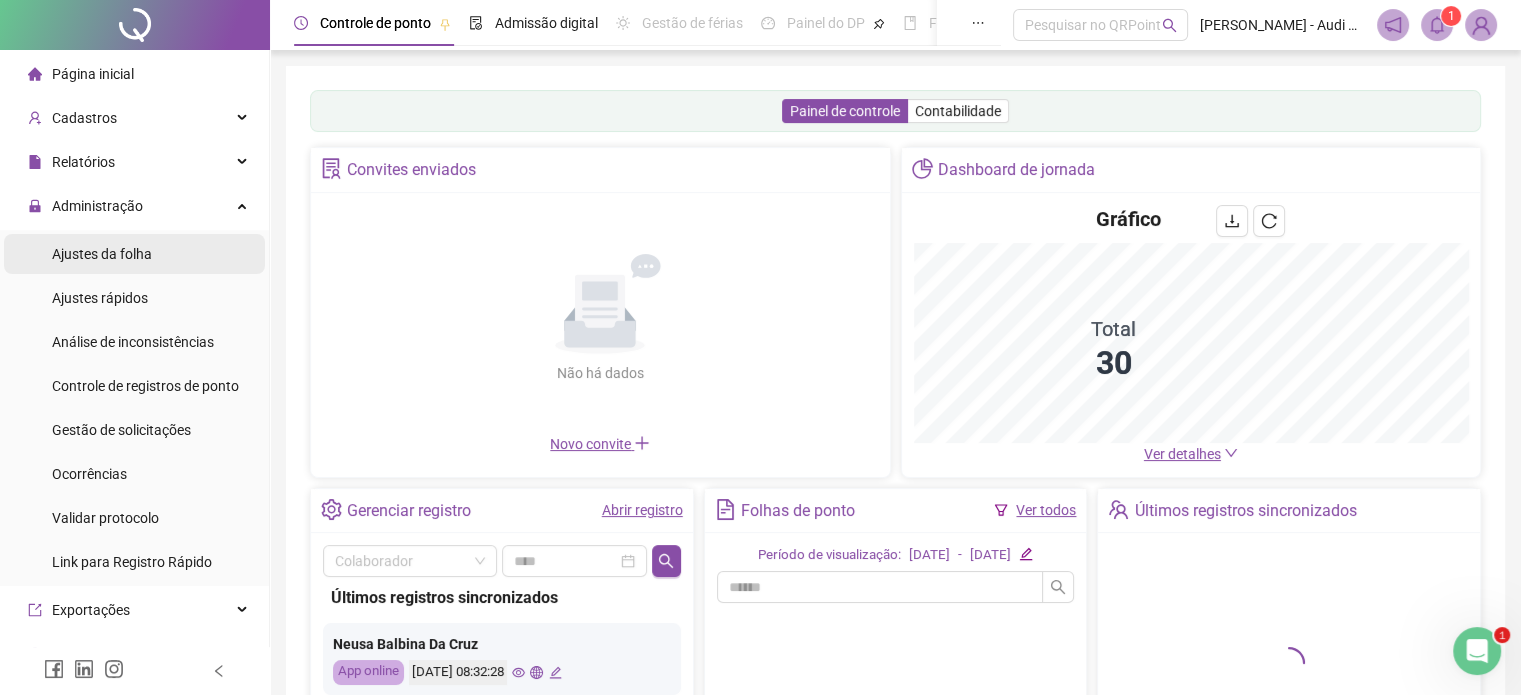 click on "Ajustes da folha" at bounding box center (134, 254) 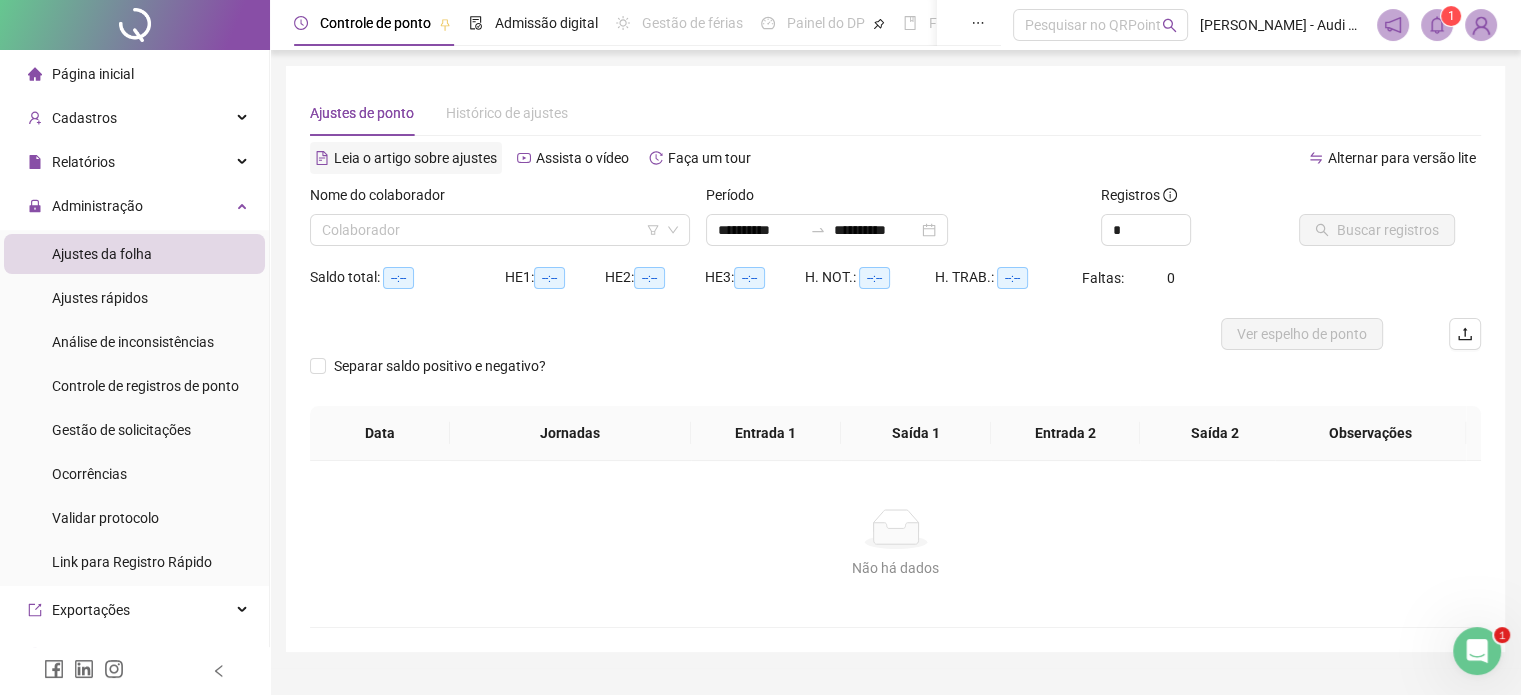 type on "**********" 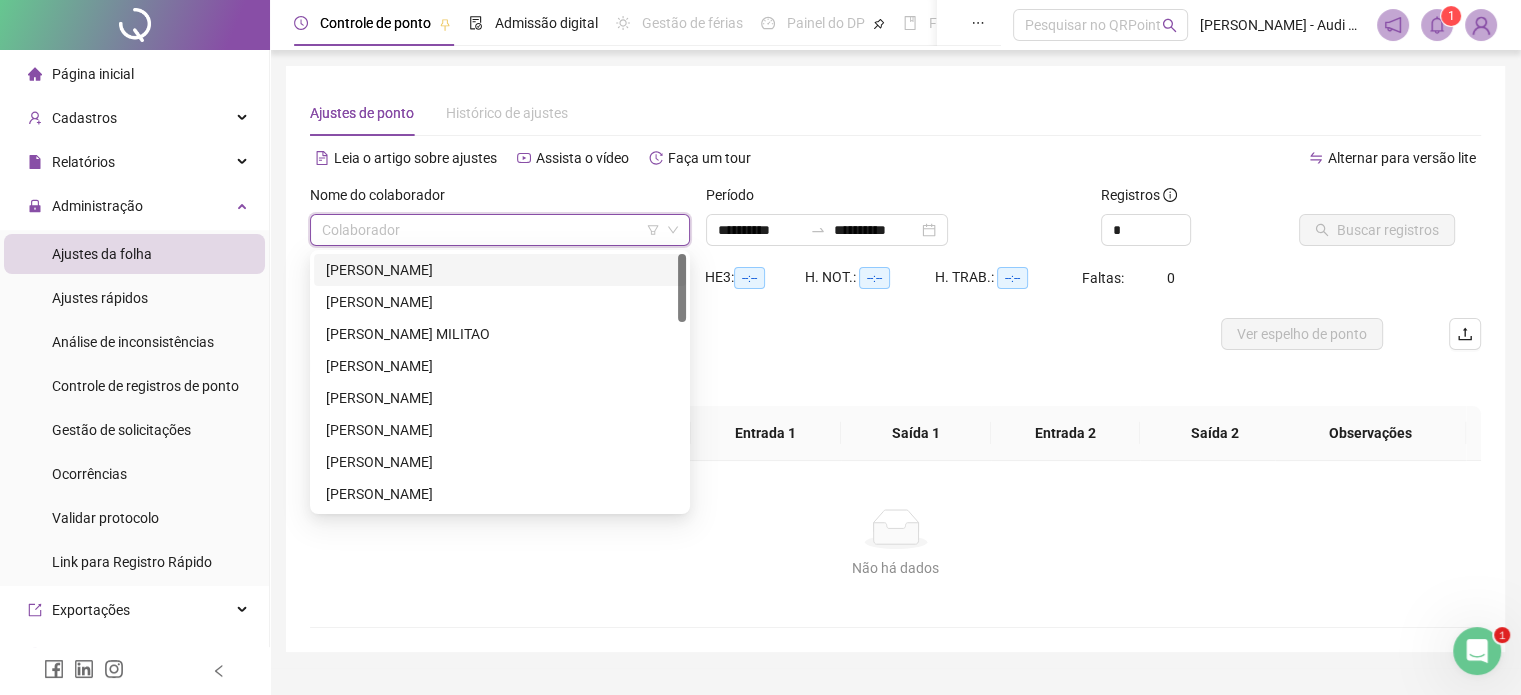 click at bounding box center [494, 230] 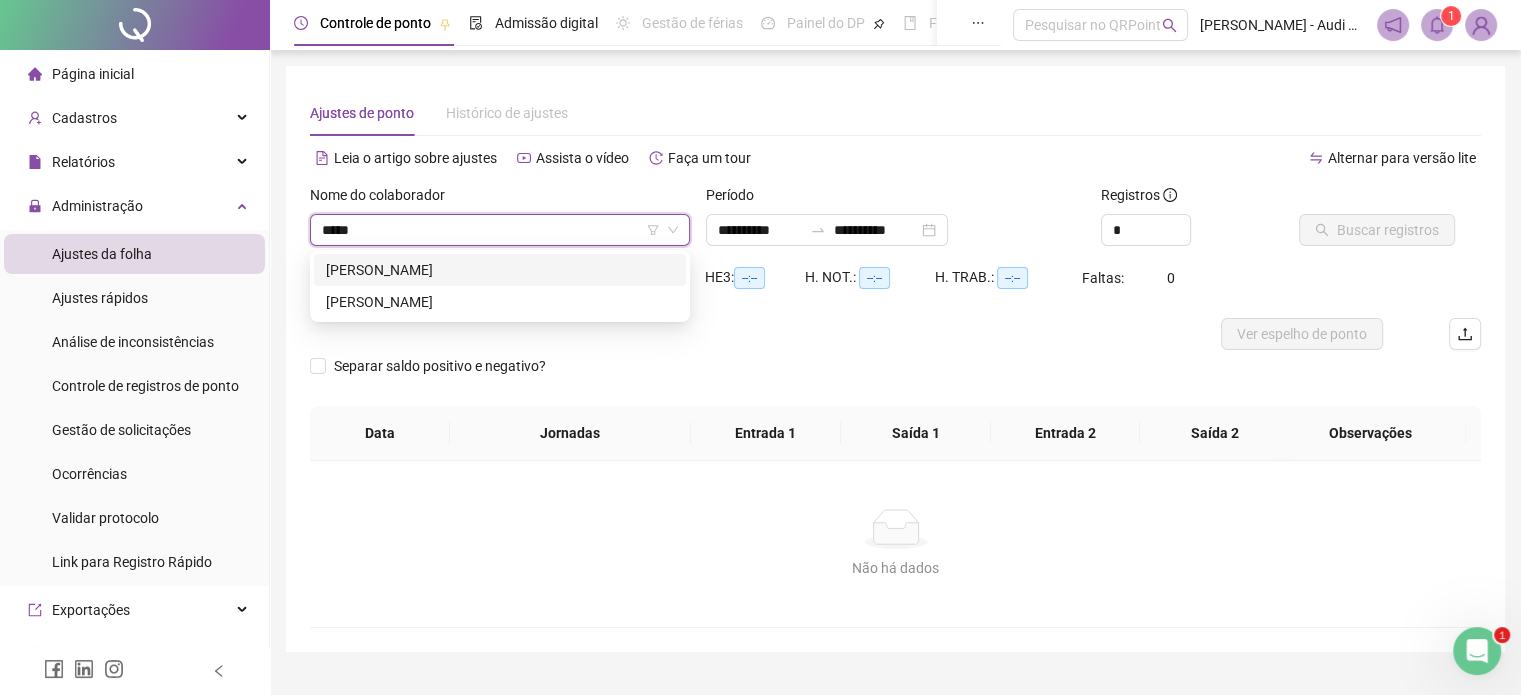 type on "******" 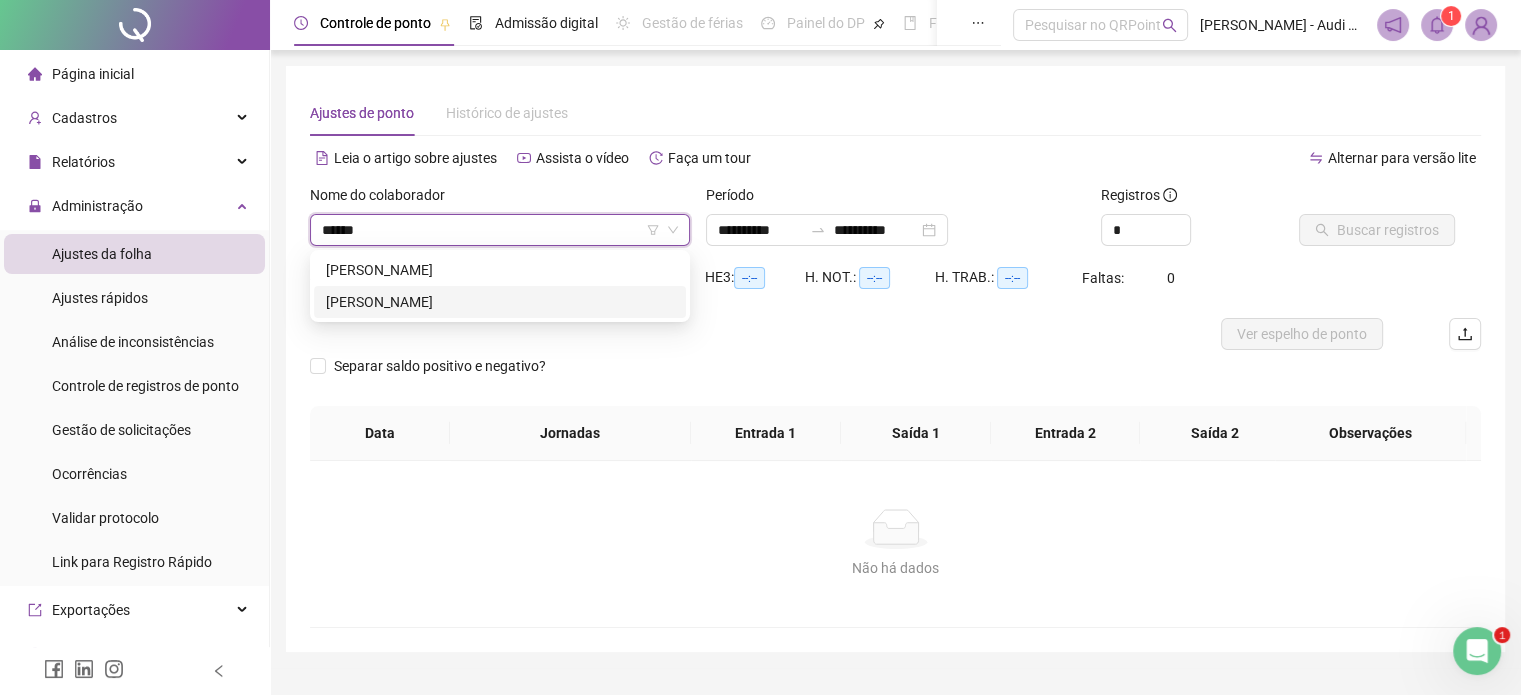 click on "[PERSON_NAME]" at bounding box center (500, 302) 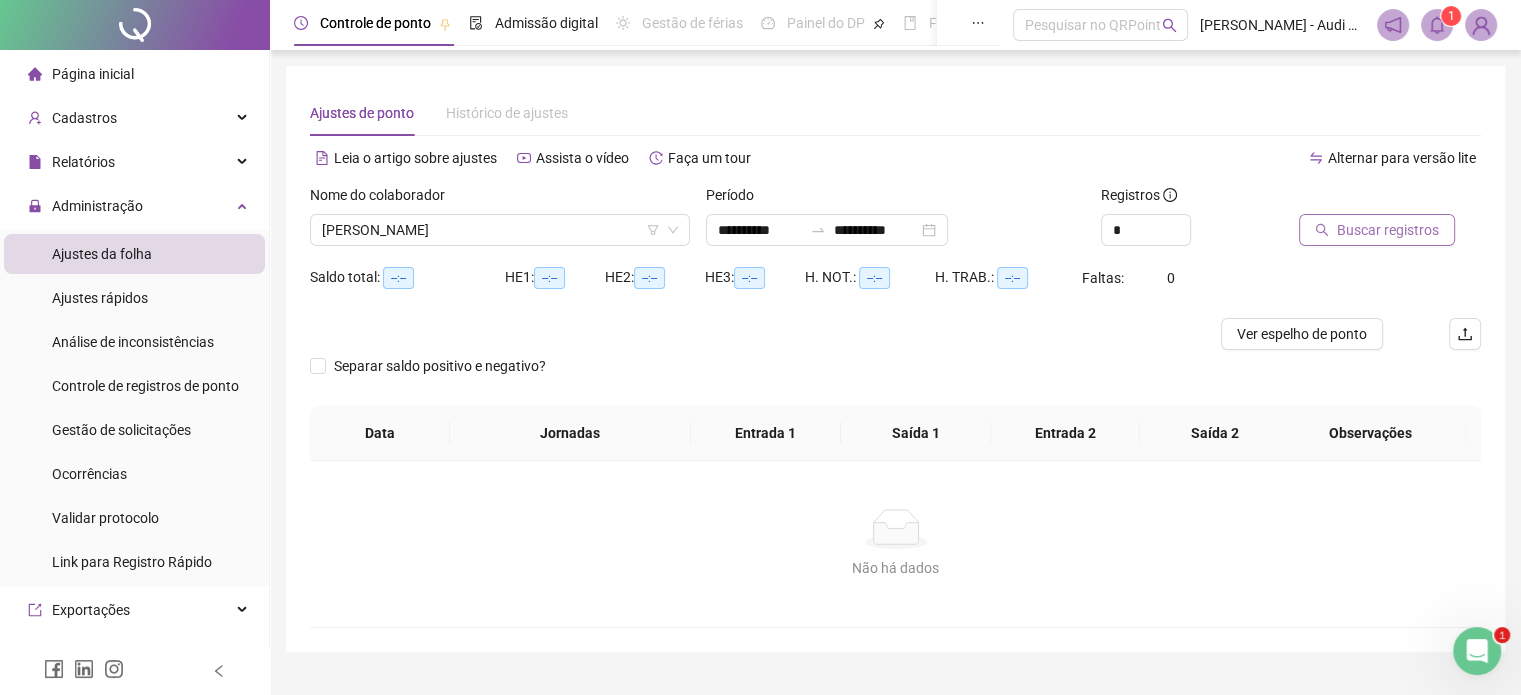 click on "Buscar registros" at bounding box center (1388, 230) 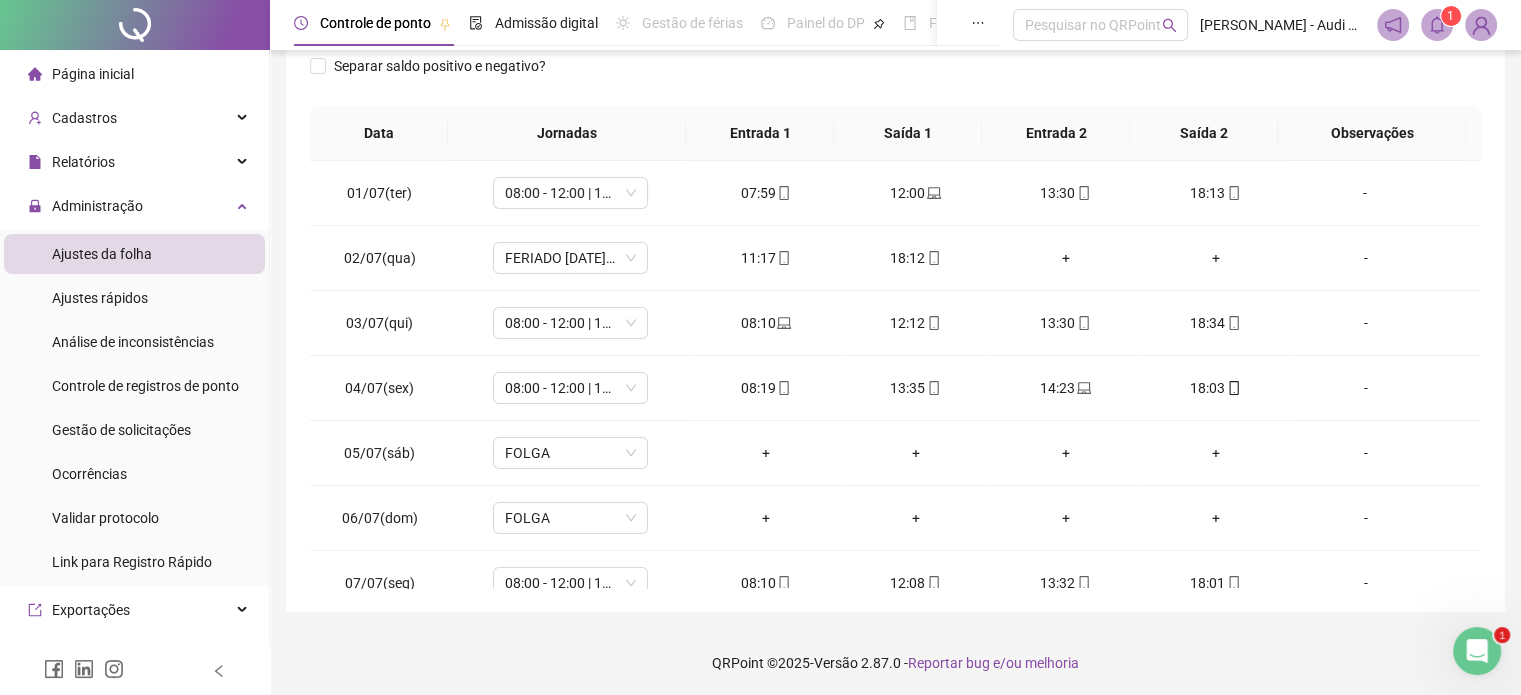 scroll, scrollTop: 326, scrollLeft: 0, axis: vertical 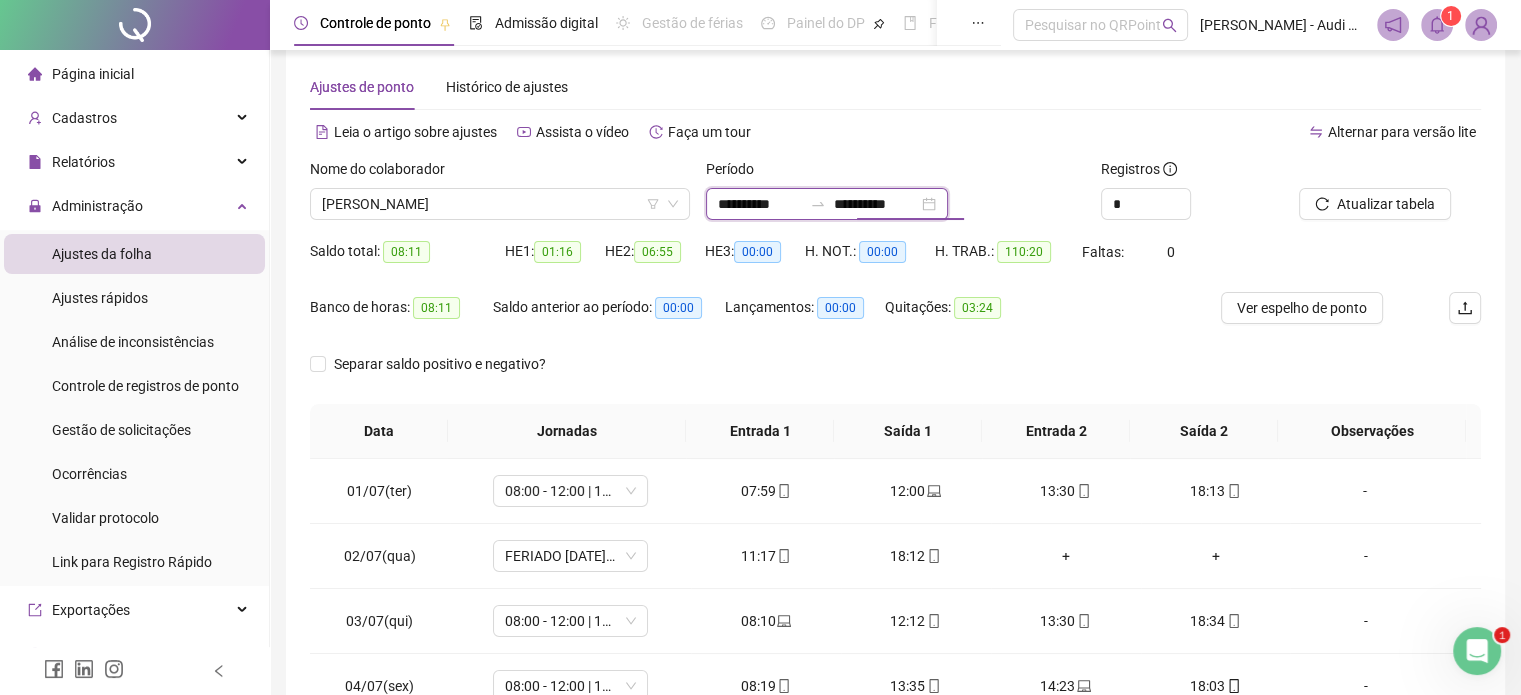 click on "**********" at bounding box center (876, 204) 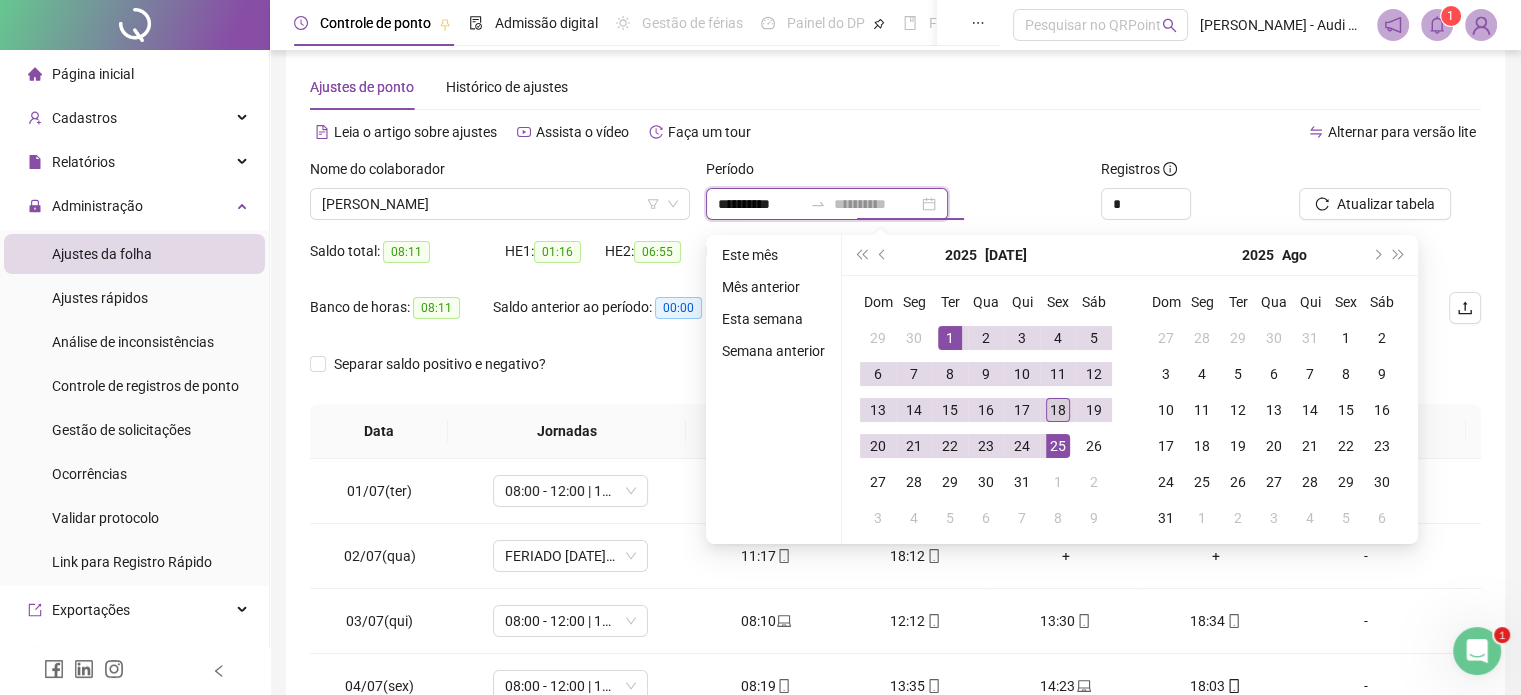 type on "**********" 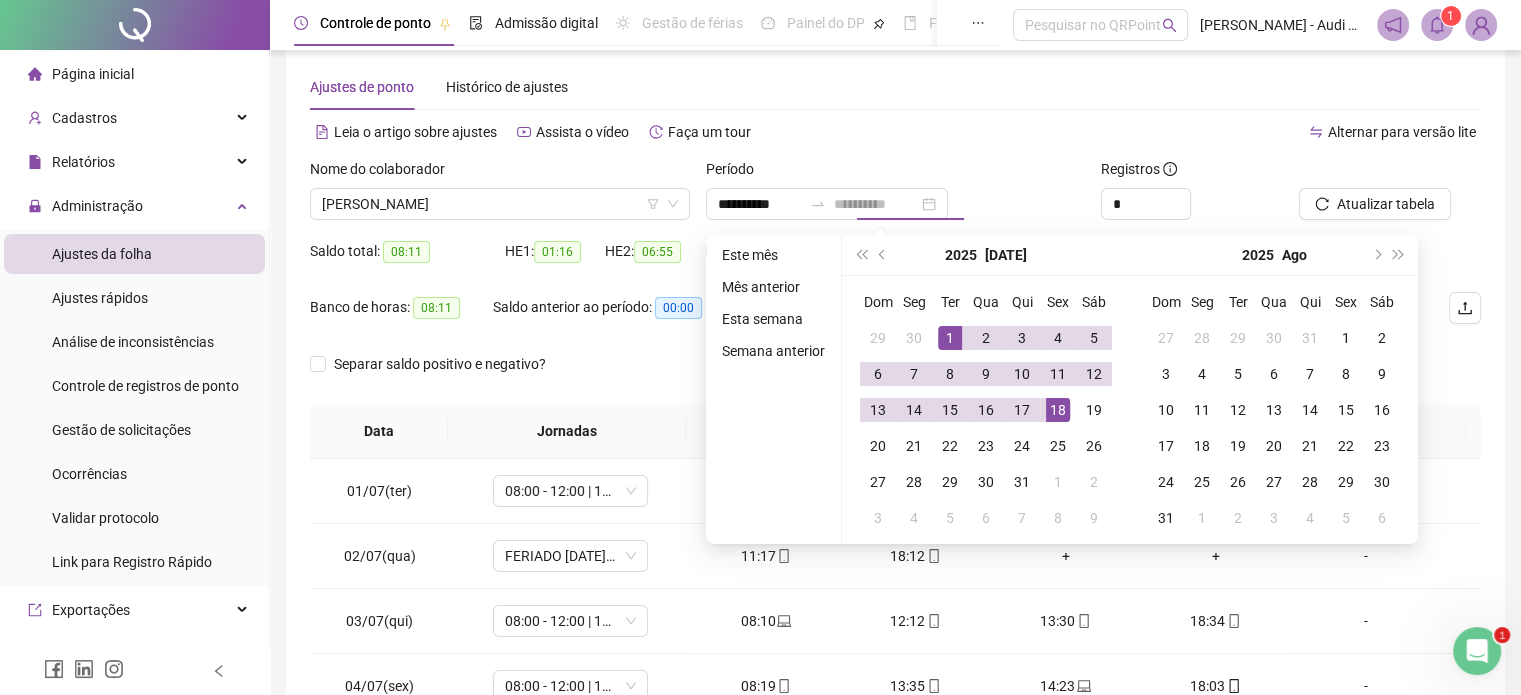 click on "18" at bounding box center (1058, 410) 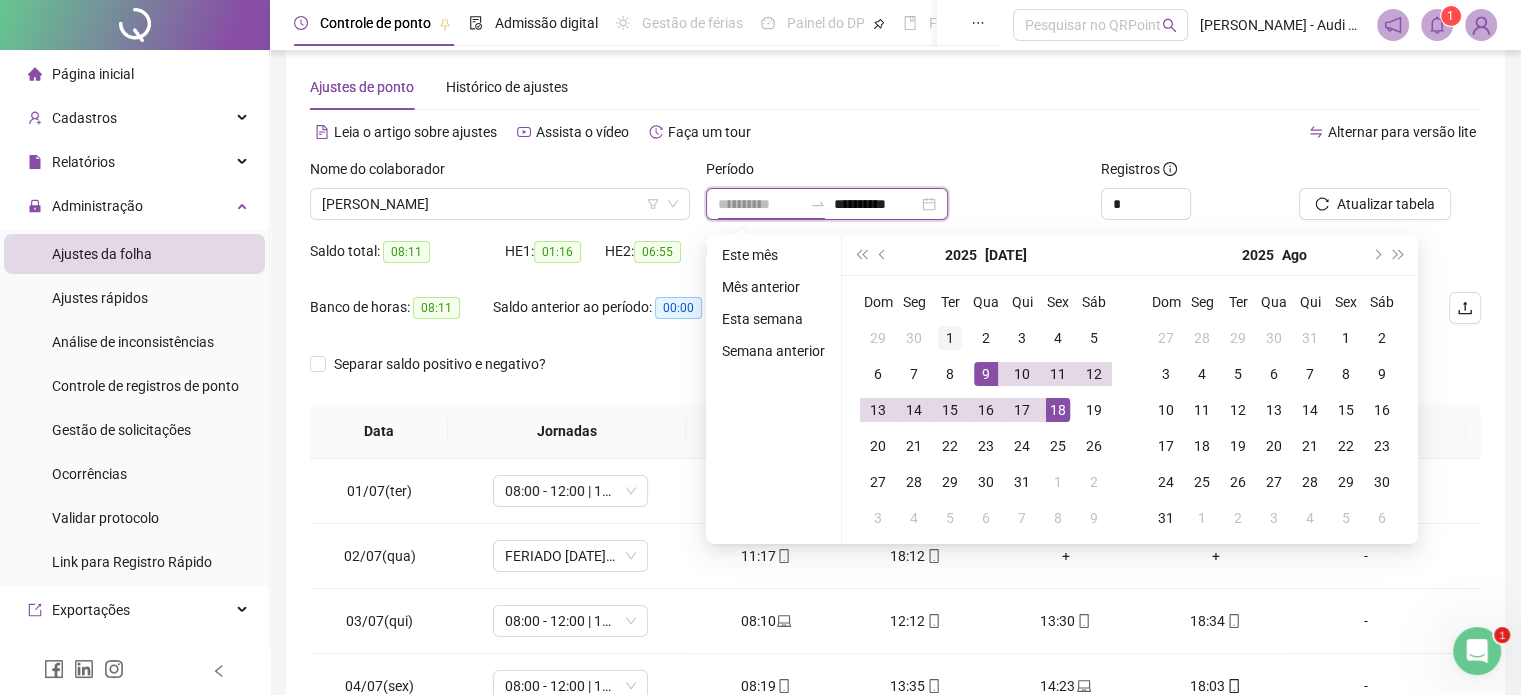 type on "**********" 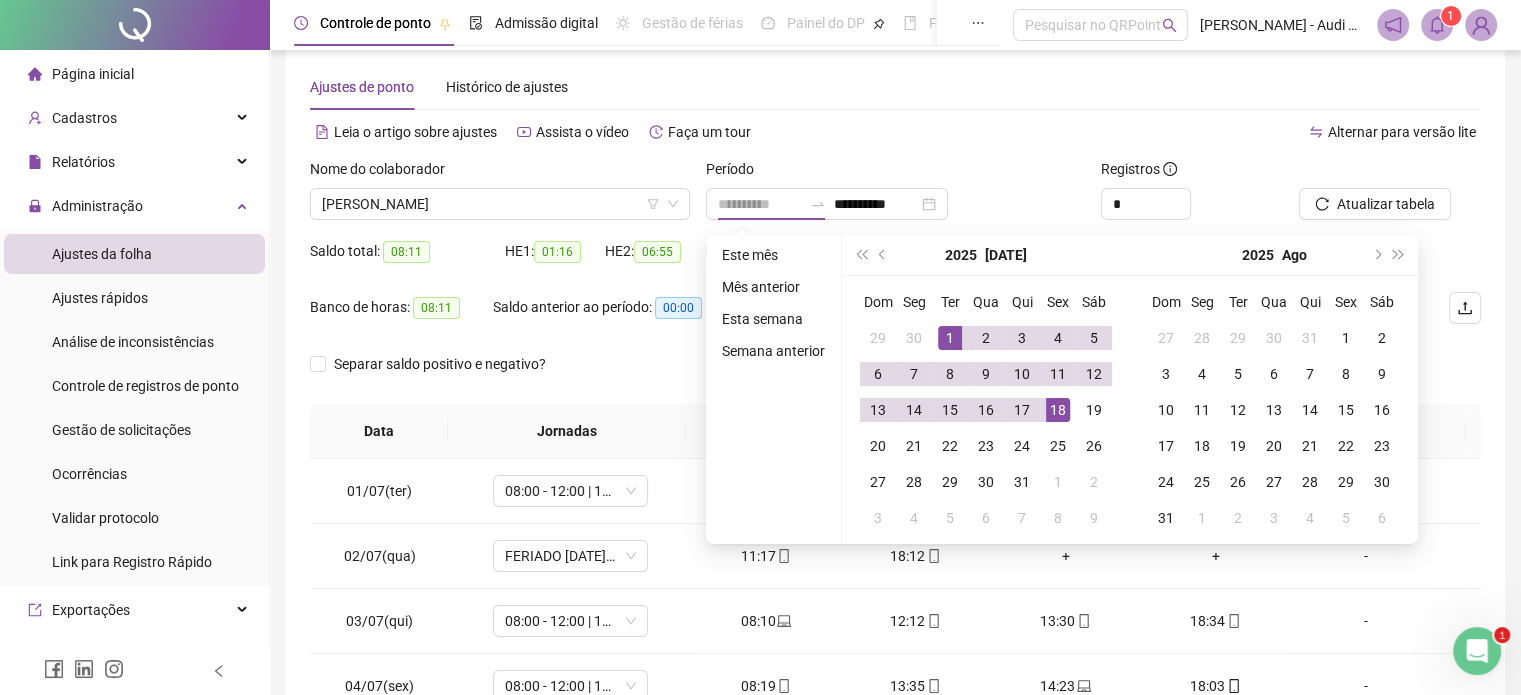 click on "1" at bounding box center [950, 338] 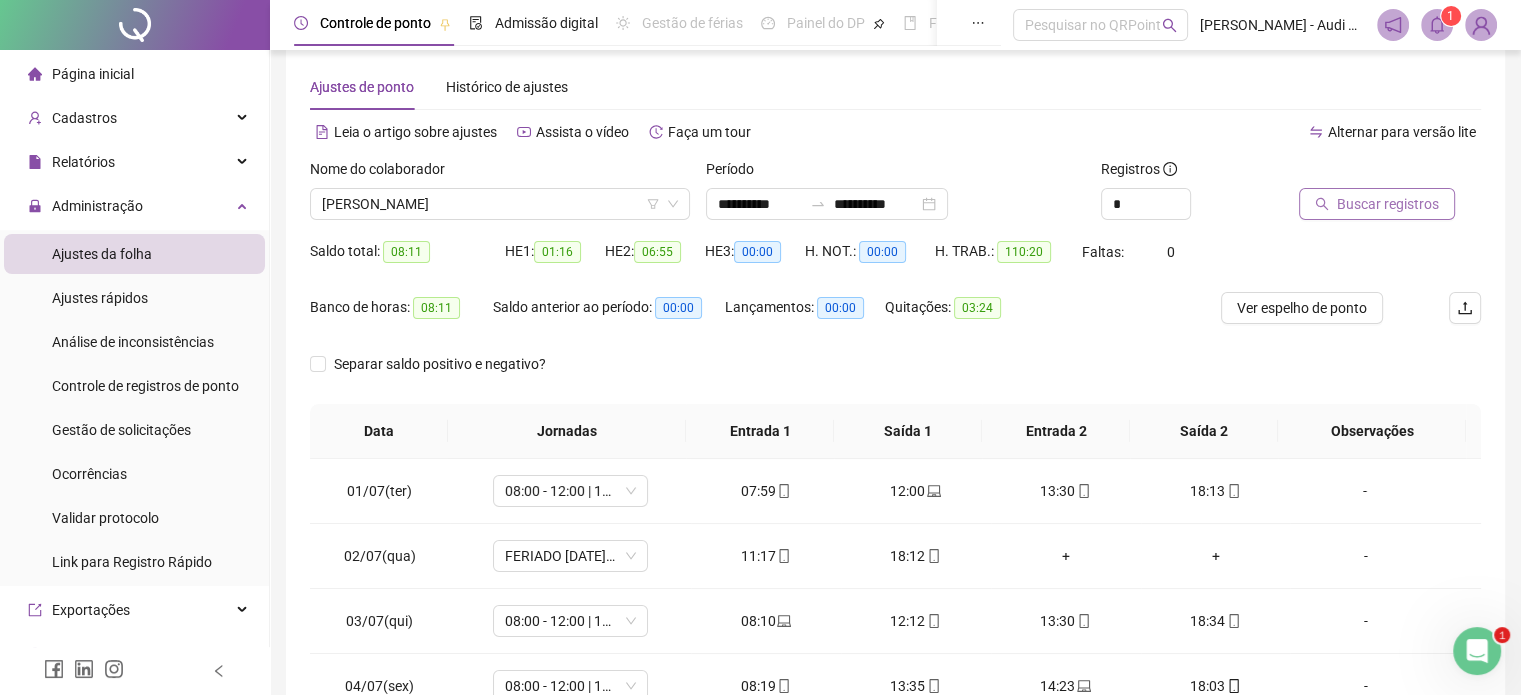 click on "Buscar registros" at bounding box center (1388, 204) 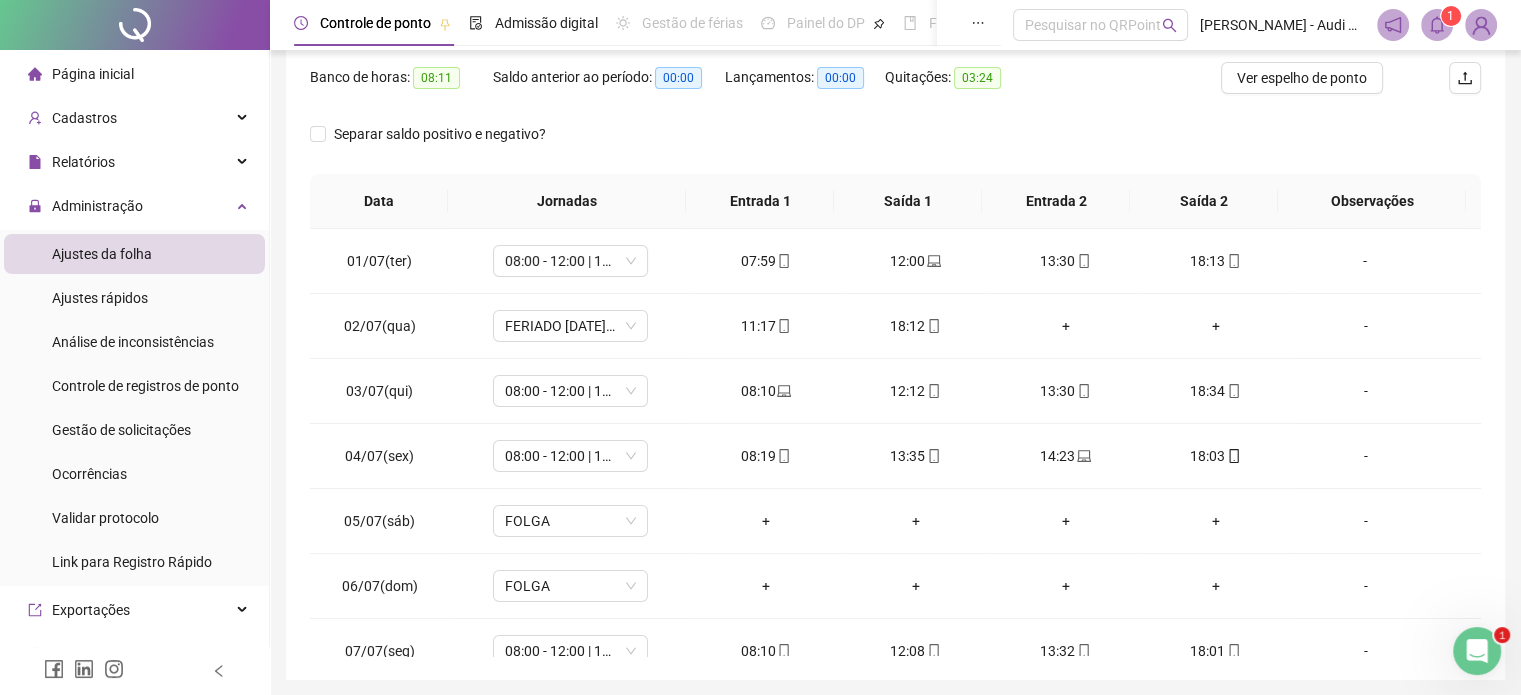 scroll, scrollTop: 326, scrollLeft: 0, axis: vertical 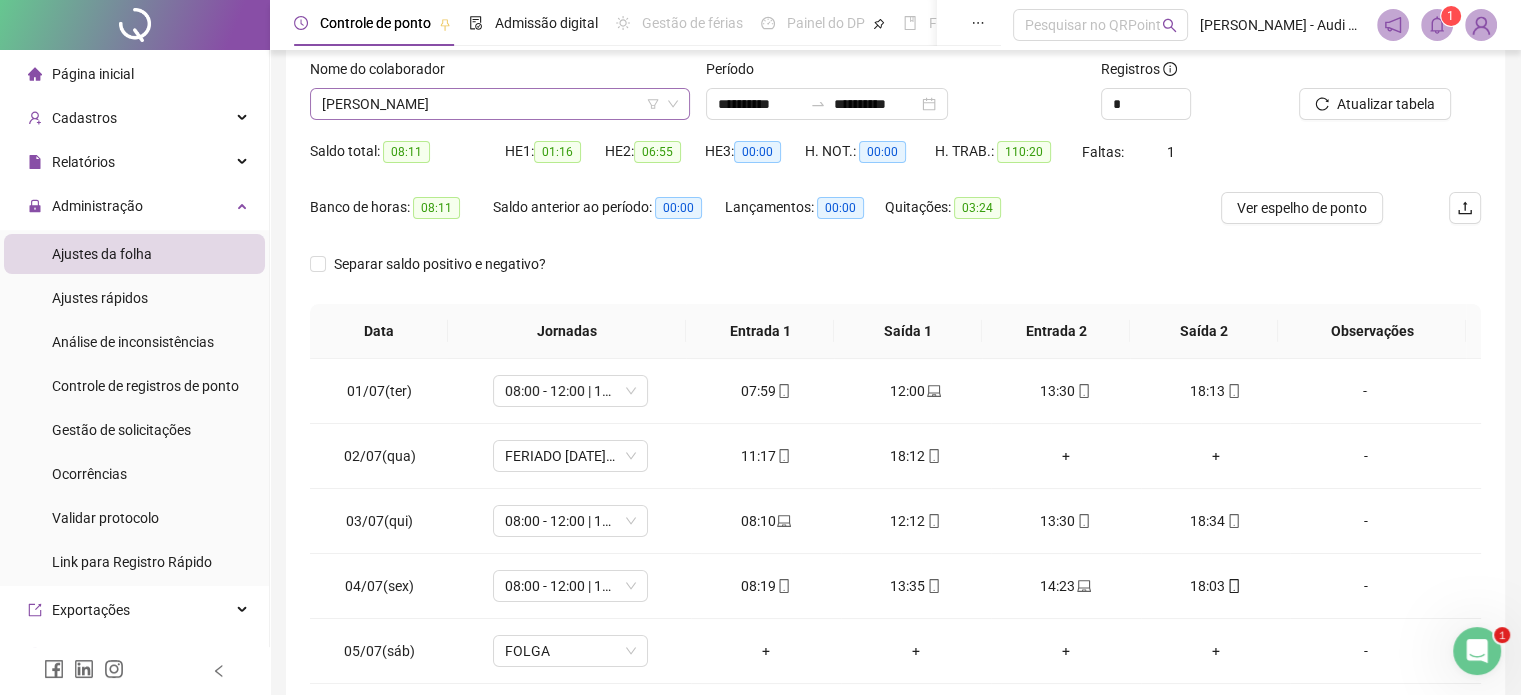 click on "[PERSON_NAME]" at bounding box center (500, 104) 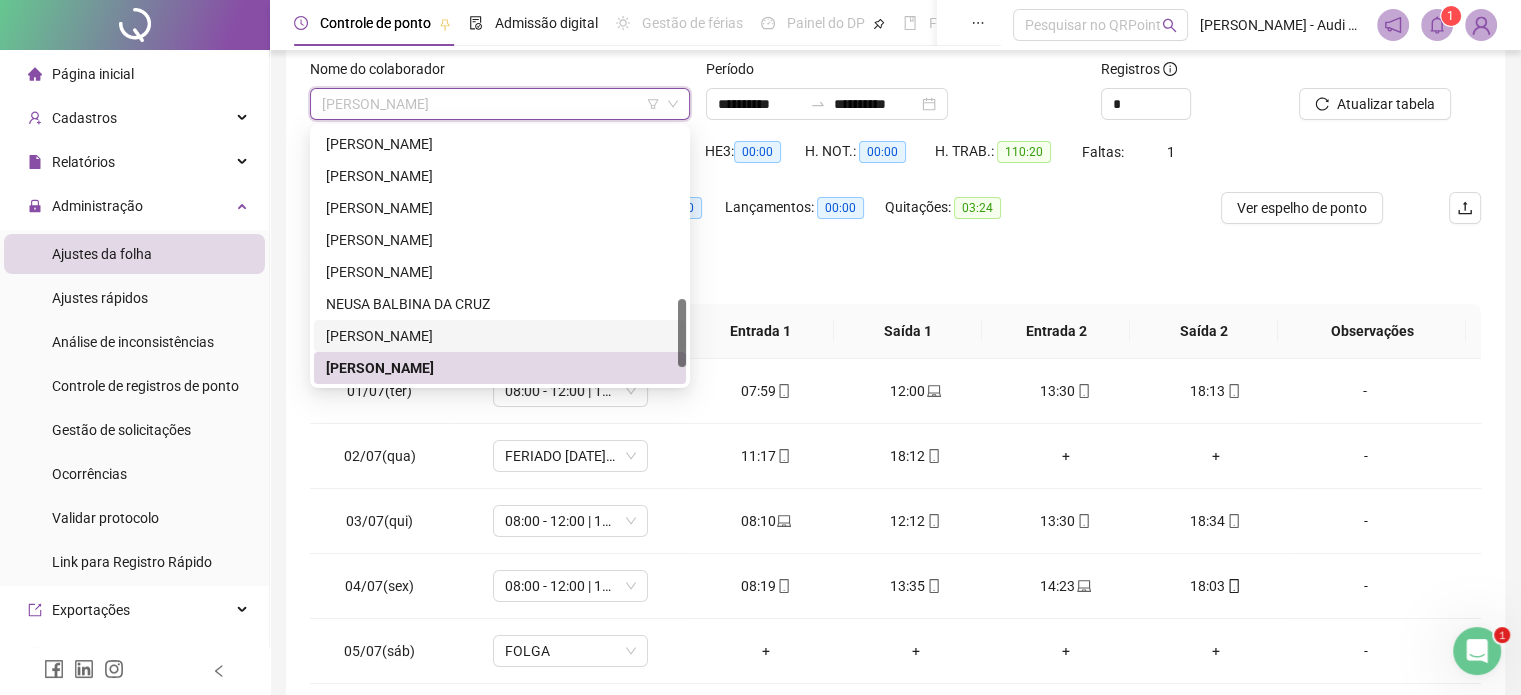 scroll, scrollTop: 704, scrollLeft: 0, axis: vertical 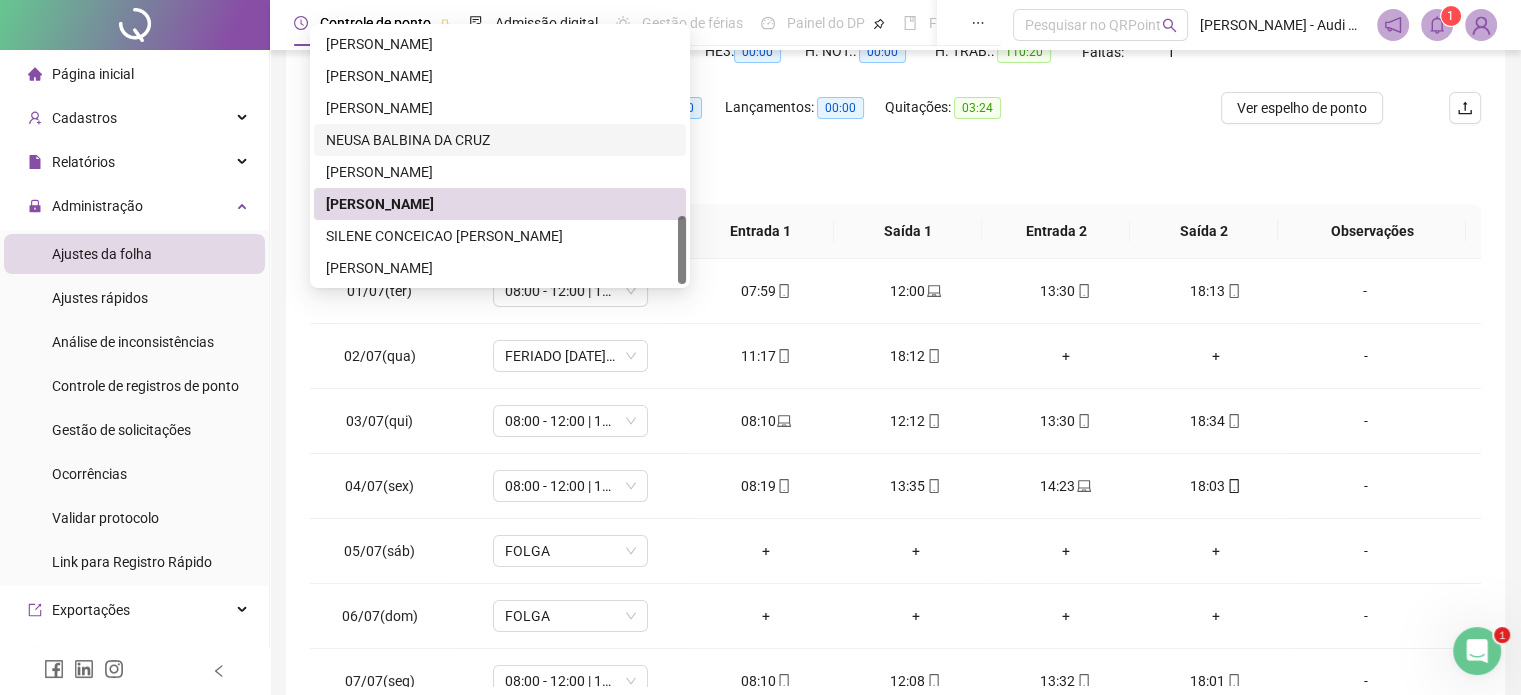 click on "NEUSA BALBINA DA CRUZ" at bounding box center [500, 140] 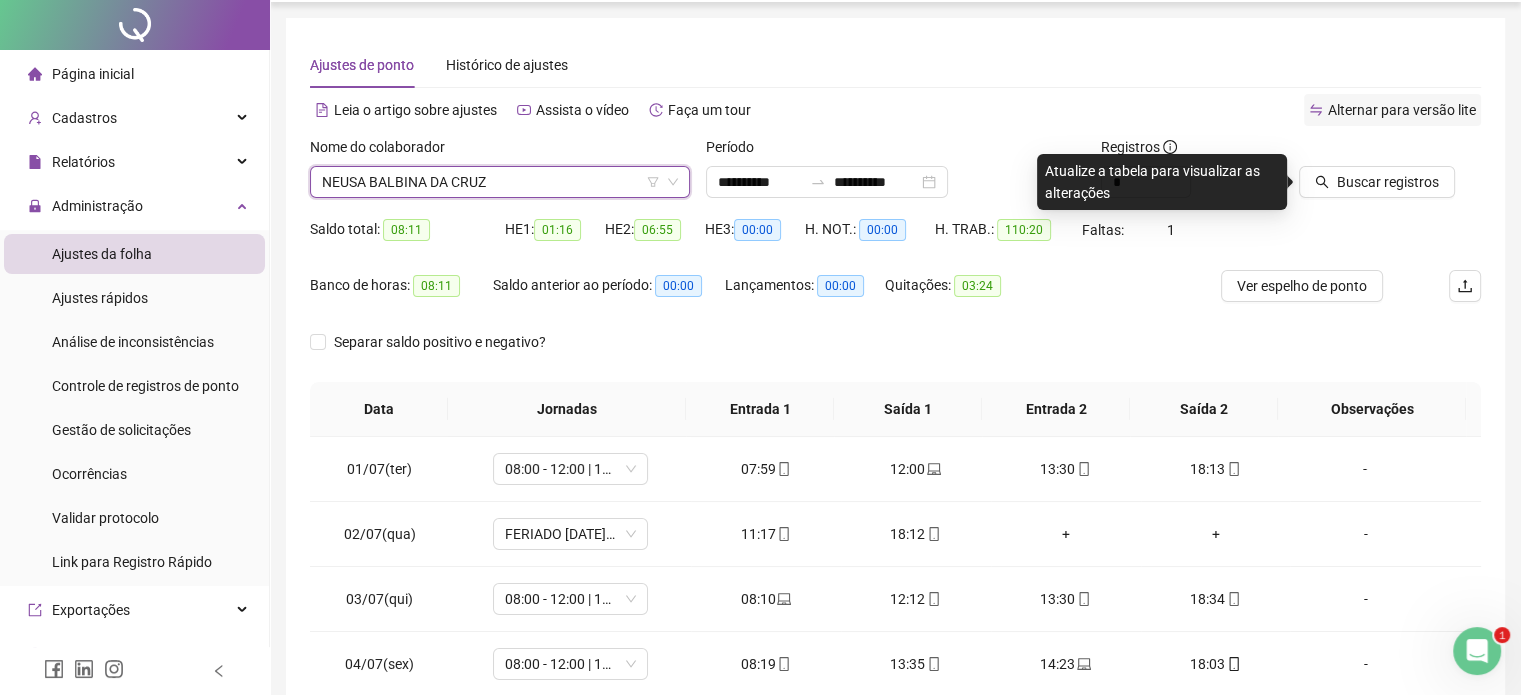 scroll, scrollTop: 0, scrollLeft: 0, axis: both 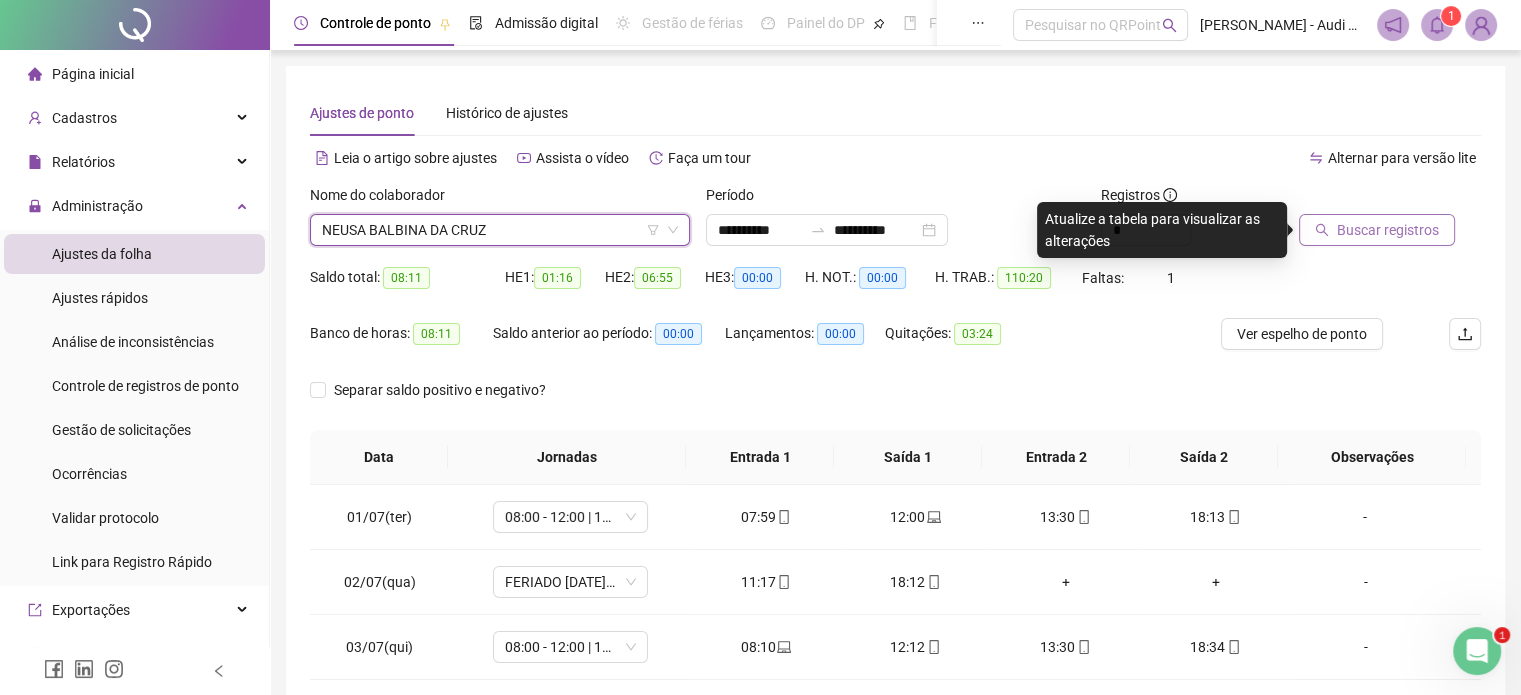 click on "Buscar registros" at bounding box center (1388, 230) 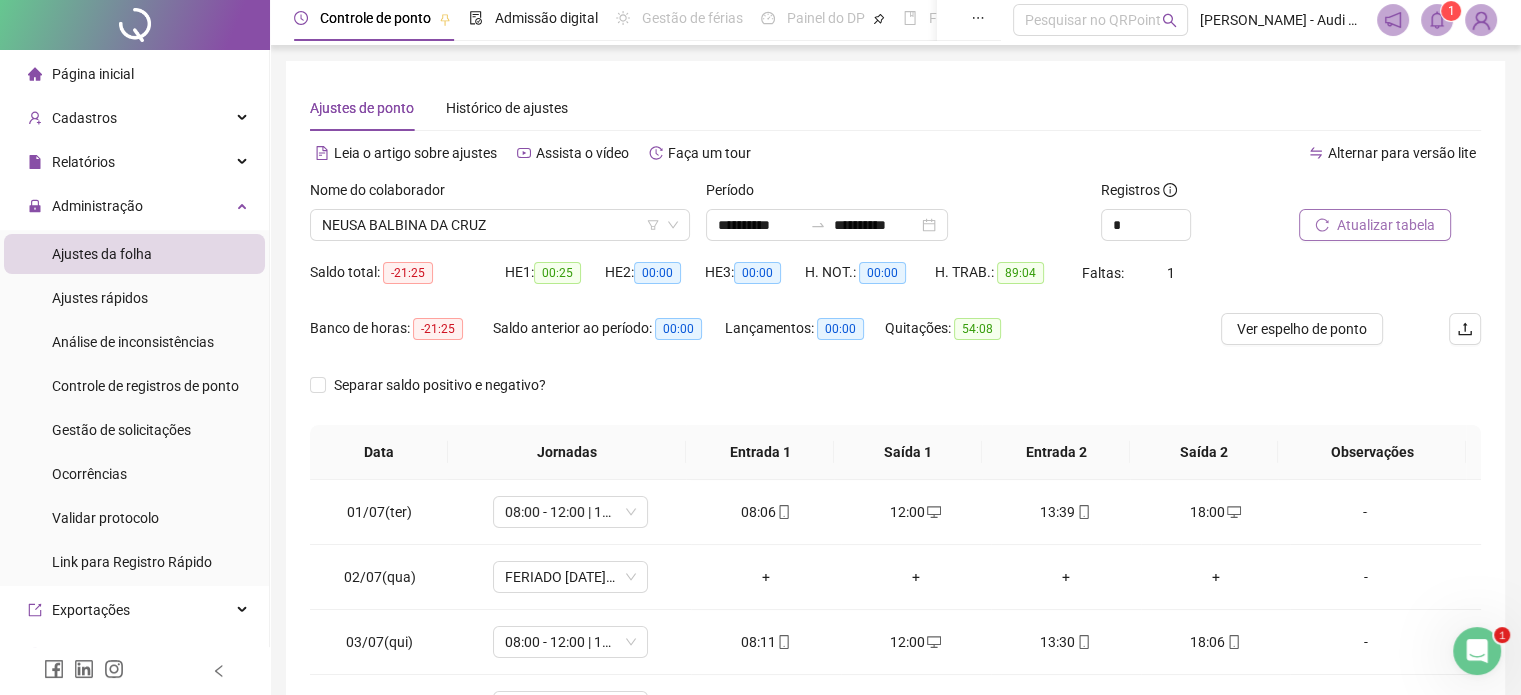 scroll, scrollTop: 0, scrollLeft: 0, axis: both 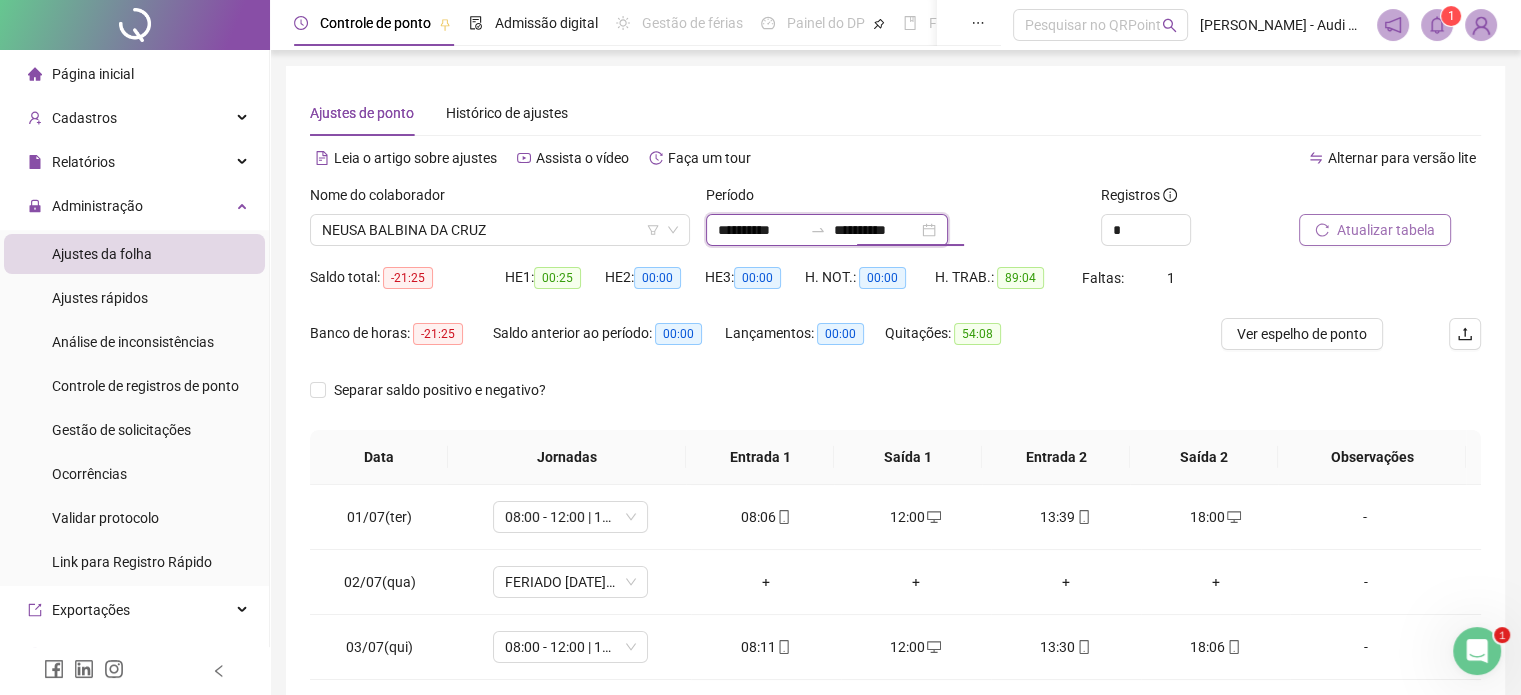 click on "**********" at bounding box center [876, 230] 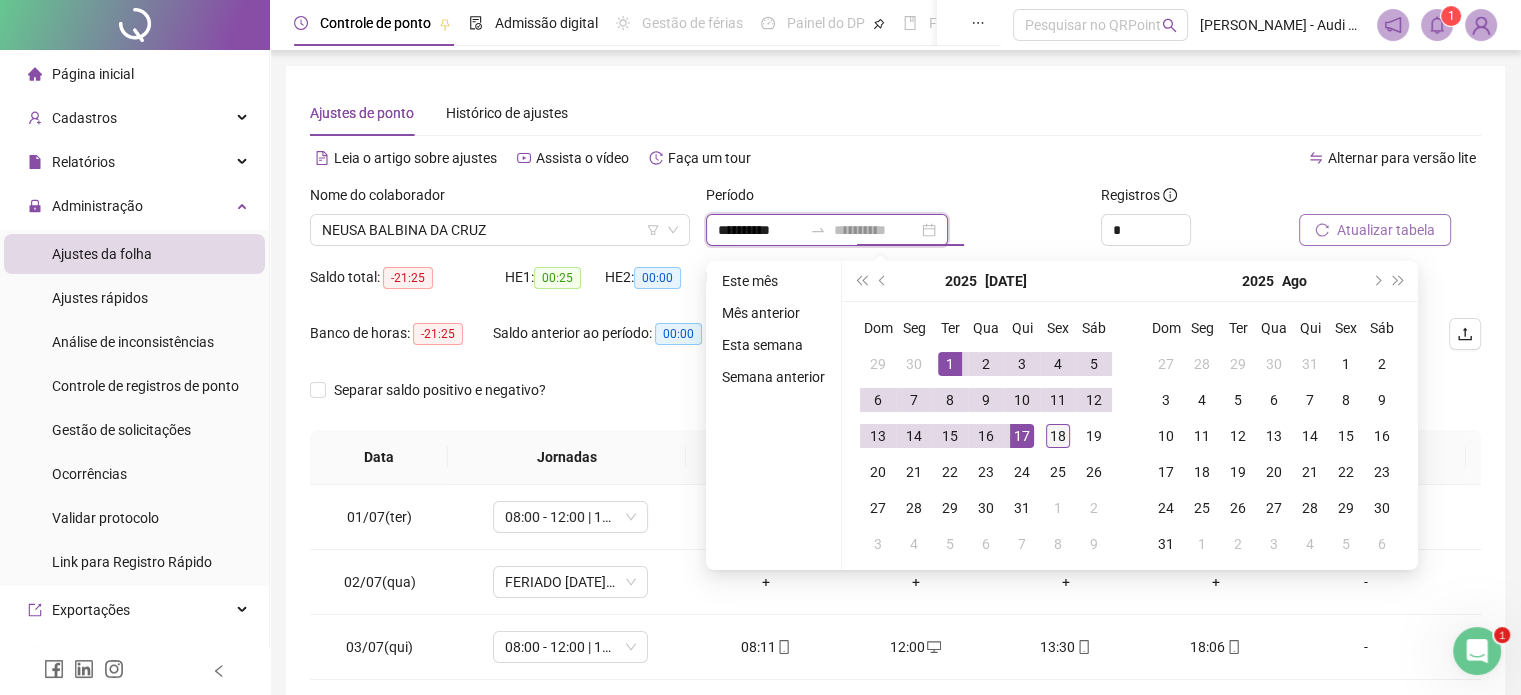 type on "**********" 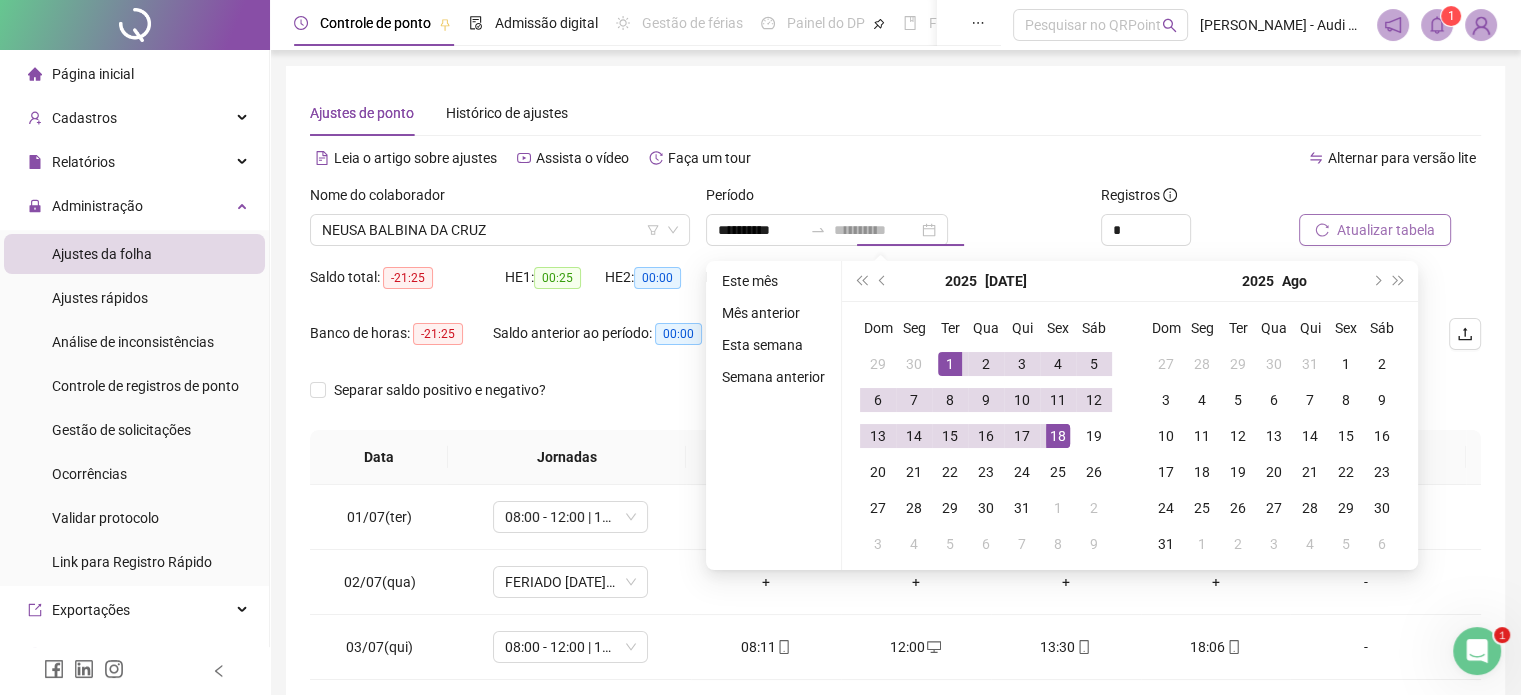 click on "18" at bounding box center [1058, 436] 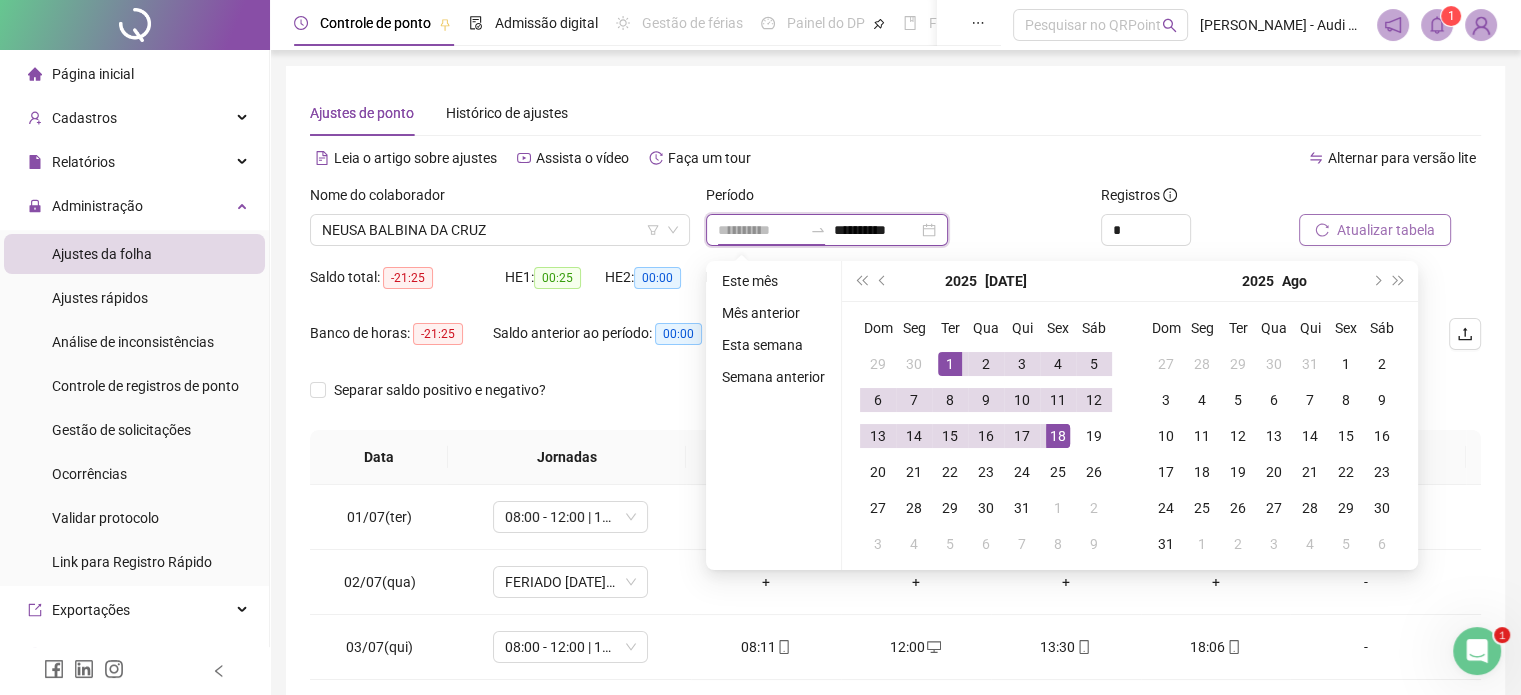 type on "**********" 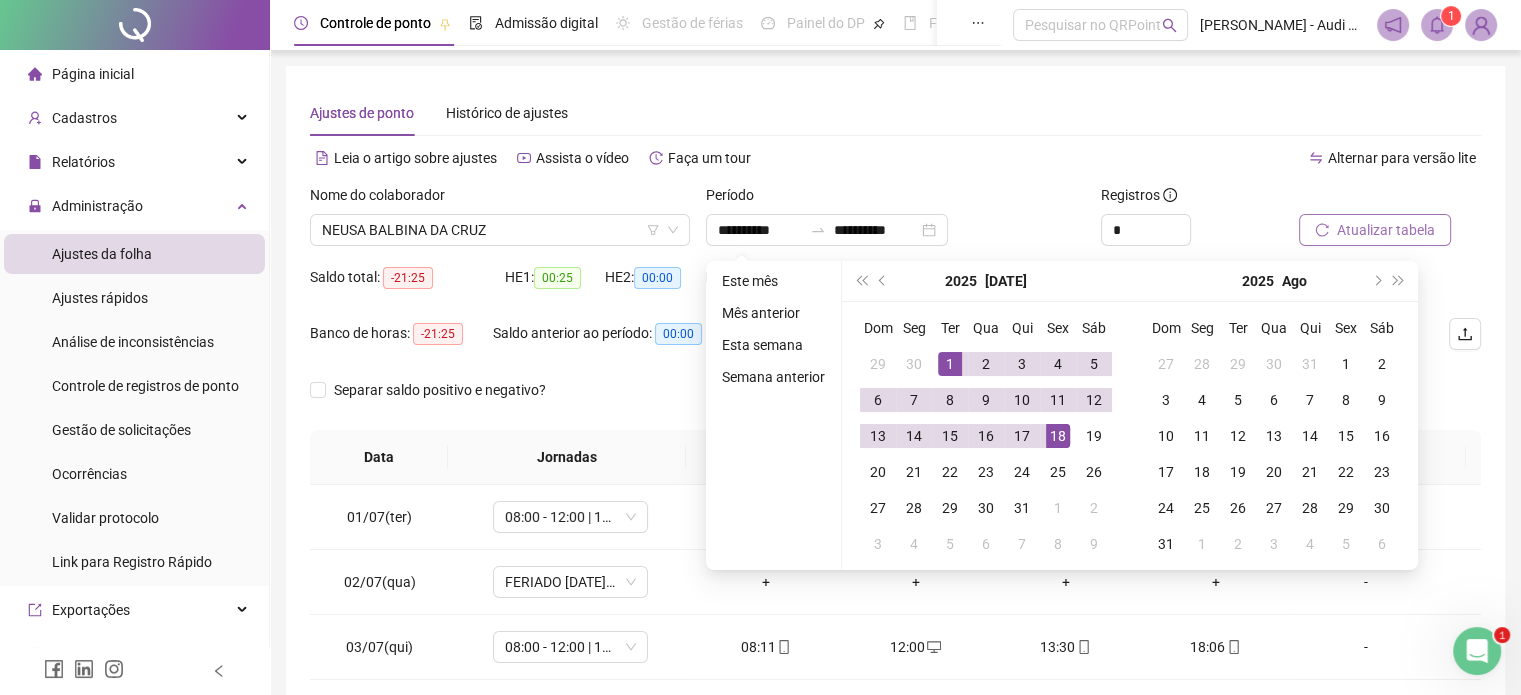 click on "Atualizar tabela" at bounding box center (1386, 230) 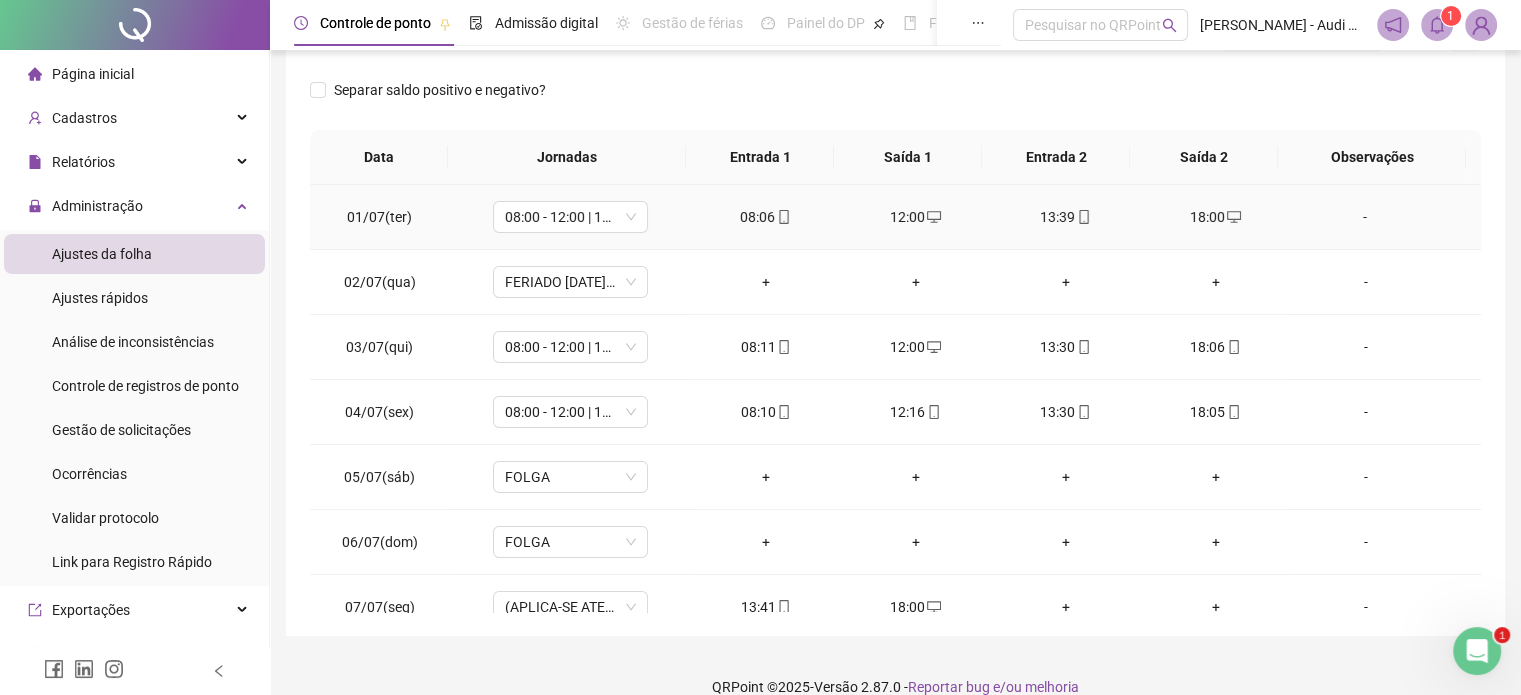 scroll, scrollTop: 326, scrollLeft: 0, axis: vertical 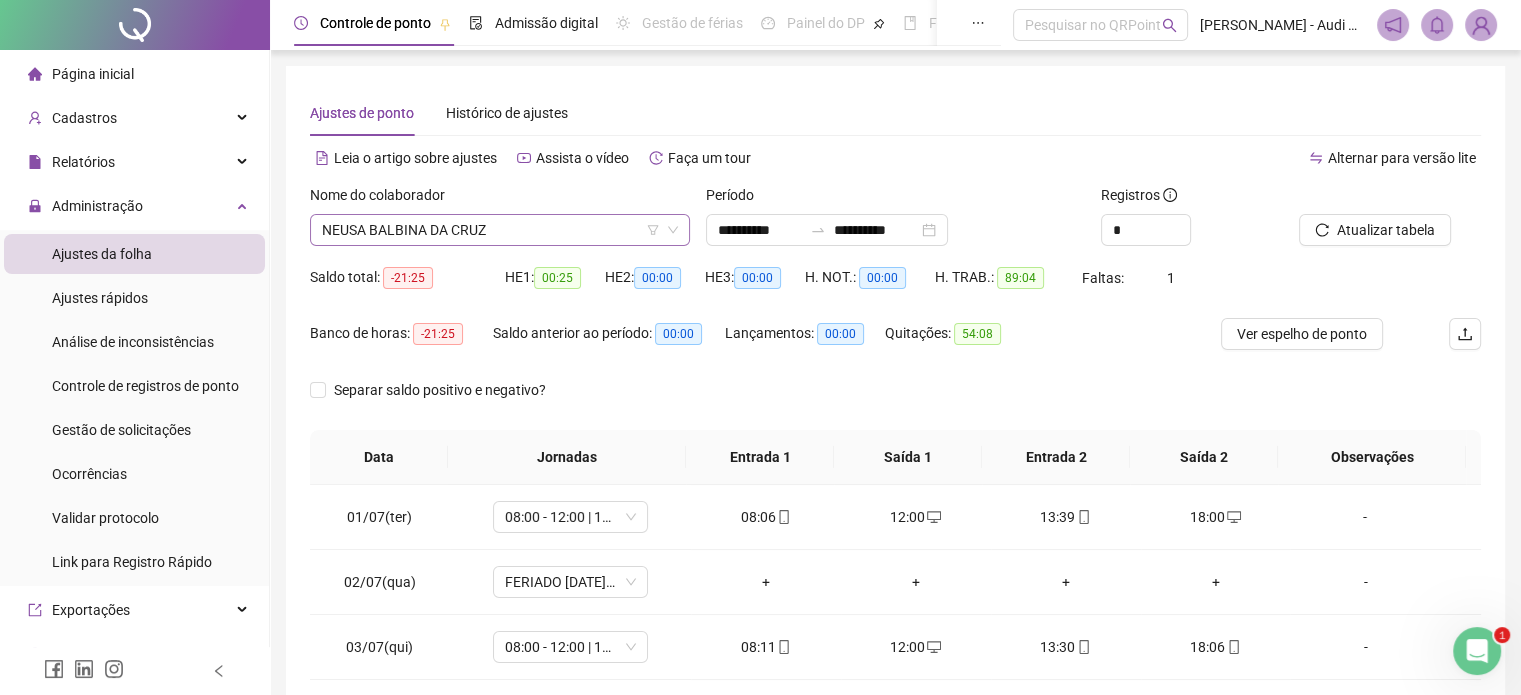 click on "NEUSA BALBINA DA CRUZ" at bounding box center (500, 230) 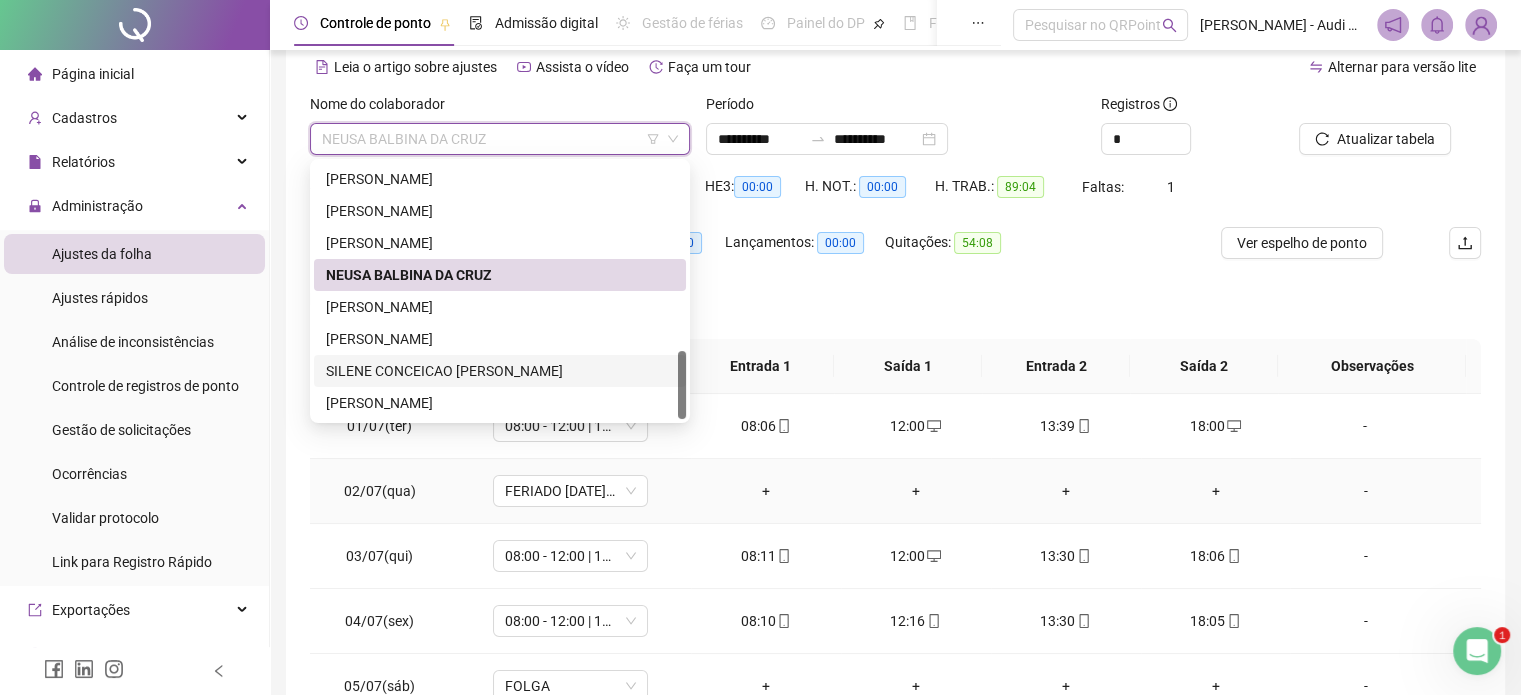 scroll, scrollTop: 100, scrollLeft: 0, axis: vertical 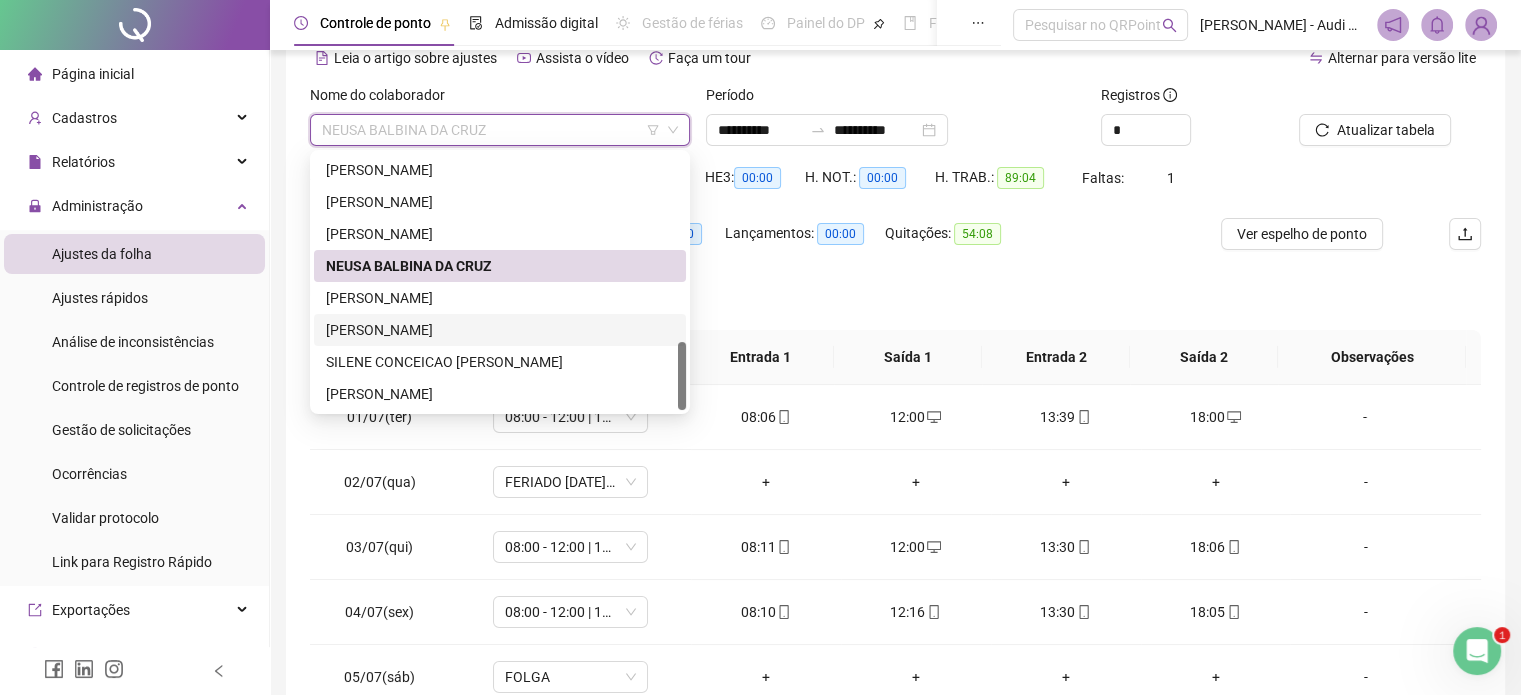 click on "[PERSON_NAME]" at bounding box center (500, 330) 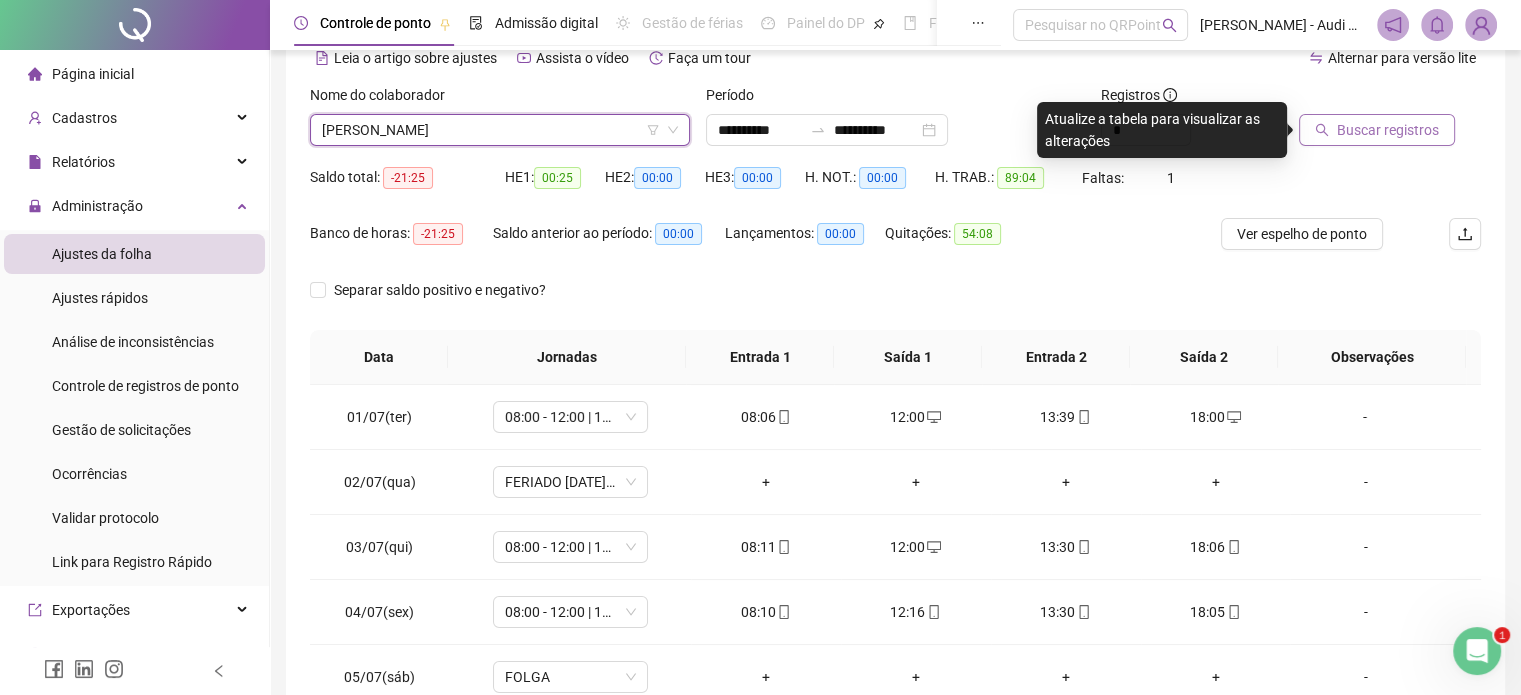 click on "Buscar registros" at bounding box center [1388, 130] 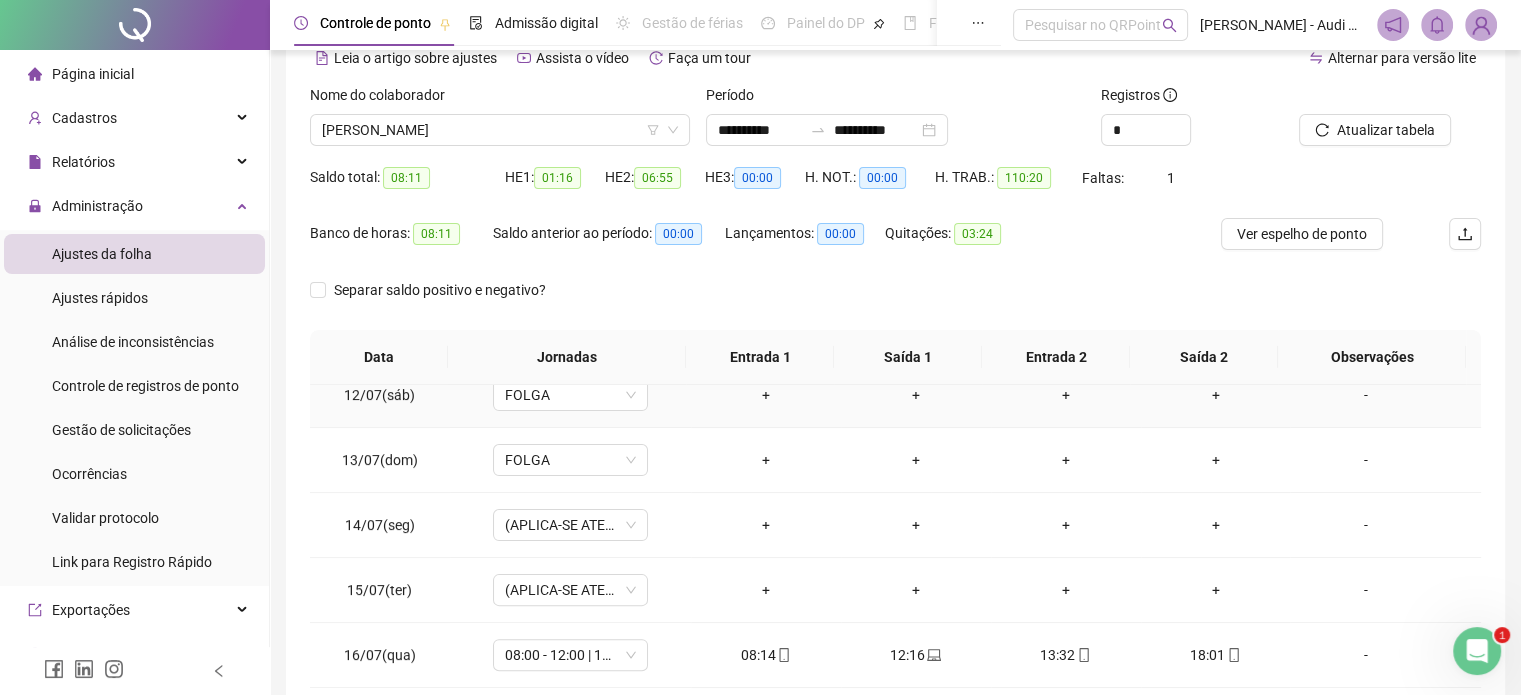 scroll, scrollTop: 739, scrollLeft: 0, axis: vertical 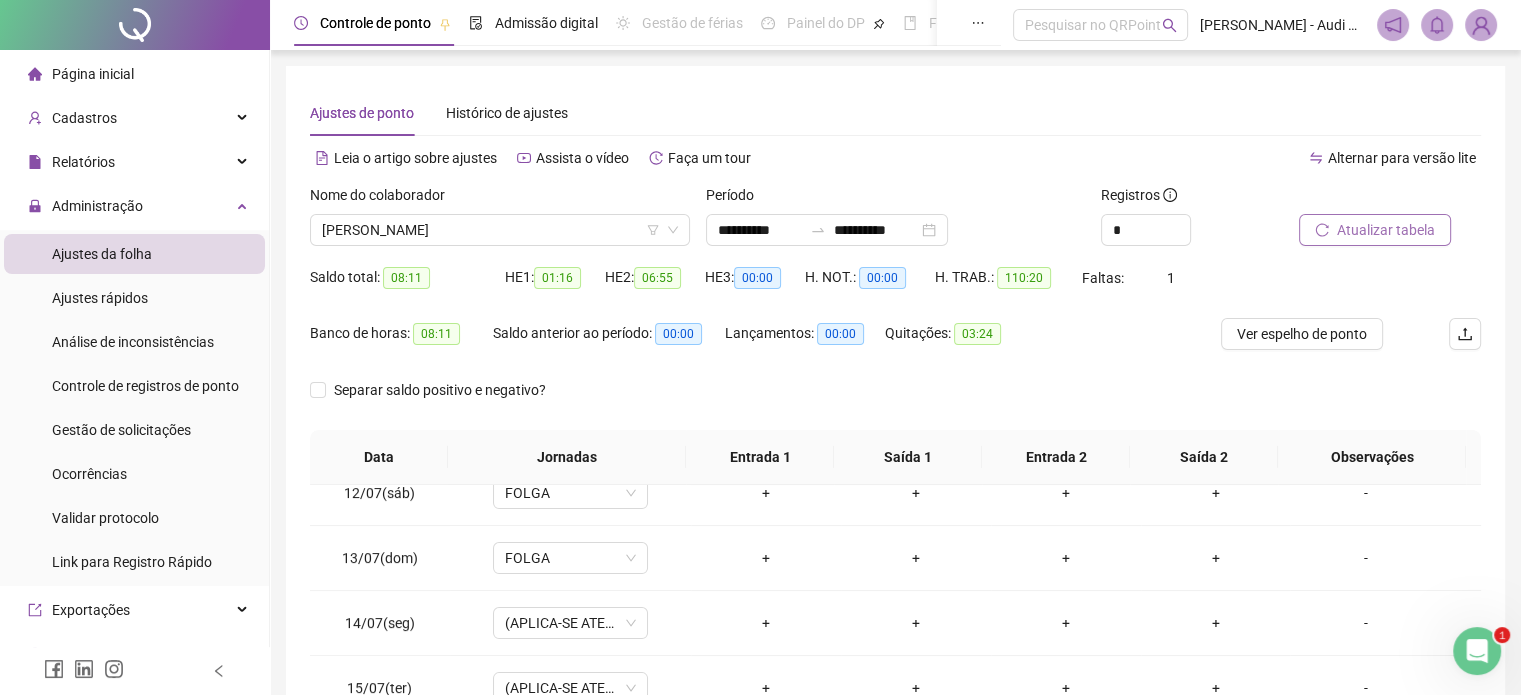 click on "Atualizar tabela" at bounding box center (1386, 230) 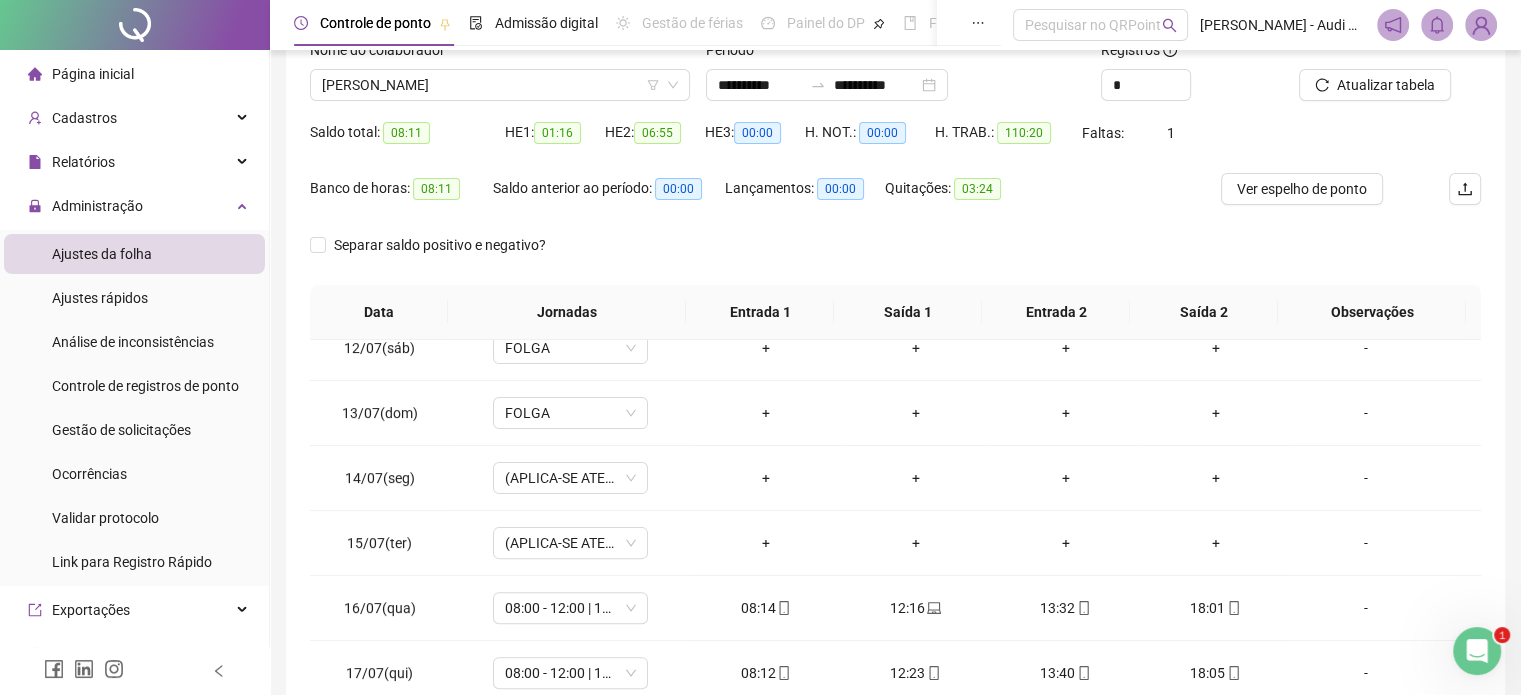 scroll, scrollTop: 326, scrollLeft: 0, axis: vertical 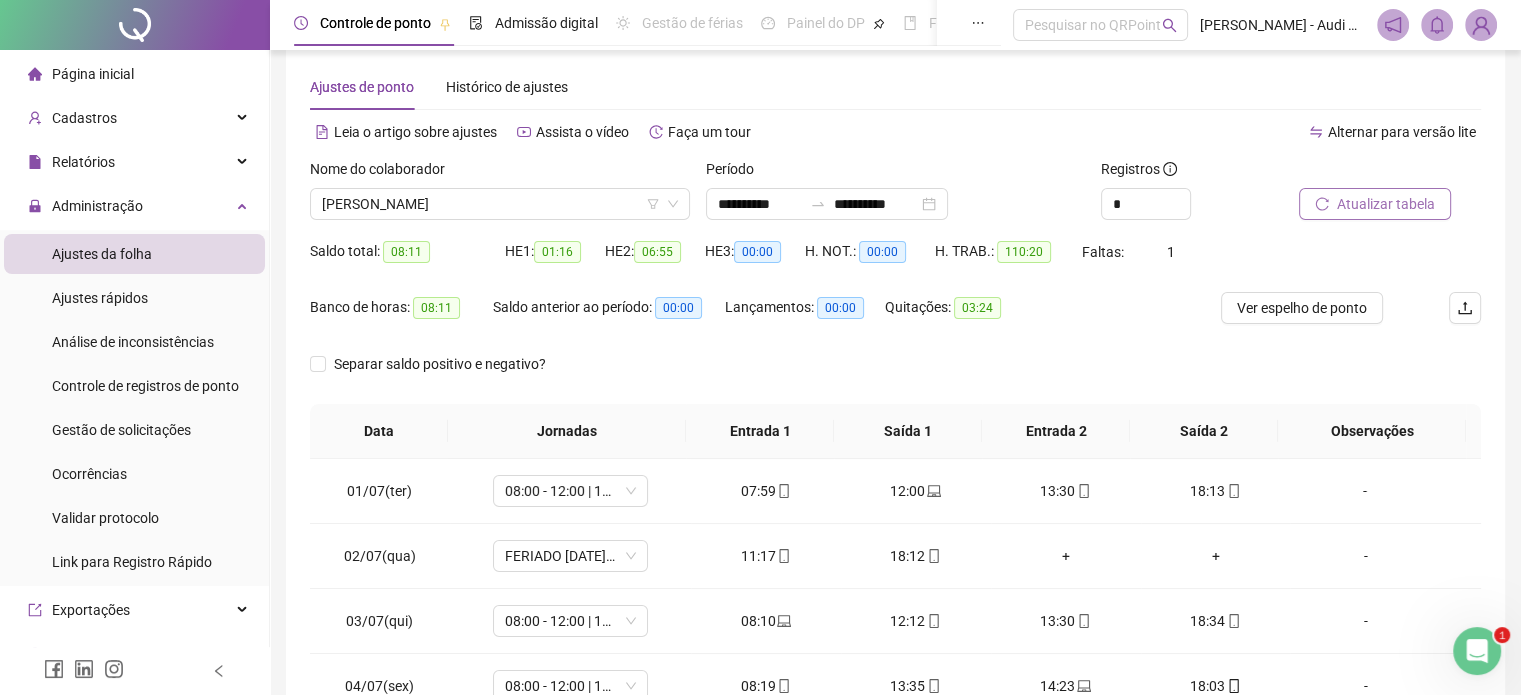 click on "Atualizar tabela" at bounding box center (1386, 204) 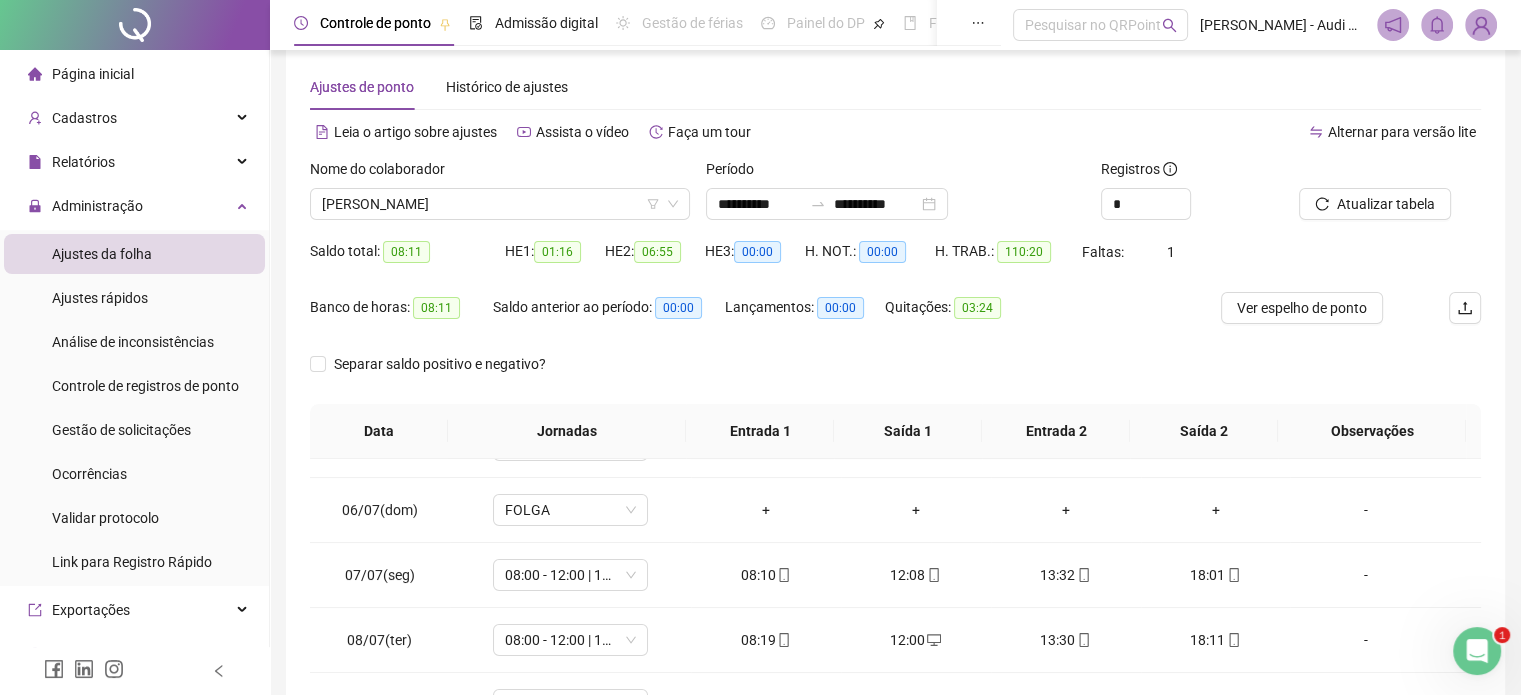 scroll, scrollTop: 400, scrollLeft: 0, axis: vertical 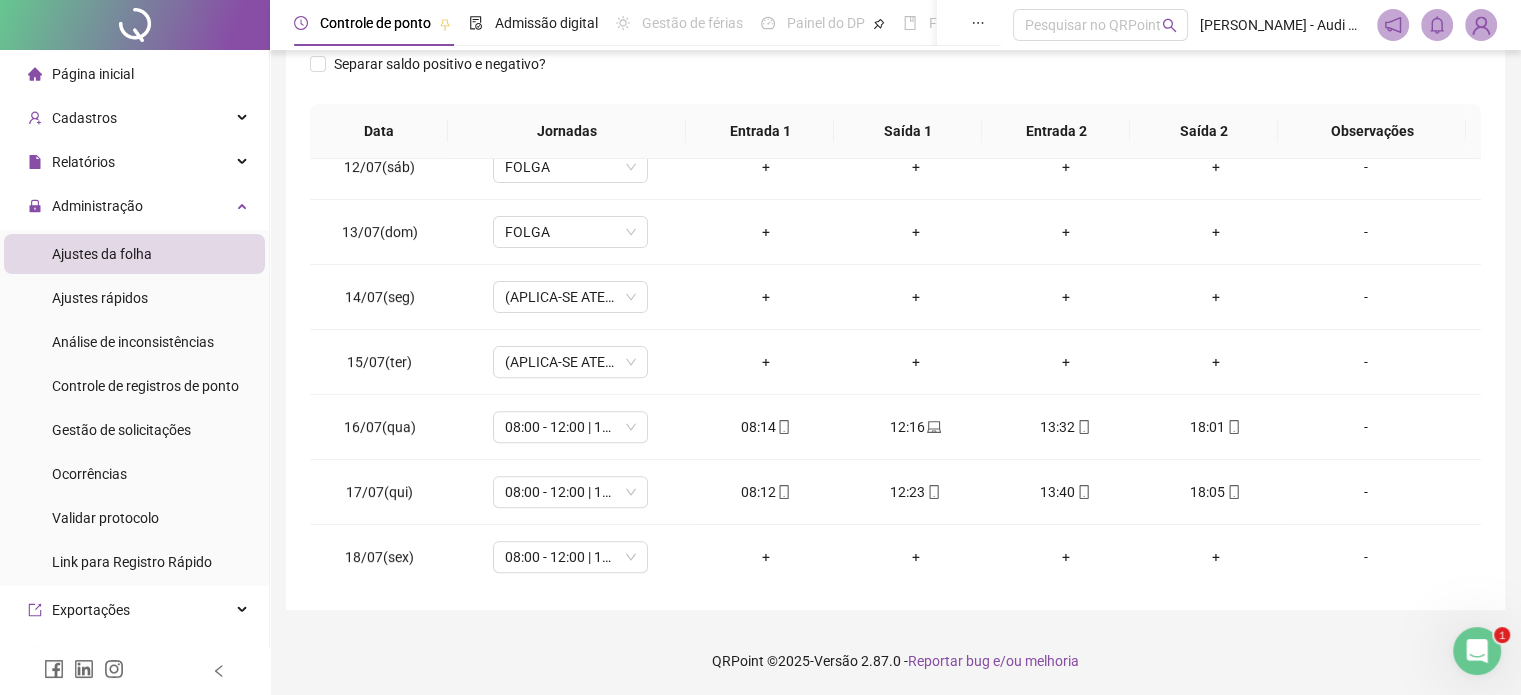 click at bounding box center (1481, 25) 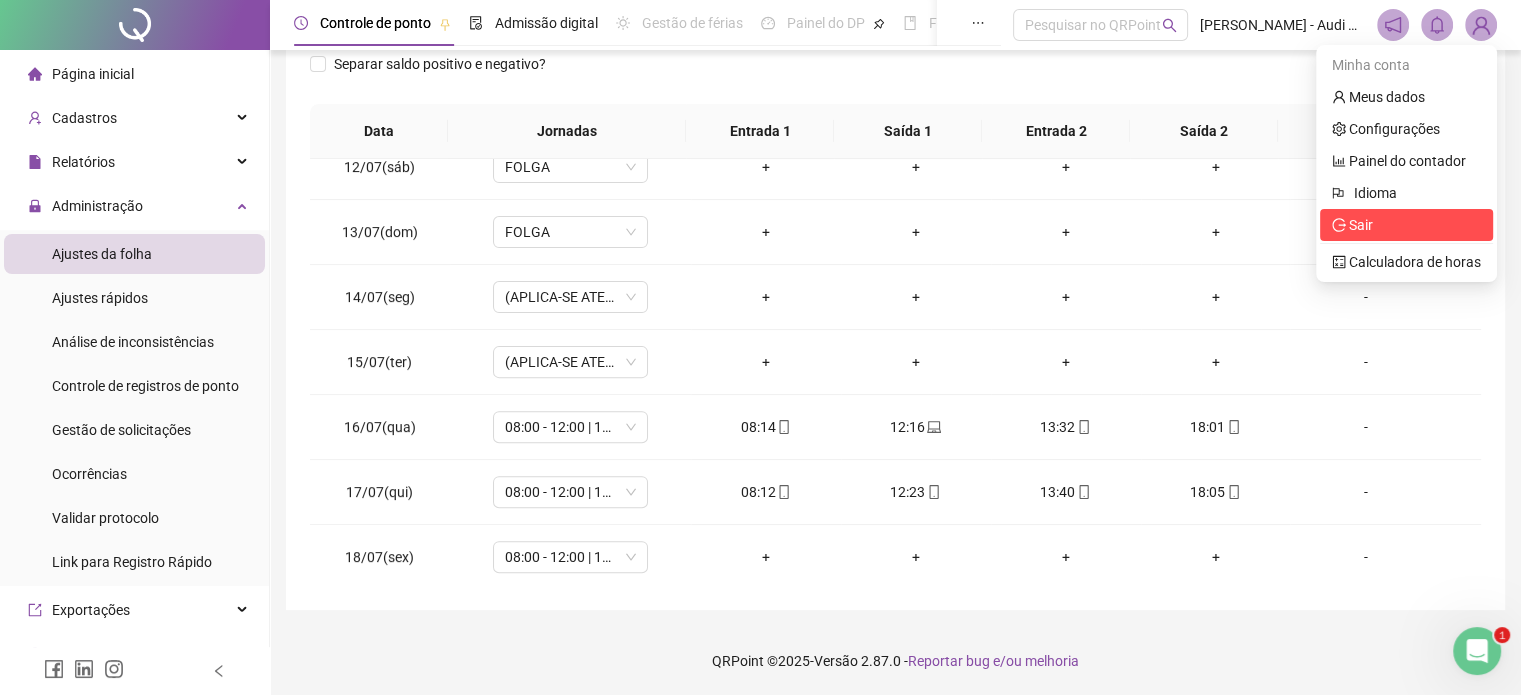 click on "Sair" at bounding box center [1361, 225] 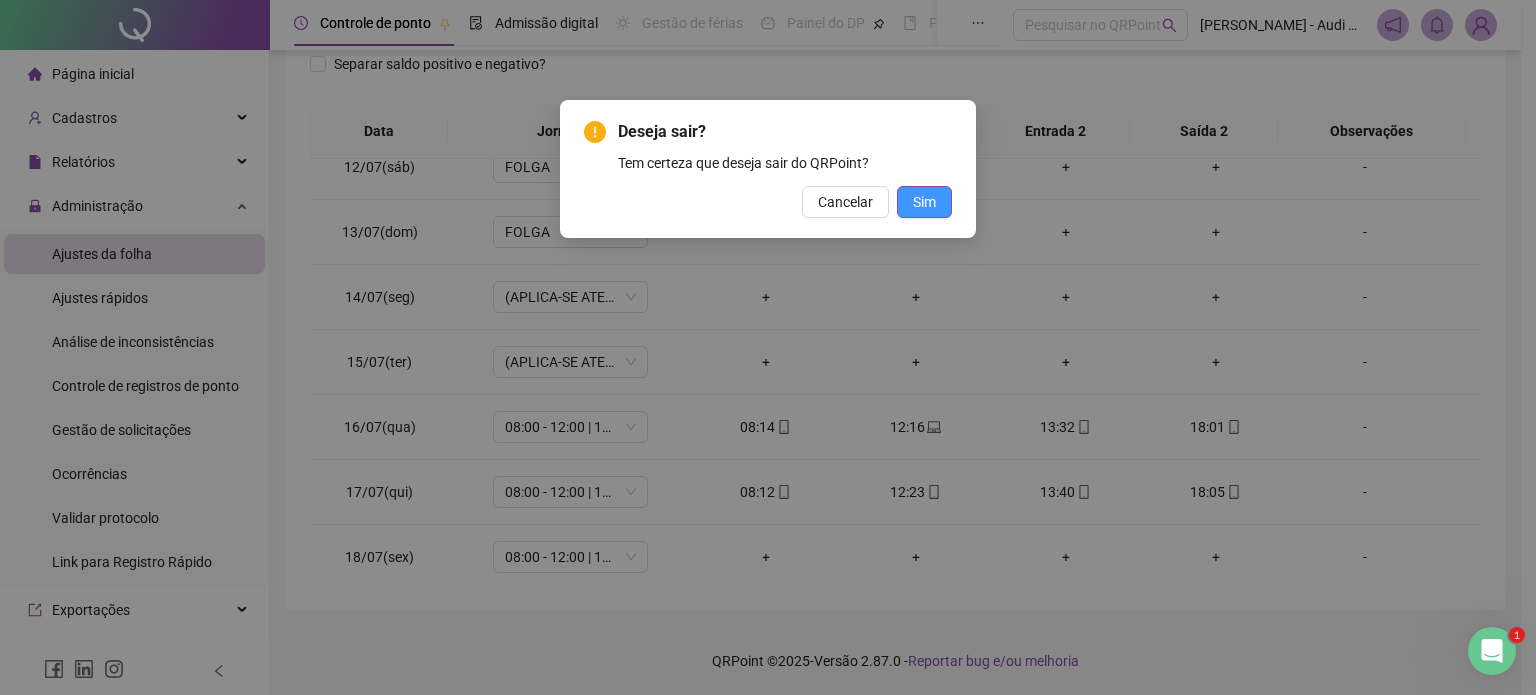 click on "Sim" at bounding box center [924, 202] 